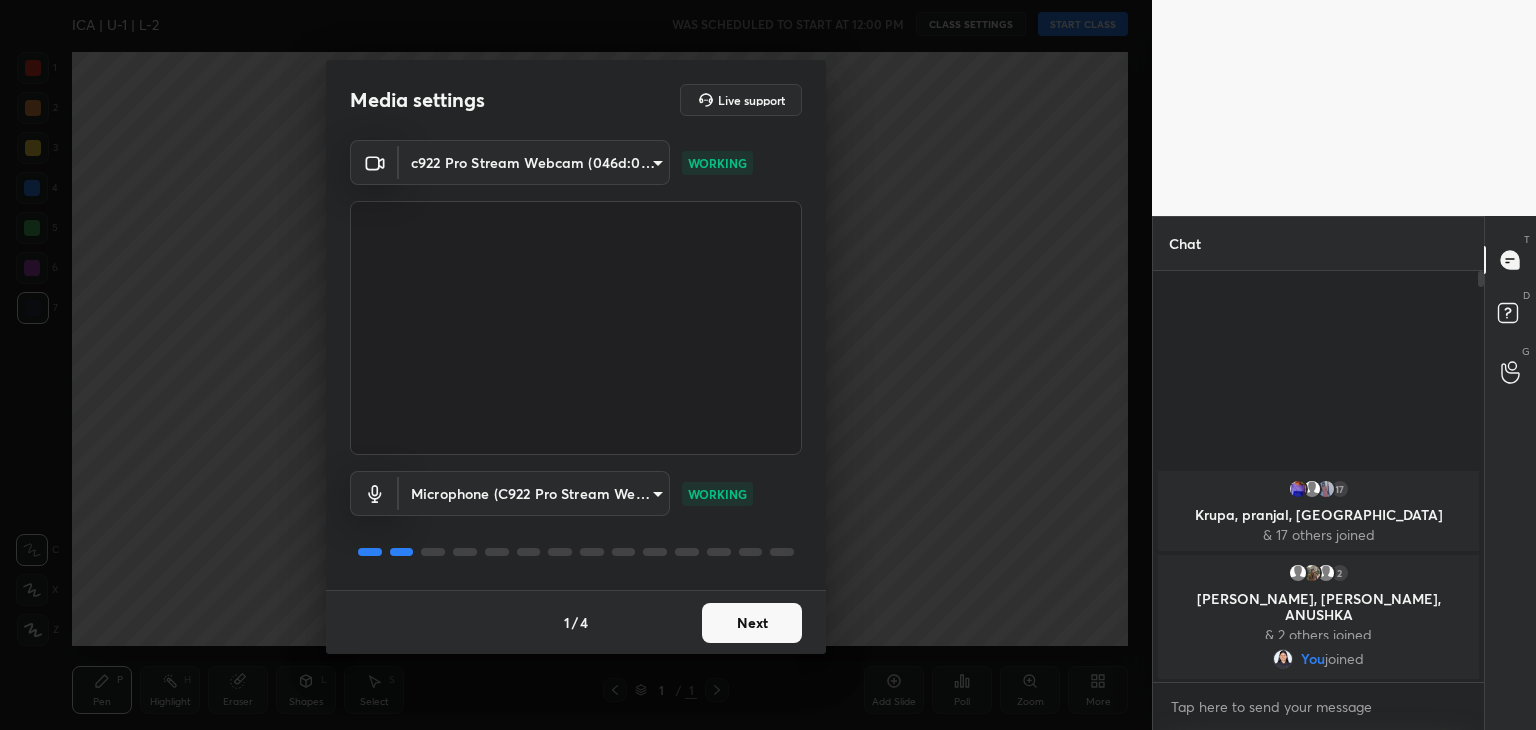 scroll, scrollTop: 0, scrollLeft: 0, axis: both 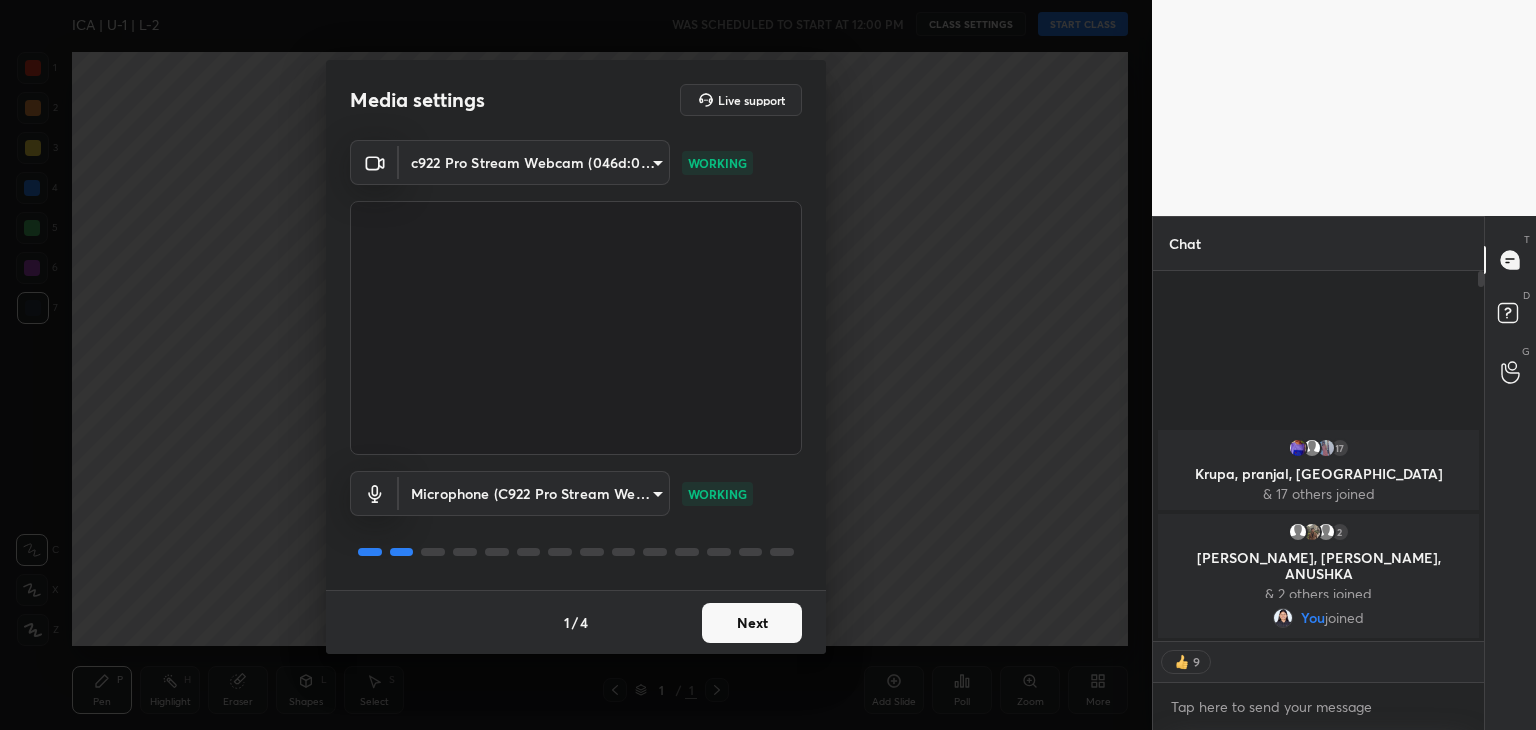 click on "Next" at bounding box center [752, 623] 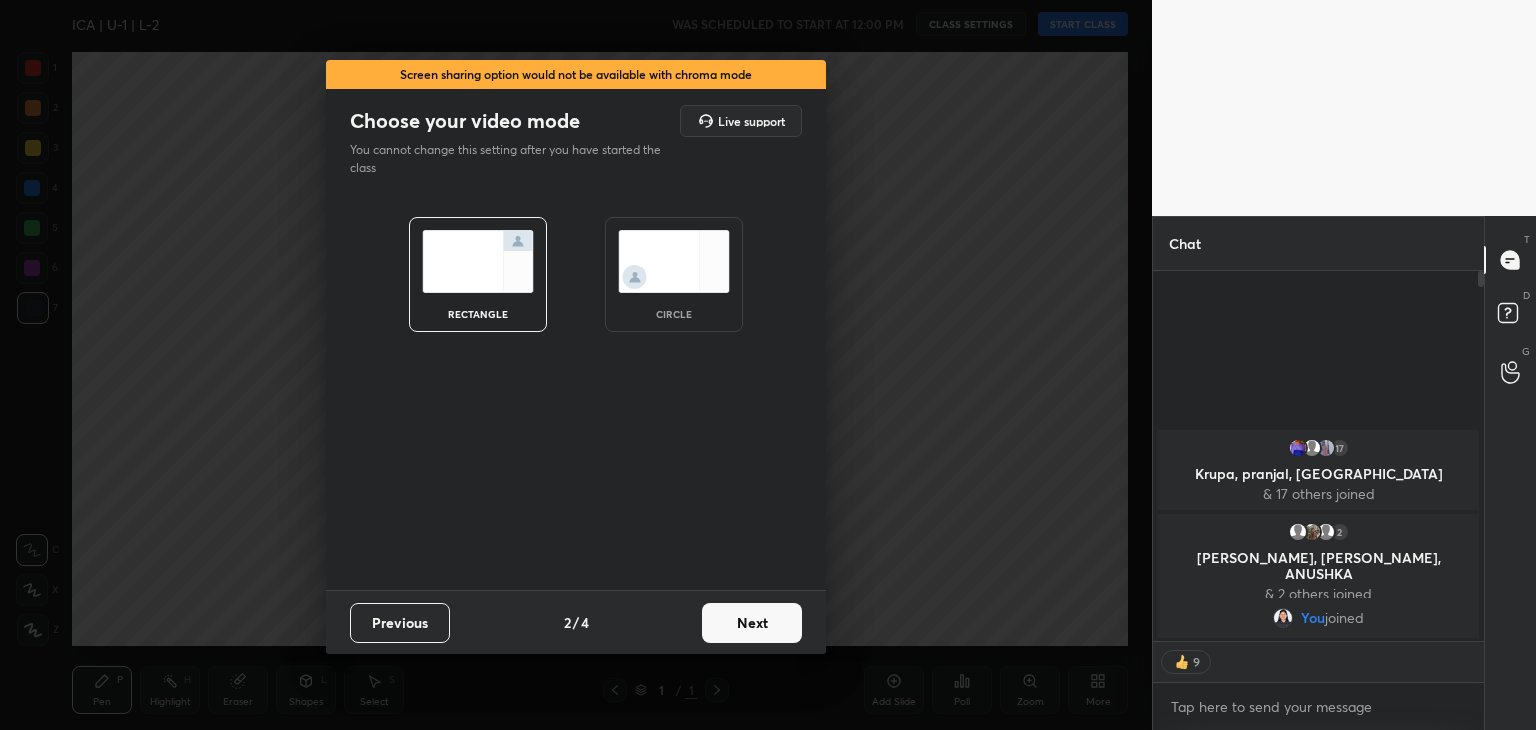 click on "Next" at bounding box center [752, 623] 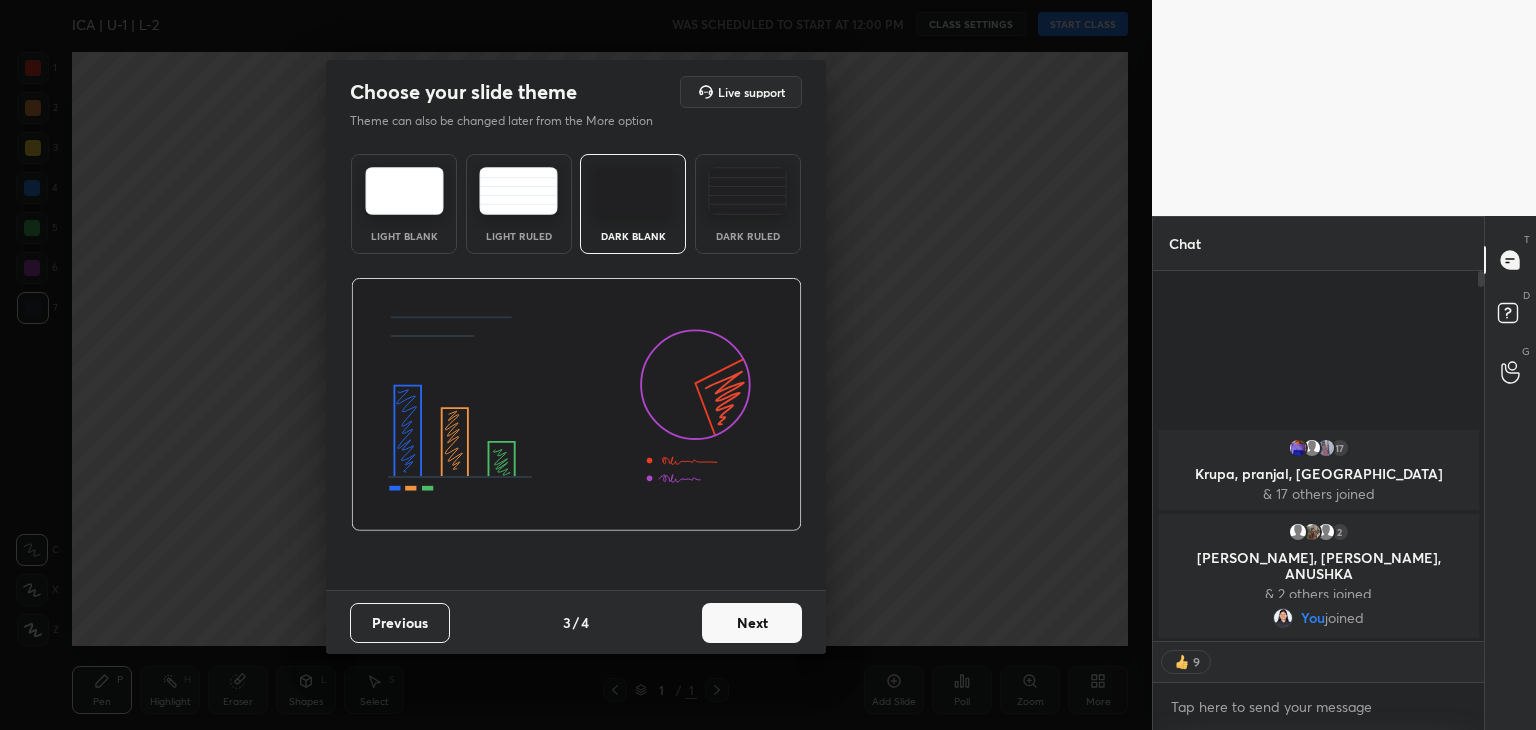 scroll, scrollTop: 6, scrollLeft: 6, axis: both 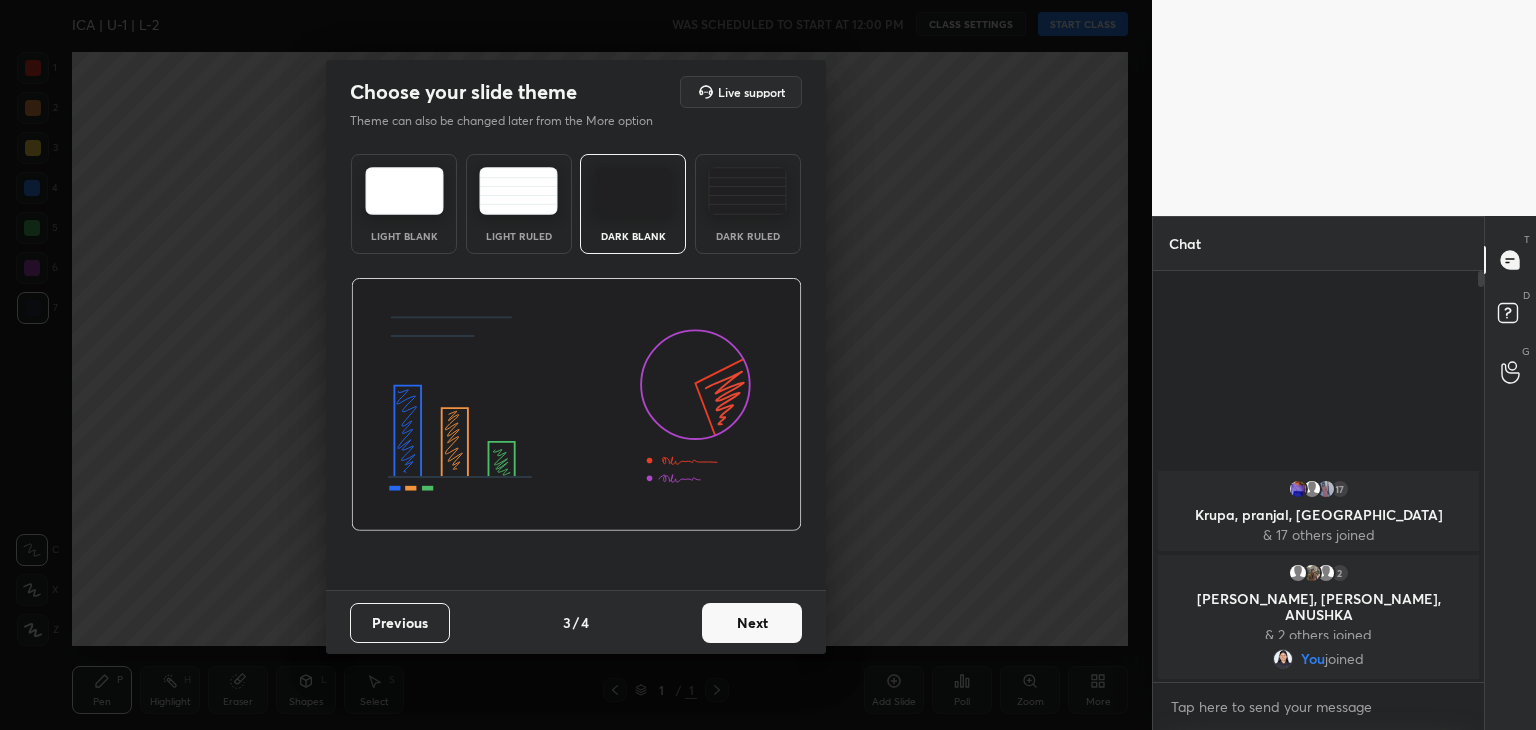 click at bounding box center [747, 191] 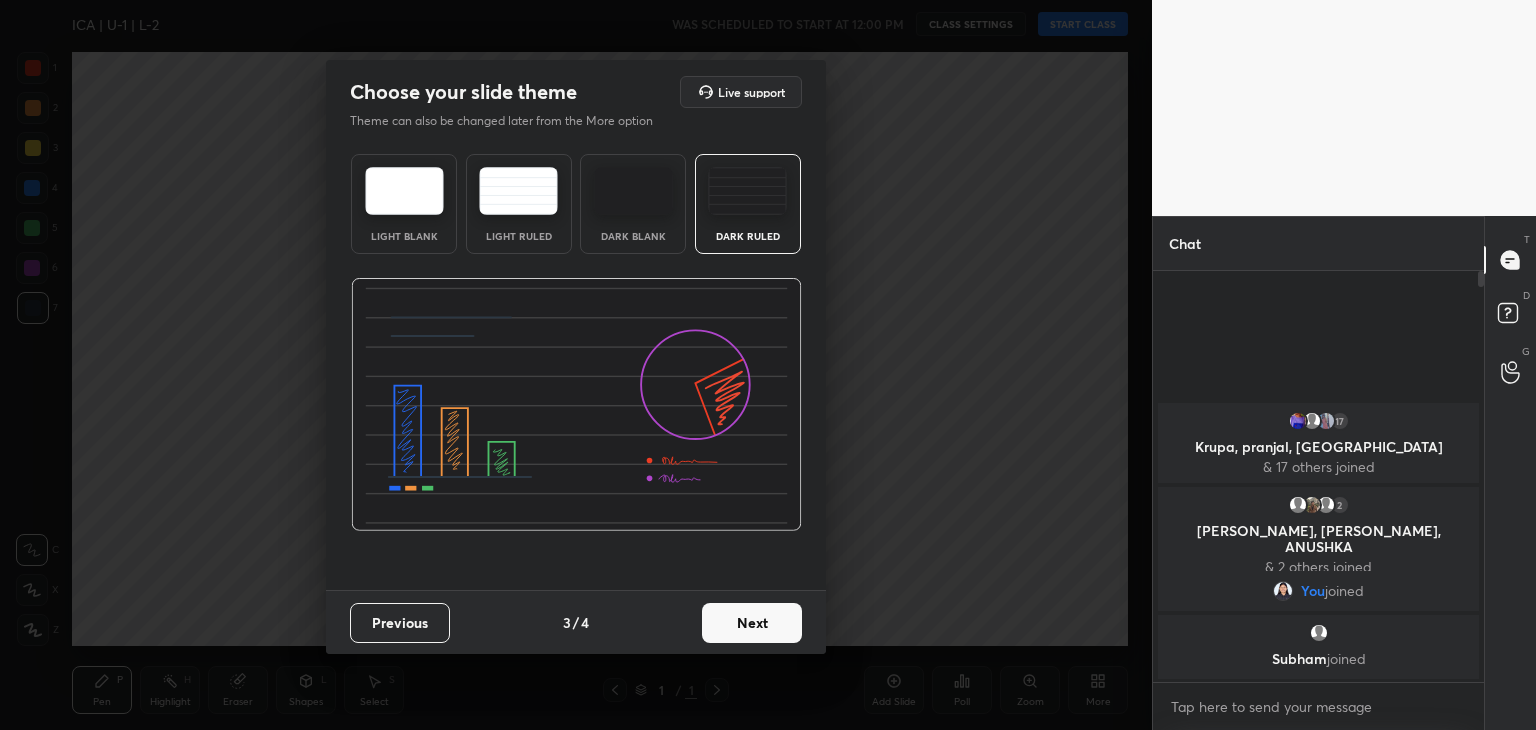 click on "Next" at bounding box center (752, 623) 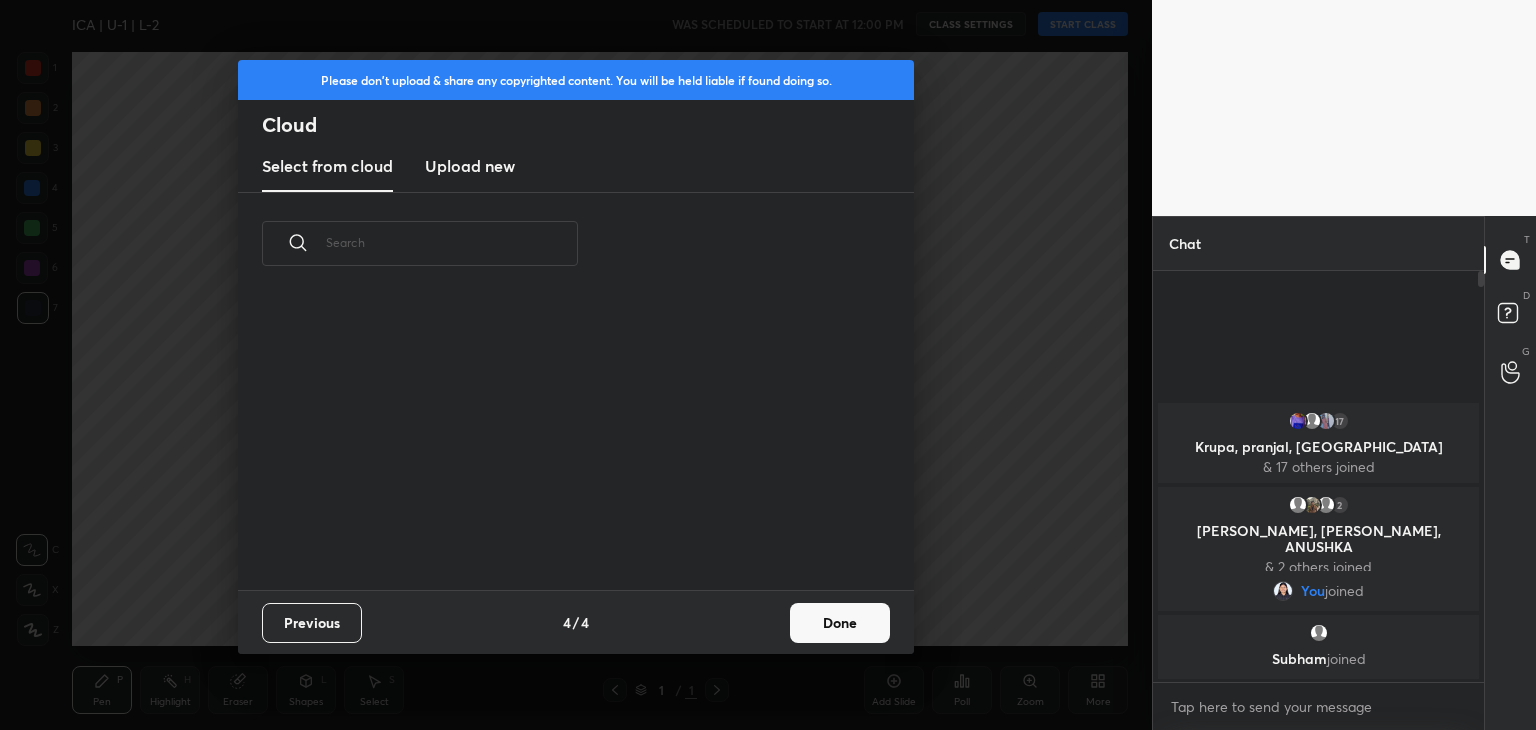 scroll, scrollTop: 6, scrollLeft: 10, axis: both 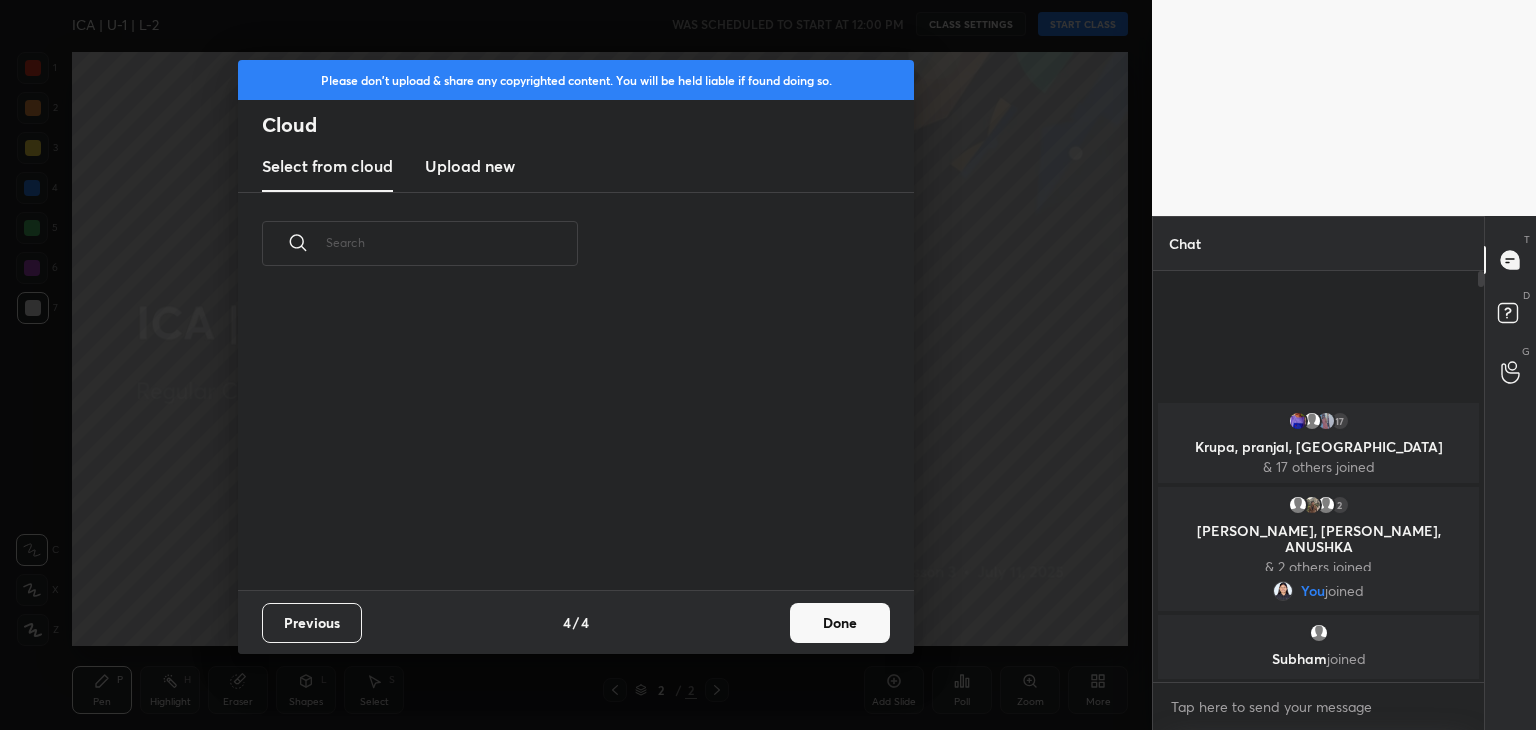 click on "Upload new" at bounding box center [470, 166] 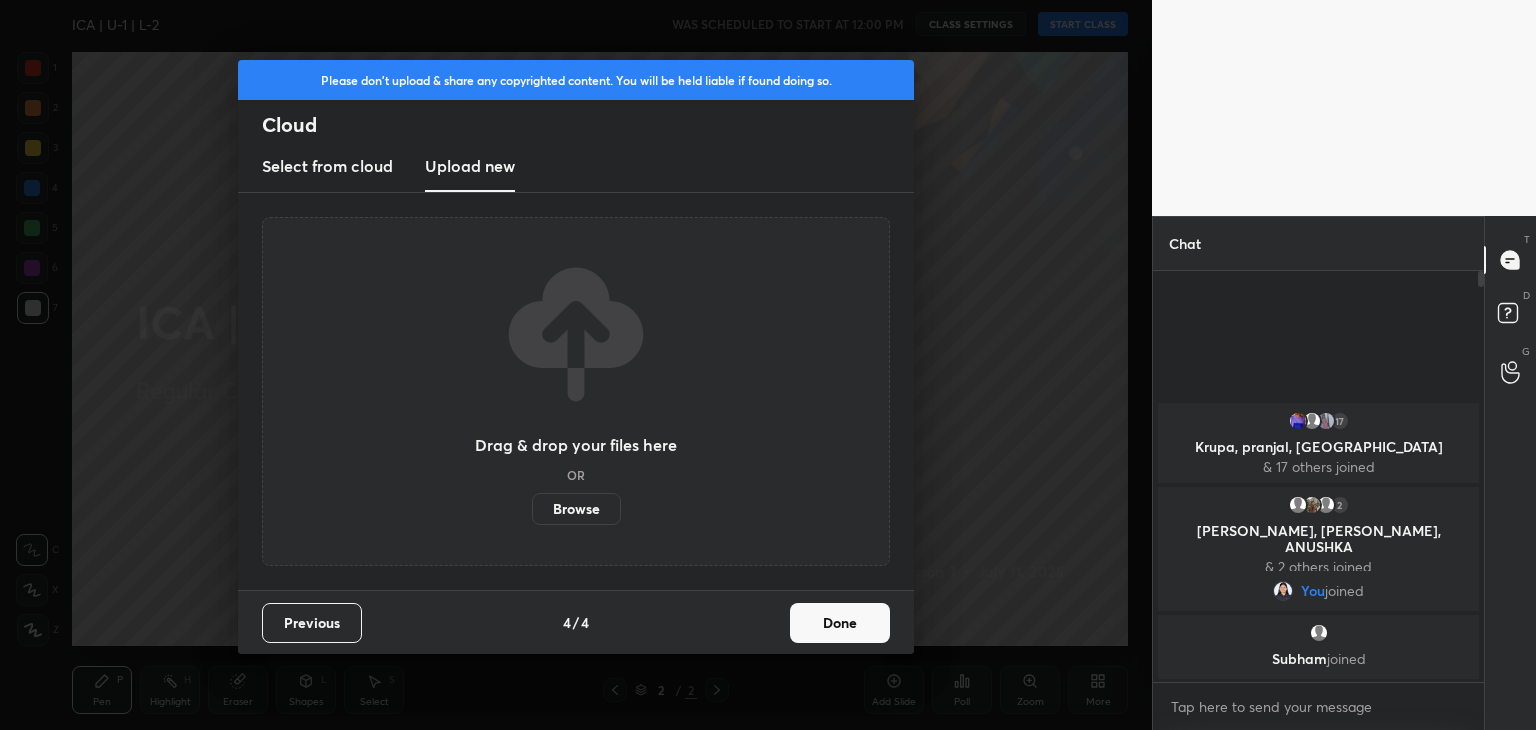 click on "Browse" at bounding box center [576, 509] 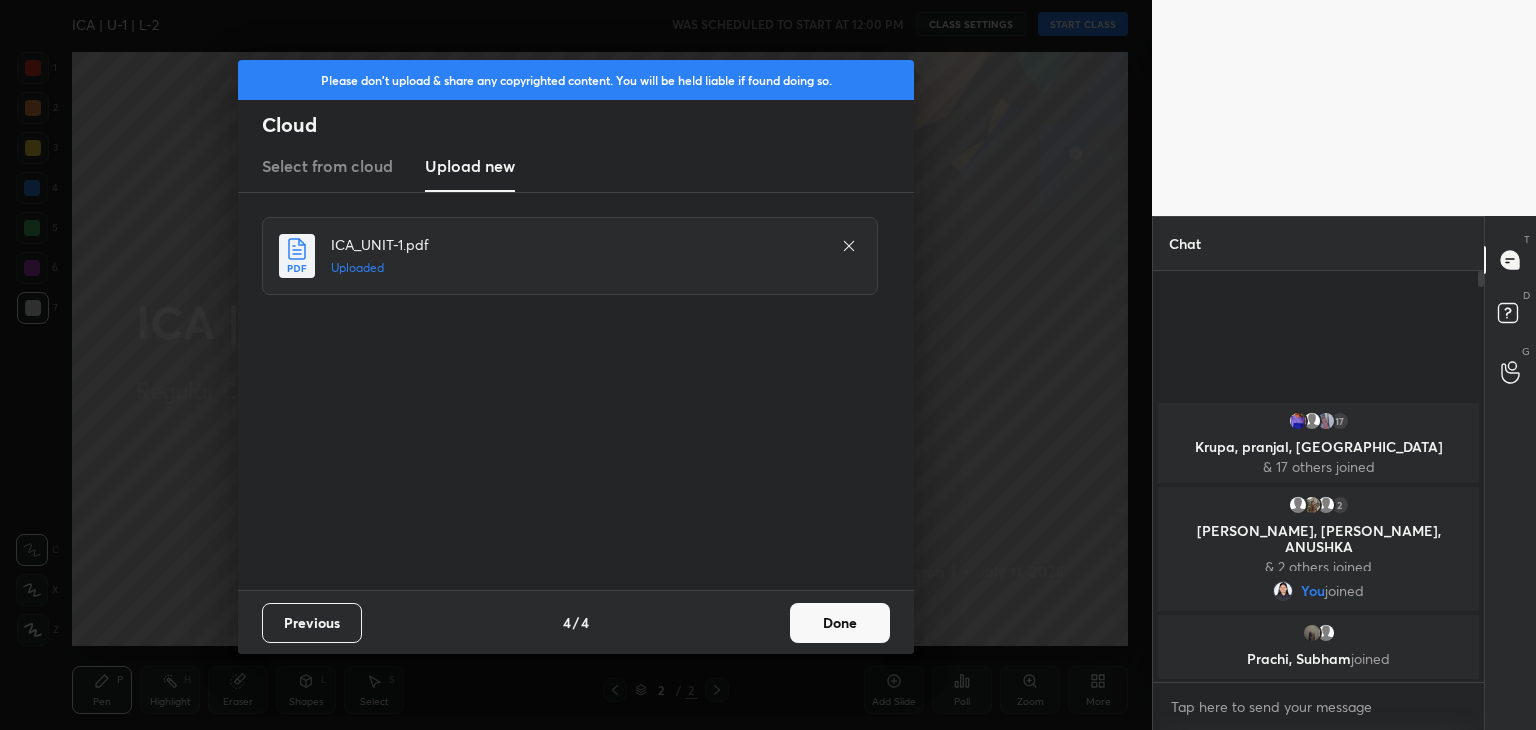 click on "Done" at bounding box center (840, 623) 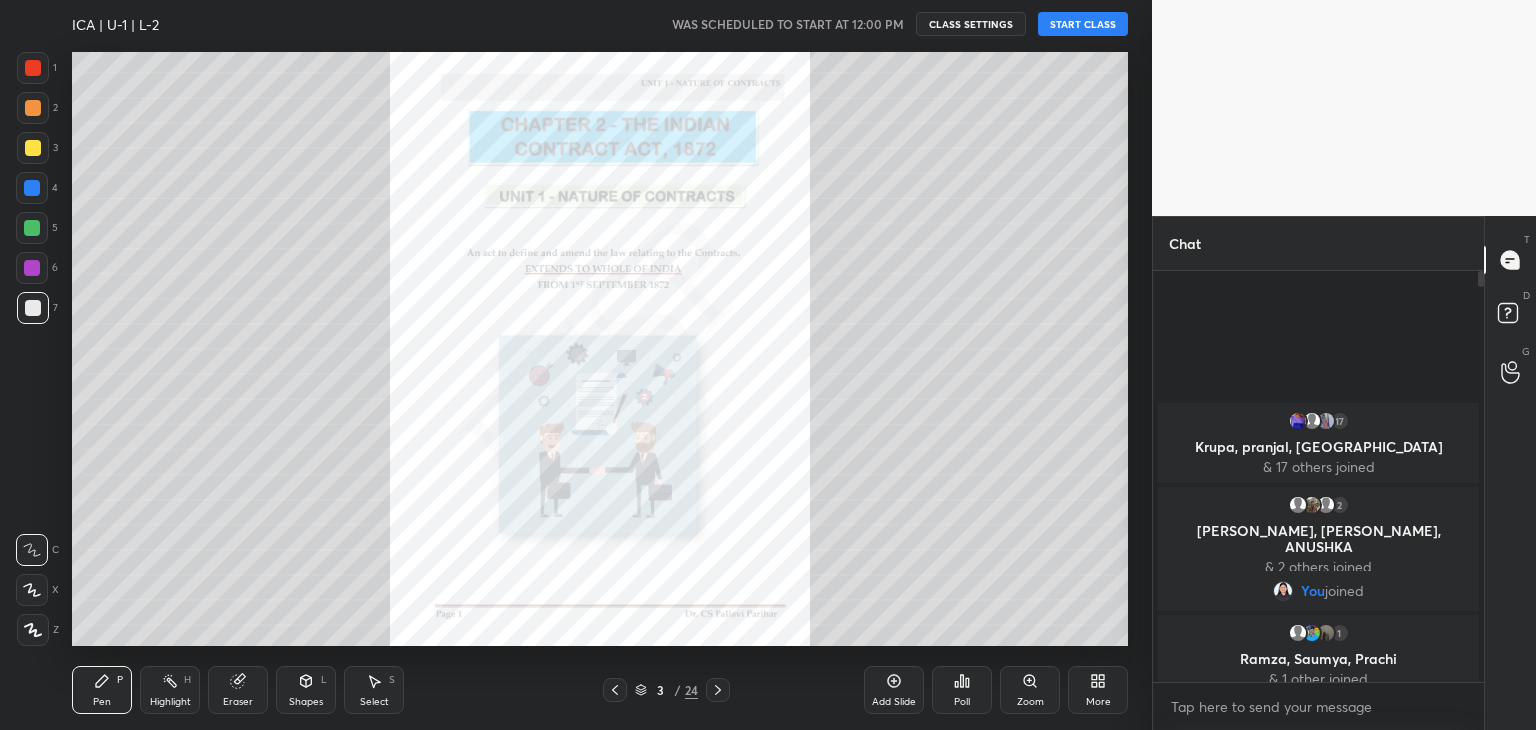 click at bounding box center (33, 630) 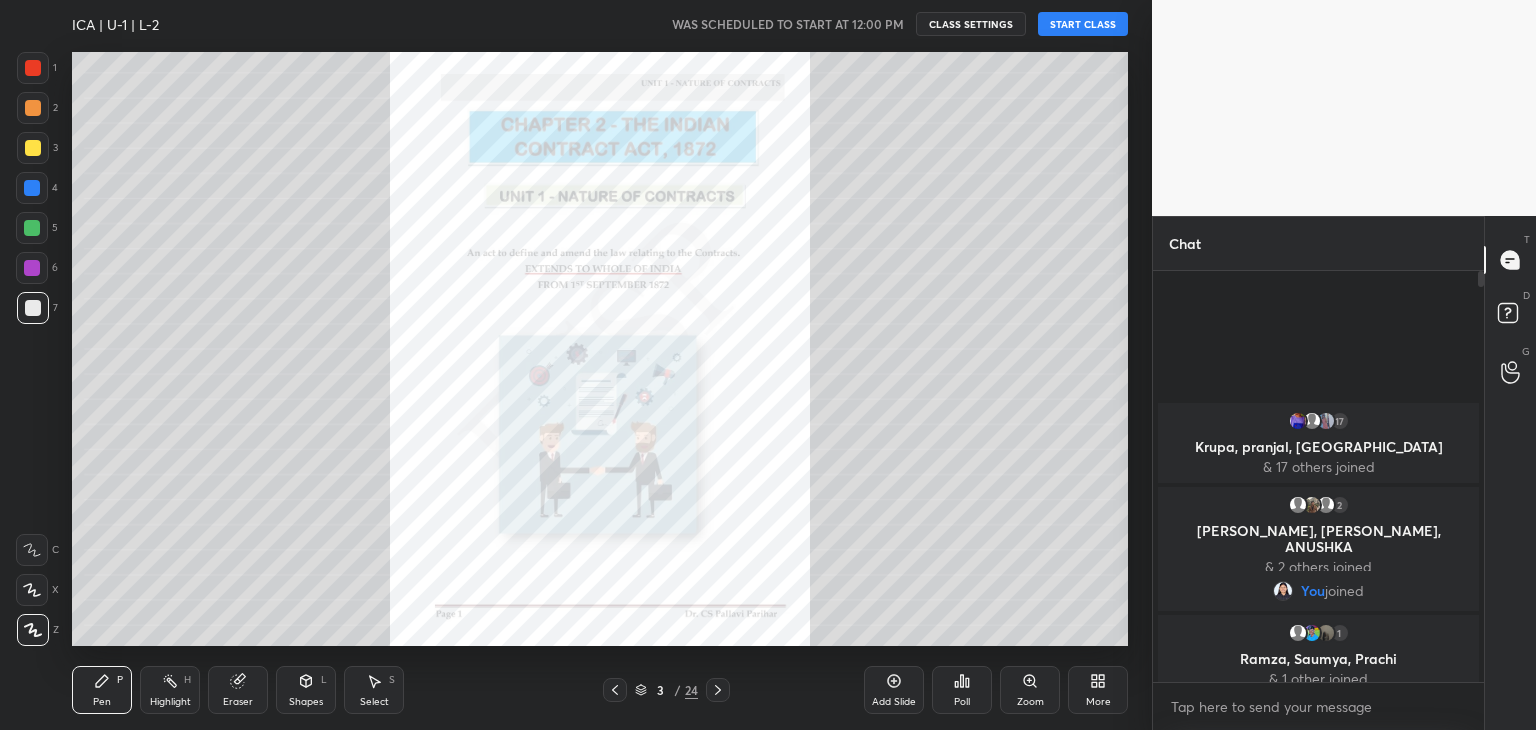click 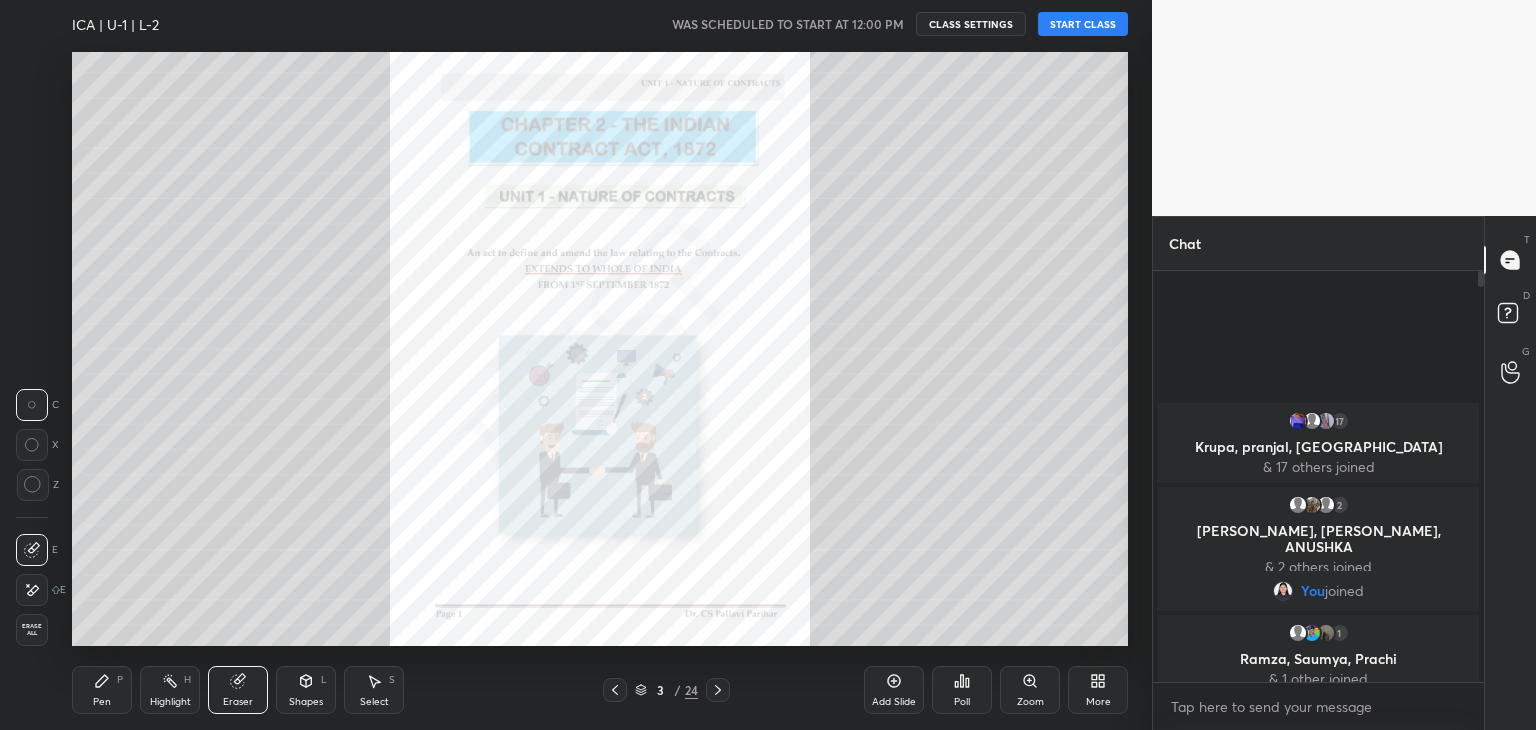 click 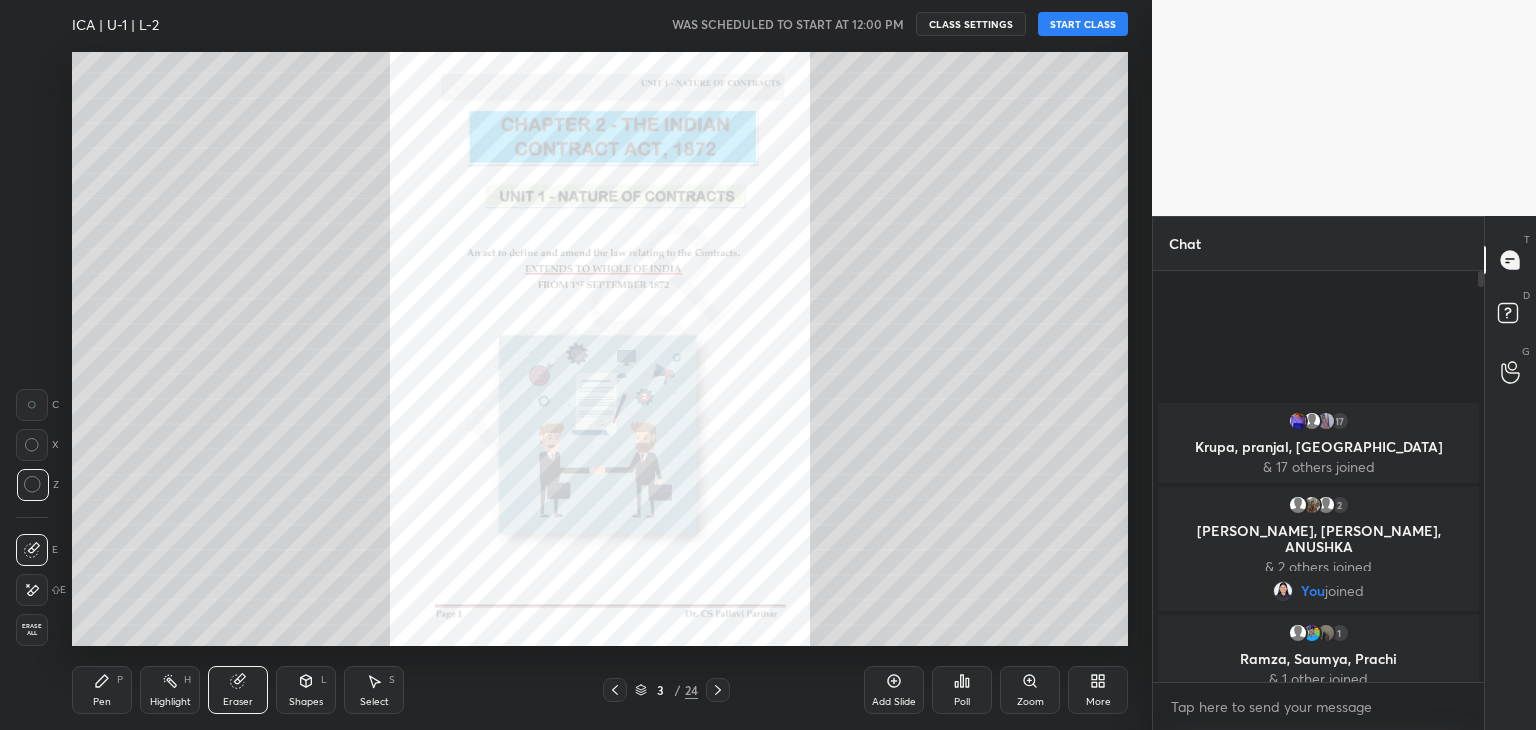 click on "Pen P" at bounding box center (102, 690) 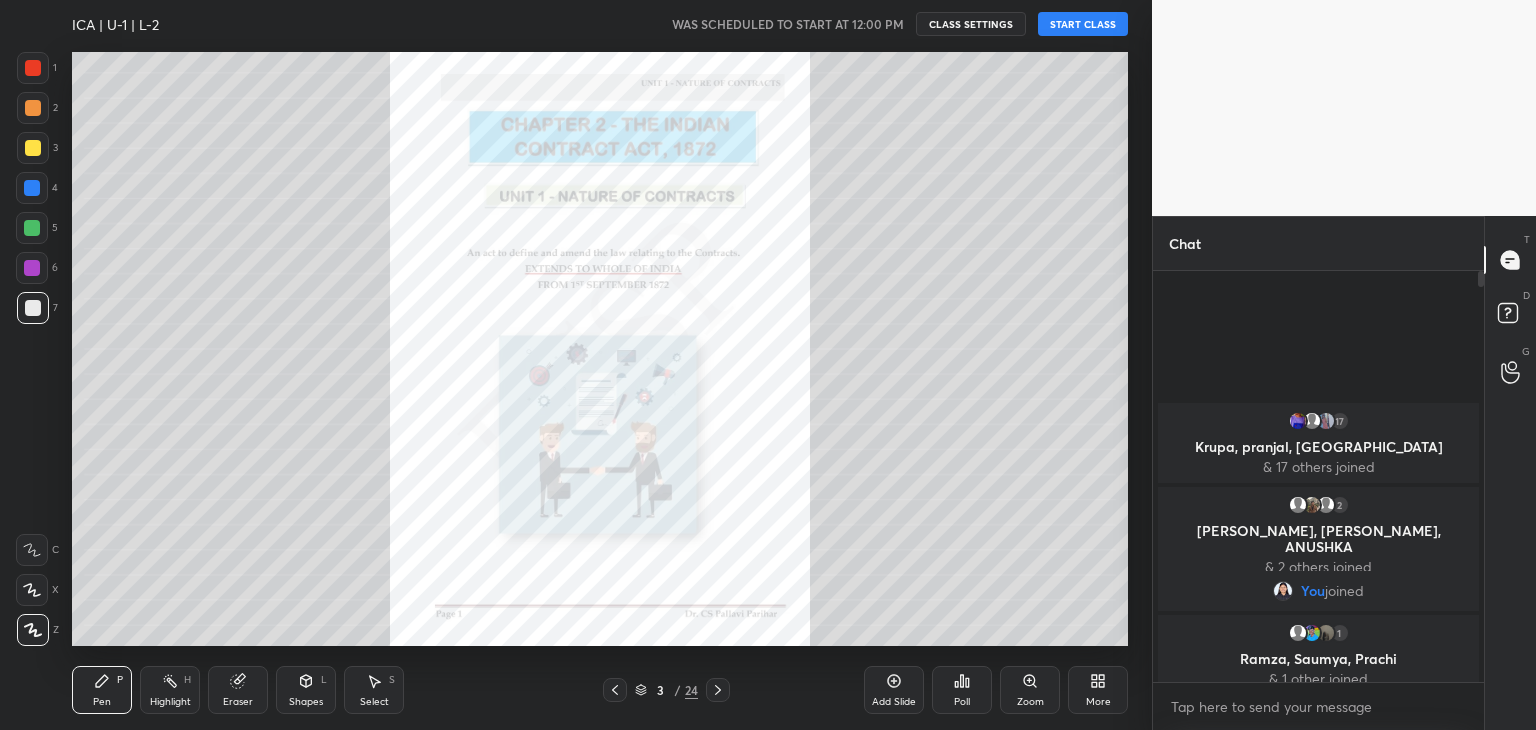 click at bounding box center (33, 148) 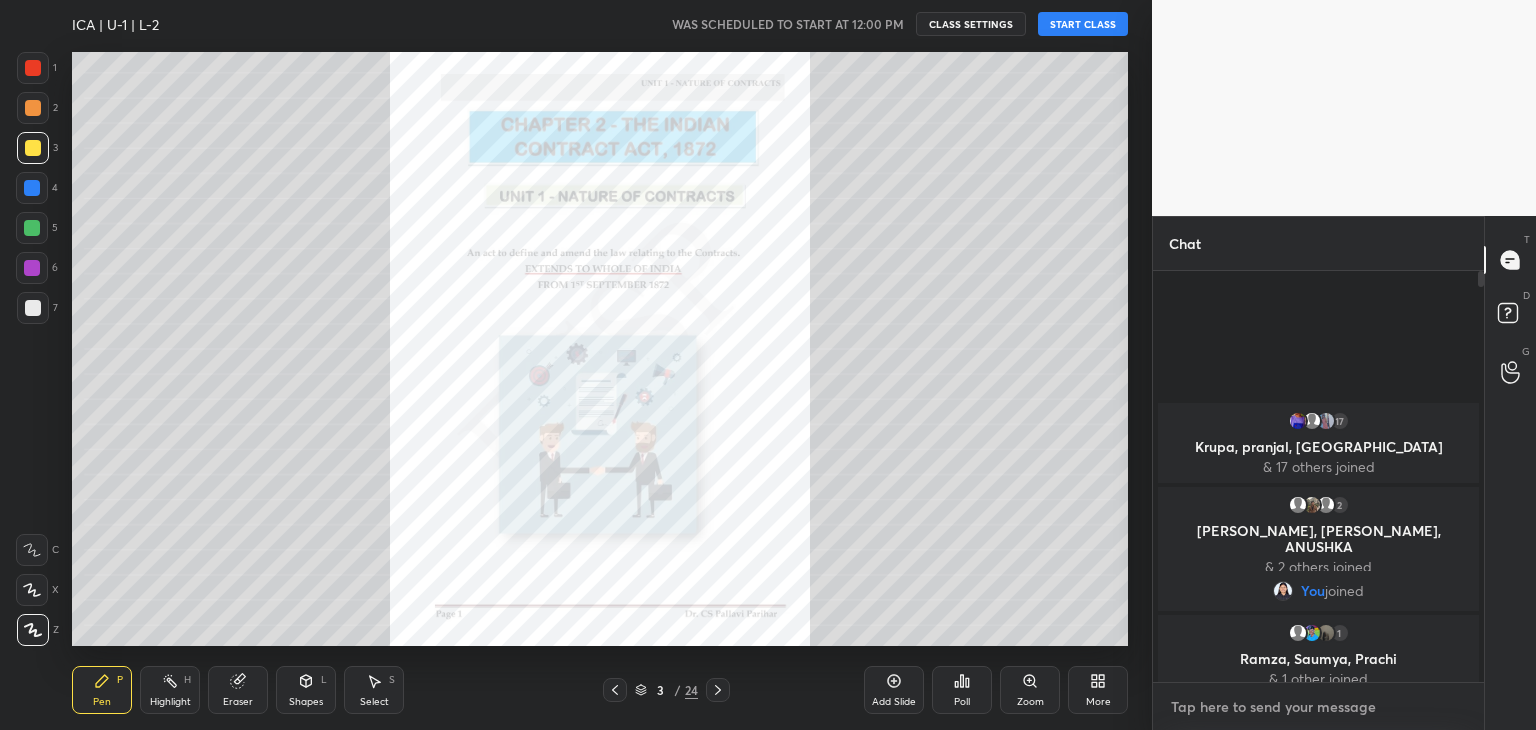 click at bounding box center (1318, 707) 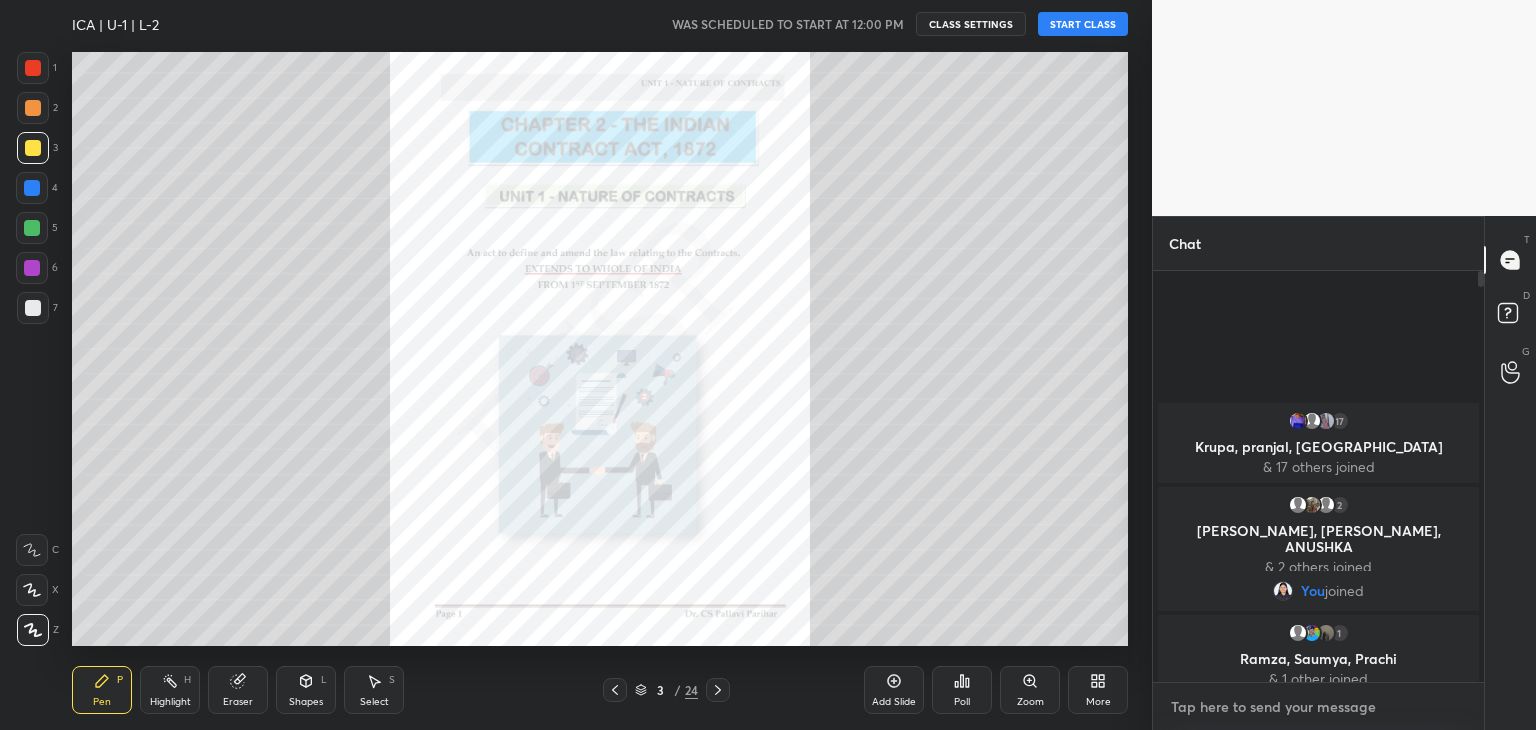 paste on "Our Tele Group-
[URL][DOMAIN_NAME]" 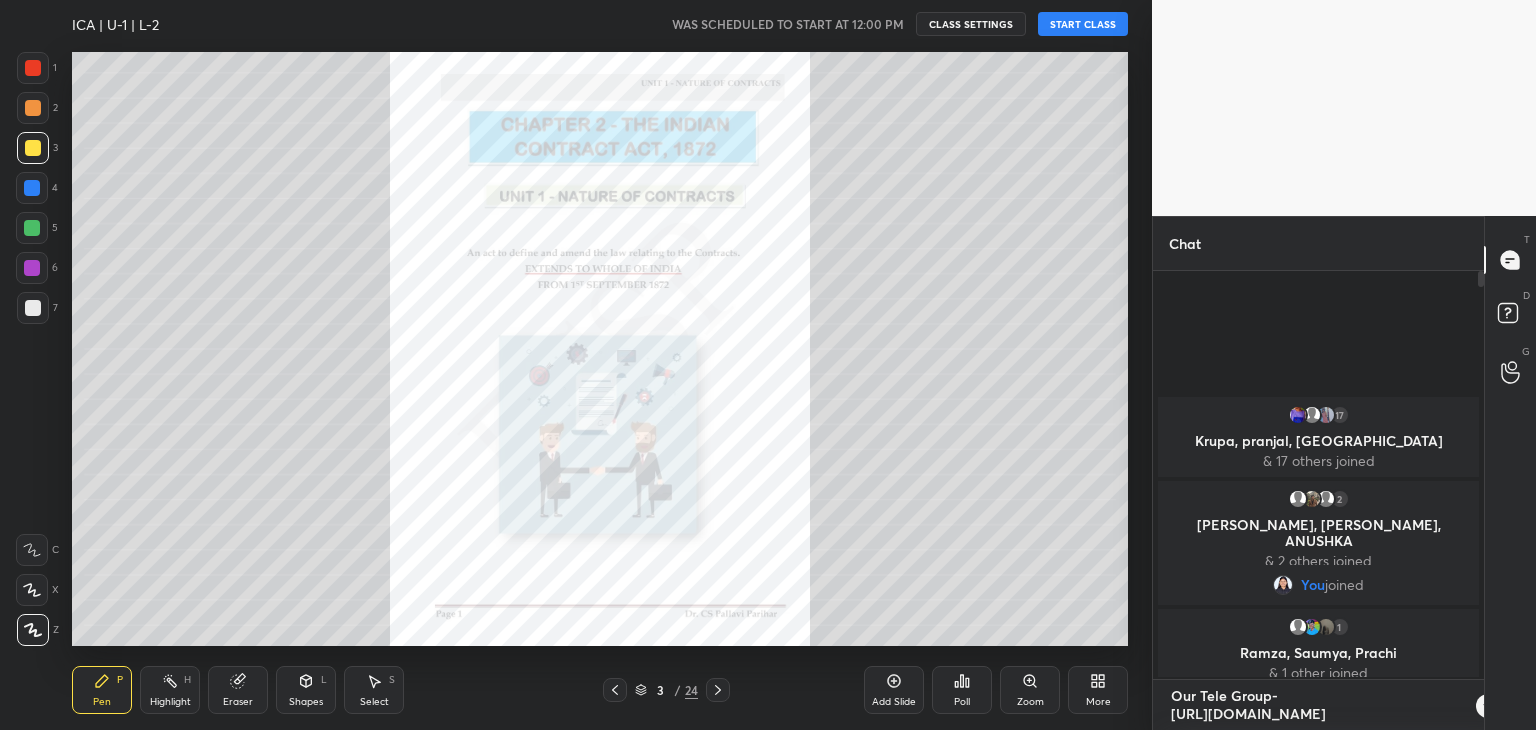 type on "Our Tele Group-
[URL][DOMAIN_NAME]" 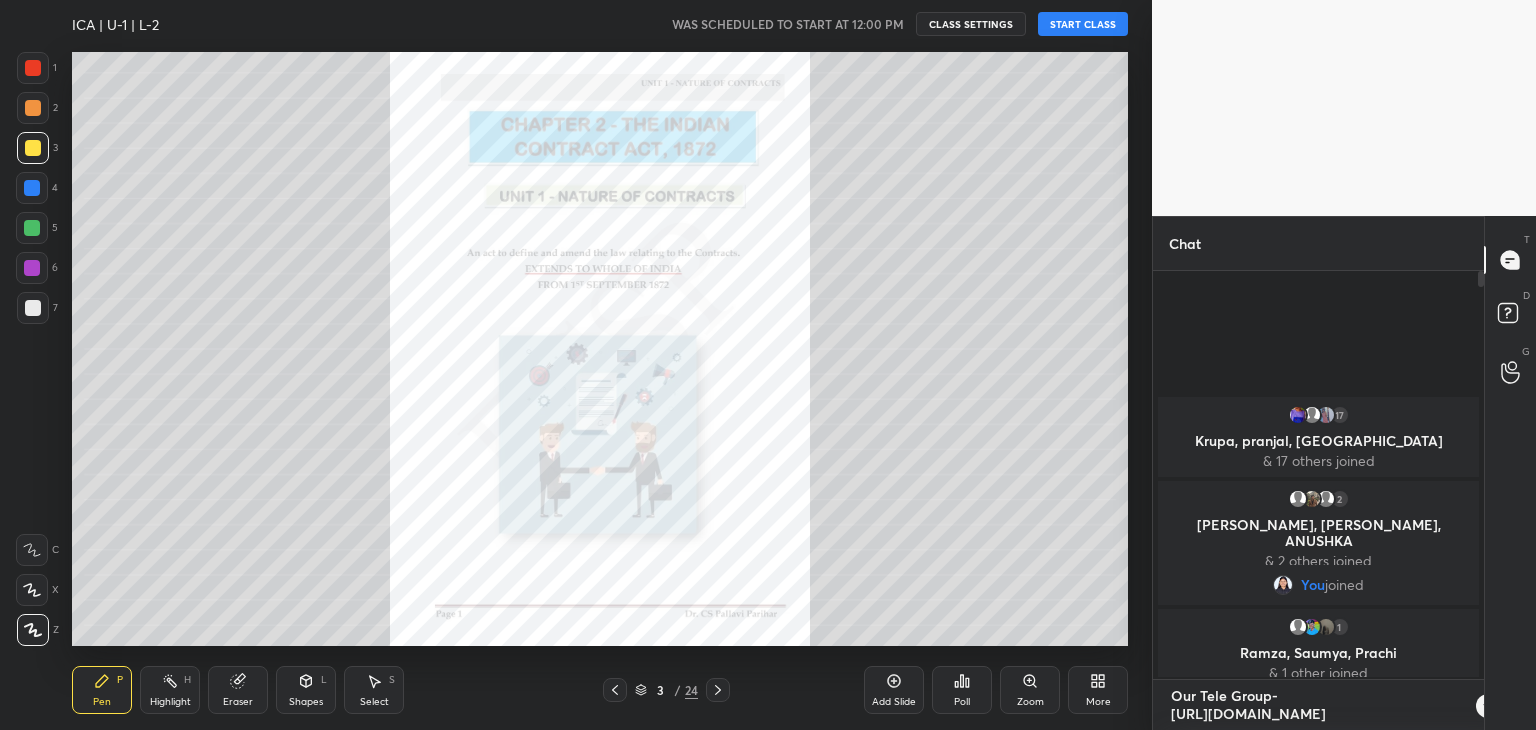 scroll, scrollTop: 0, scrollLeft: 0, axis: both 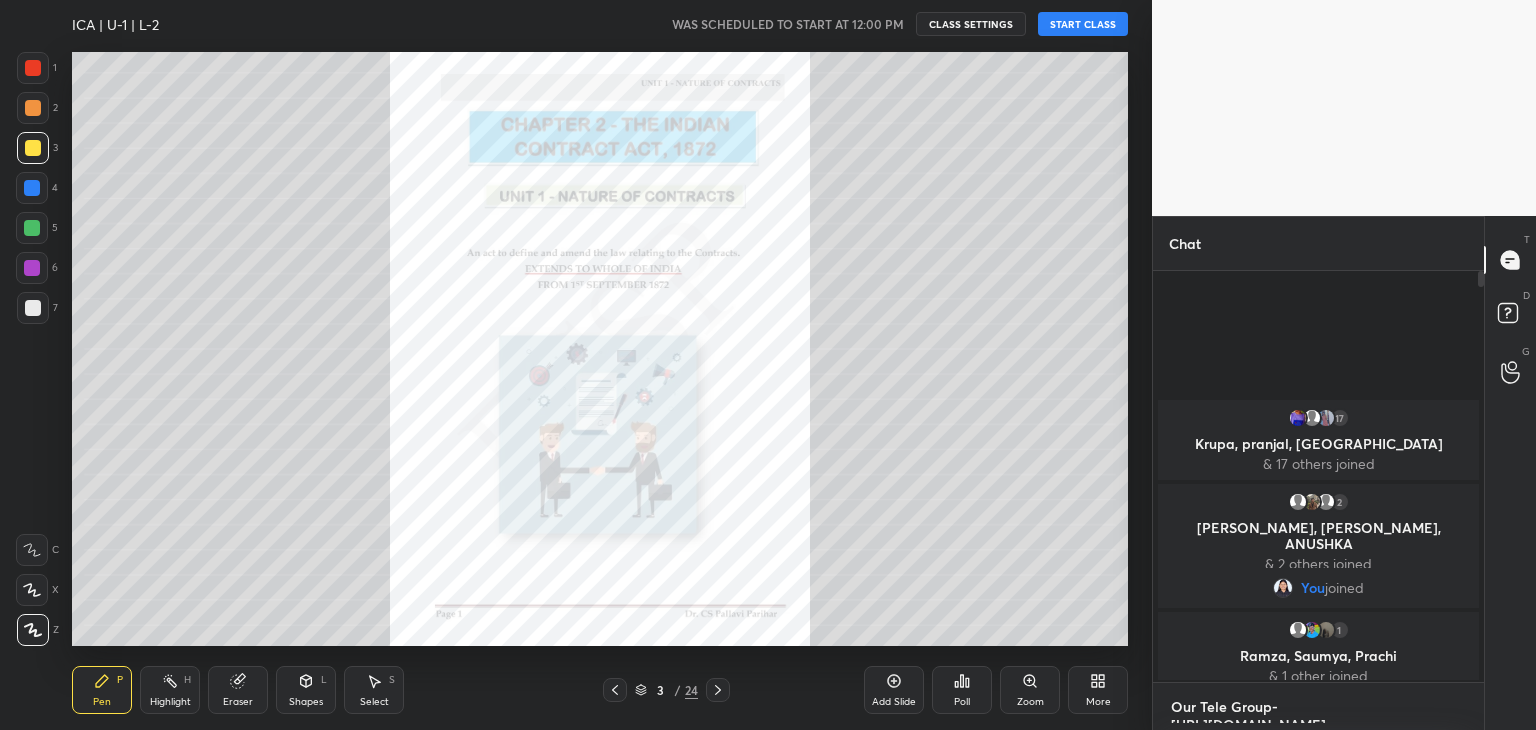 type 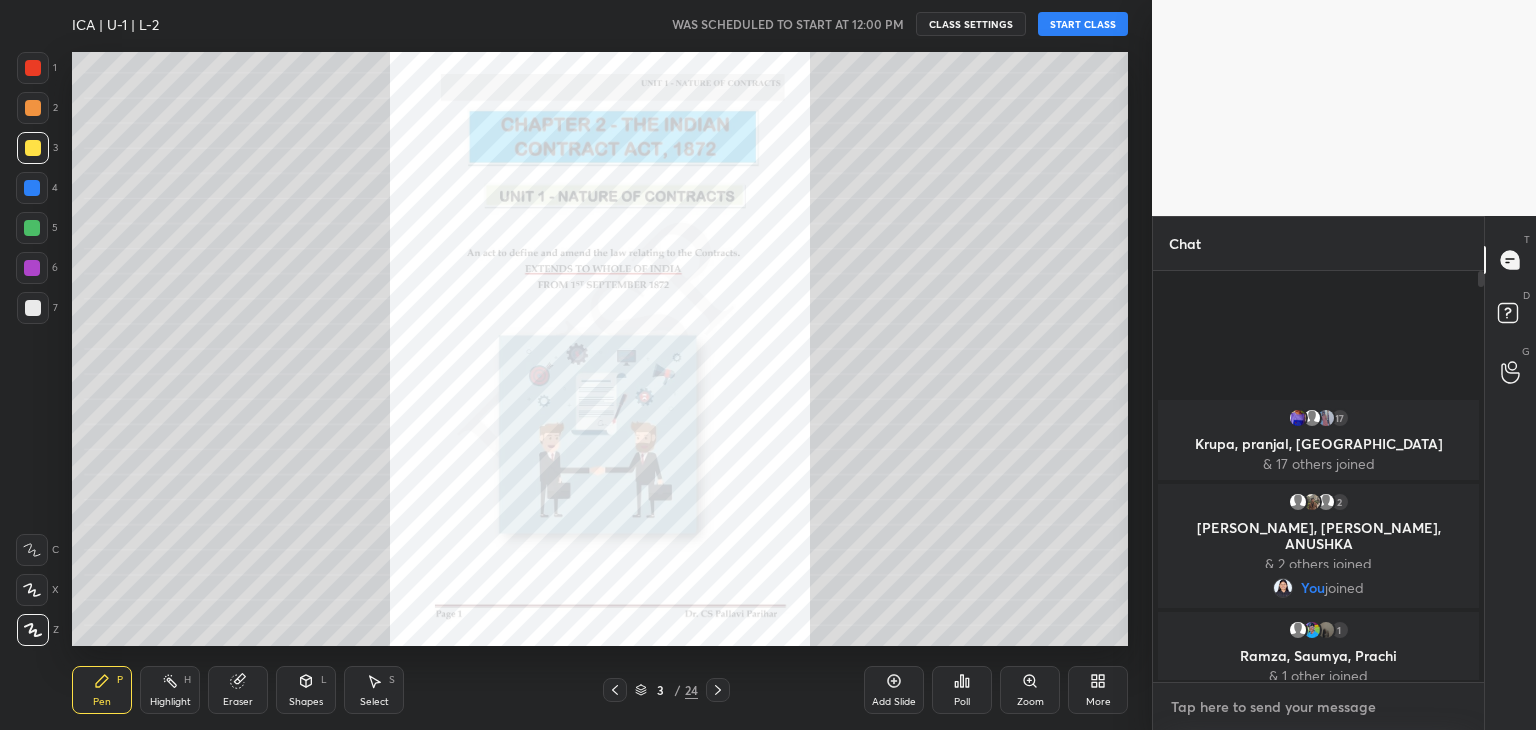 scroll, scrollTop: 6, scrollLeft: 6, axis: both 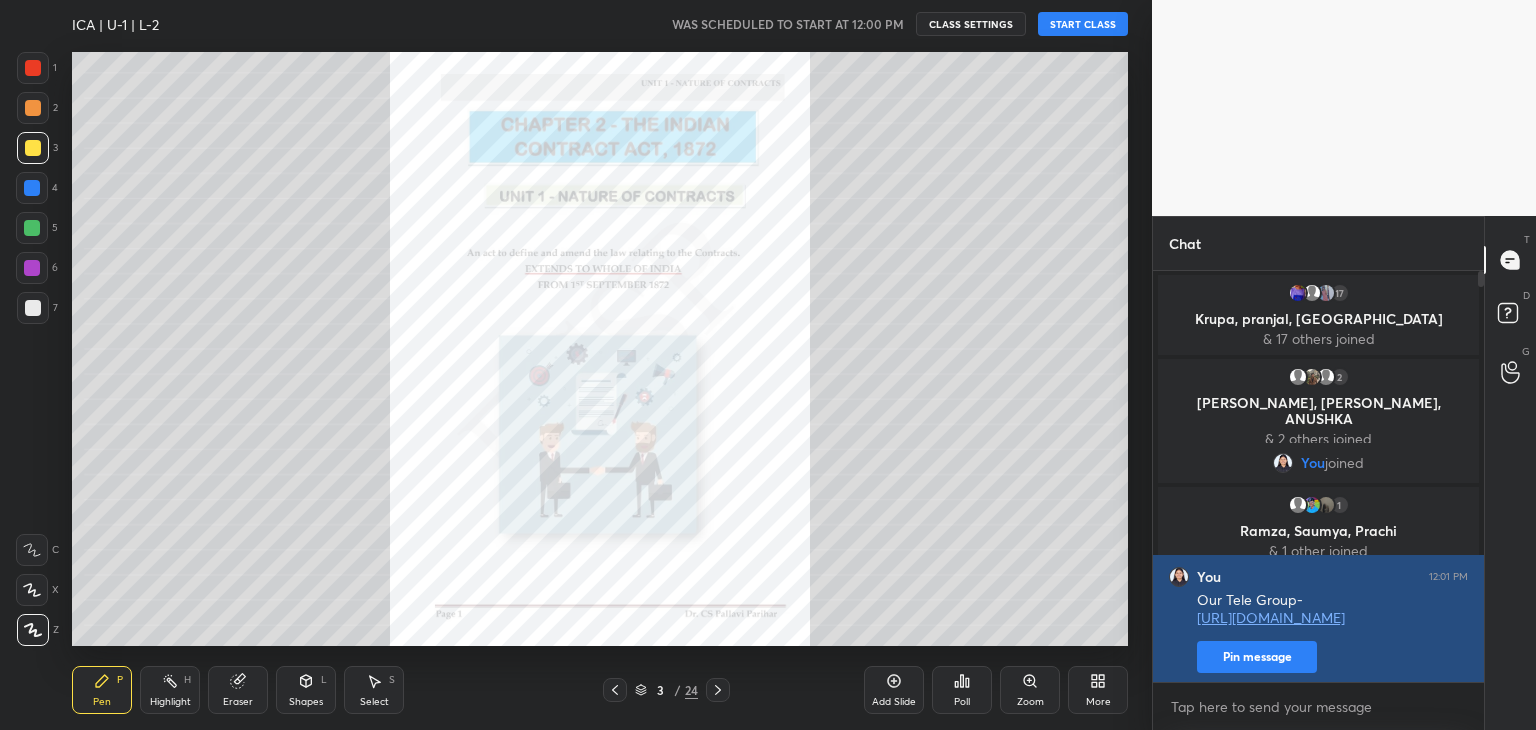 click on "Pin message" at bounding box center (1257, 657) 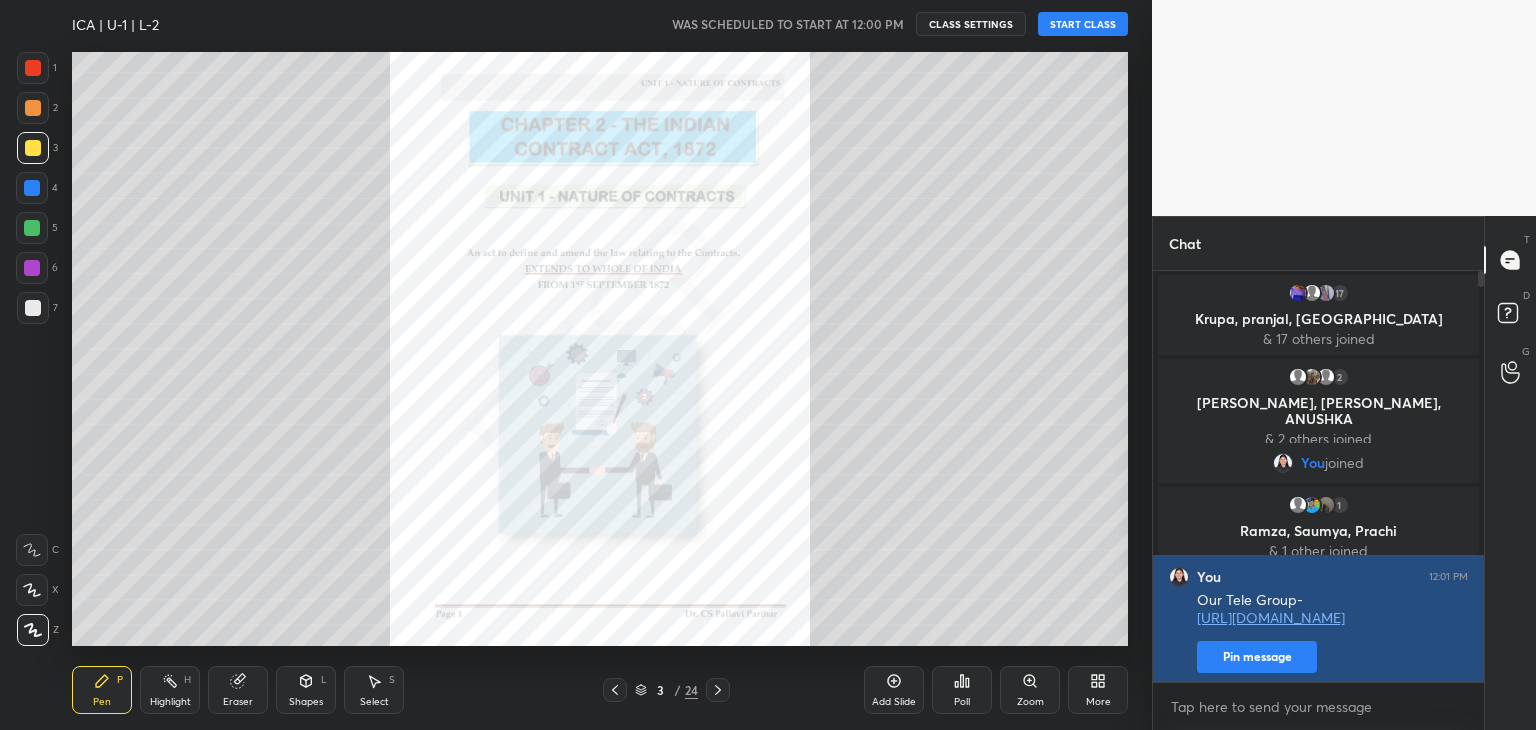 scroll, scrollTop: 349, scrollLeft: 325, axis: both 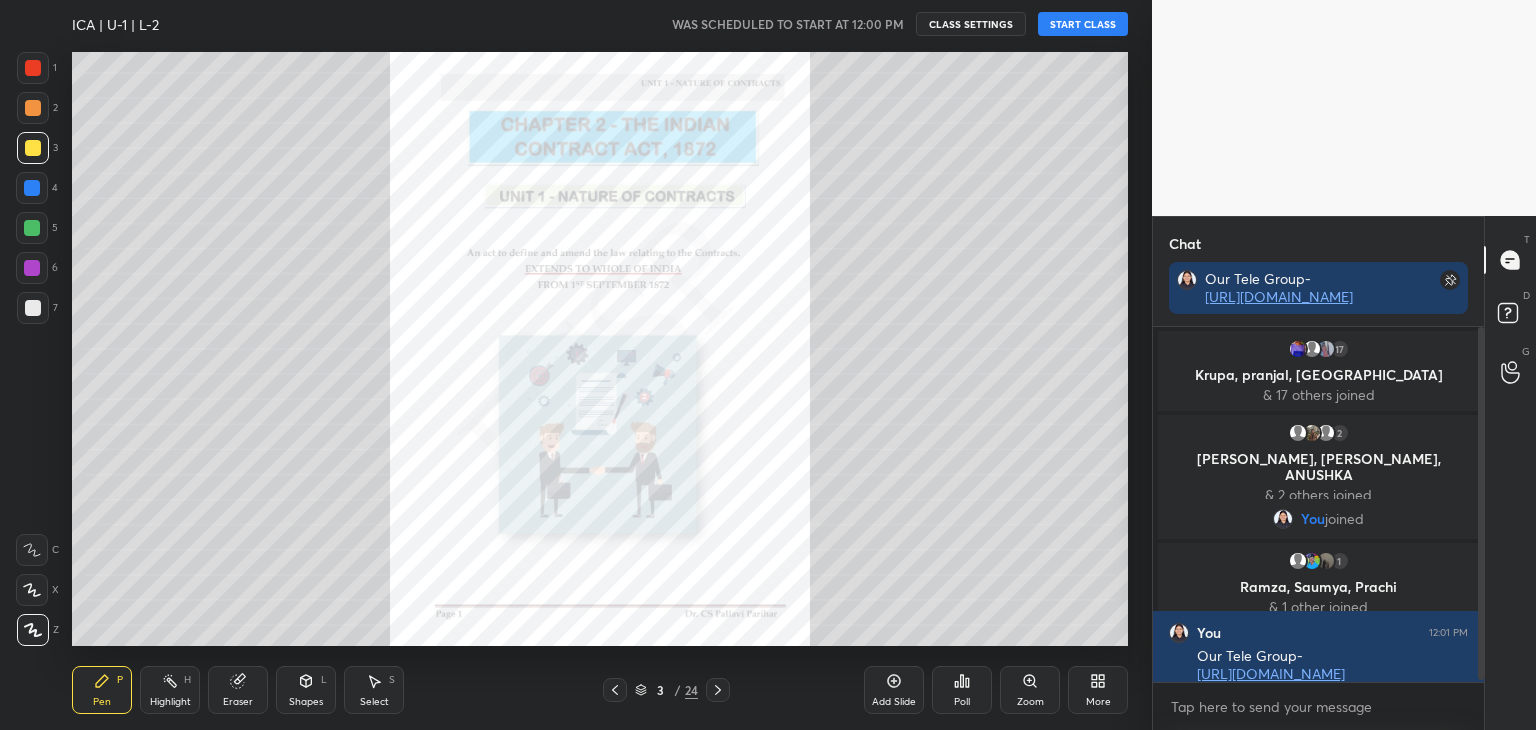 click on "START CLASS" at bounding box center [1083, 24] 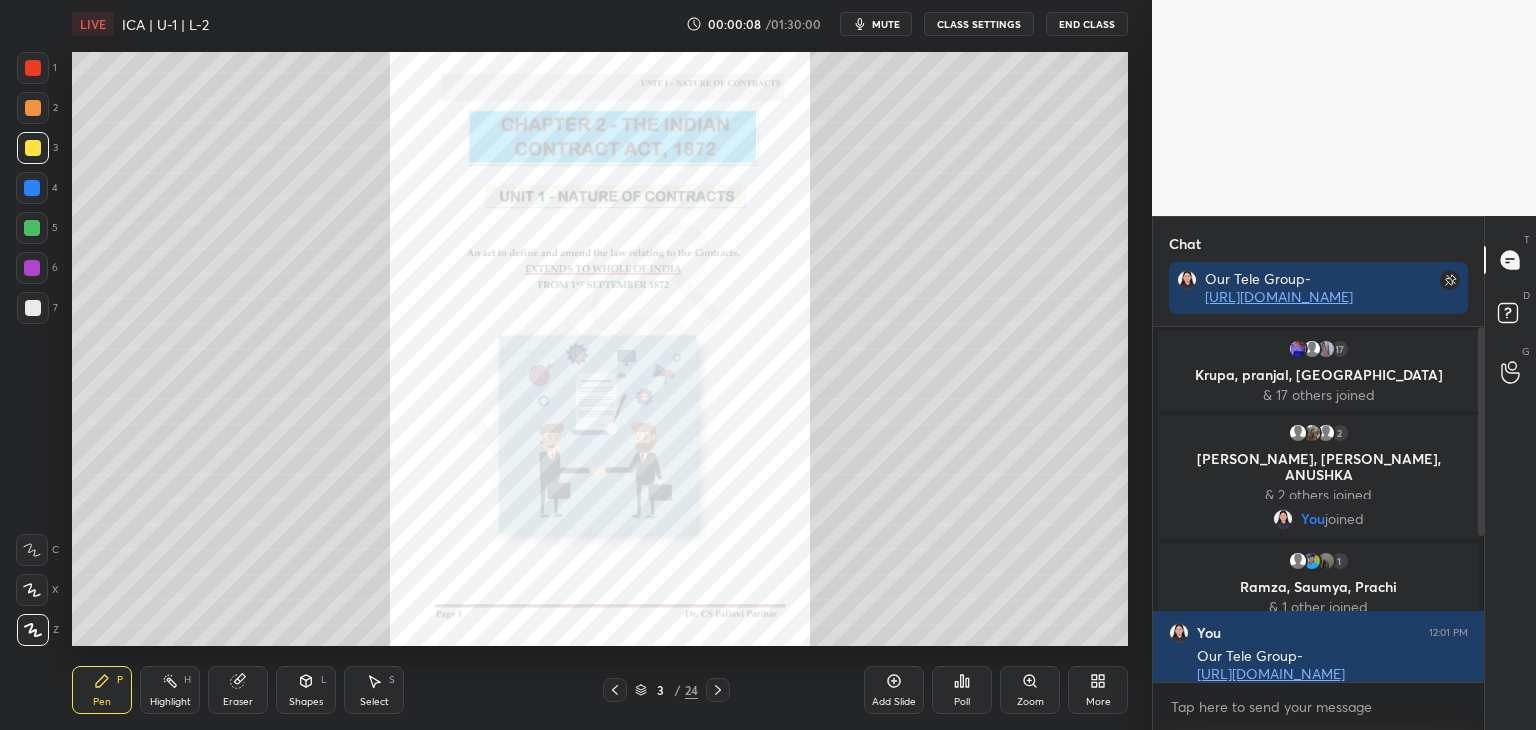 scroll, scrollTop: 270, scrollLeft: 0, axis: vertical 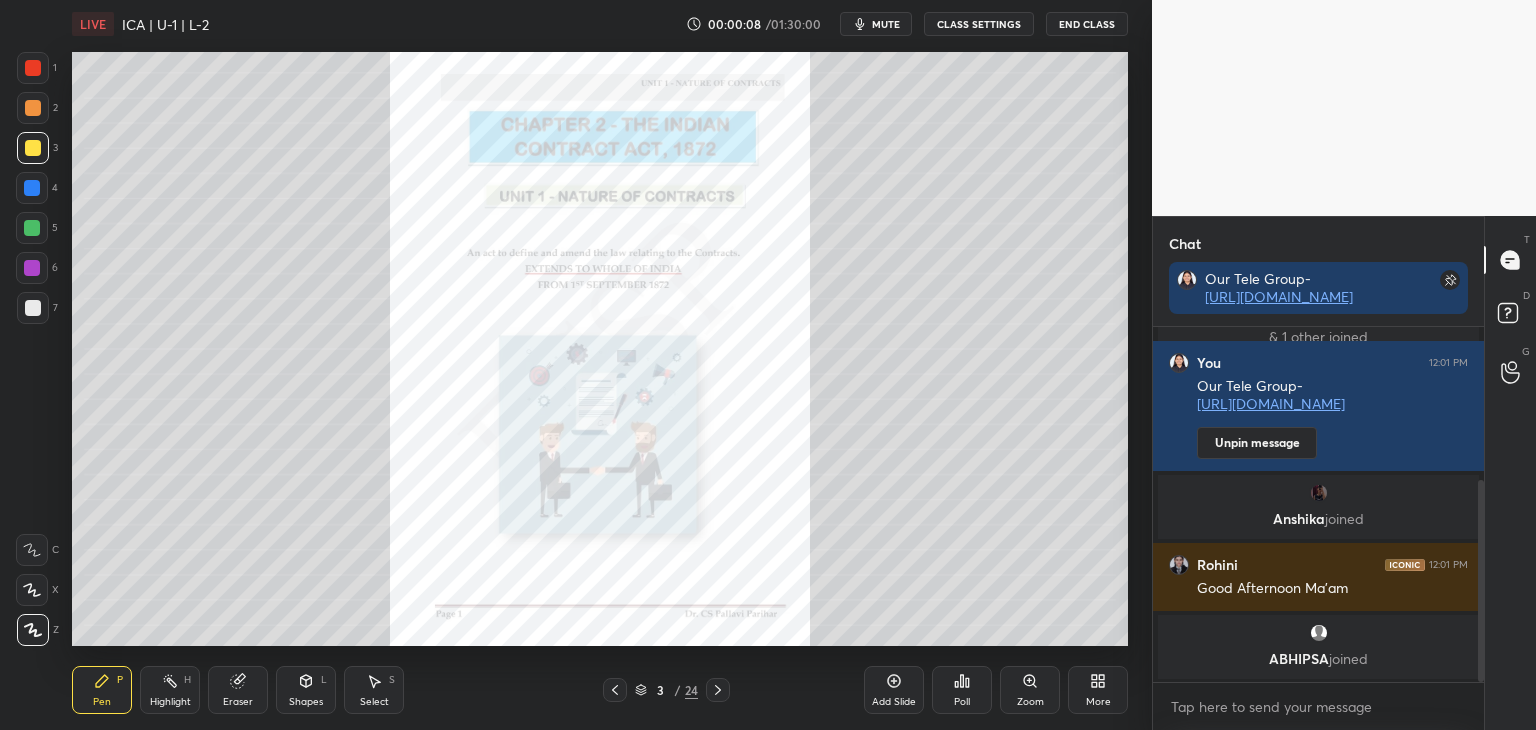 drag, startPoint x: 1482, startPoint y: 491, endPoint x: 1524, endPoint y: 761, distance: 273.24713 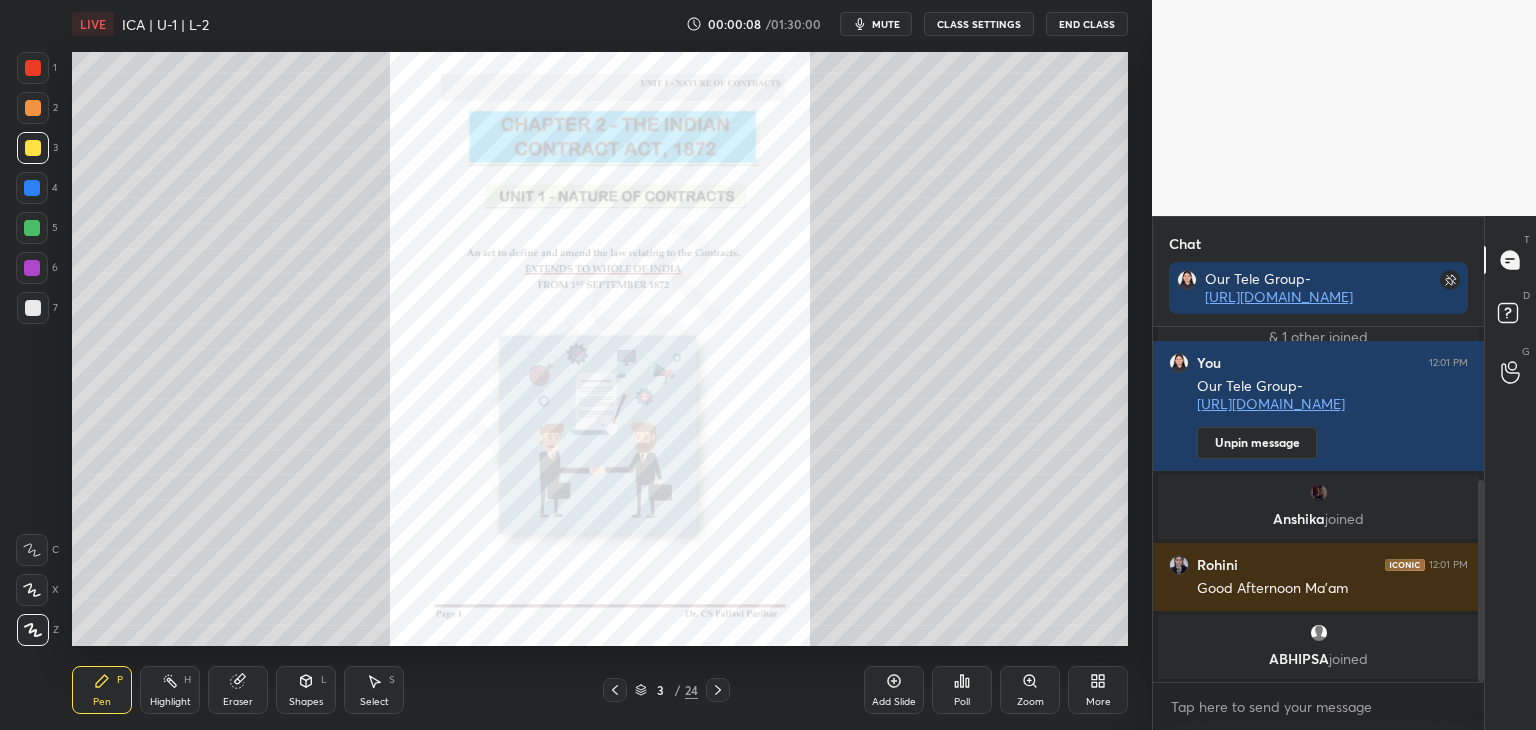 click on "1 2 3 4 5 6 7 C X Z C X Z E E Erase all   H H LIVE ICA | U-1 | L-2 00:00:08 /  01:30:00 mute CLASS SETTINGS End Class Setting up your live class Poll for   secs No correct answer Start poll Back ICA | U-1 | L-2 • L3 of Regular Course on Business Laws | for [DATE] & [DATE] [PERSON_NAME] Pen P Highlight H Eraser Shapes L Select S 3 / 24 Add Slide Poll Zoom More Chat Our Tele Group-
[URL][DOMAIN_NAME] You  joined 1 Ramza, Saumya, Prachi &  1 other  joined You 12:01 PM Our Tele Group-
[URL][DOMAIN_NAME] Unpin message [PERSON_NAME]  joined Rohini 12:01 PM Good Afternoon Ma'am ABHIPSA  joined JUMP TO LATEST Enable hand raising Enable raise hand to speak to learners. Once enabled, chat will be turned off temporarily. Enable x   introducing Raise a hand with a doubt Now learners can raise their hand along with a doubt  How it works? Doubts asked by learners will show up here NEW DOUBTS ASKED No one has raised a hand yet Can't raise hand Got it T Messages (T) D Doubts (D) G Raise Hand (G)" at bounding box center (768, 0) 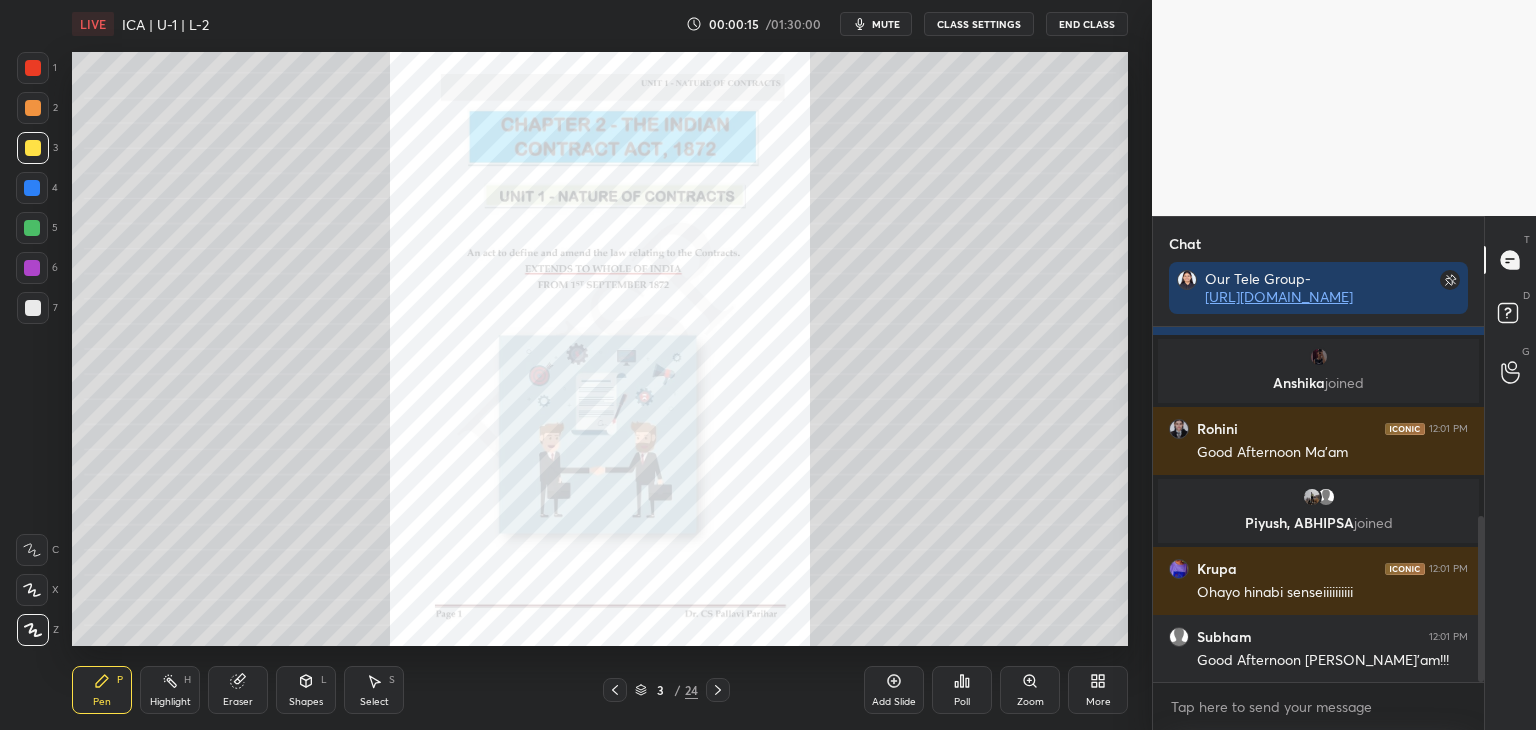 scroll, scrollTop: 474, scrollLeft: 0, axis: vertical 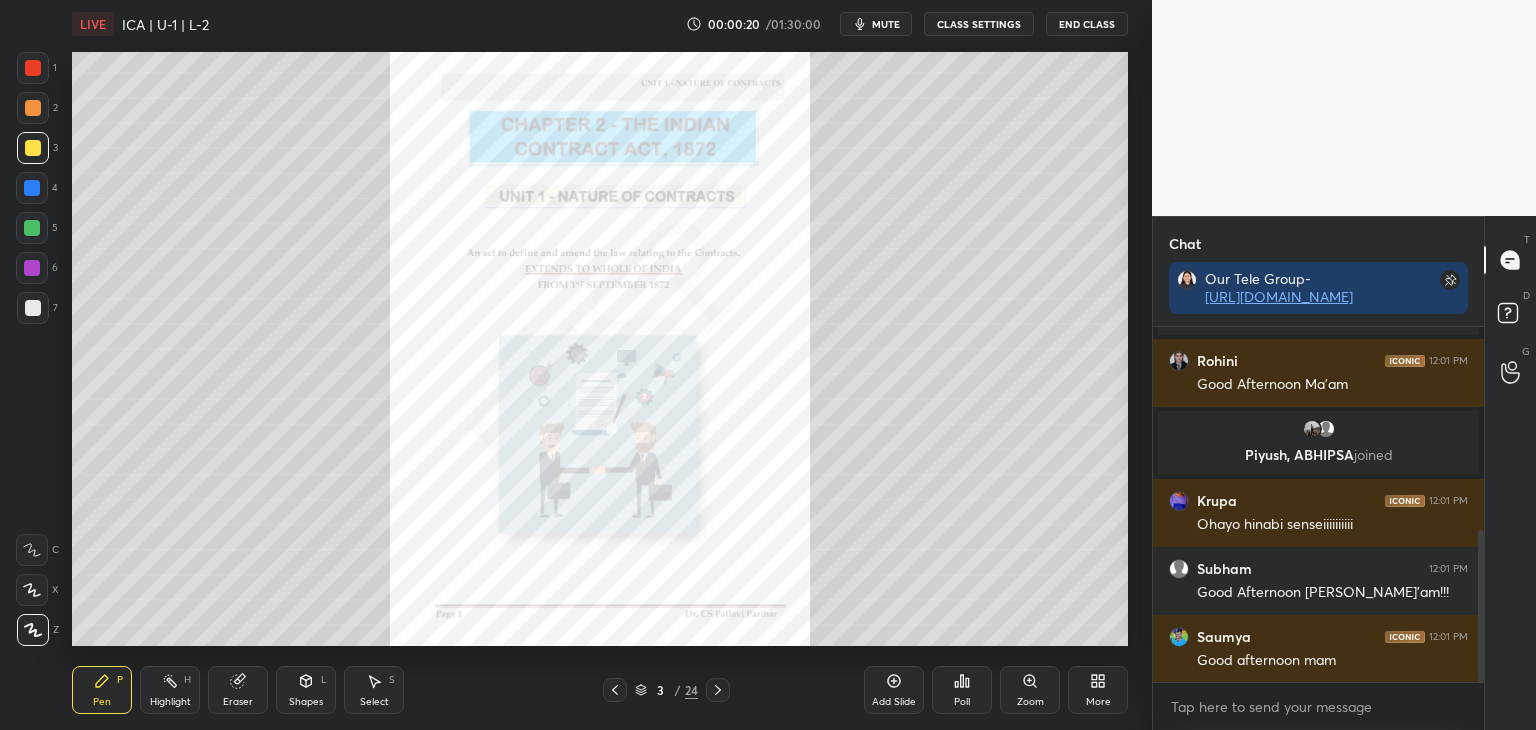 drag, startPoint x: 1481, startPoint y: 644, endPoint x: 1478, endPoint y: 740, distance: 96.04687 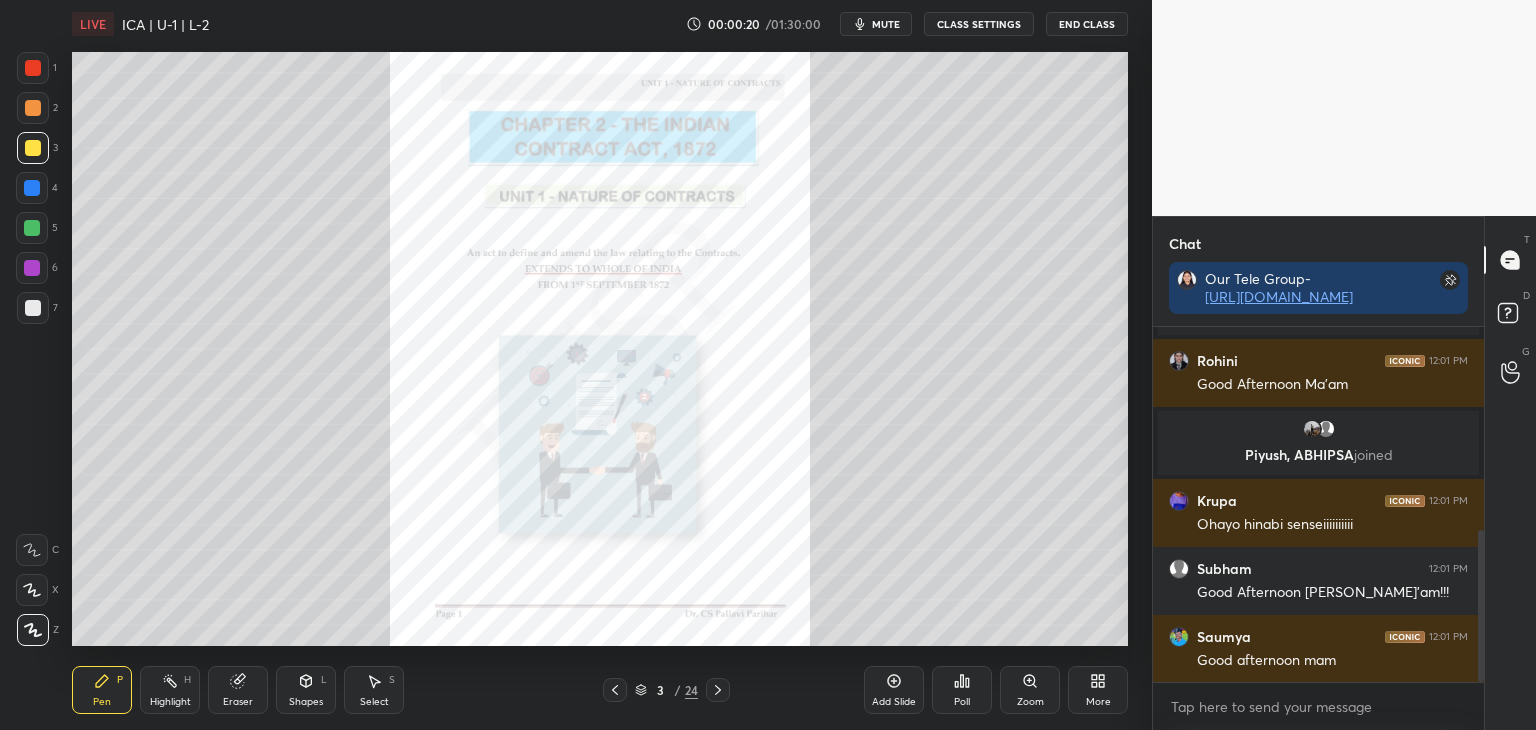 click on "1 2 3 4 5 6 7 C X Z C X Z E E Erase all   H H LIVE ICA | U-1 | L-2 00:00:20 /  01:30:00 mute CLASS SETTINGS End Class Setting up your live class Poll for   secs No correct answer Start poll Back ICA | U-1 | L-2 • L3 of Regular Course on Business Laws | for [DATE] & [DATE] [PERSON_NAME] Pen P Highlight H Eraser Shapes L Select S 3 / 24 Add Slide Poll Zoom More Chat Our Tele Group-
[URL][DOMAIN_NAME] You 12:01 PM Our Tele Group-
[URL][DOMAIN_NAME] Unpin message [PERSON_NAME]  joined Rohini 12:01 PM Good Afternoon Ma'am Piyush, ABHIPSA  joined Krupa 12:01 PM Ohayo hinabi senseiiiiiiiiii Subham 12:01 PM Good Afternoon Ma'am!!! Saumya 12:01 PM Good afternoon mam JUMP TO LATEST Enable hand raising Enable raise hand to speak to learners. Once enabled, chat will be turned off temporarily. Enable x   introducing Raise a hand with a doubt Now learners can raise their hand along with a doubt  How it works? Doubts asked by learners will show up here NEW DOUBTS ASKED No one has raised a hand yet" at bounding box center (768, 0) 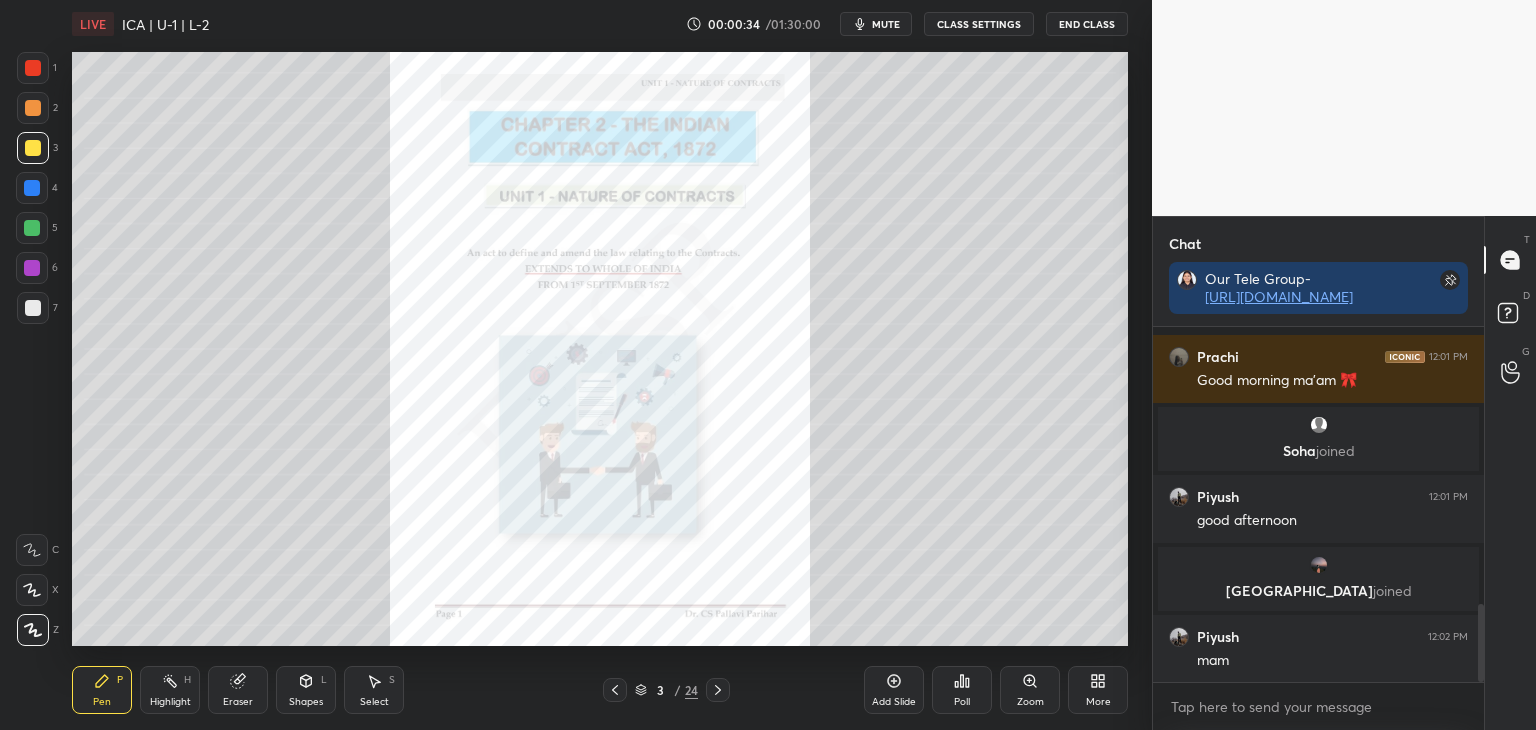 scroll, scrollTop: 1254, scrollLeft: 0, axis: vertical 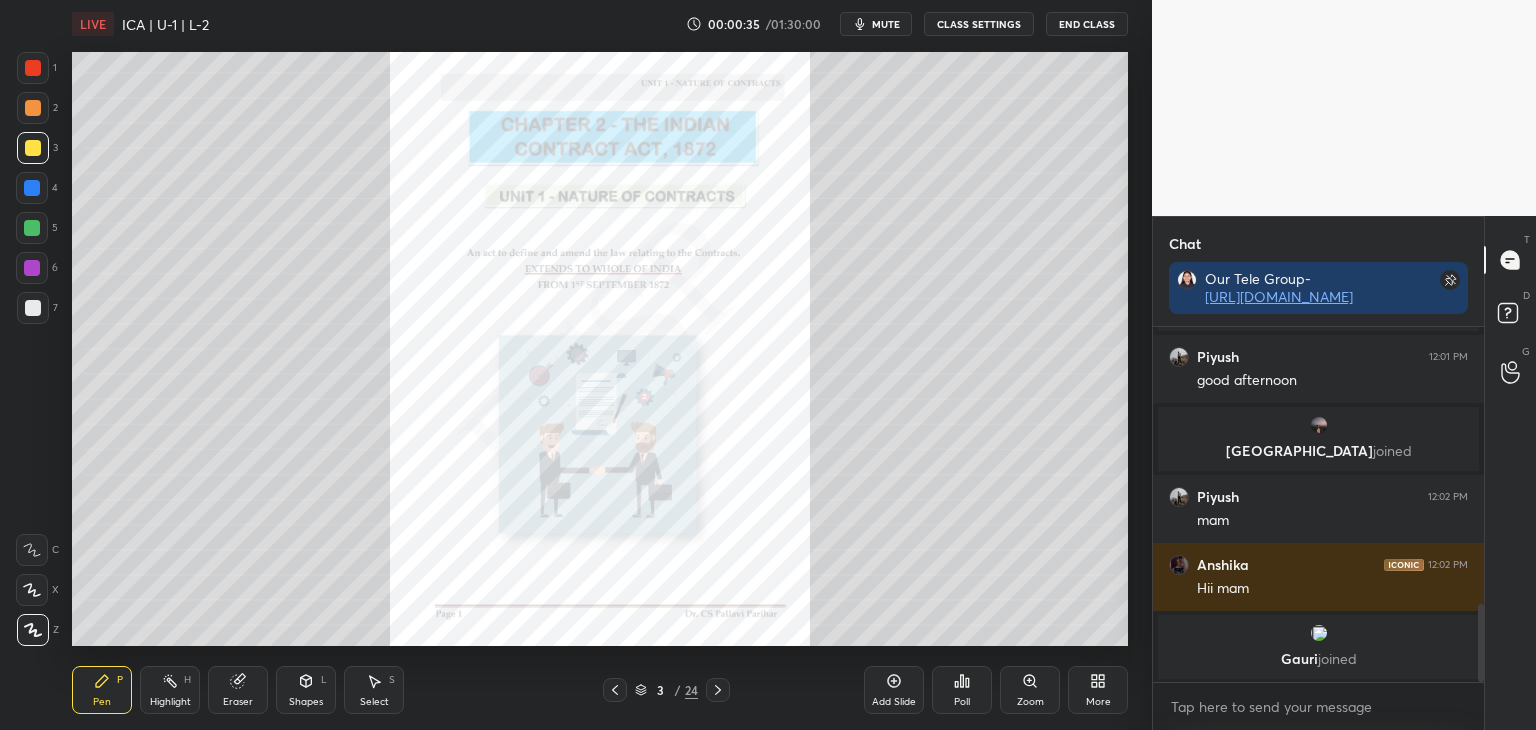 click on "T Messages (T) D Doubts (D) G Raise Hand (G)" at bounding box center [1510, 473] 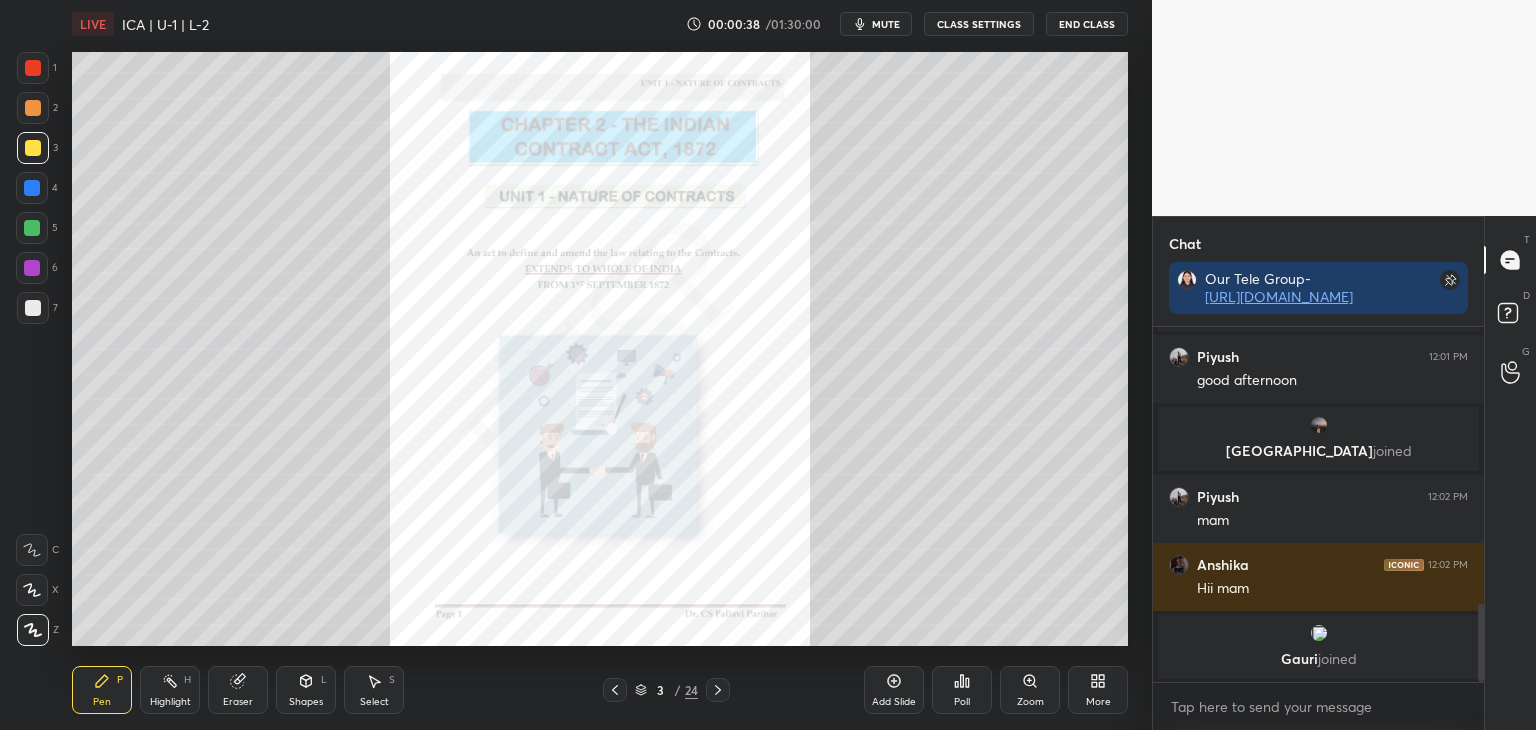 scroll, scrollTop: 1322, scrollLeft: 0, axis: vertical 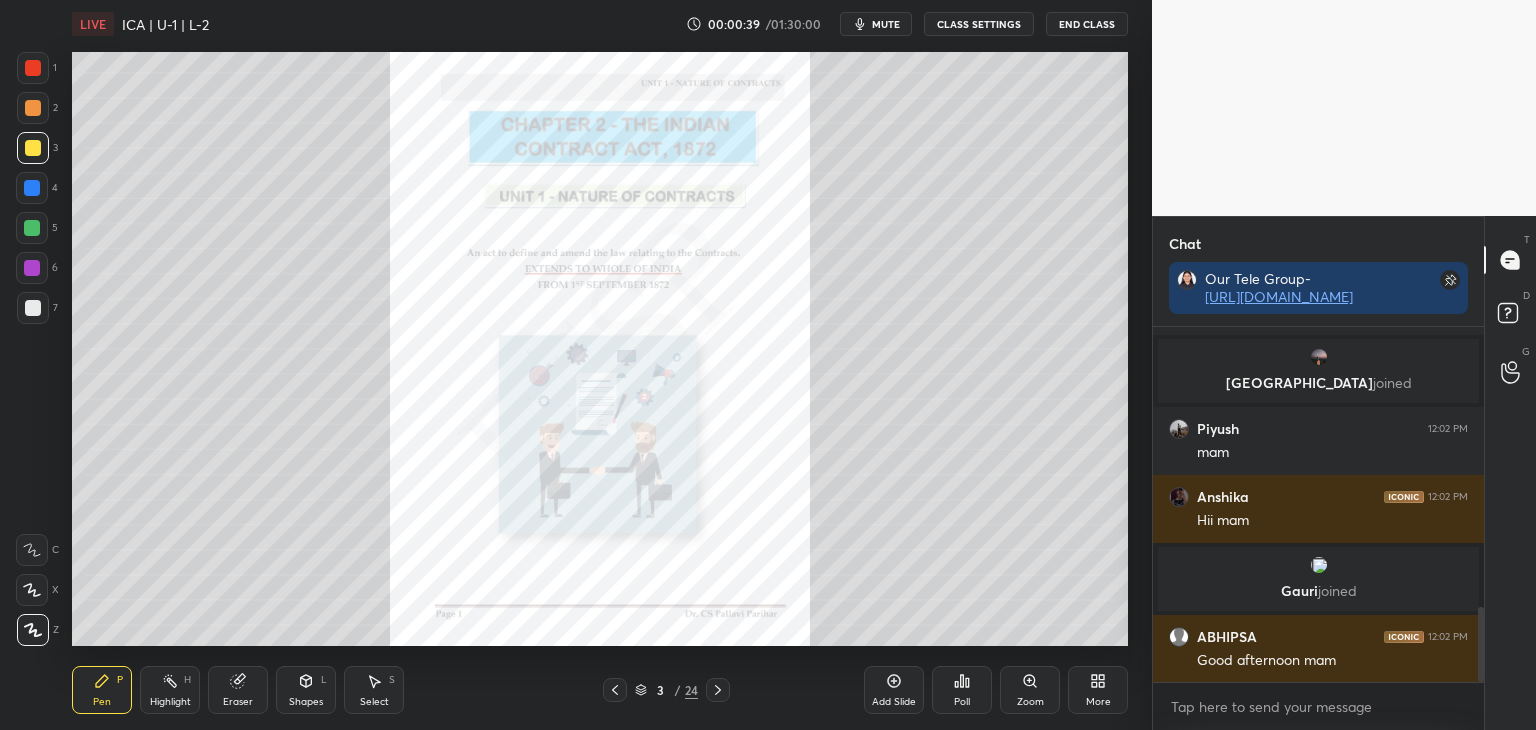 drag, startPoint x: 1480, startPoint y: 660, endPoint x: 1472, endPoint y: 721, distance: 61.522354 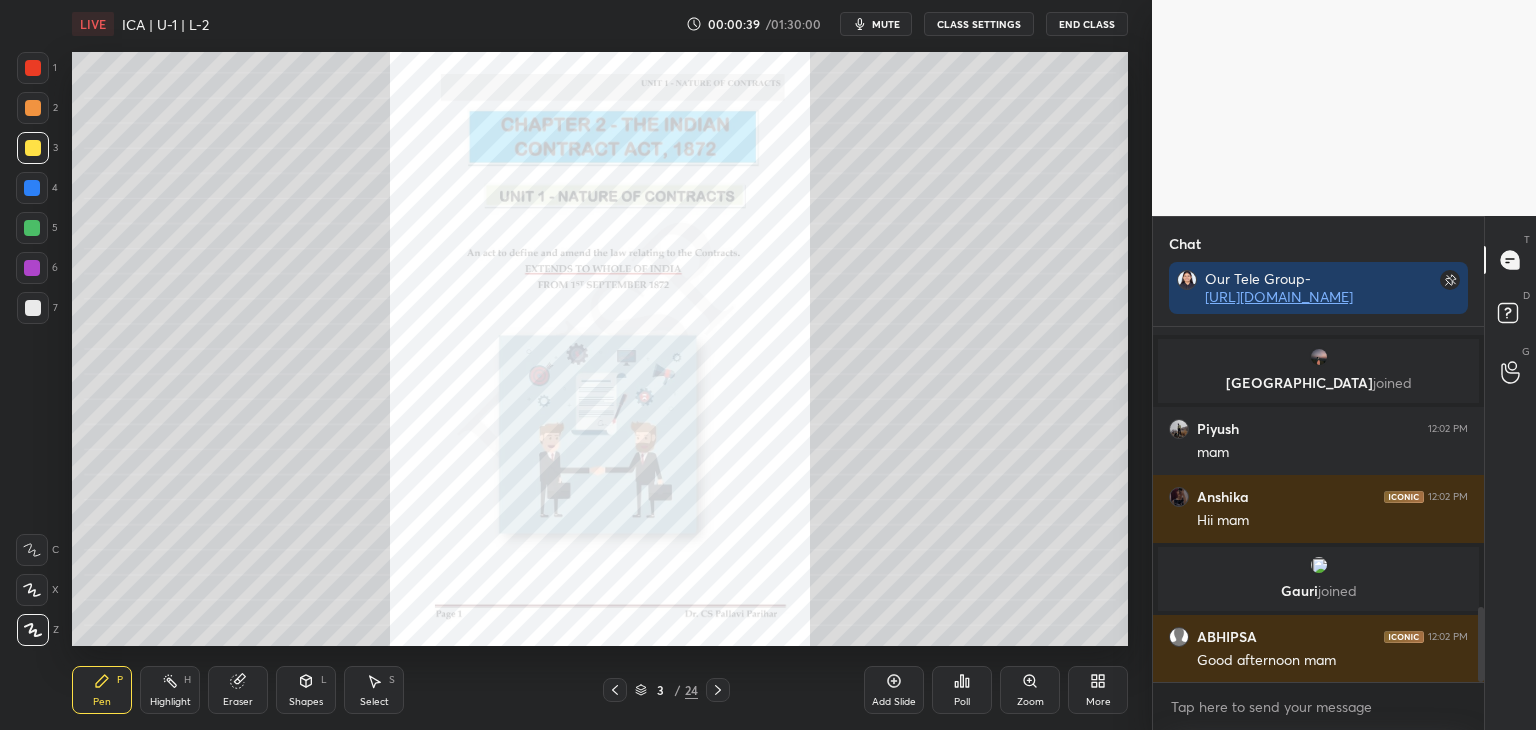 click on "Piyush, ABHIPSA  joined Krupa 12:01 PM Ohayo hinabi senseiiiiiiiiii Subham 12:01 PM Good Afternoon Ma'am!!! Saumya 12:01 PM Good afternoon mam SANIA 12:01 PM Good Afternoon mam❤️ Ramza 12:01 PM Good afternoon mam [PERSON_NAME], [PERSON_NAME]  joined Anshika 12:01 PM Hii mam Prachi 12:01 PM Good morning ma'am 🎀 Soha  joined Piyush 12:01 PM good afternoon [PERSON_NAME]  joined Piyush 12:02 PM mam Anshika 12:02 PM Hii mam [PERSON_NAME]  joined ABHIPSA 12:02 PM Good afternoon mam JUMP TO LATEST Enable hand raising Enable raise hand to speak to learners. Once enabled, chat will be turned off temporarily. Enable x" at bounding box center [1318, 528] 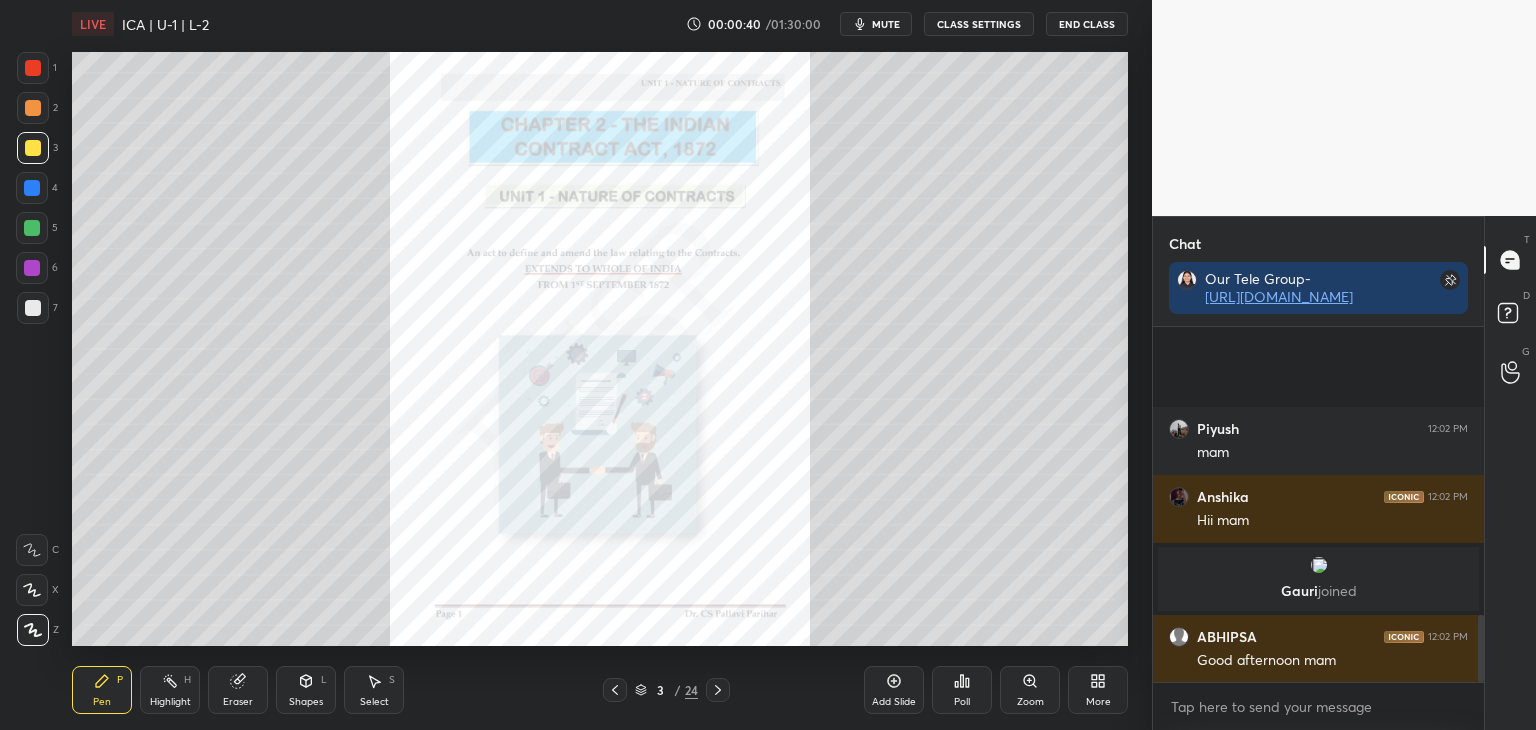 scroll, scrollTop: 1526, scrollLeft: 0, axis: vertical 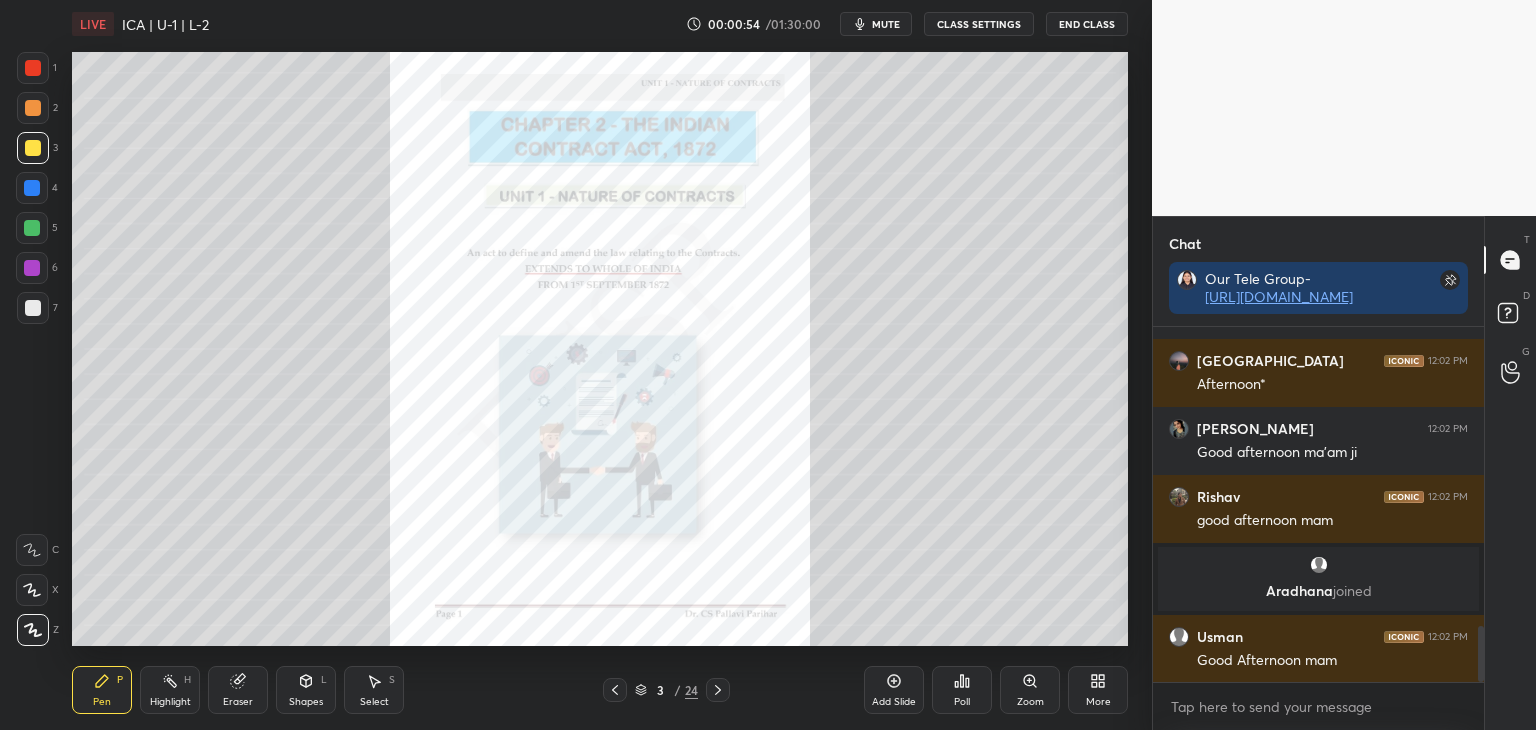 drag, startPoint x: 1480, startPoint y: 644, endPoint x: 1481, endPoint y: 752, distance: 108.00463 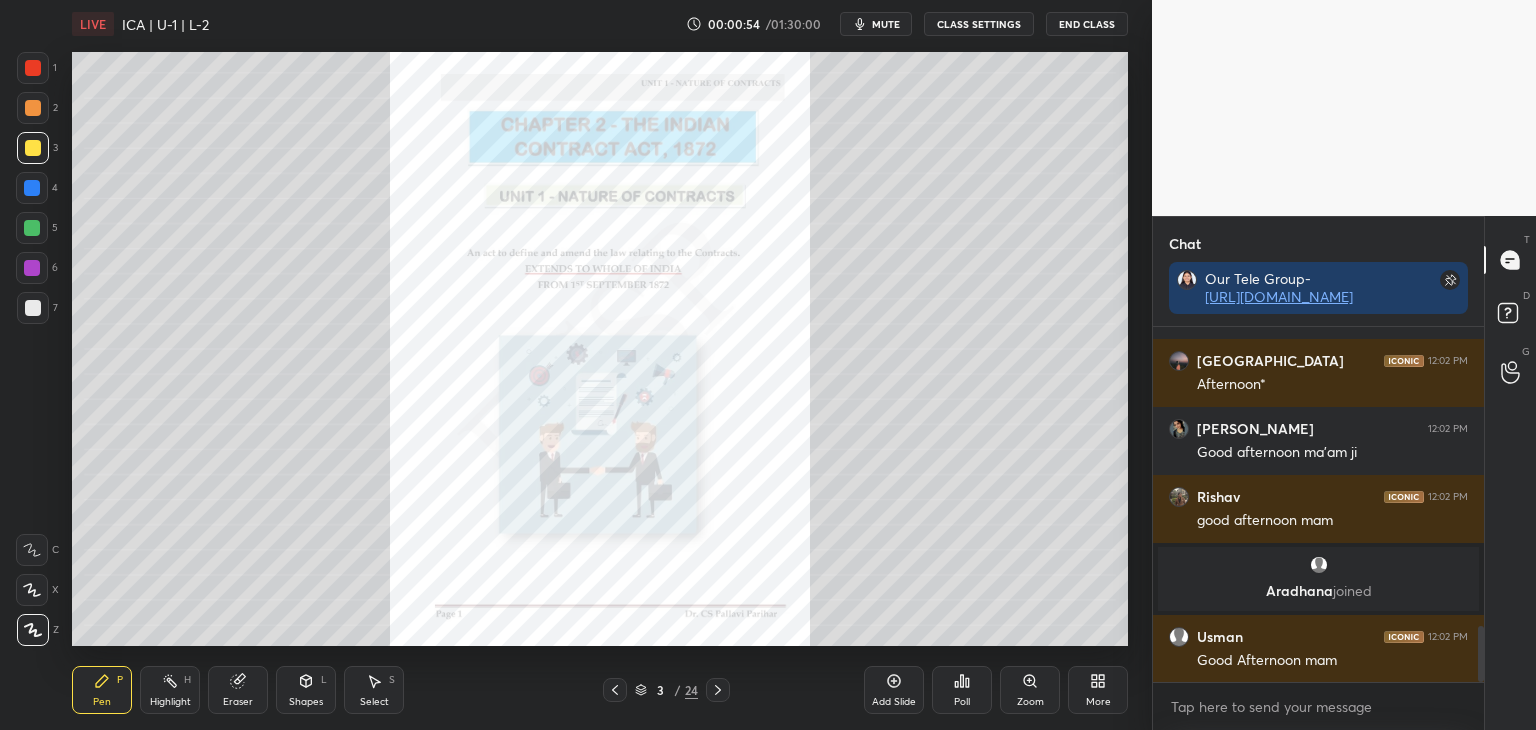 click on "1 2 3 4 5 6 7 C X Z C X Z E E Erase all   H H LIVE ICA | U-1 | L-2 00:00:54 /  01:30:00 mute CLASS SETTINGS End Class Setting up your live class Poll for   secs No correct answer Start poll Back ICA | U-1 | L-2 • L3 of Regular Course on Business Laws | for [DATE] & [DATE] [PERSON_NAME] Pen P Highlight H Eraser Shapes L Select S 3 / 24 Add Slide Poll Zoom More Chat Our Tele Group-
[URL][DOMAIN_NAME] Garv 12:02 PM GOOD AFTERNOON MAM!! Rahul 12:02 PM good afternon mam [PERSON_NAME] 12:02 PM Afternoon* [GEOGRAPHIC_DATA] 12:02 PM Good afternoon ma'am ji [PERSON_NAME] 12:02 PM good afternoon mam [PERSON_NAME]  joined Usman 12:02 PM Good Afternoon mam JUMP TO LATEST Enable hand raising Enable raise hand to speak to learners. Once enabled, chat will be turned off temporarily. Enable x   introducing Raise a hand with a doubt Now learners can raise their hand along with a doubt  How it works? Doubts asked by learners will show up here NEW DOUBTS ASKED No one has raised a hand yet Can't raise hand Got it T Messages (T) D G ​" at bounding box center (768, 0) 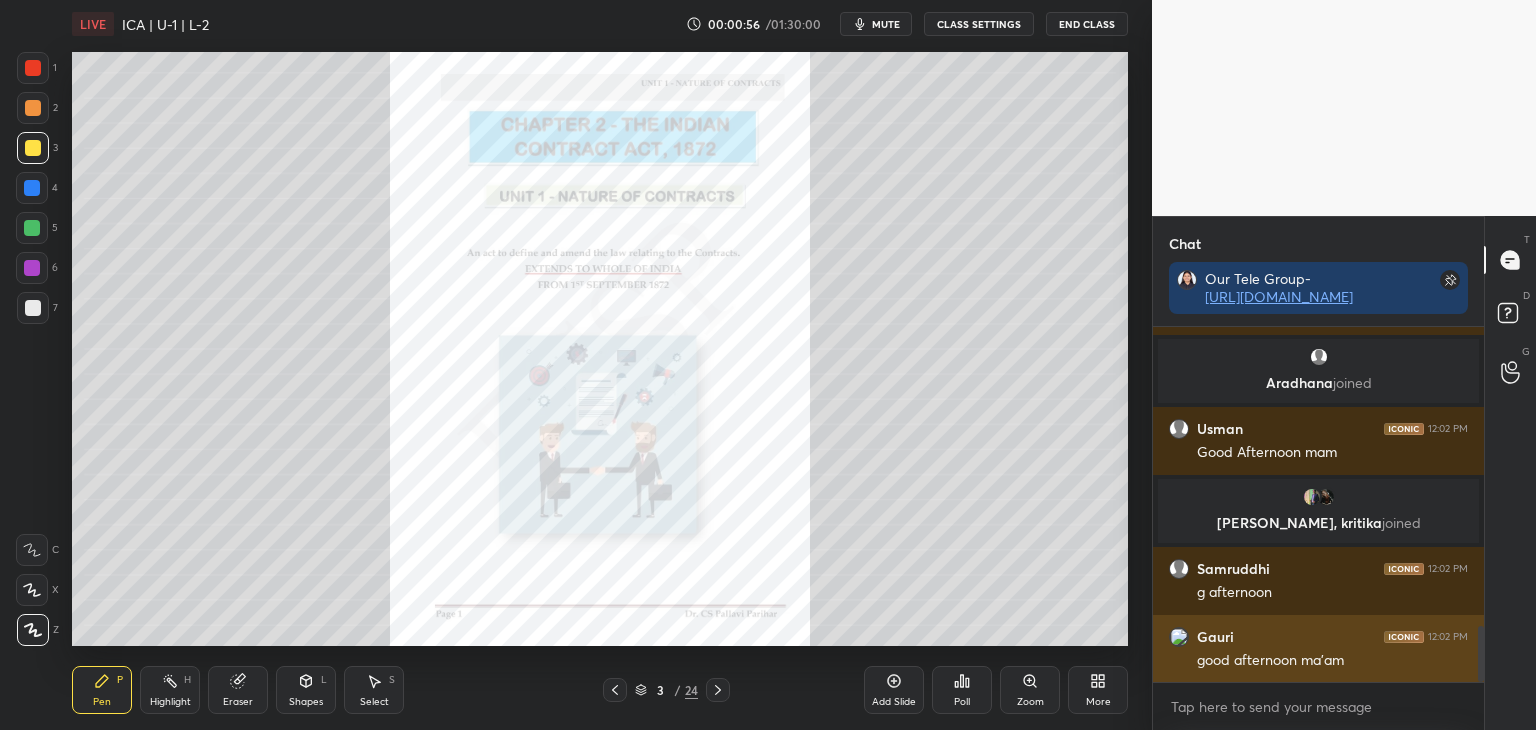 scroll, scrollTop: 1952, scrollLeft: 0, axis: vertical 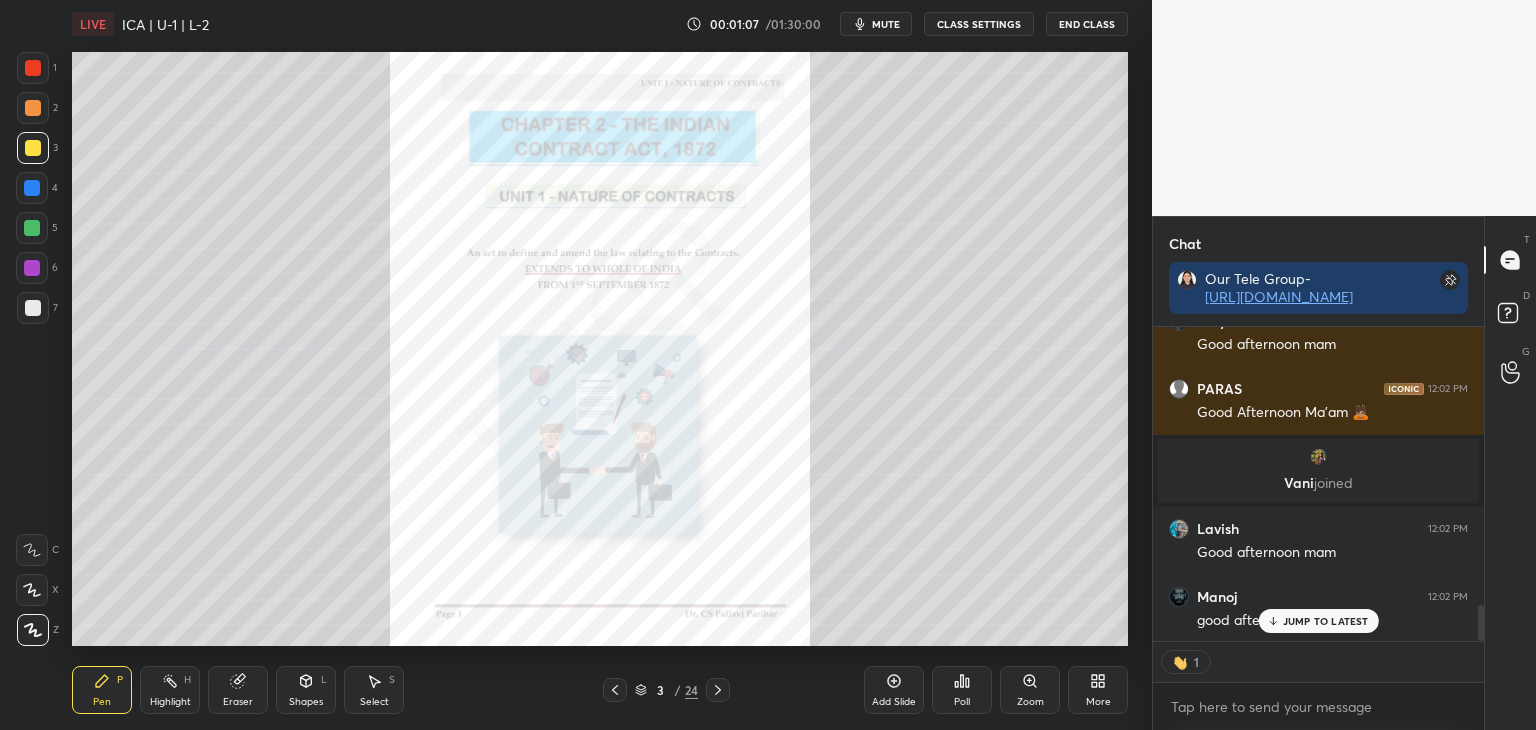 drag, startPoint x: 1480, startPoint y: 662, endPoint x: 1501, endPoint y: 742, distance: 82.710335 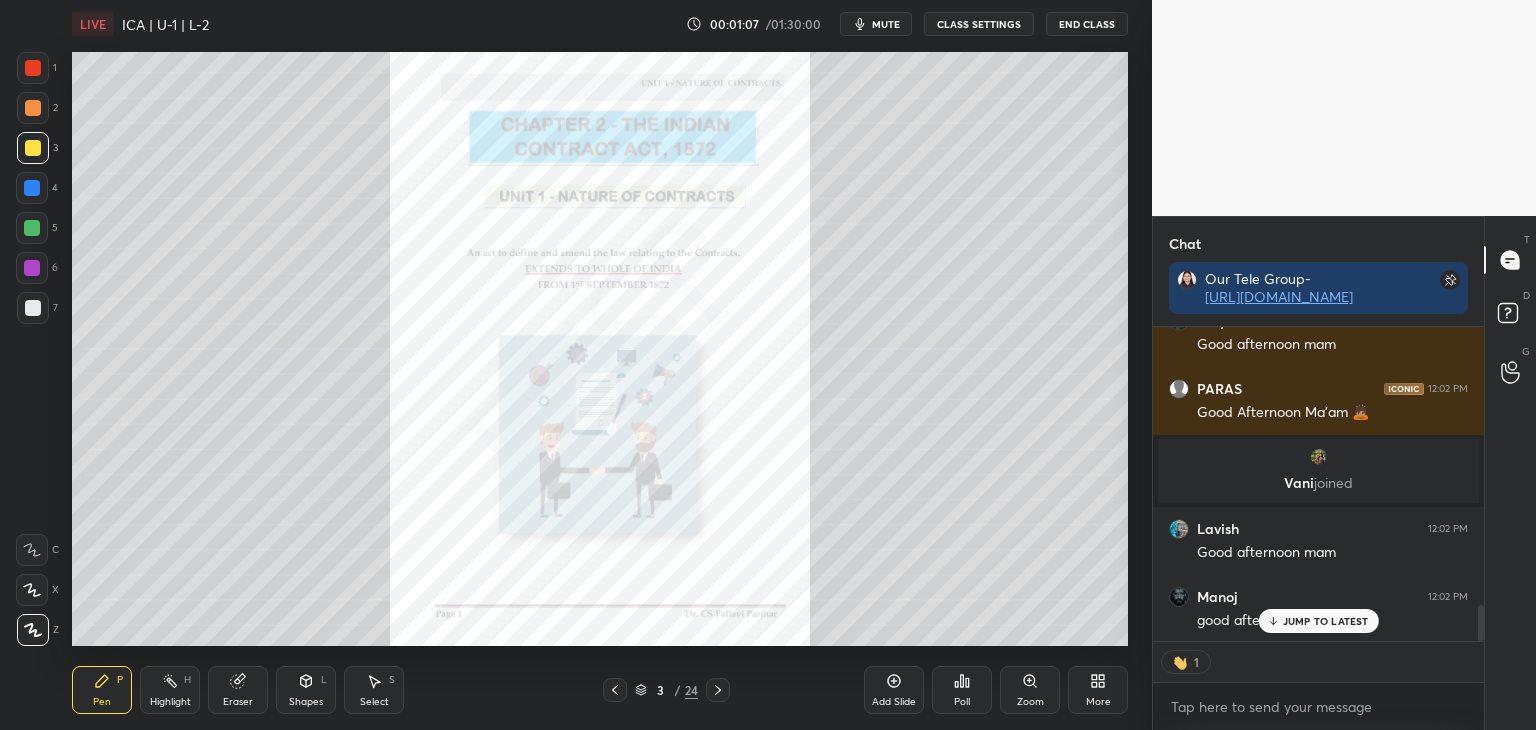 click on "1 2 3 4 5 6 7 C X Z C X Z E E Erase all   H H LIVE ICA | U-1 | L-2 00:01:07 /  01:30:00 mute CLASS SETTINGS End Class Setting up your live class Poll for   secs No correct answer Start poll Back ICA | U-1 | L-2 • L3 of Regular Course on Business Laws | for [DATE] & [DATE] [PERSON_NAME] Pen P Highlight H Eraser Shapes L Select S 3 / 24 Add Slide Poll Zoom More Chat Our Tele Group-
[URL][DOMAIN_NAME] Garv 12:02 PM GOOD AFTERNOON MAM!! Rahul 12:02 PM good afternon mam [PERSON_NAME] 12:02 PM Afternoon* [GEOGRAPHIC_DATA] 12:02 PM Good afternoon ma'am ji [PERSON_NAME] 12:02 PM good afternoon mam [PERSON_NAME]  joined Usman 12:02 PM Good Afternoon mam [PERSON_NAME], kritika  joined [PERSON_NAME] 12:02 PM g afternoon [PERSON_NAME] 12:02 PM good afternoon ma'am Satyam 12:02 PM Good afternoon mam PARAS 12:02 PM Good Afternoon Ma'am 🙇🏽 [PERSON_NAME]  joined Lavish 12:02 PM Good afternoon mam [PERSON_NAME] 12:02 PM good afternoon mam JUMP TO LATEST 1 Enable hand raising Enable x   introducing Raise a hand with a doubt How it works? NEW DOUBTS ASKED Got it T" at bounding box center (768, 0) 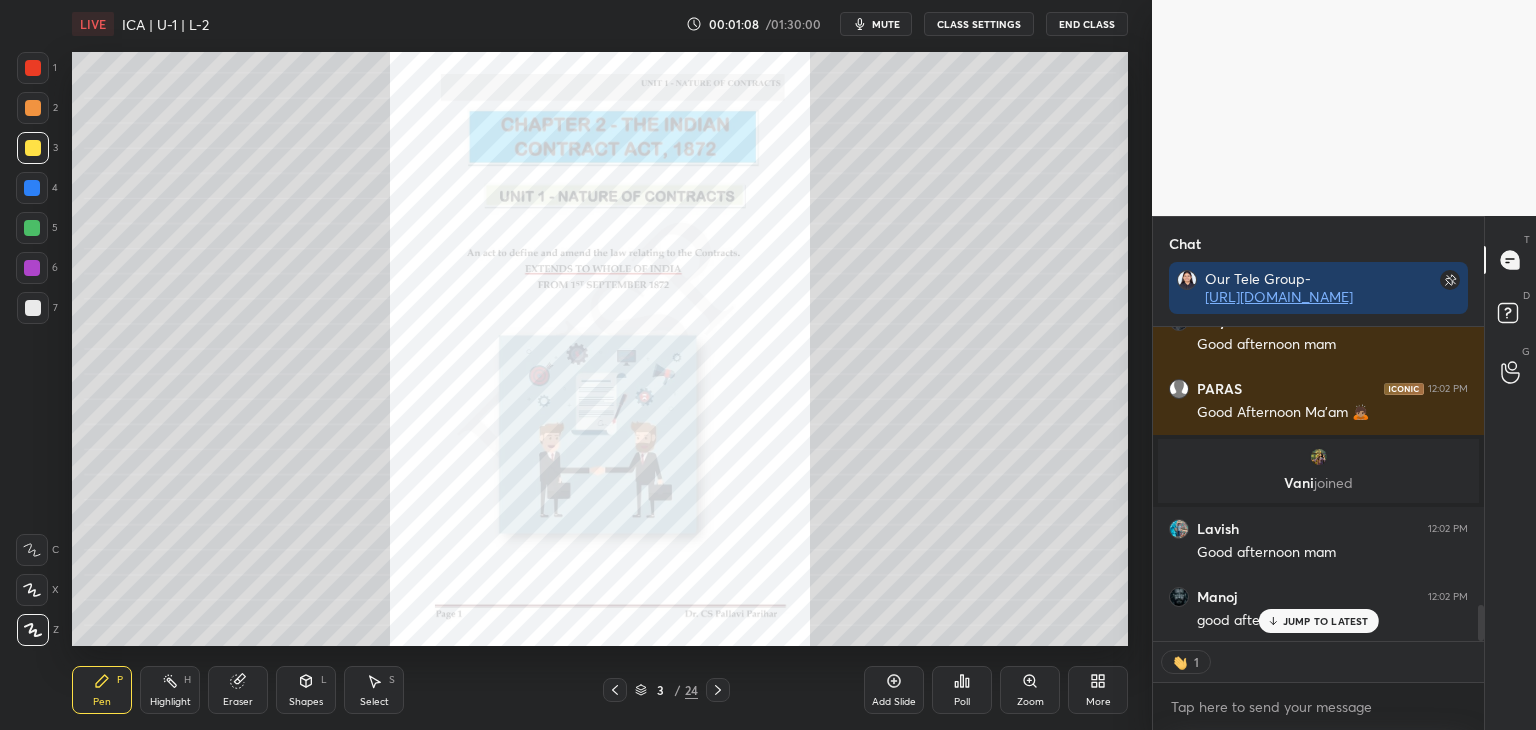 scroll, scrollTop: 2528, scrollLeft: 0, axis: vertical 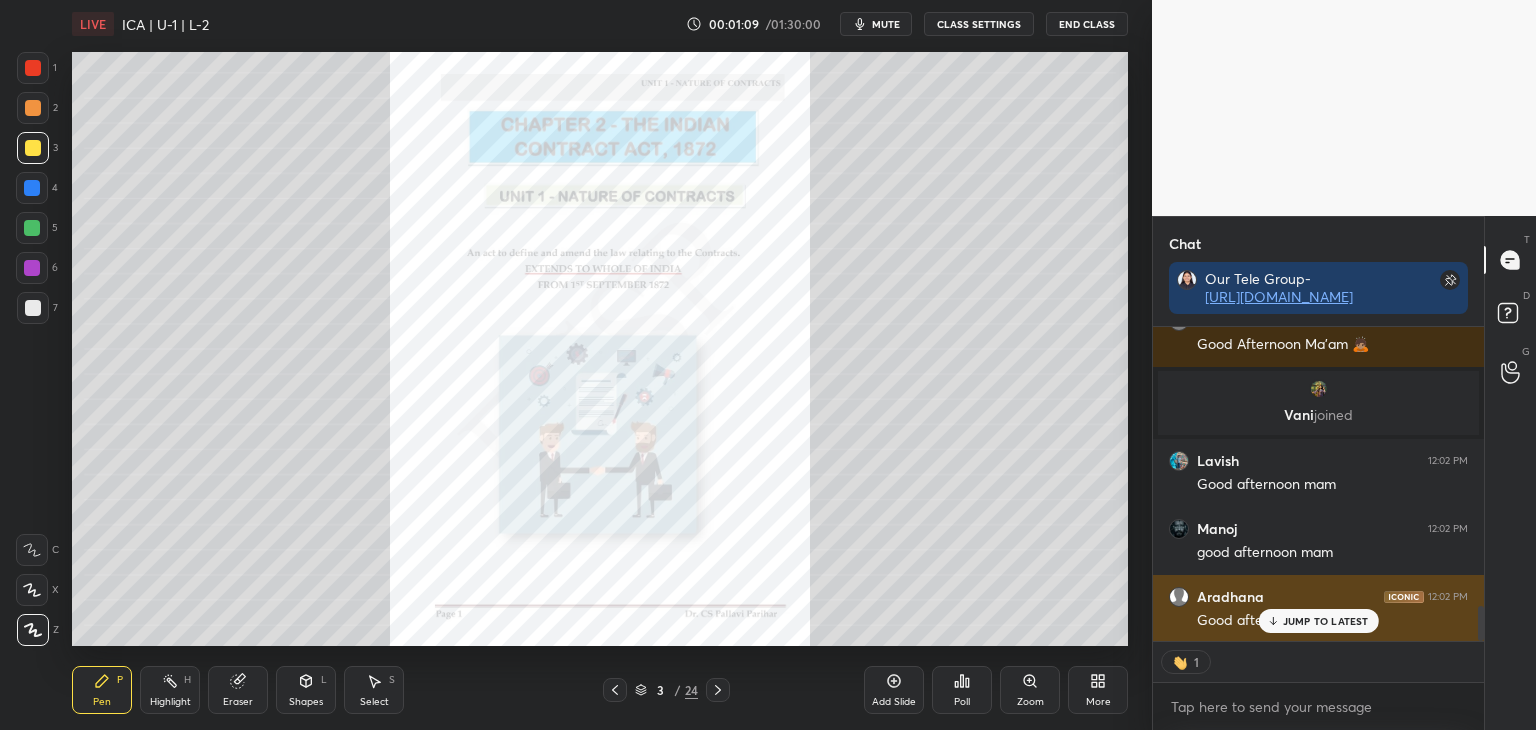 click on "Aradhana 12:02 PM Good afternoon mam" at bounding box center [1318, 609] 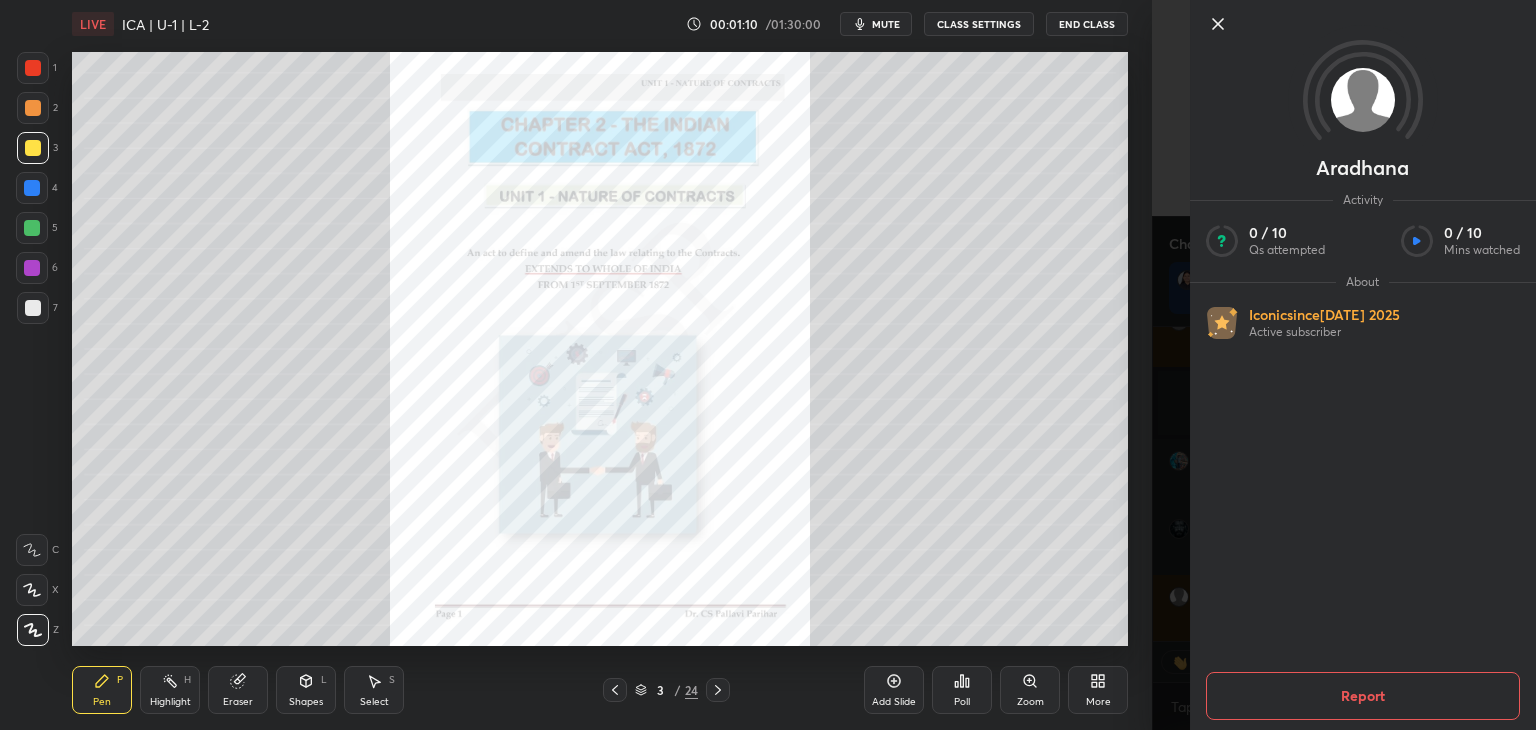 scroll, scrollTop: 2596, scrollLeft: 0, axis: vertical 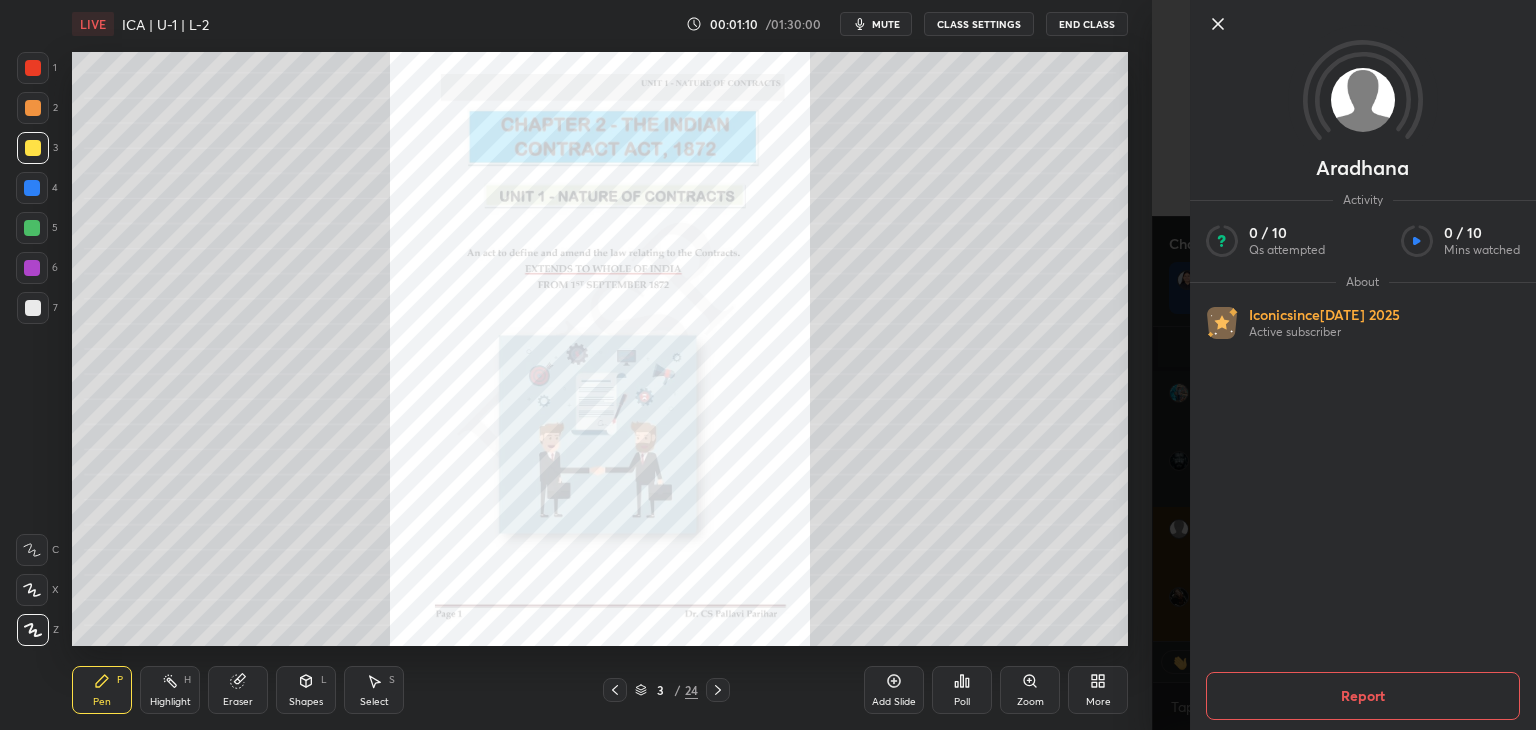 click 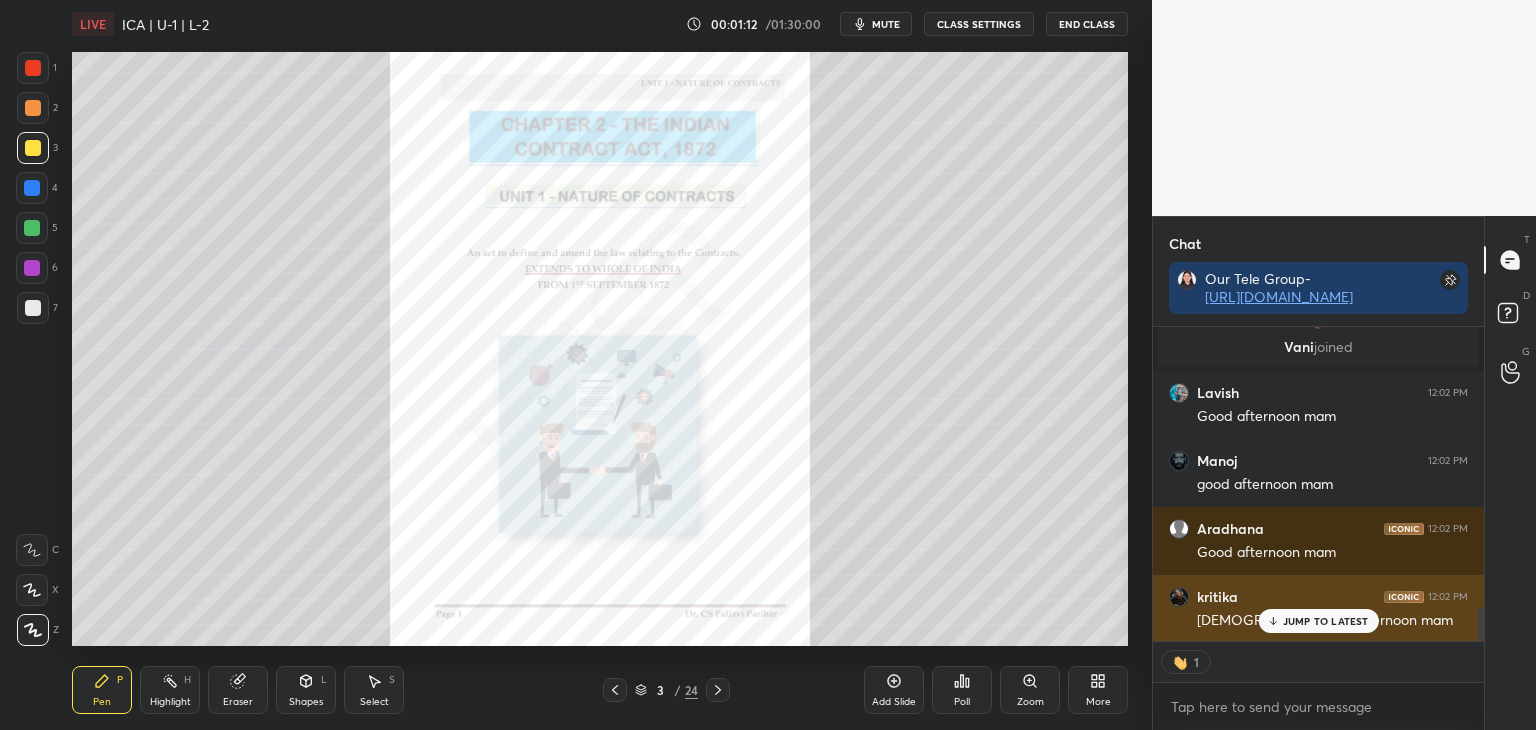 click on "JUMP TO LATEST" at bounding box center (1326, 621) 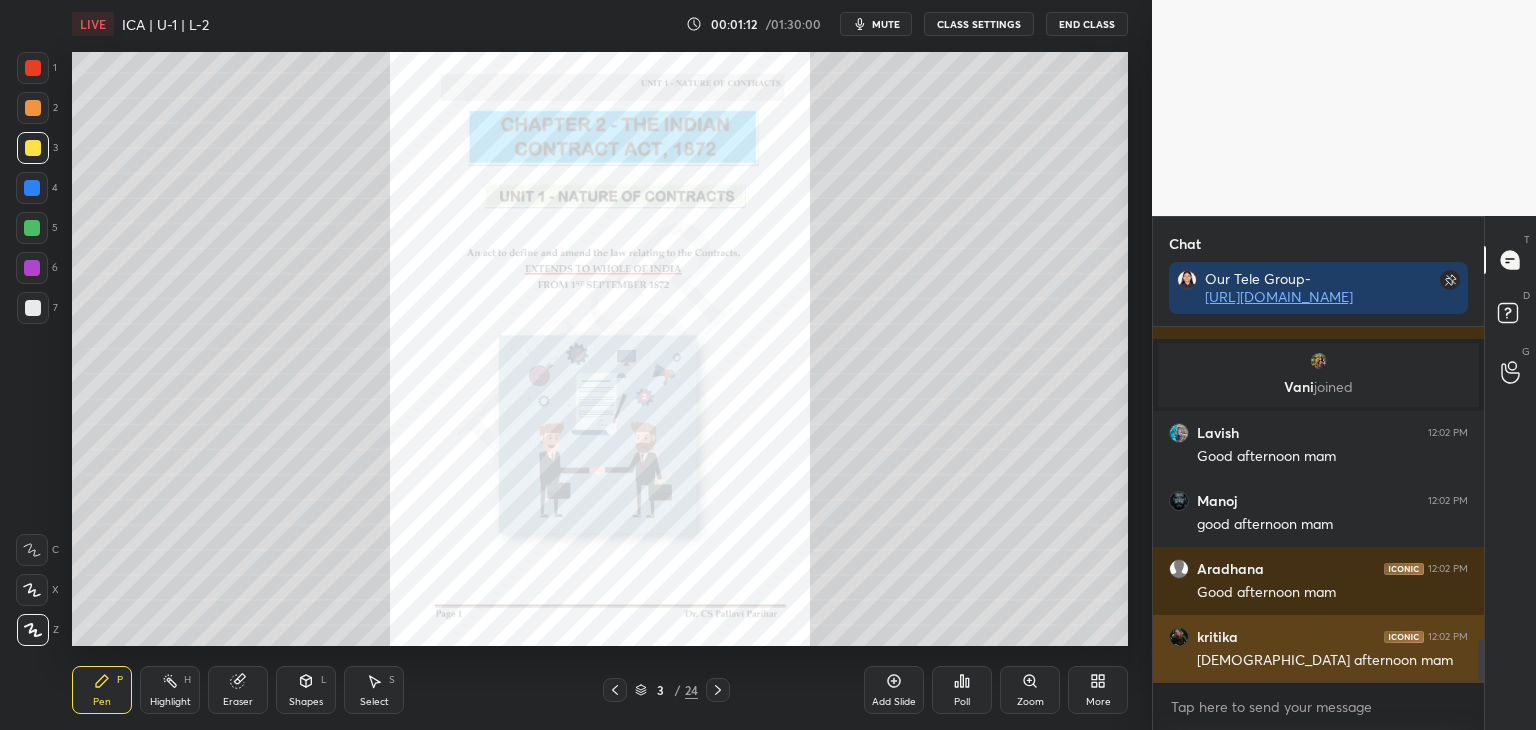scroll, scrollTop: 6, scrollLeft: 6, axis: both 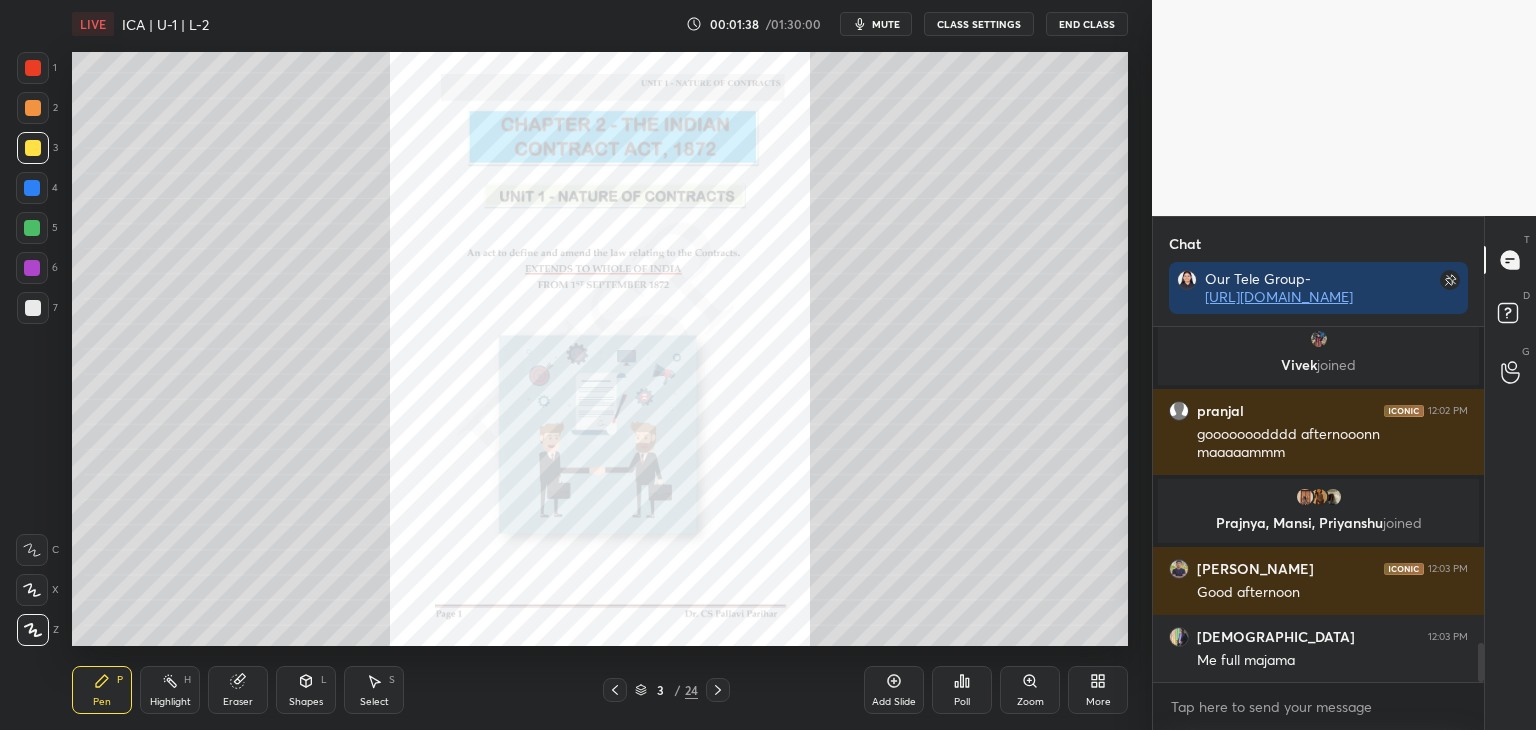 click at bounding box center (32, 188) 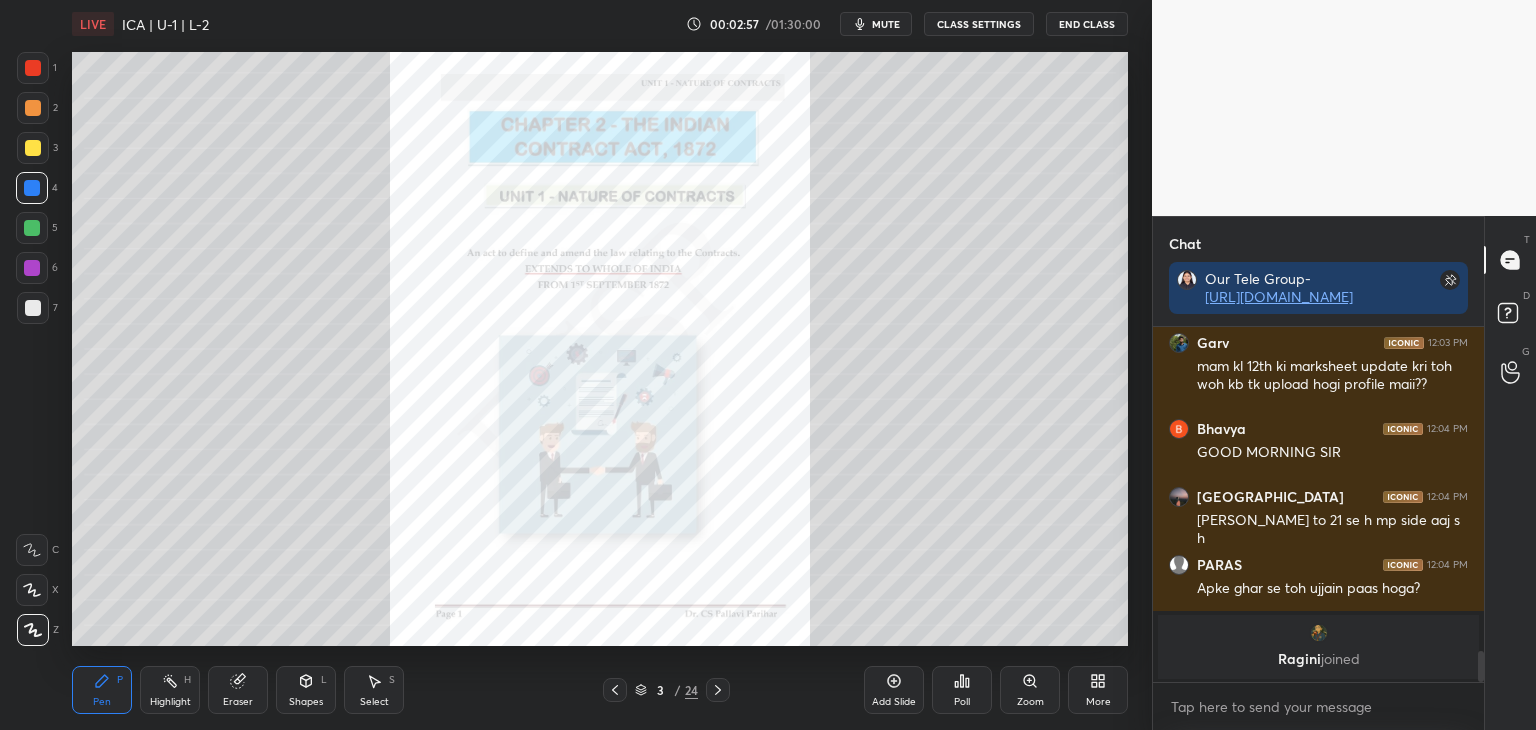 scroll, scrollTop: 3552, scrollLeft: 0, axis: vertical 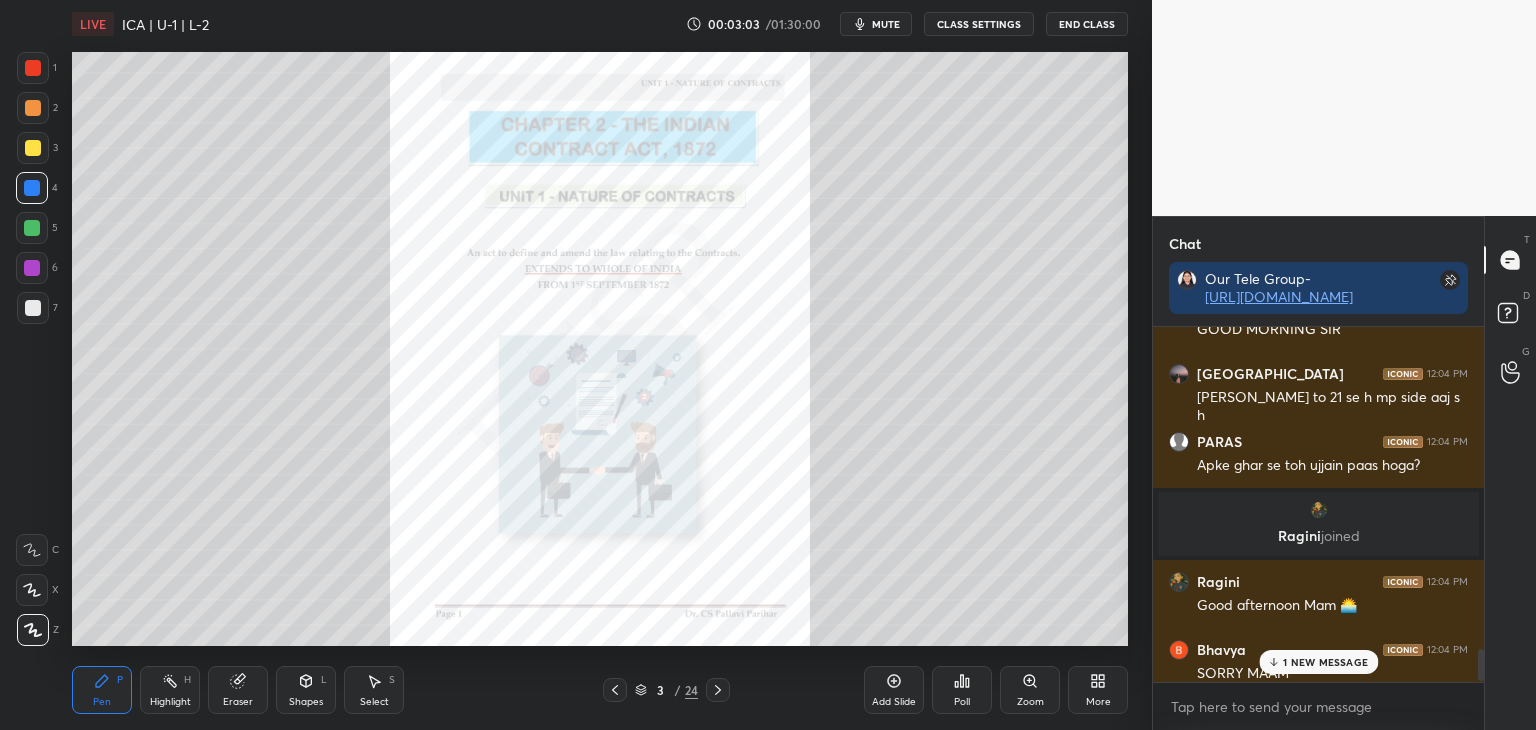 click at bounding box center [1481, 665] 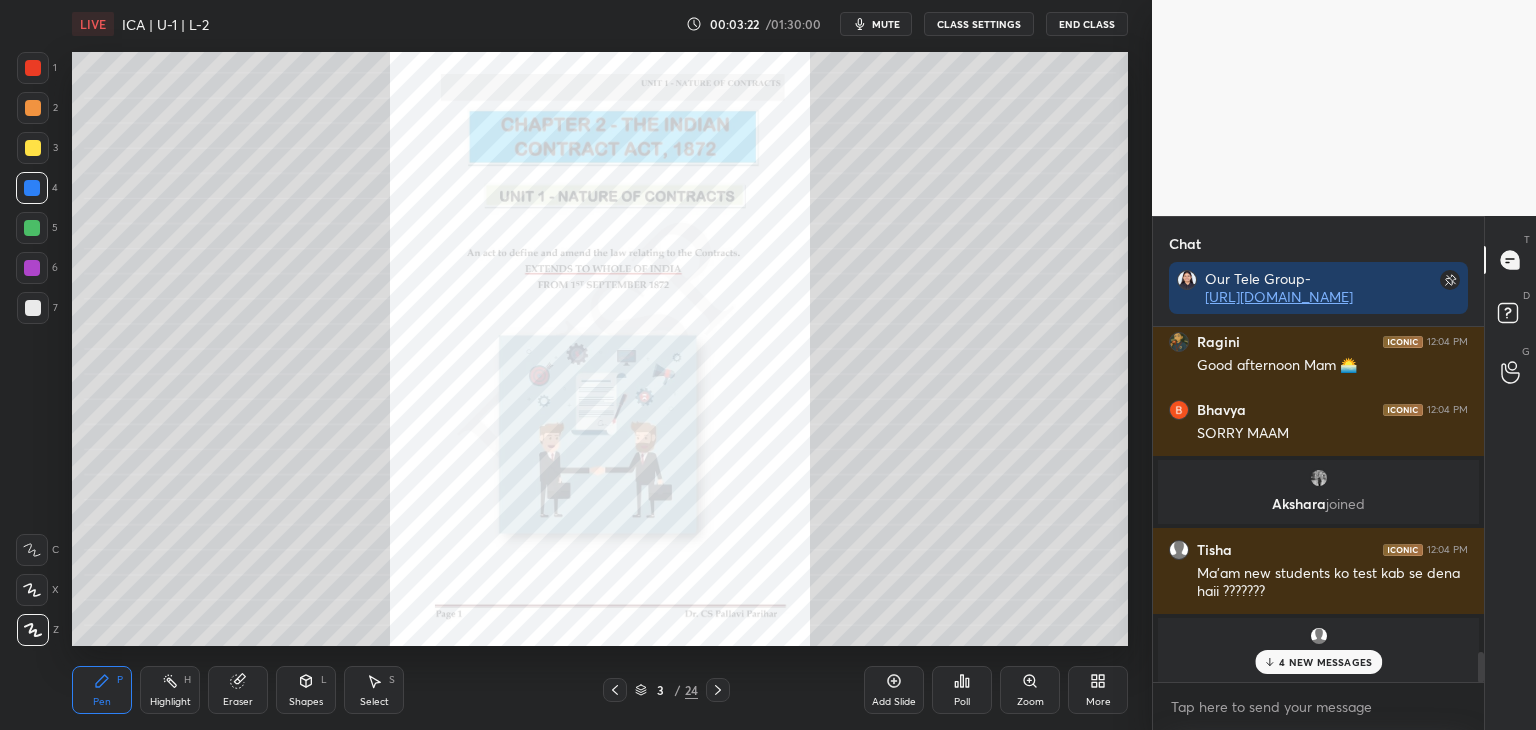scroll, scrollTop: 3850, scrollLeft: 0, axis: vertical 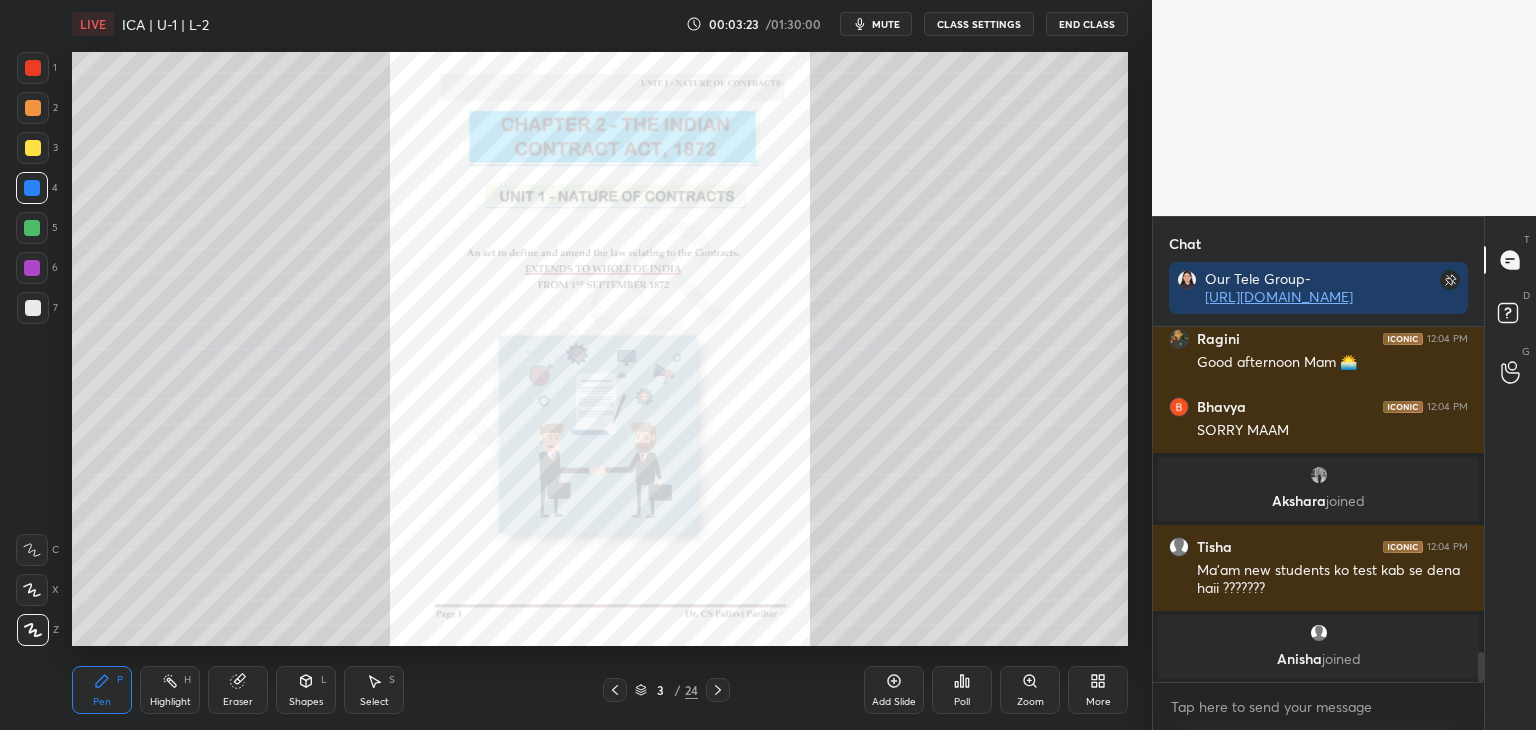 drag, startPoint x: 1480, startPoint y: 664, endPoint x: 1475, endPoint y: 696, distance: 32.38827 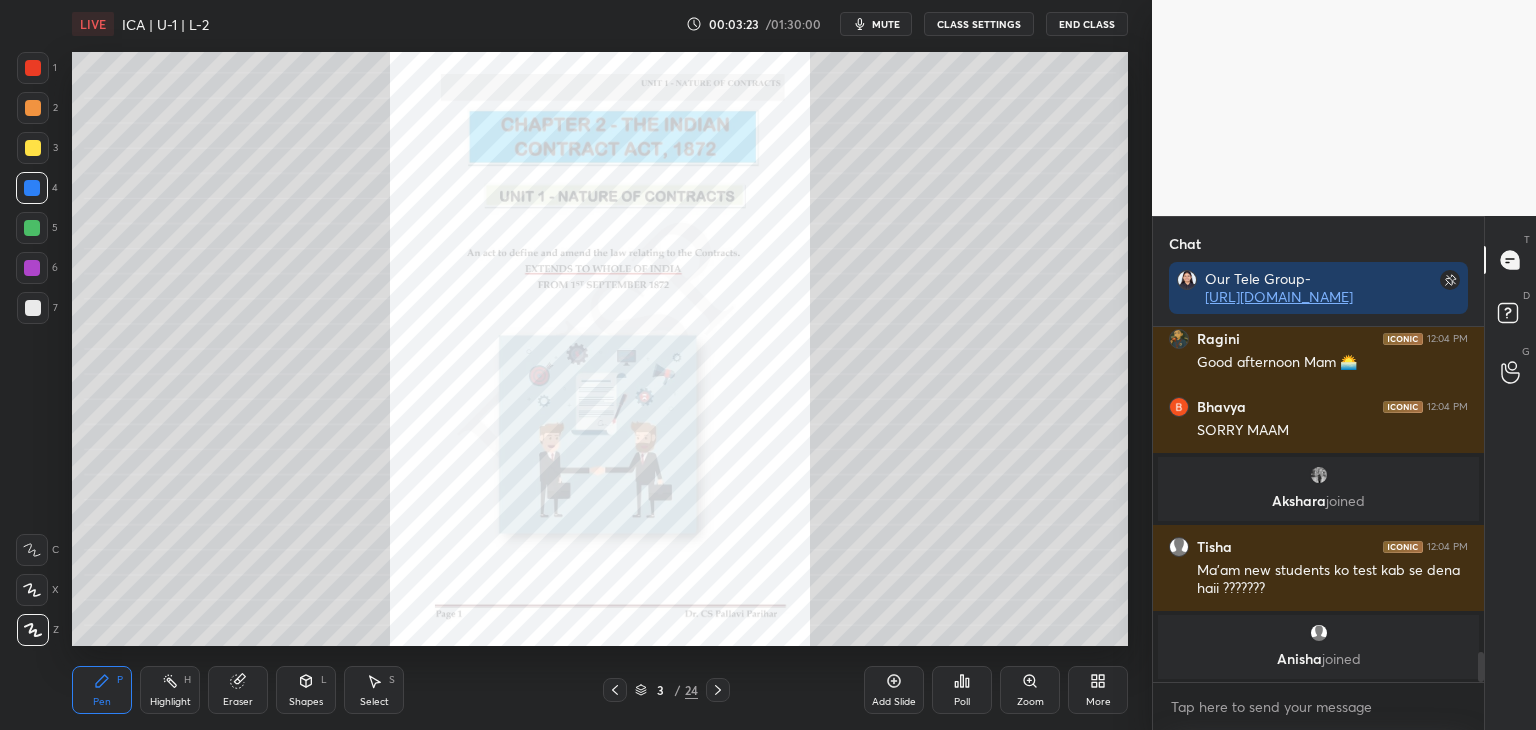click on "[PERSON_NAME]  joined Ragini 12:04 PM Good afternoon Mam 🌅 Bhavya 12:04 PM SORRY [PERSON_NAME]  joined Tisha 12:04 PM Ma'am new students ko test kab se dena haii ??????? [PERSON_NAME]  joined JUMP TO LATEST Enable hand raising Enable raise hand to speak to learners. Once enabled, chat will be turned off temporarily. Enable x" at bounding box center [1318, 528] 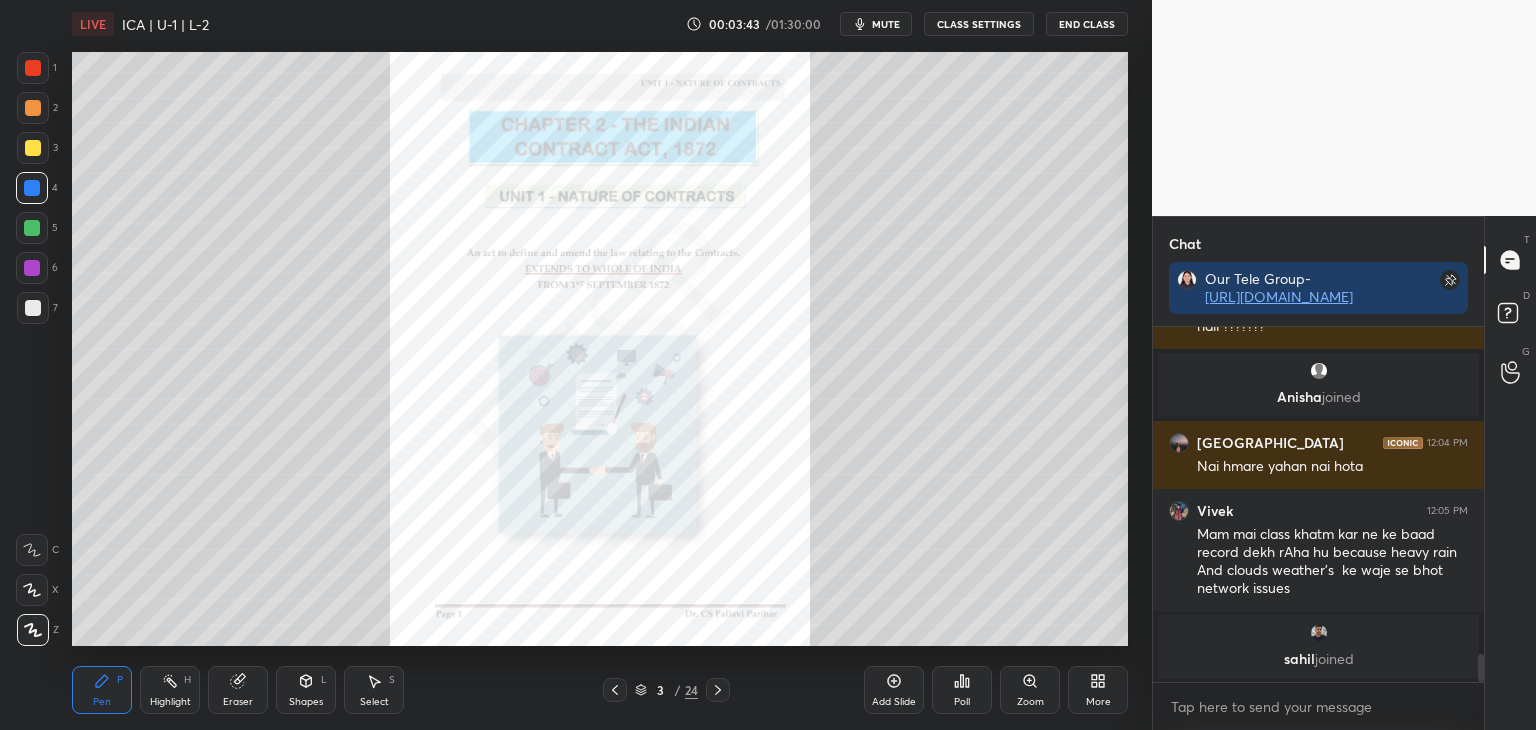 scroll, scrollTop: 4006, scrollLeft: 0, axis: vertical 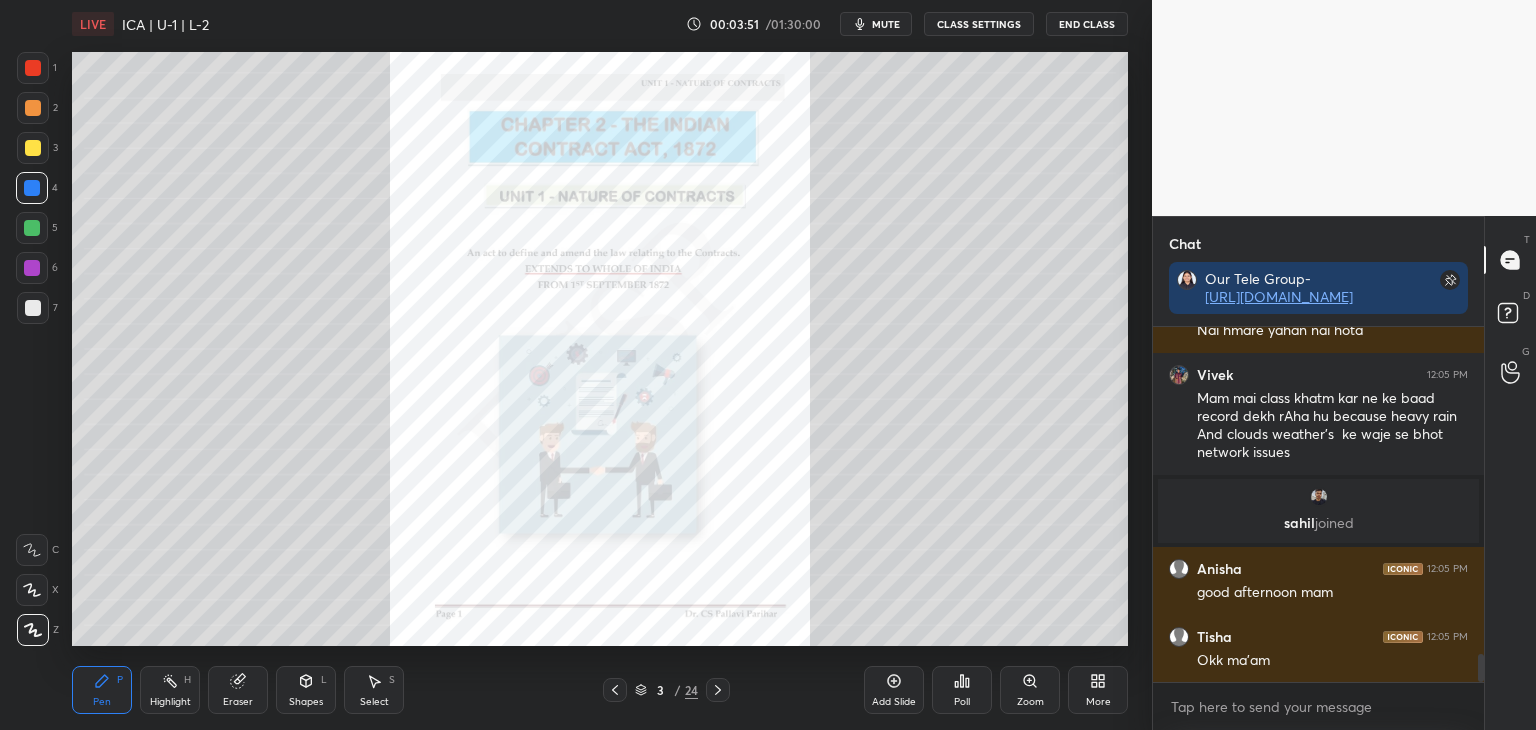 drag, startPoint x: 1480, startPoint y: 665, endPoint x: 1482, endPoint y: 683, distance: 18.110771 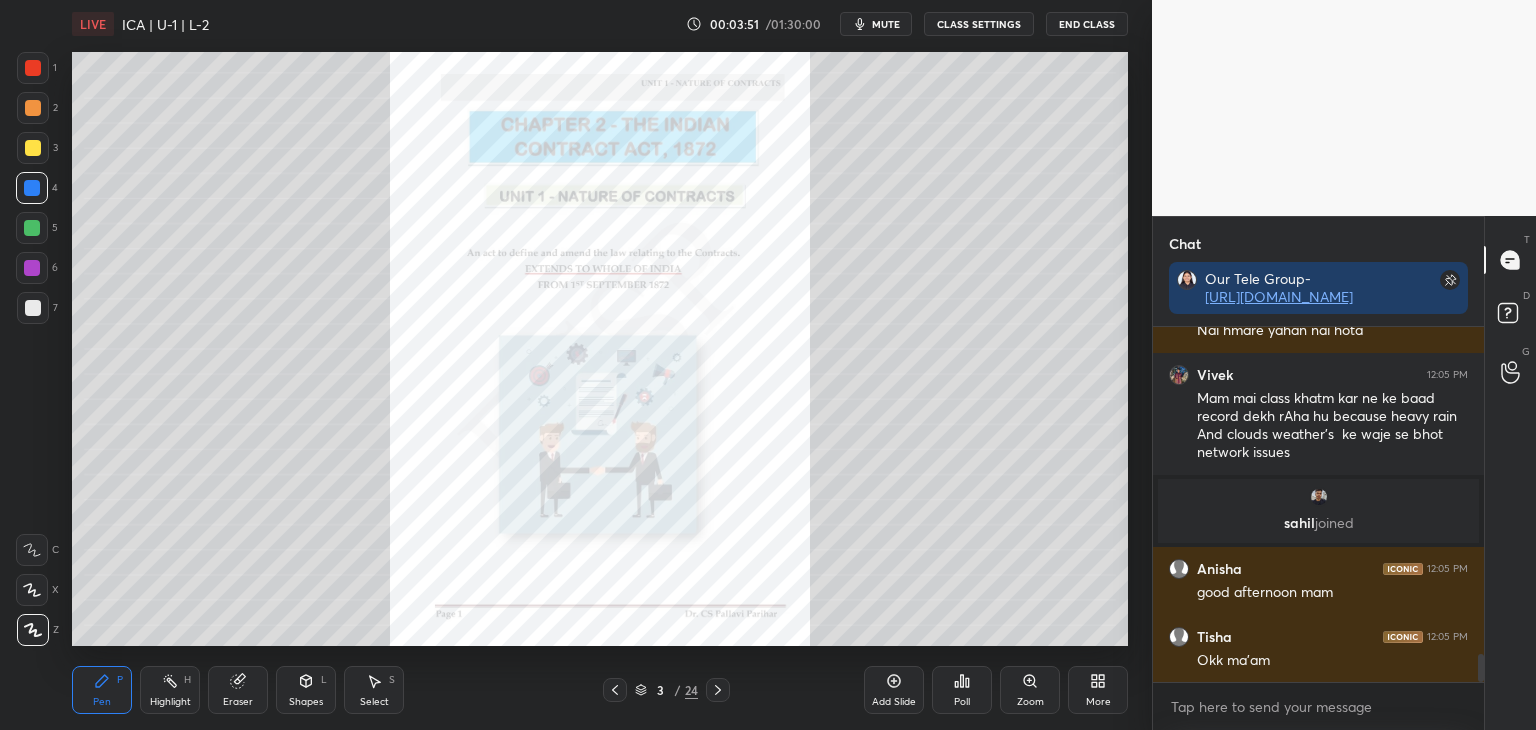 click on "Garv 12:03 PM mam kl 12th ki marksheet update kri toh woh kb tk upload hogi profile maii?? Bhavya 12:04 PM GOOD MORNING [PERSON_NAME] 12:04 PM [PERSON_NAME] to 21 se h mp side aaj s h PARAS 12:04 PM Apke ghar se toh ujjain paas hoga? [PERSON_NAME]  joined Ragini 12:04 PM Good afternoon Mam 🌅 Bhavya 12:04 PM SORRY MAAM [PERSON_NAME]  joined Tisha 12:04 PM Ma'am new students ko test kab se dena haii ??????? [PERSON_NAME]  joined Chandni 12:04 PM Nai hmare yahan nai hota Vivek 12:05 PM Mam mai class khatm kar ne ke baad record dekh rAha hu because heavy rain And clouds weather's  ke waje se bhot network issues sahil  joined Anisha 12:05 PM good afternoon mam [PERSON_NAME] 12:05 PM Okk ma'am JUMP TO LATEST Enable hand raising Enable raise hand to speak to learners. Once enabled, chat will be turned off temporarily. Enable x" at bounding box center [1318, 528] 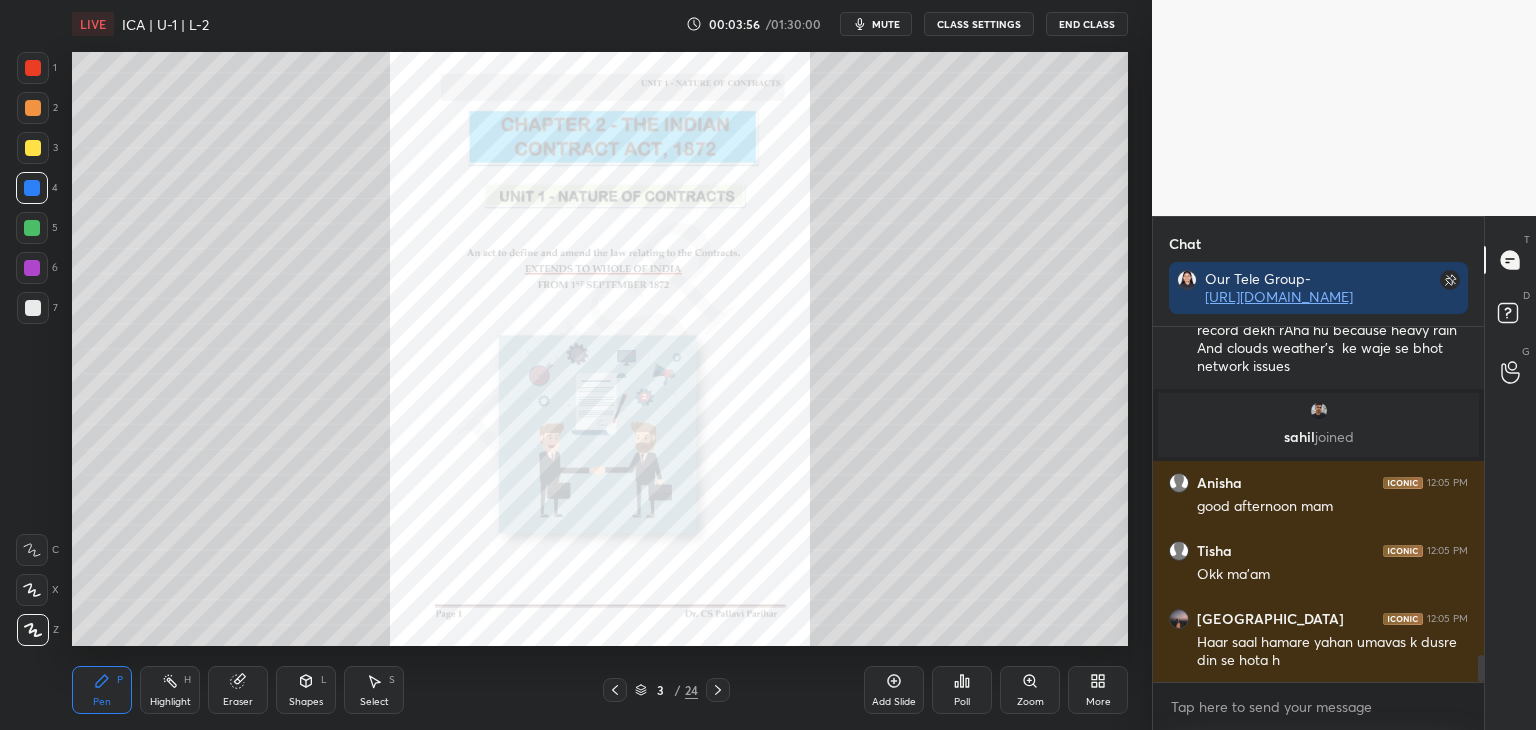 scroll, scrollTop: 4268, scrollLeft: 0, axis: vertical 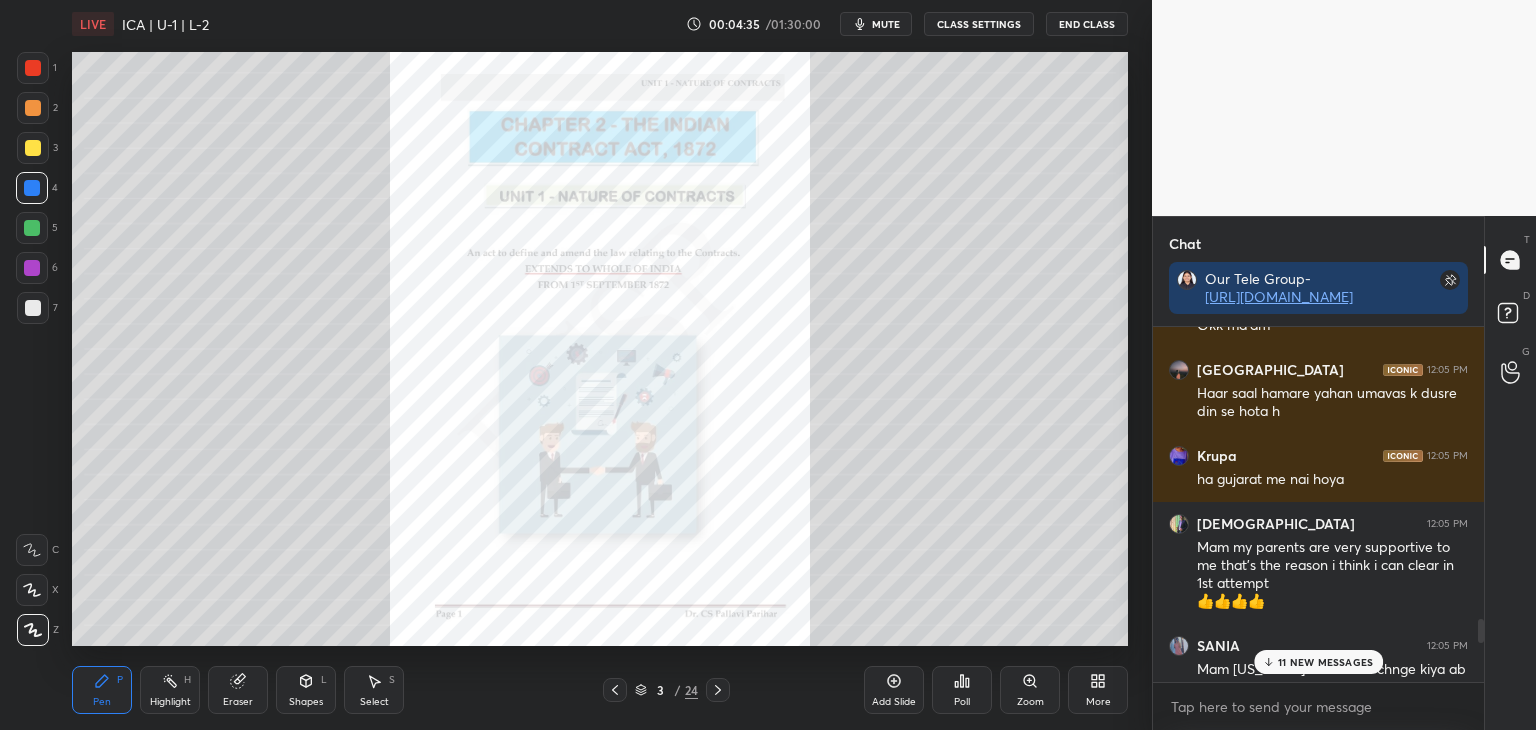 drag, startPoint x: 1480, startPoint y: 673, endPoint x: 1490, endPoint y: 677, distance: 10.770329 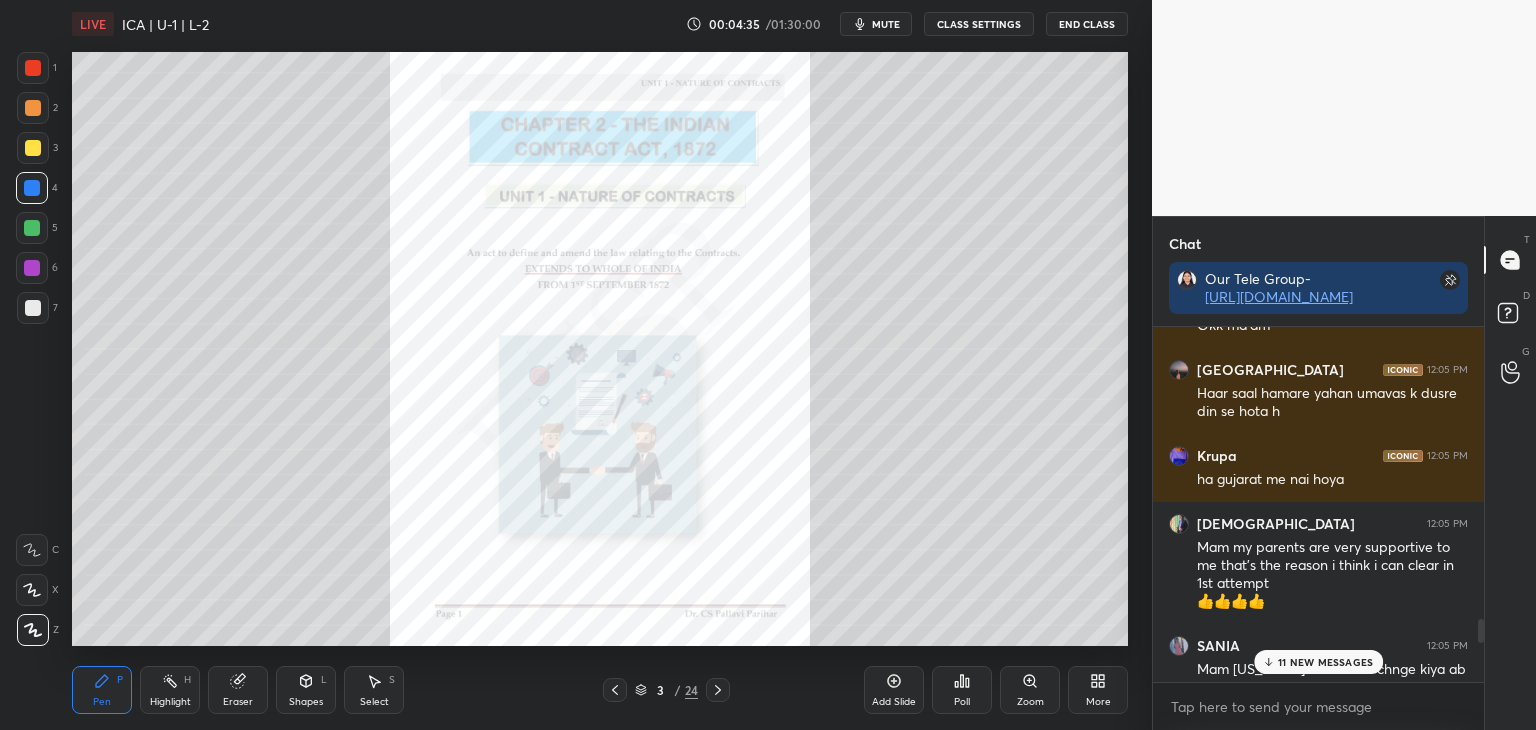 click on "Chat Our Tele Group-
[URL][DOMAIN_NAME] Anisha 12:05 PM good afternoon mam [PERSON_NAME] 12:05 PM Okk ma'am [GEOGRAPHIC_DATA] 12:05 PM Haar saal hamare yahan umavas k dusre din se hota h Krupa 12:05 PM ha [GEOGRAPHIC_DATA] me nai hoya [PERSON_NAME] 12:05 PM Mam my parents are very supportive to me that's the reason i think i can clear in 1st attempt
👍👍👍👍 SANIA 12:05 PM Mam [US_STATE] ek routine chnge kiya ab aj se subha 6 bje uth ke exercise krke 1 hr section ydd kiye ab daily asehi krnge 1 bj jata h sone mei par ab uthna hoga Krupa 12:05 PM ha chandani Tanisha, [PERSON_NAME]  joined Ragini 12:05 PM Mam kal raat ke session me mja aaya 🩷🩷 Garv 12:05 PM mam abhi check kri ni hui h update Prajnya 12:05 PM MAAM MERA ORIGINAL MARKS SHEET ABHI NHI AAYA HAI MEH PROVISIONAL UPLOAD KARU PRINCIPAL SIGNITURE KE SATH ? sahil 12:05 PM good afternoon mam [PERSON_NAME] 12:05 PM Good afternoon ma'am 😊 ragani 12:06 PM good after noon  mam 11 NEW MESSAGES Enable hand raising Enable x   introducing Raise a hand with a doubt How it works? T D" at bounding box center [1344, 473] 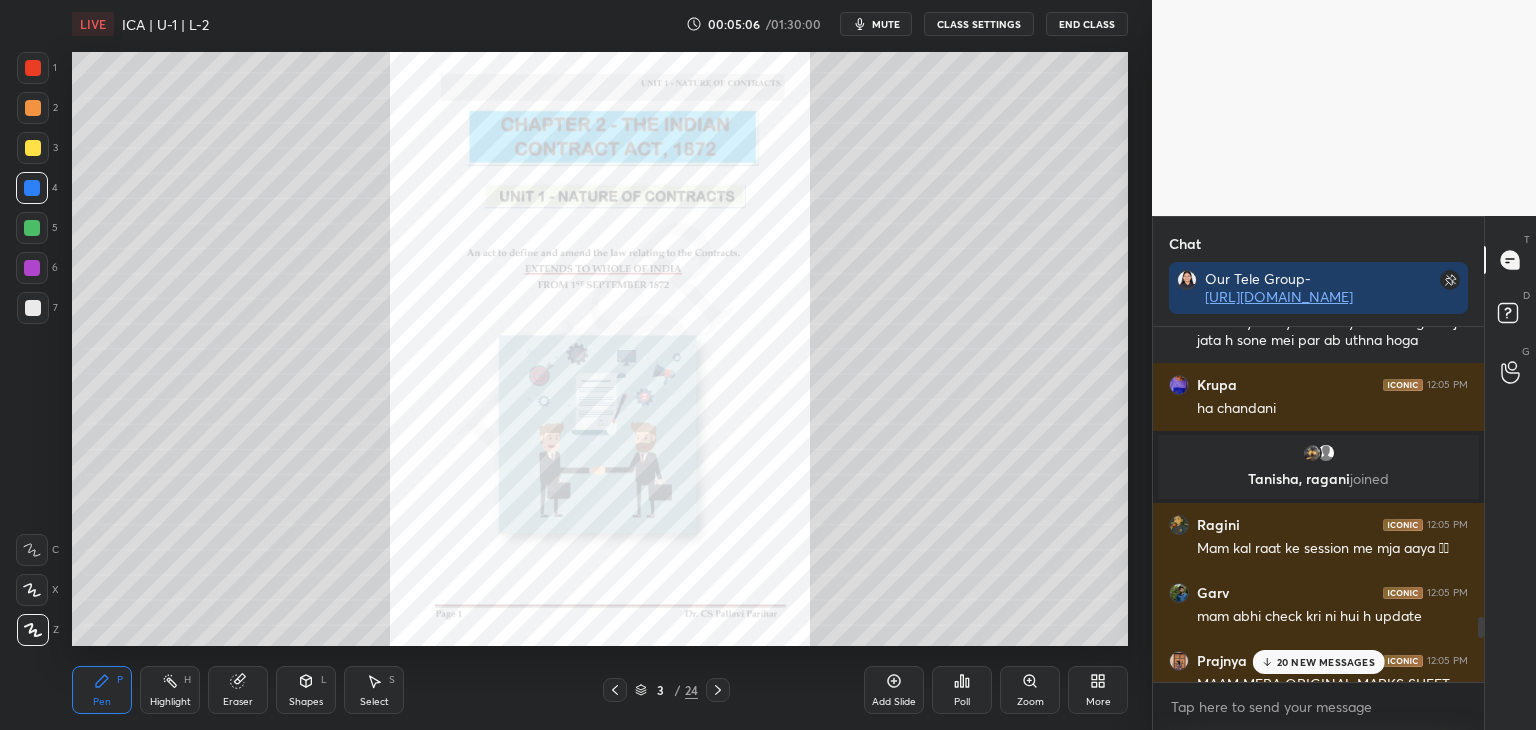 scroll, scrollTop: 4816, scrollLeft: 0, axis: vertical 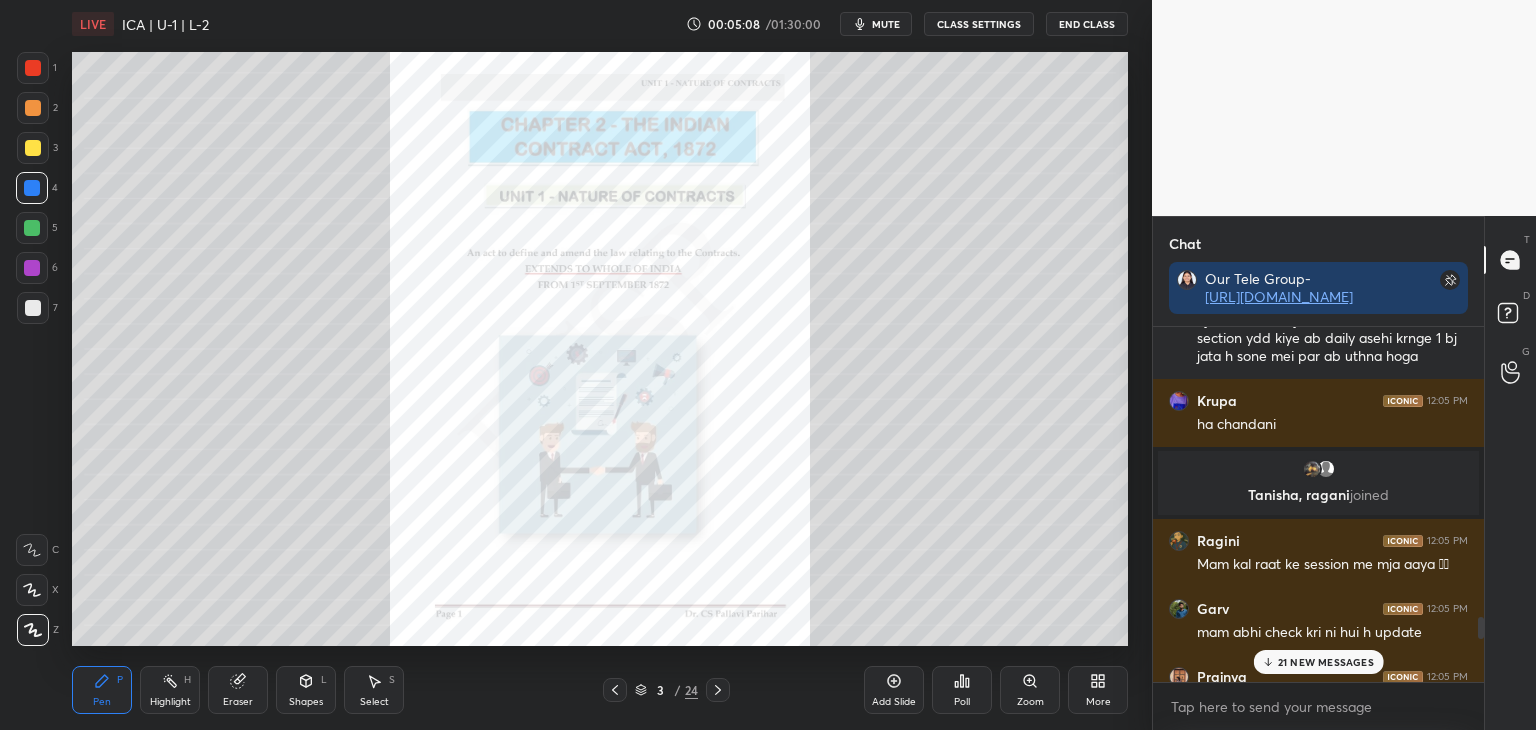 drag, startPoint x: 1478, startPoint y: 627, endPoint x: 1471, endPoint y: 645, distance: 19.313208 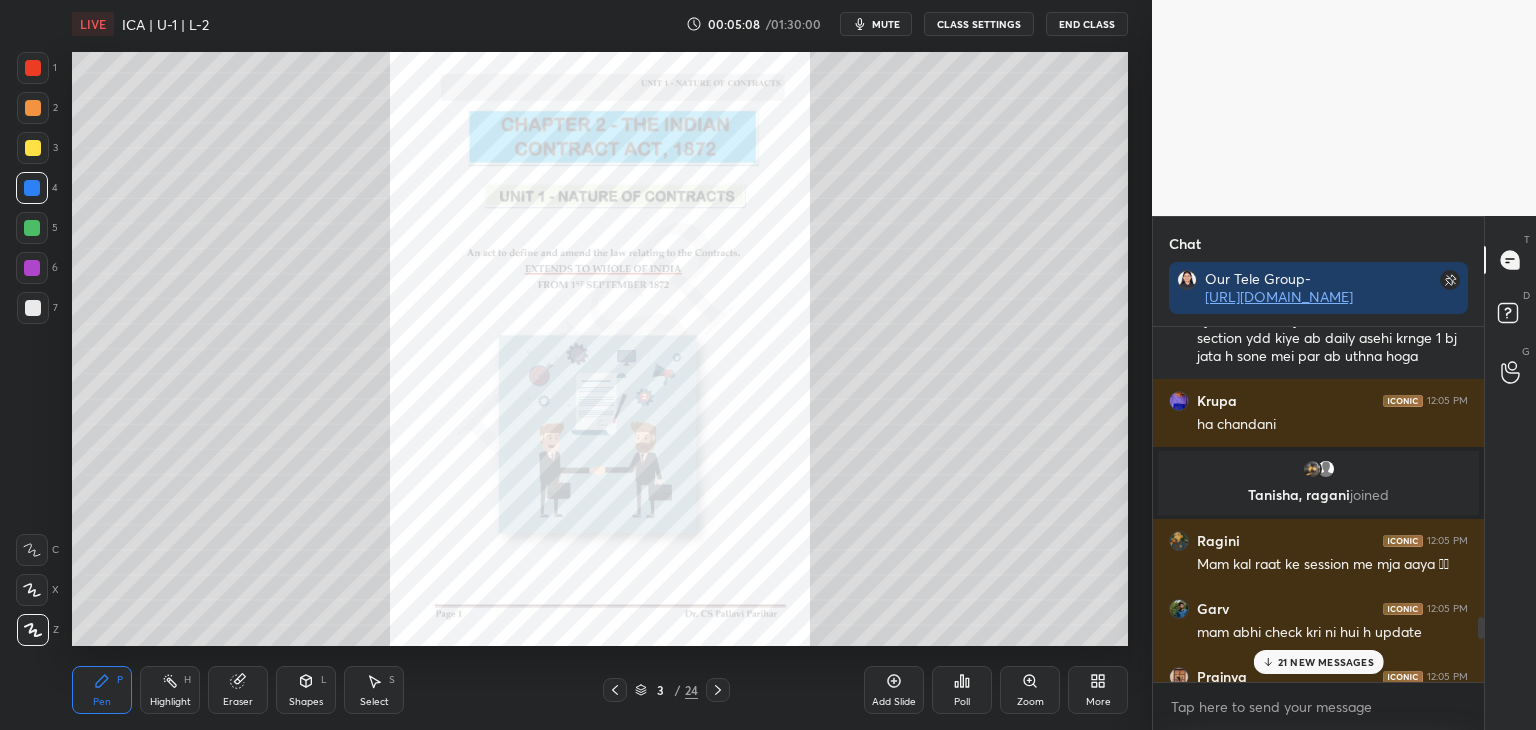 click at bounding box center [1478, 504] 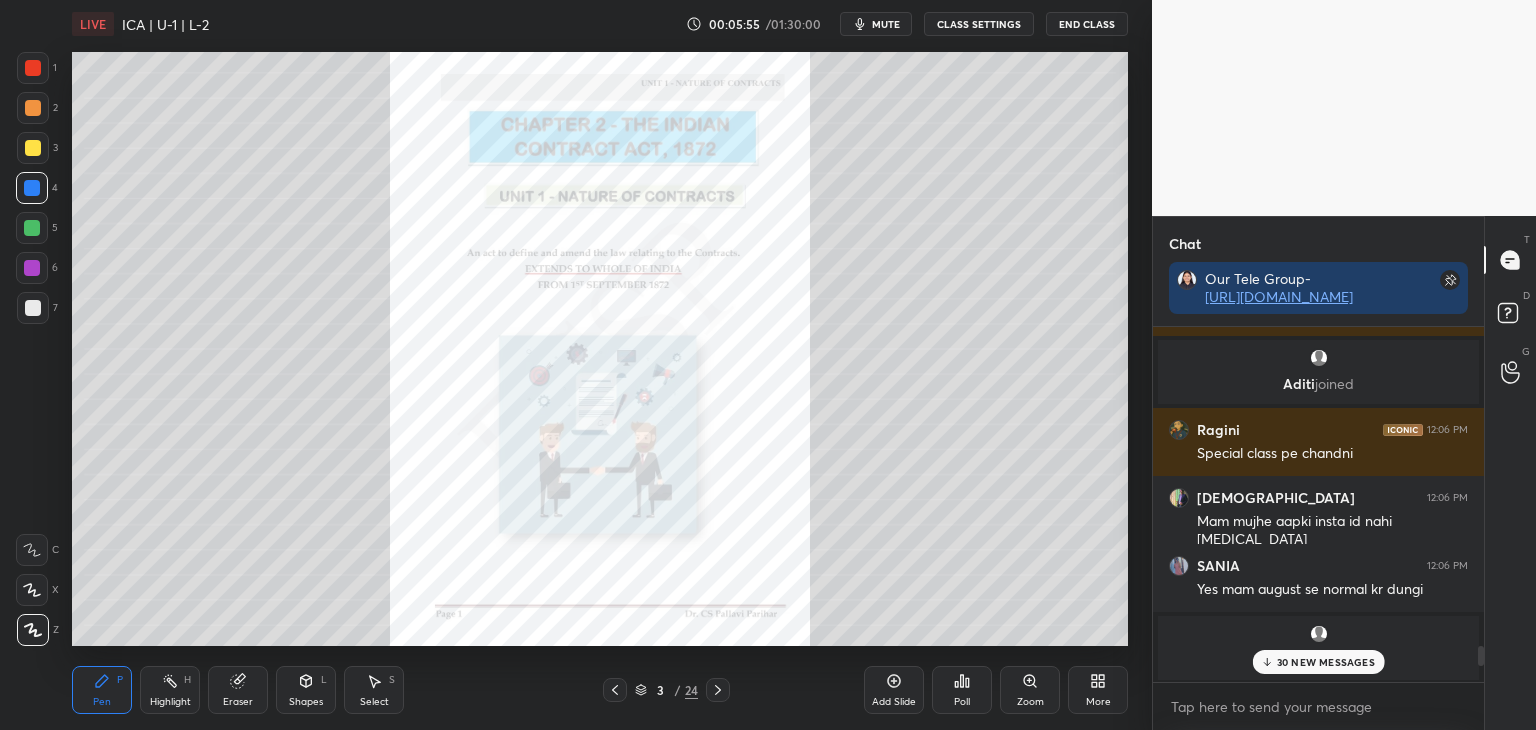 scroll, scrollTop: 5949, scrollLeft: 0, axis: vertical 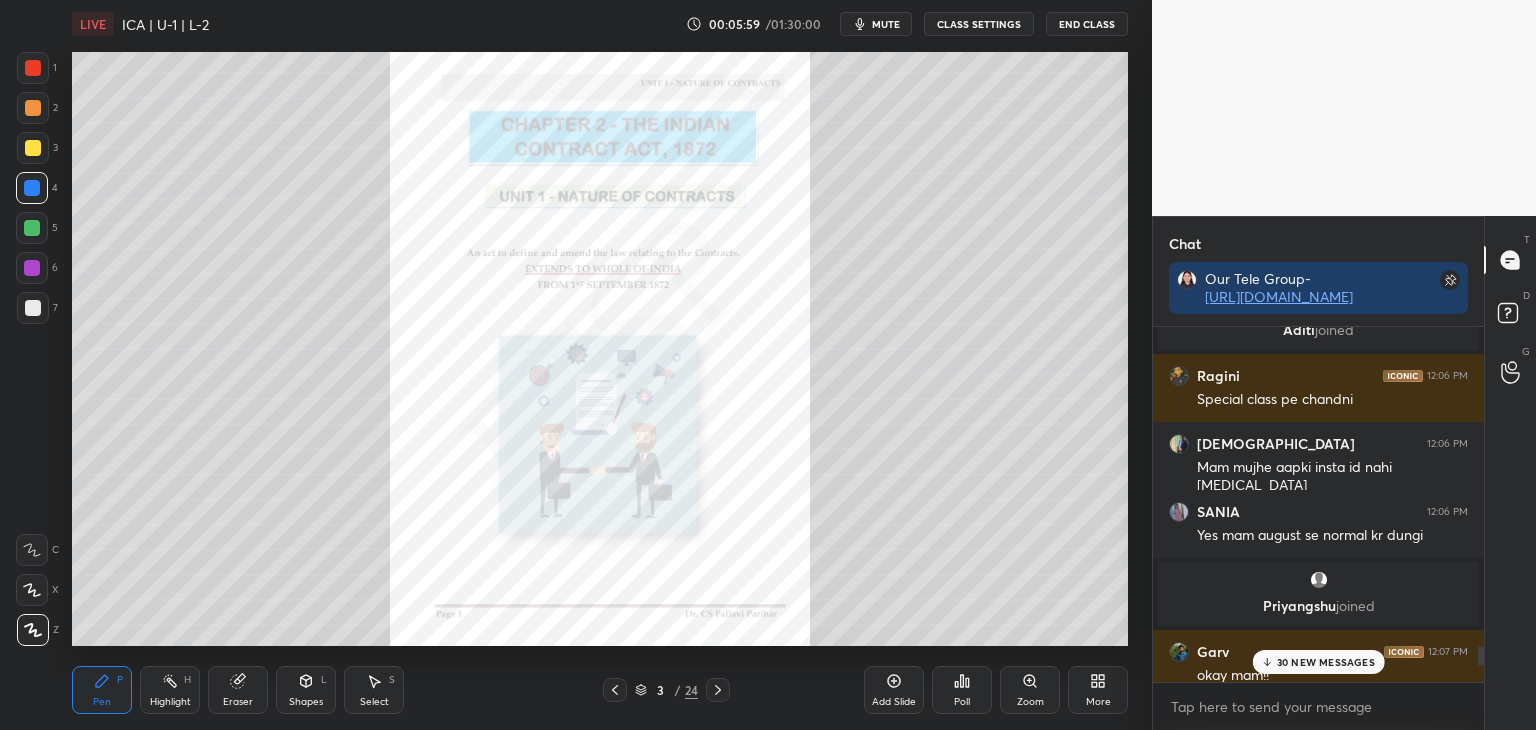 drag, startPoint x: 1481, startPoint y: 639, endPoint x: 1480, endPoint y: 701, distance: 62.008064 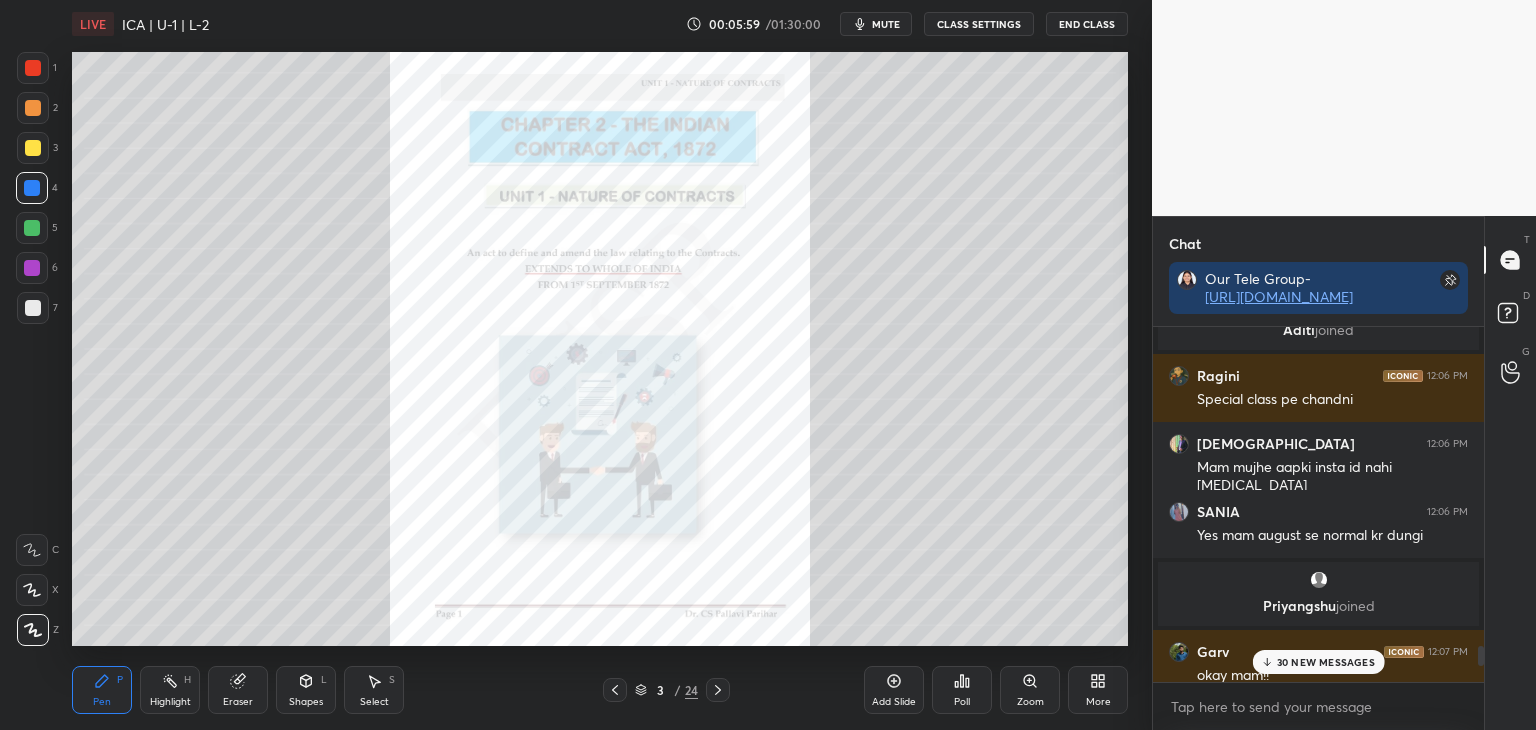 click on "DASMIT 12:06 PM Good afternoon ma'am Aditi  joined Ragini 12:06 PM Special class pe chandni [PERSON_NAME] 12:06 PM Mam mujhe aapki insta id nahi [MEDICAL_DATA] SANIA 12:06 PM Yes mam august se normal kr dungi [PERSON_NAME]  joined Garv 12:07 PM okay mam!! Priyangshu 12:07 PM गुड मॉर्निंग [PERSON_NAME]  joined Chandni 12:07 PM Meri to 2din ki mila 6 gnte ki neend hui😭 Gauri 12:07 PM ma'am now i m remembering all sections on the same day of class .... 30 NEW MESSAGES Enable hand raising Enable raise hand to speak to learners. Once enabled, chat will be turned off temporarily. Enable x" at bounding box center (1318, 528) 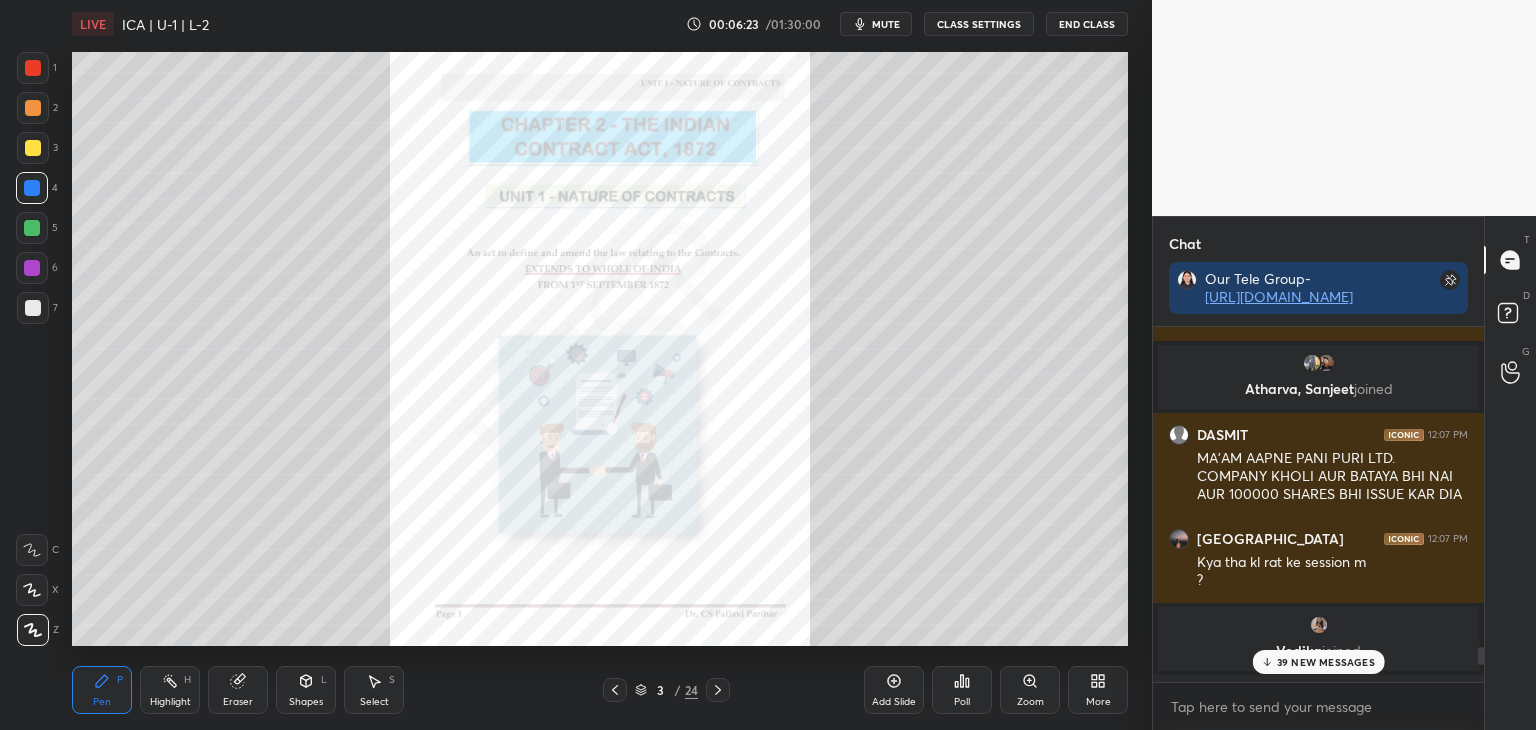 scroll, scrollTop: 6620, scrollLeft: 0, axis: vertical 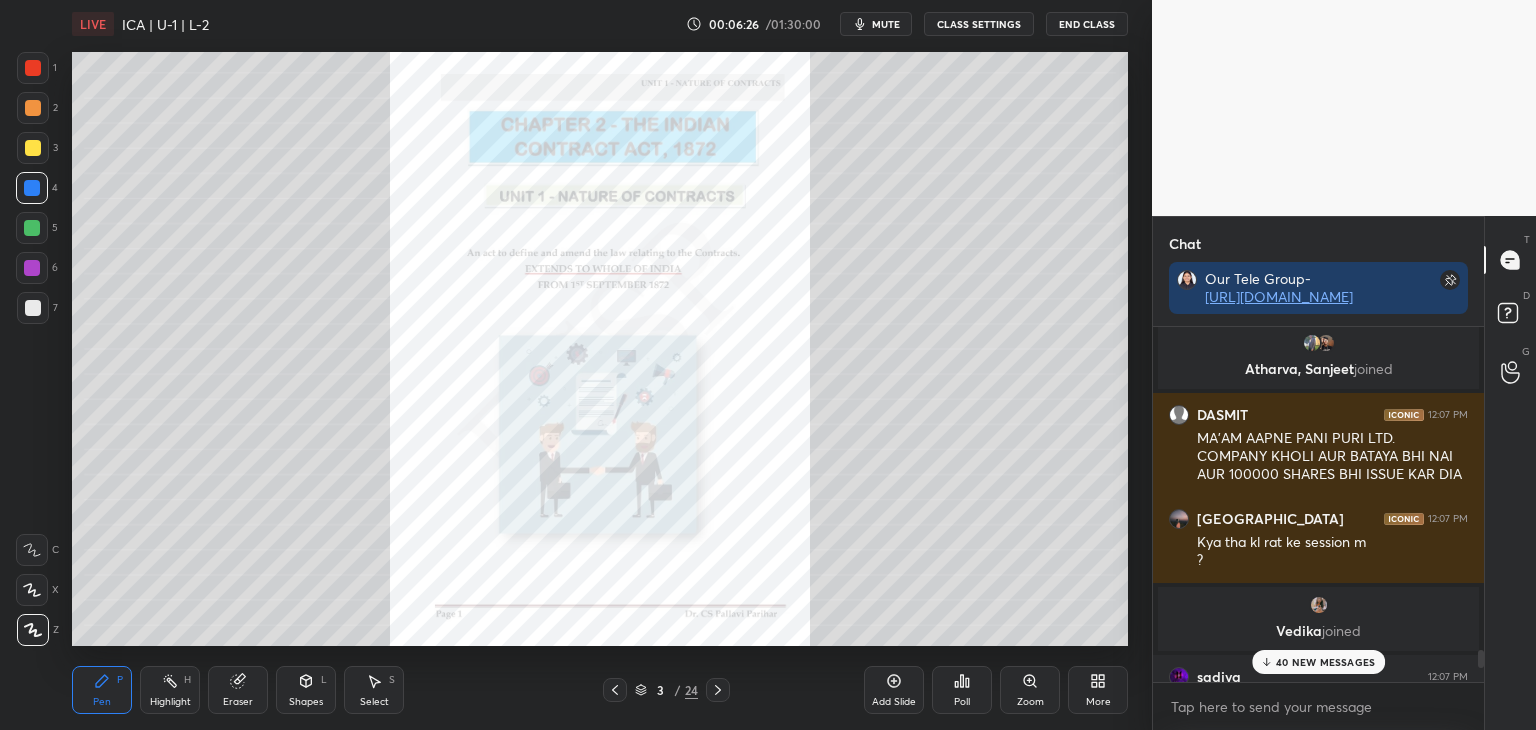 drag, startPoint x: 1481, startPoint y: 656, endPoint x: 1484, endPoint y: 690, distance: 34.132095 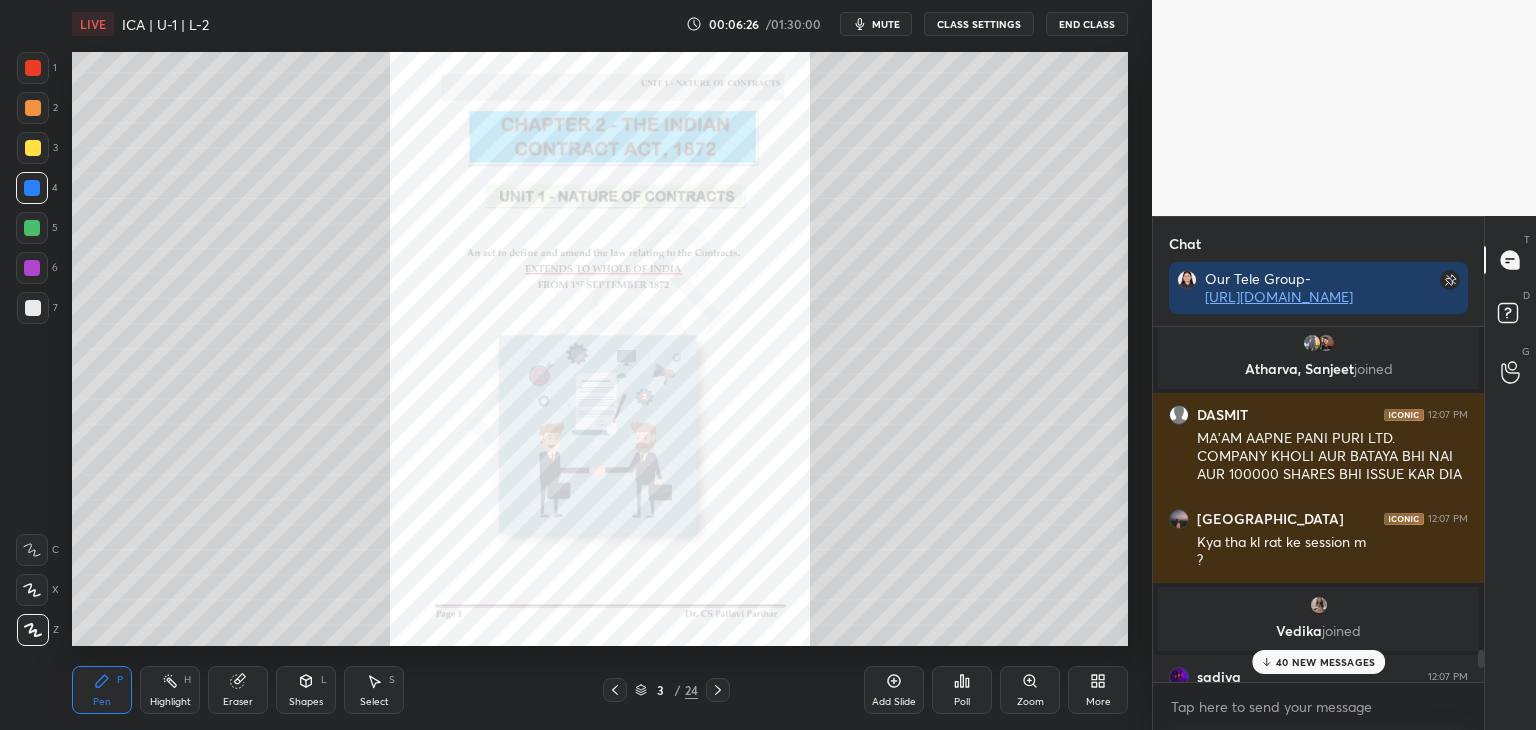 click on "Chat Our Tele Group-
[URL][DOMAIN_NAME] Gauri 12:07 PM ma'am now i m remembering all sections on the same day of class .... Atharva, [PERSON_NAME]  joined DASMIT 12:07 PM MA'AM AAPNE PANI PURI LTD. COMPANY KHOLI AUR BATAYA BHI NAI AUR 100000 SHARES BHI ISSUE KAR DIA Chandni 12:07 PM Kya tha kl rat ke session m
? [PERSON_NAME]  joined sadiya 12:07 PM Good afternoon mam [PERSON_NAME] 12:07 PM Chandni kina padh rhi hai??💀 [PERSON_NAME]  joined SANIA 12:07 PM Kl kon s session th mam [PERSON_NAME] 12:07 PM good morning mam 40 NEW MESSAGES Enable hand raising Enable raise hand to speak to learners. Once enabled, chat will be turned off temporarily. Enable x   introducing Raise a hand with a doubt Now learners can raise their hand along with a doubt  How it works? Doubts asked by learners will show up here NEW DOUBTS ASKED No one has raised a hand yet Can't raise hand Looks like educator just invited you to speak. Please wait before you can raise your hand again. Got it T Messages (T) D Doubts (D) G Raise Hand (G)" at bounding box center (1344, 473) 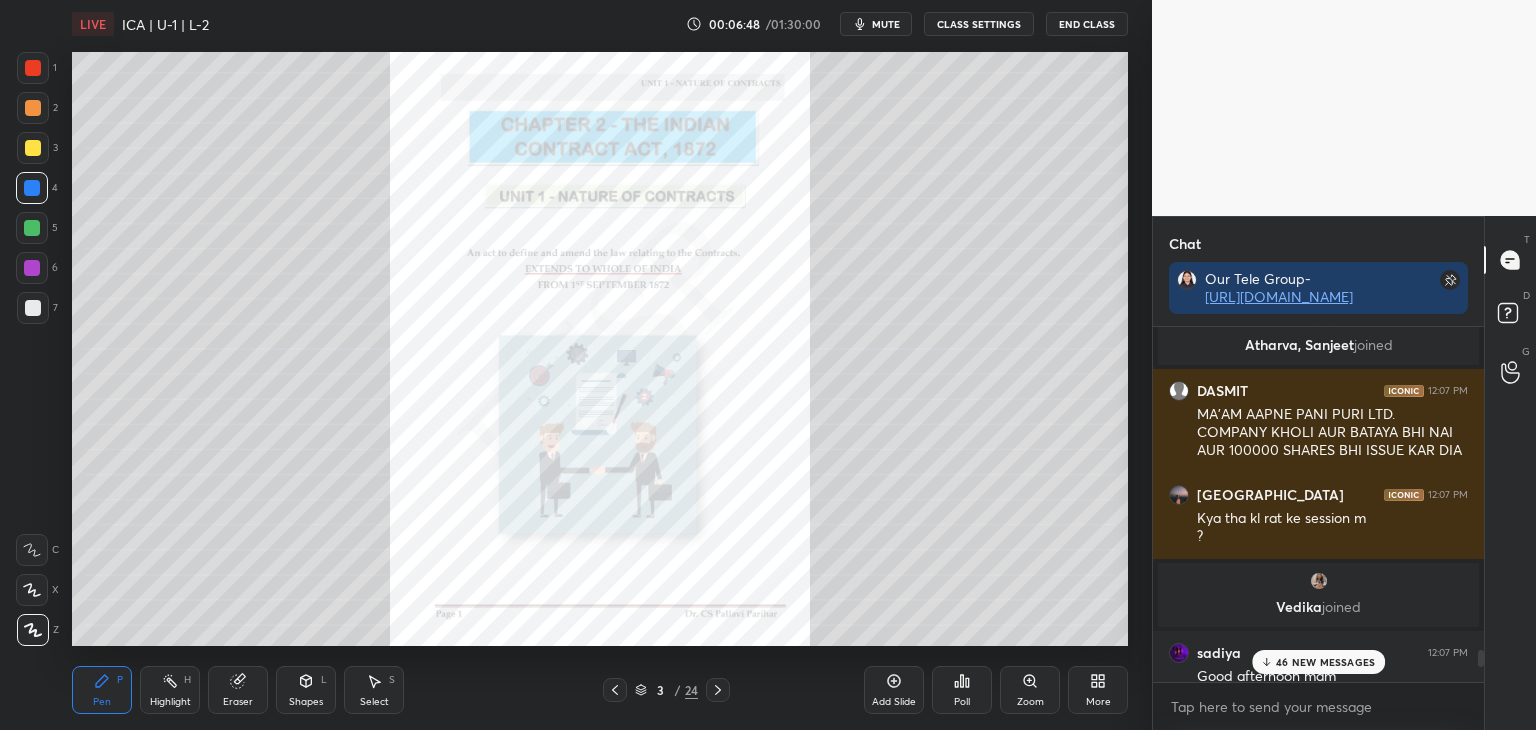 click on "46 NEW MESSAGES" at bounding box center (1325, 662) 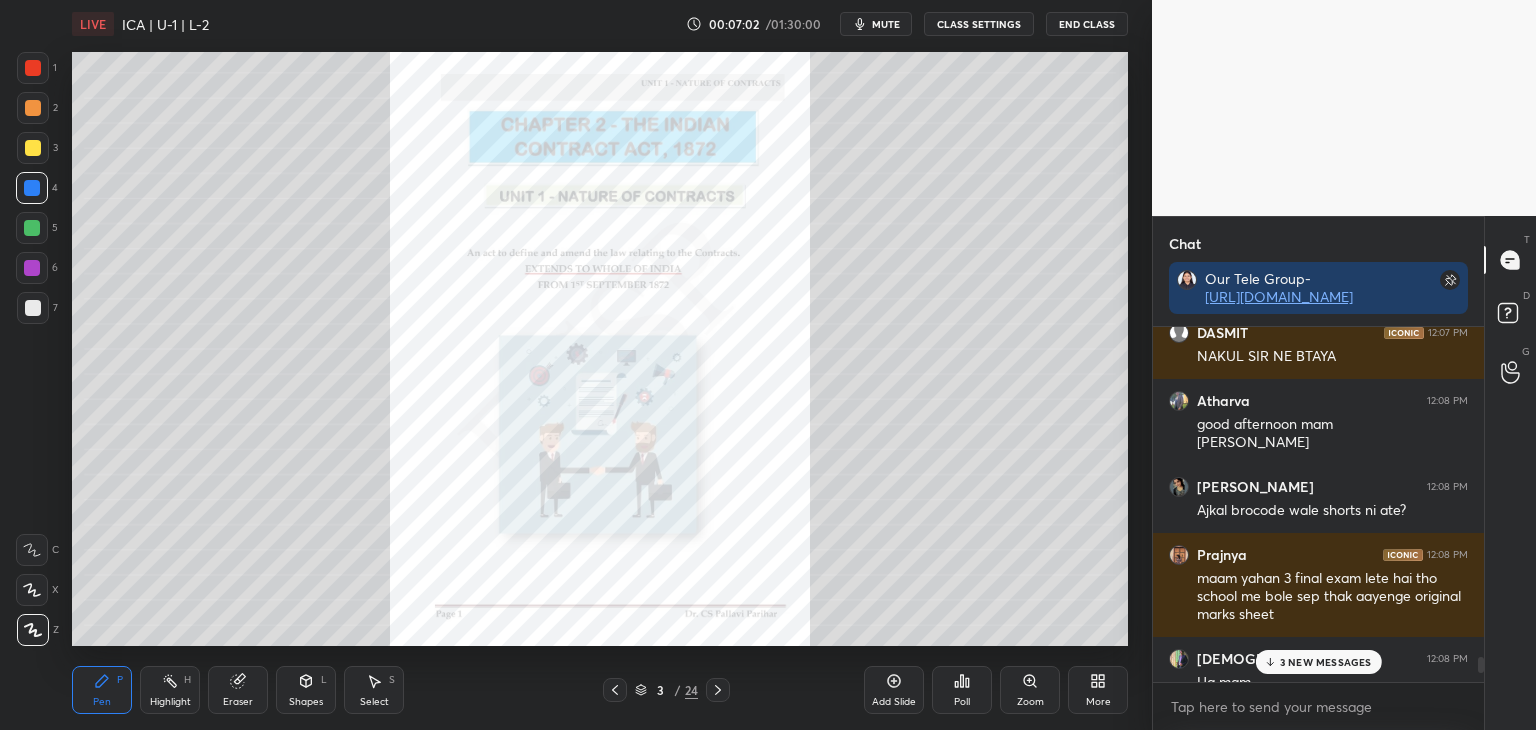 scroll, scrollTop: 7470, scrollLeft: 0, axis: vertical 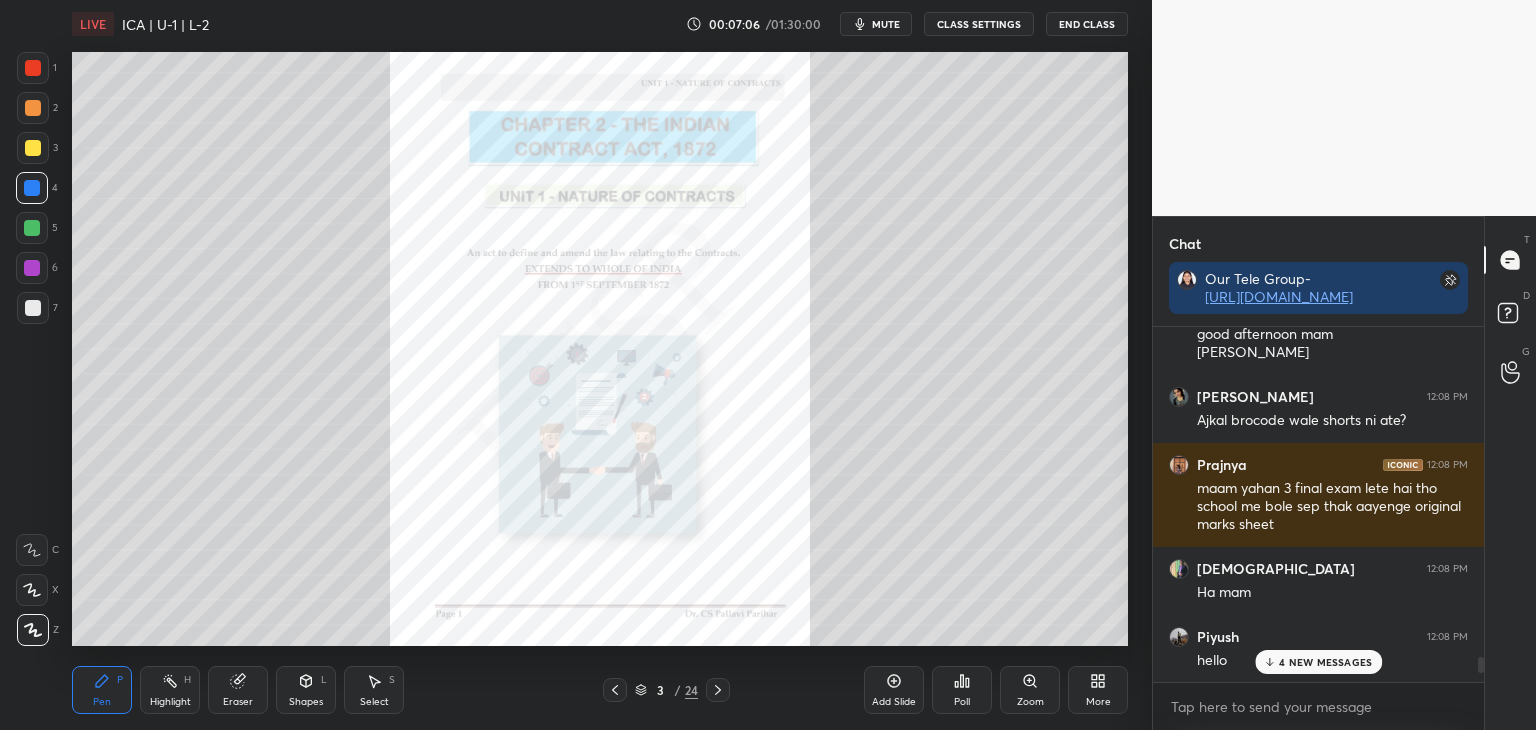 click at bounding box center (1478, 504) 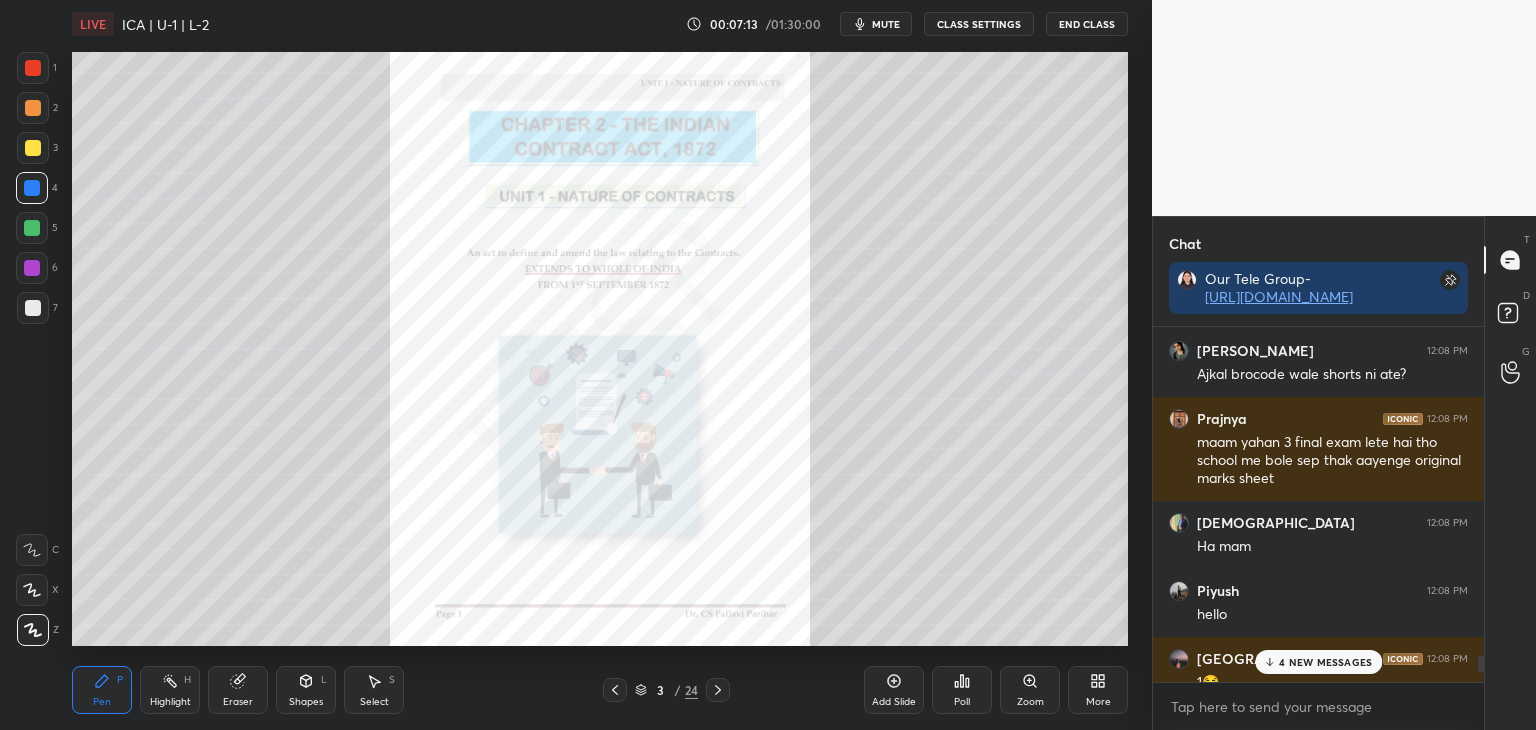click on "T Messages (T) D Doubts (D) G Raise Hand (G)" at bounding box center [1510, 473] 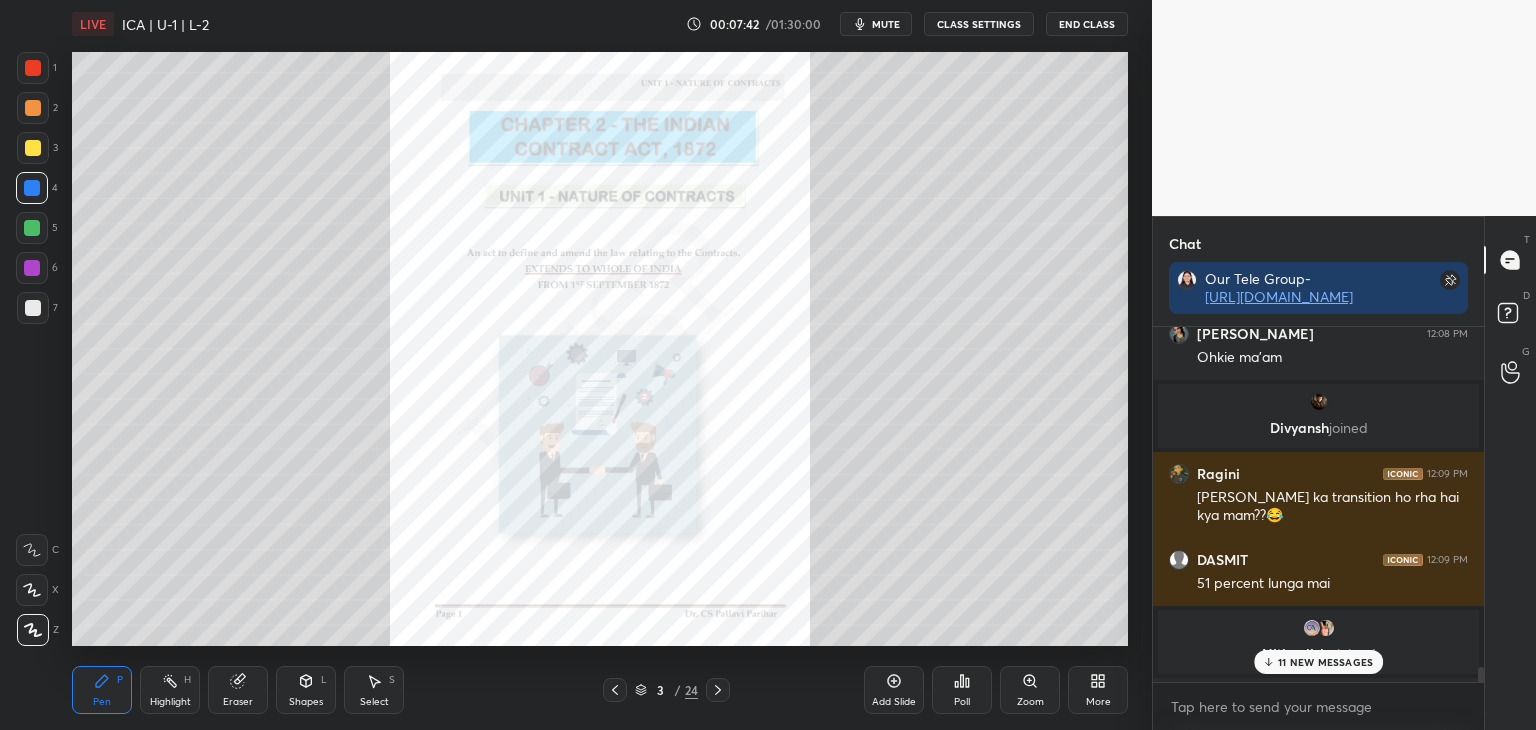 scroll, scrollTop: 8161, scrollLeft: 0, axis: vertical 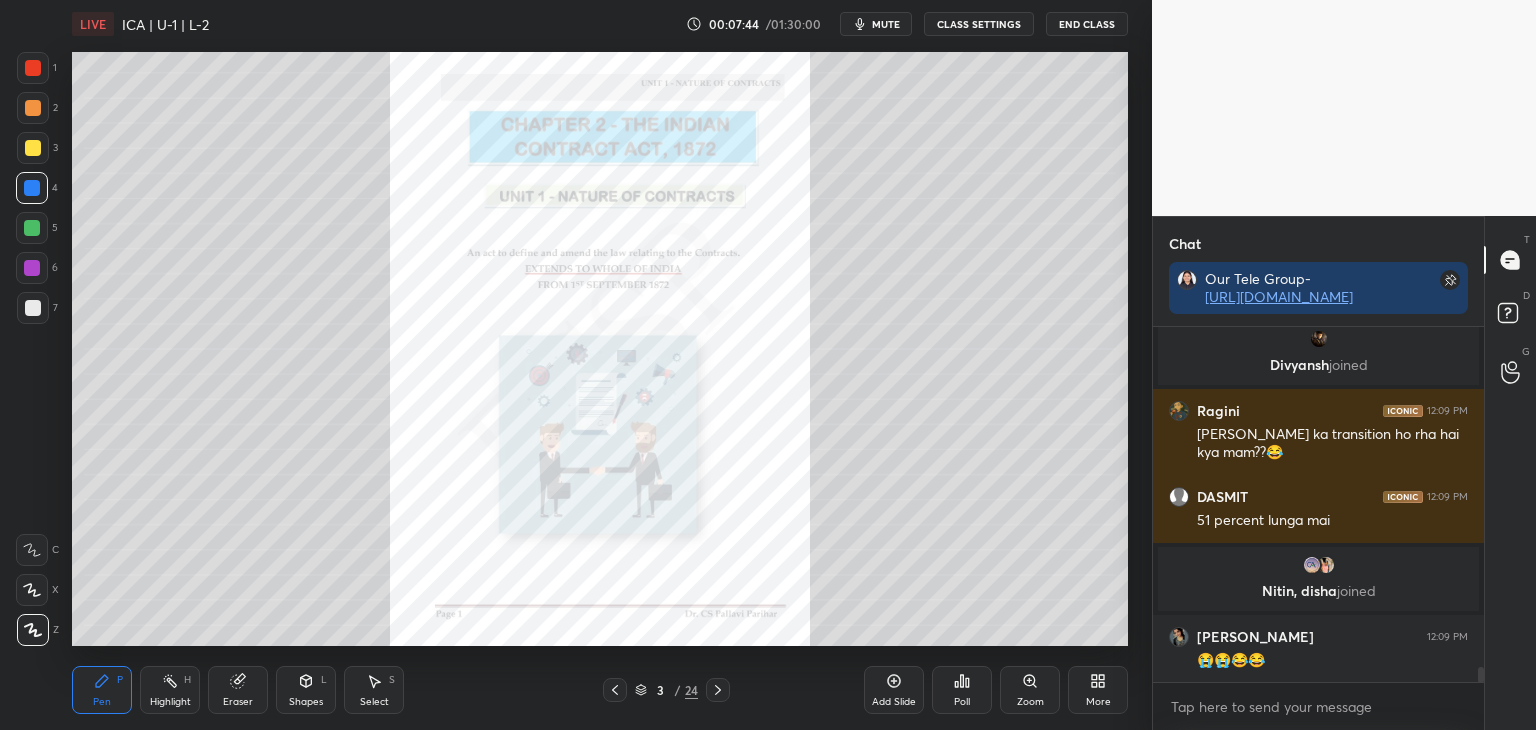 drag, startPoint x: 1479, startPoint y: 661, endPoint x: 1491, endPoint y: 699, distance: 39.849716 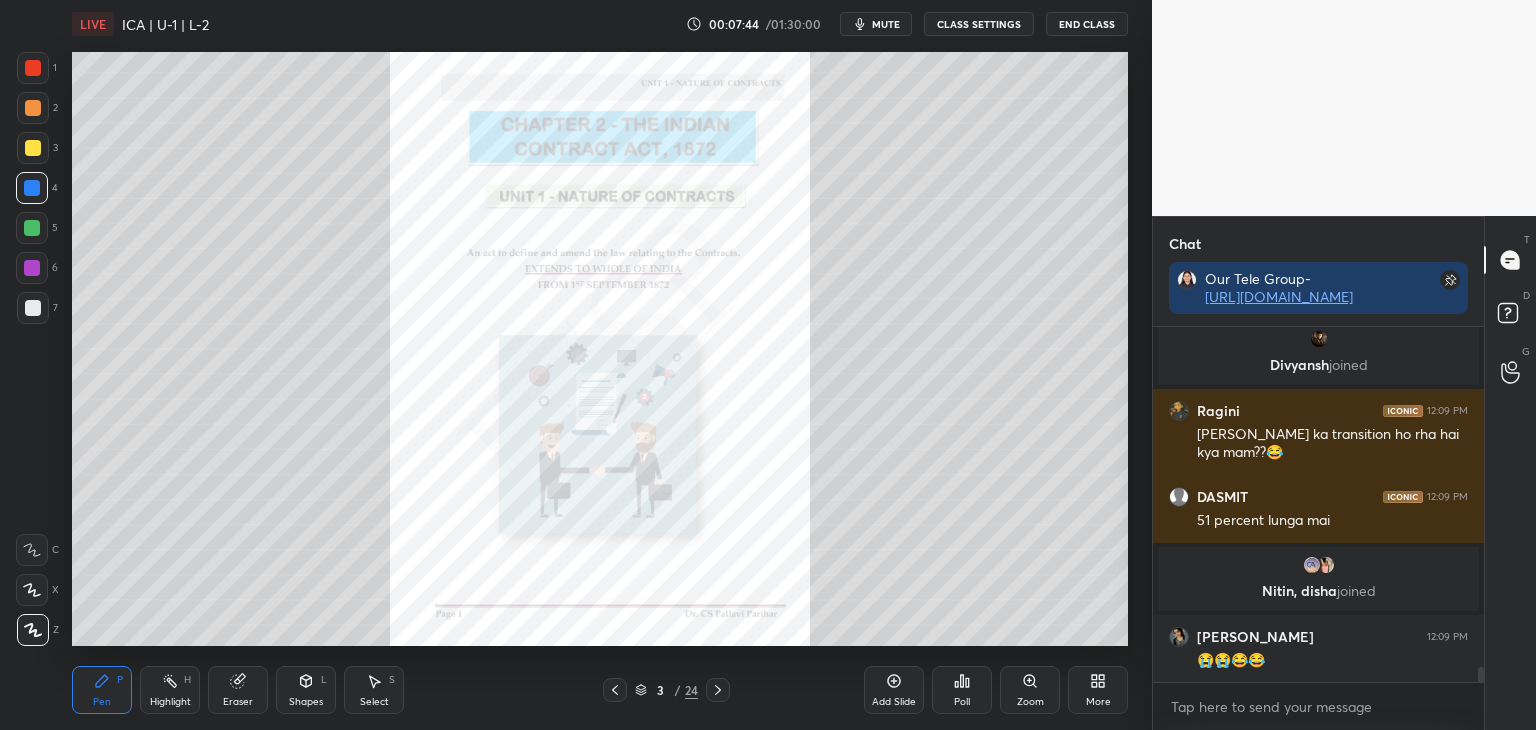 click on "Chat Our Tele Group-
[URL][DOMAIN_NAME] [PERSON_NAME] 12:08 PM Ohkie ma'am Divyansh  joined Ragini 12:09 PM Bhatiji ka transition ho rha hai kya mam??😂 DASMIT 12:09 PM 51 percent lunga mai Nitin, [PERSON_NAME]  joined [PERSON_NAME] 12:09 PM 😭😭😂😂 JUMP TO LATEST Enable hand raising Enable raise hand to speak to learners. Once enabled, chat will be turned off temporarily. Enable x   introducing Raise a hand with a doubt Now learners can raise their hand along with a doubt  How it works? Doubts asked by learners will show up here NEW DOUBTS ASKED No one has raised a hand yet Can't raise hand Looks like educator just invited you to speak. Please wait before you can raise your hand again. Got it T Messages (T) D Doubts (D) G Raise Hand (G)" at bounding box center (1344, 473) 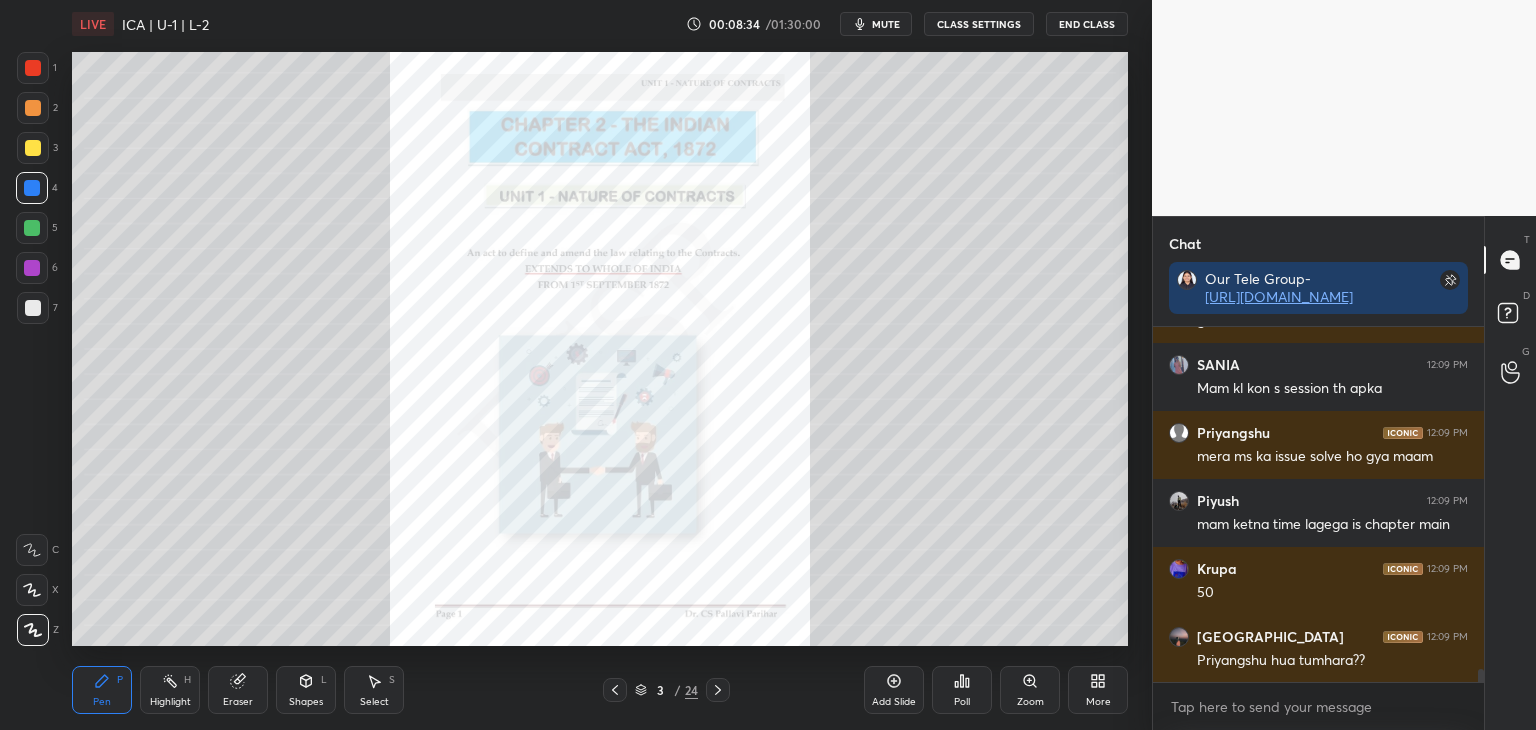 scroll, scrollTop: 9182, scrollLeft: 0, axis: vertical 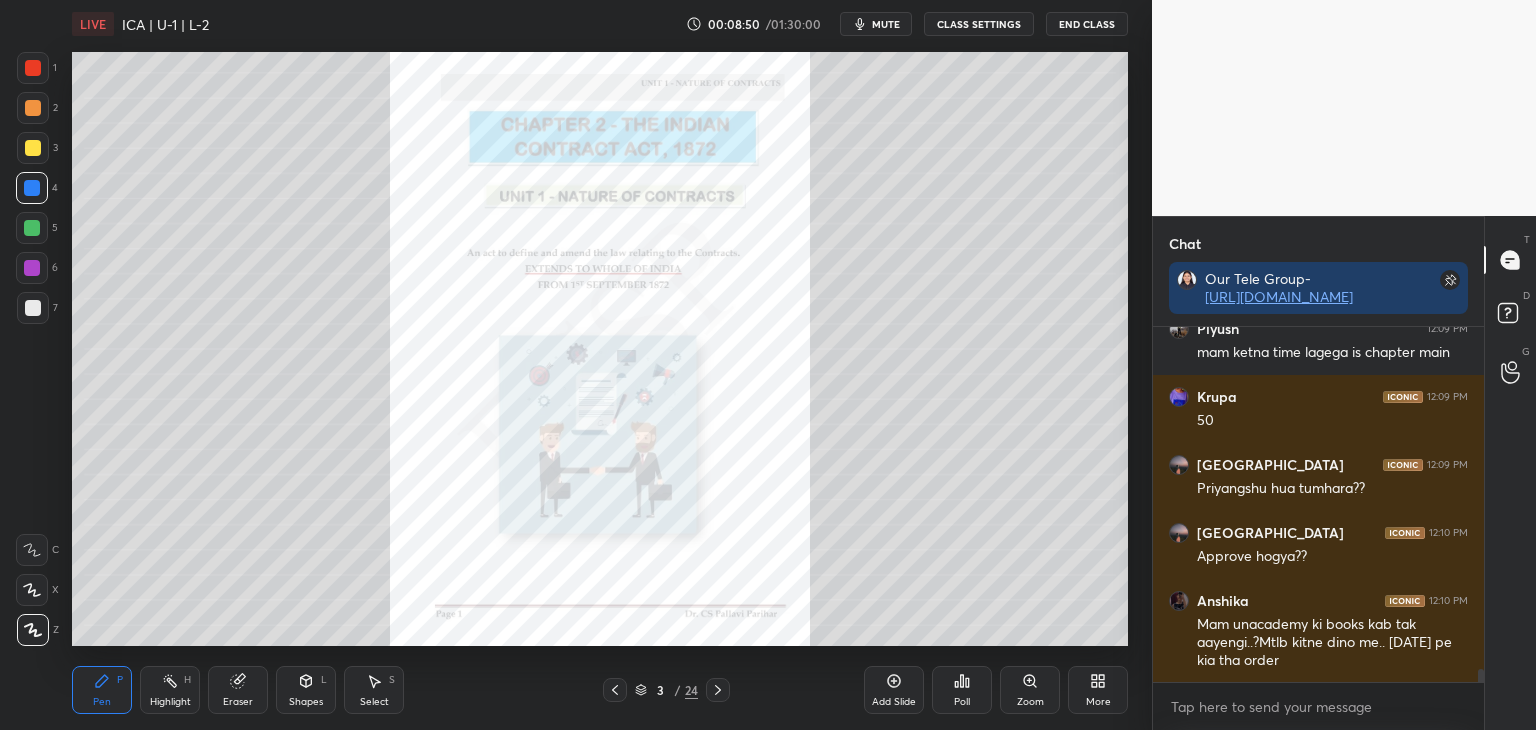 click on "Chat Our Tele Group-
[URL][DOMAIN_NAME] [GEOGRAPHIC_DATA] 12:09 PM mera ms ka issue solve ho gya maam Piyush 12:09 PM mam ketna time lagega is chapter main Krupa 12:09 PM 50 [GEOGRAPHIC_DATA] 12:09 PM Priyangshu hua tumhara?? [GEOGRAPHIC_DATA] 12:10 PM Approve hogya?? Anshika 12:10 PM Mam unacademy ki books kab tak aayengi..?Mtlb kitne dino me.. [DATE] pe kia tha order JUMP TO LATEST Enable hand raising Enable raise hand to speak to learners. Once enabled, chat will be turned off temporarily. Enable x   introducing Raise a hand with a doubt Now learners can raise their hand along with a doubt  How it works? Doubts asked by learners will show up here NEW DOUBTS ASKED No one has raised a hand yet Can't raise hand Looks like educator just invited you to speak. Please wait before you can raise your hand again. Got it T Messages (T) D Doubts (D) G Raise Hand (G)" at bounding box center (1344, 473) 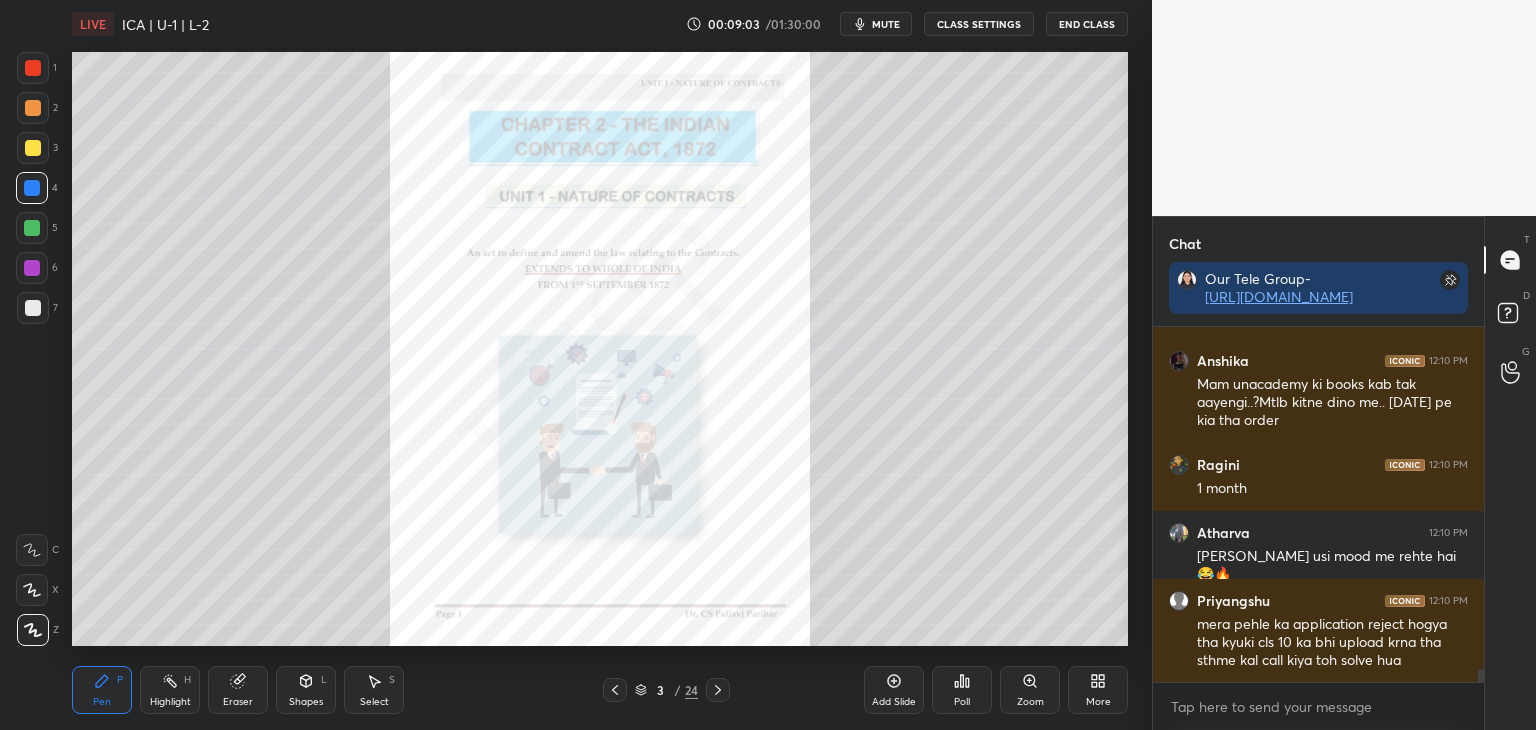 scroll, scrollTop: 9598, scrollLeft: 0, axis: vertical 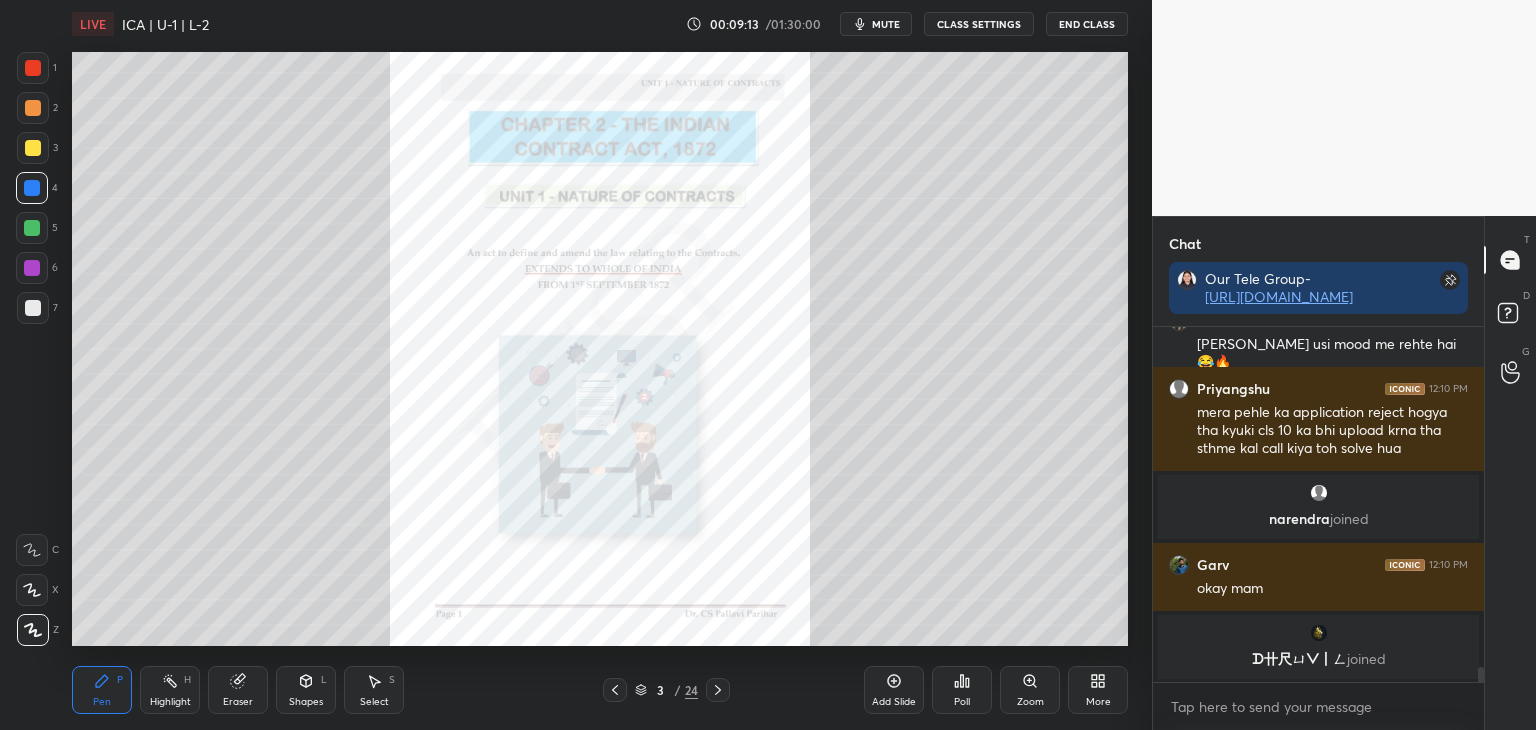click at bounding box center [1478, 504] 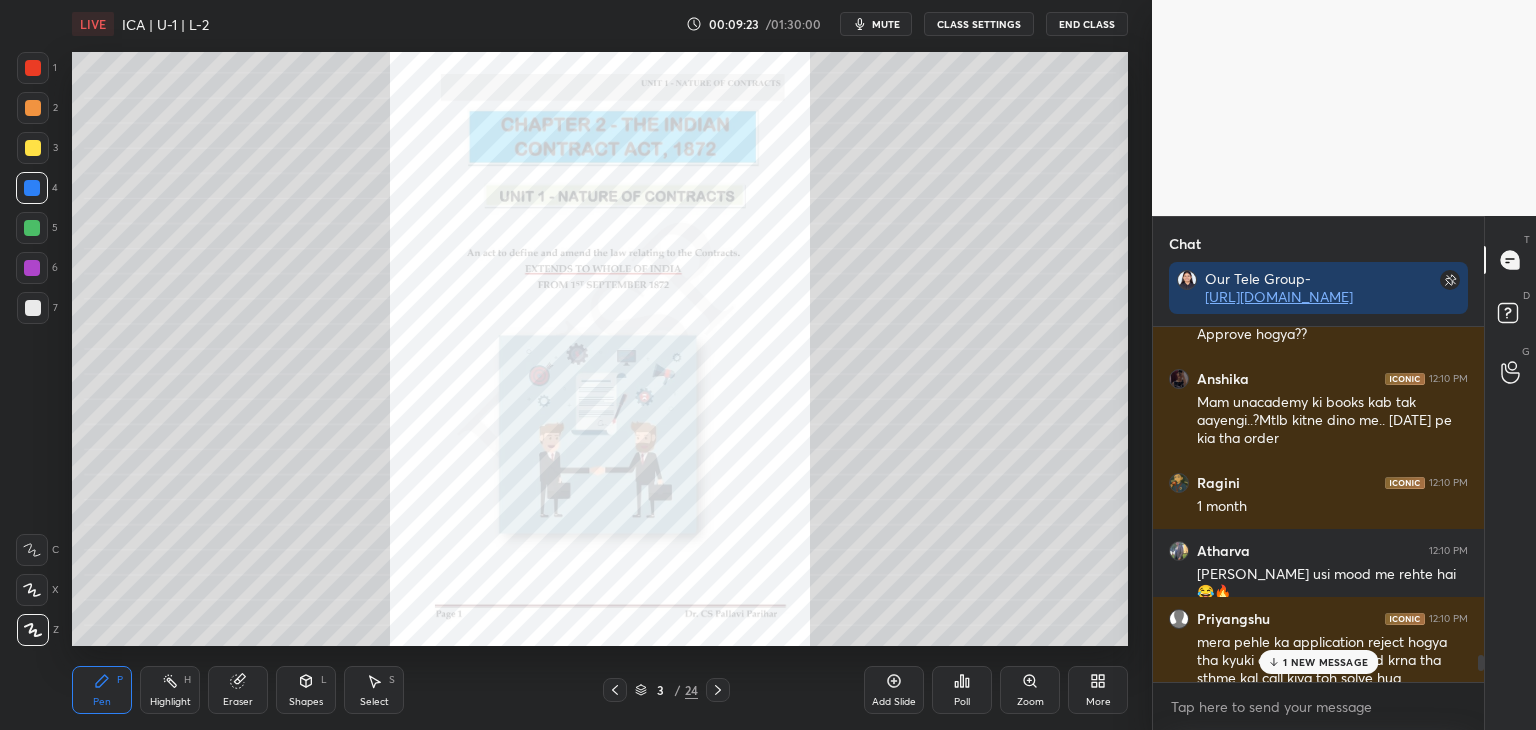 scroll, scrollTop: 7746, scrollLeft: 0, axis: vertical 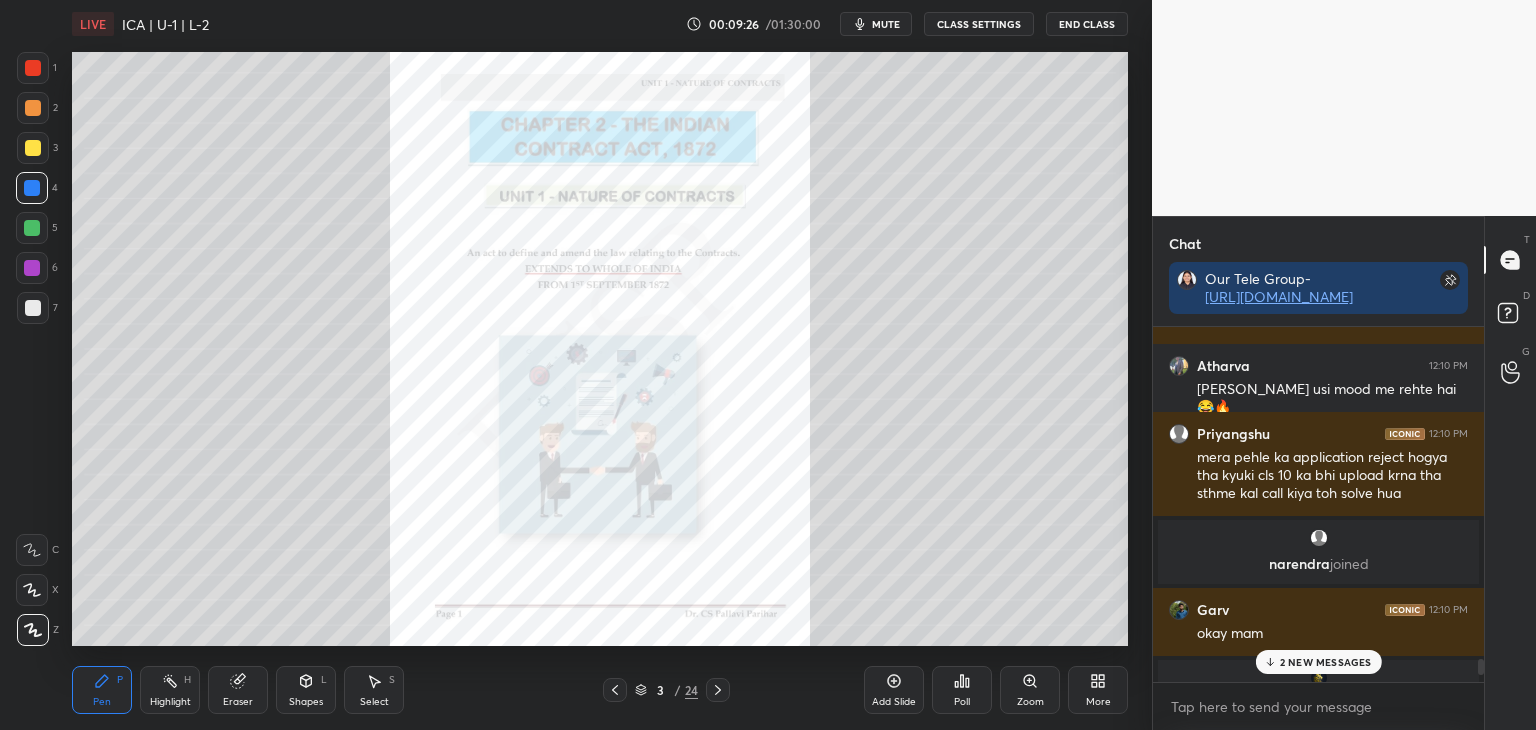 drag, startPoint x: 1480, startPoint y: 676, endPoint x: 1472, endPoint y: 669, distance: 10.630146 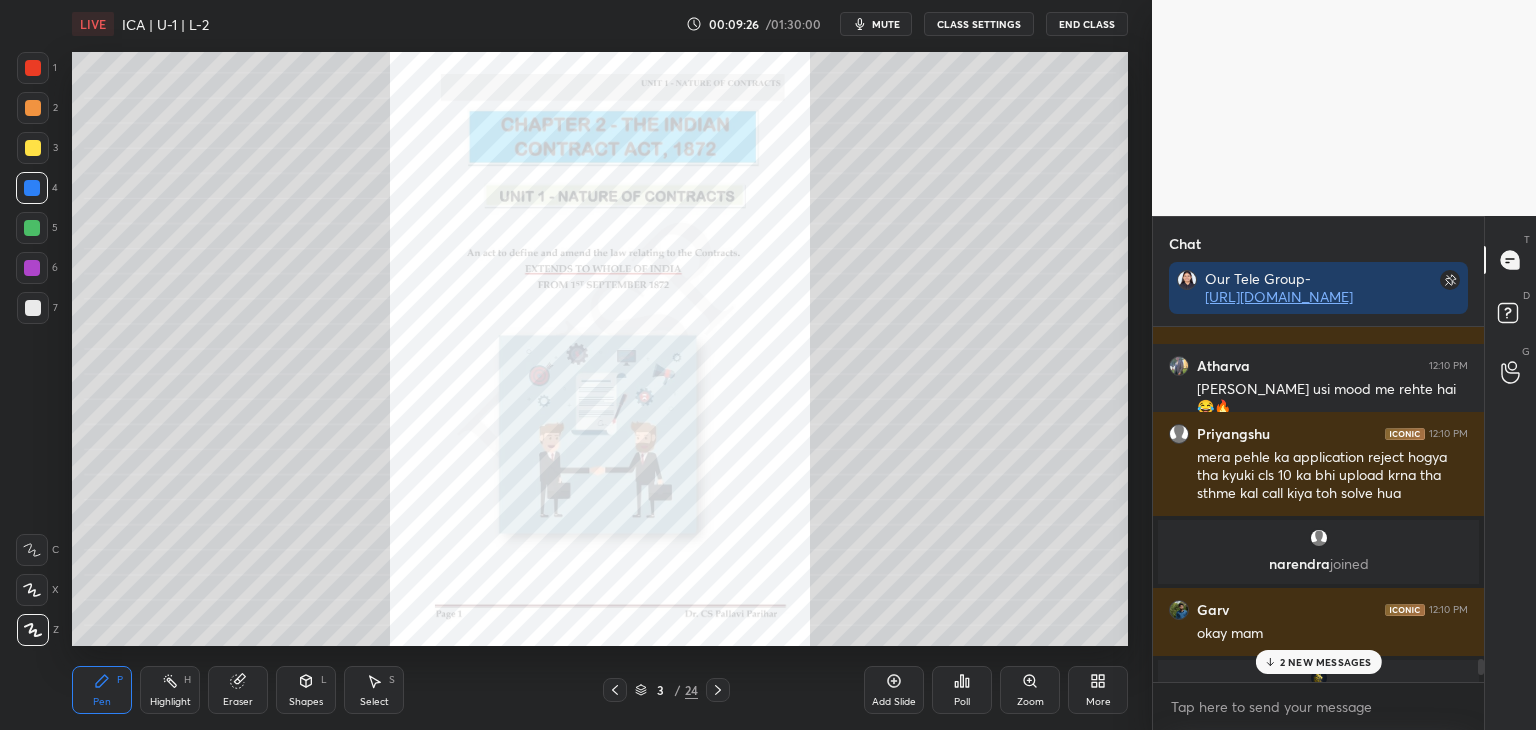 click at bounding box center [1478, 504] 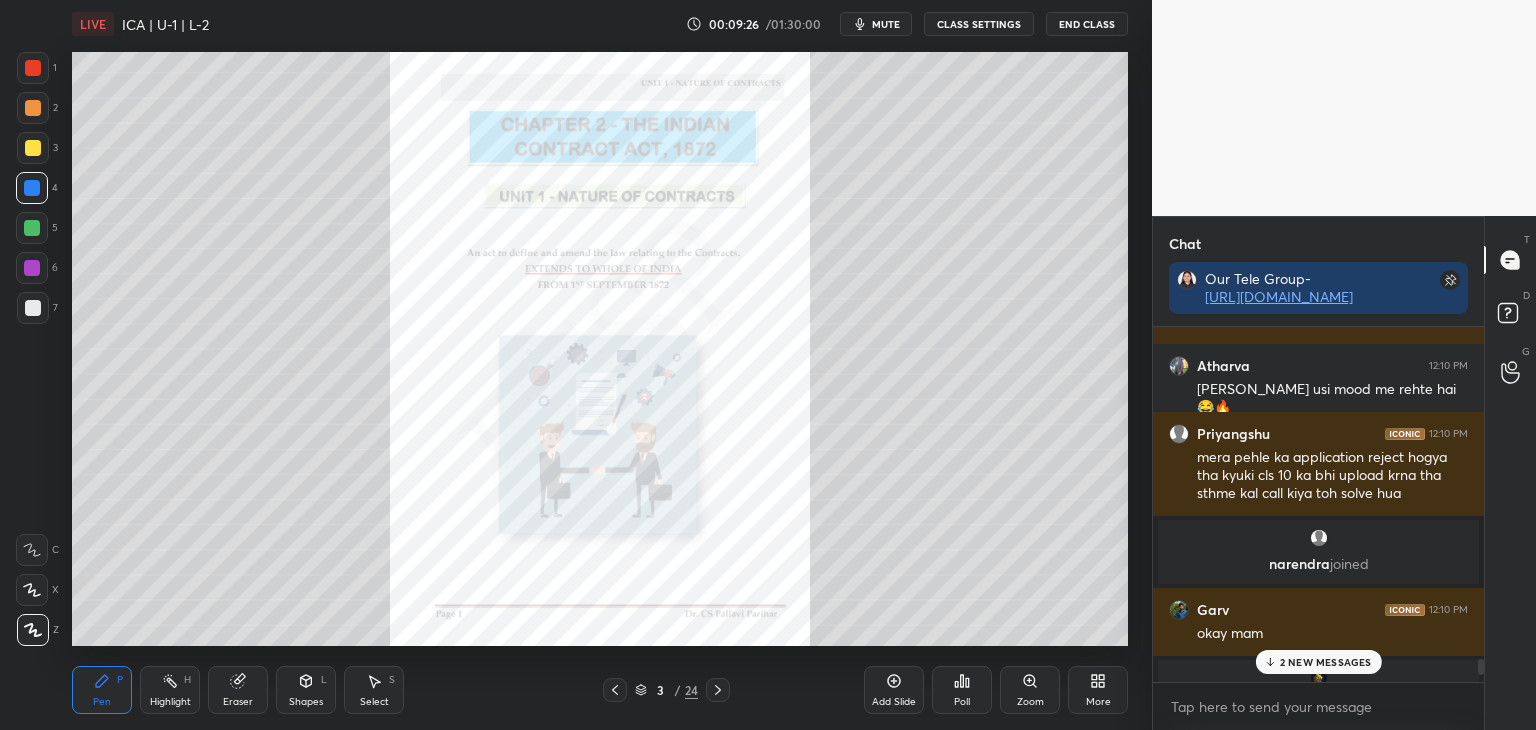 scroll, scrollTop: 7836, scrollLeft: 0, axis: vertical 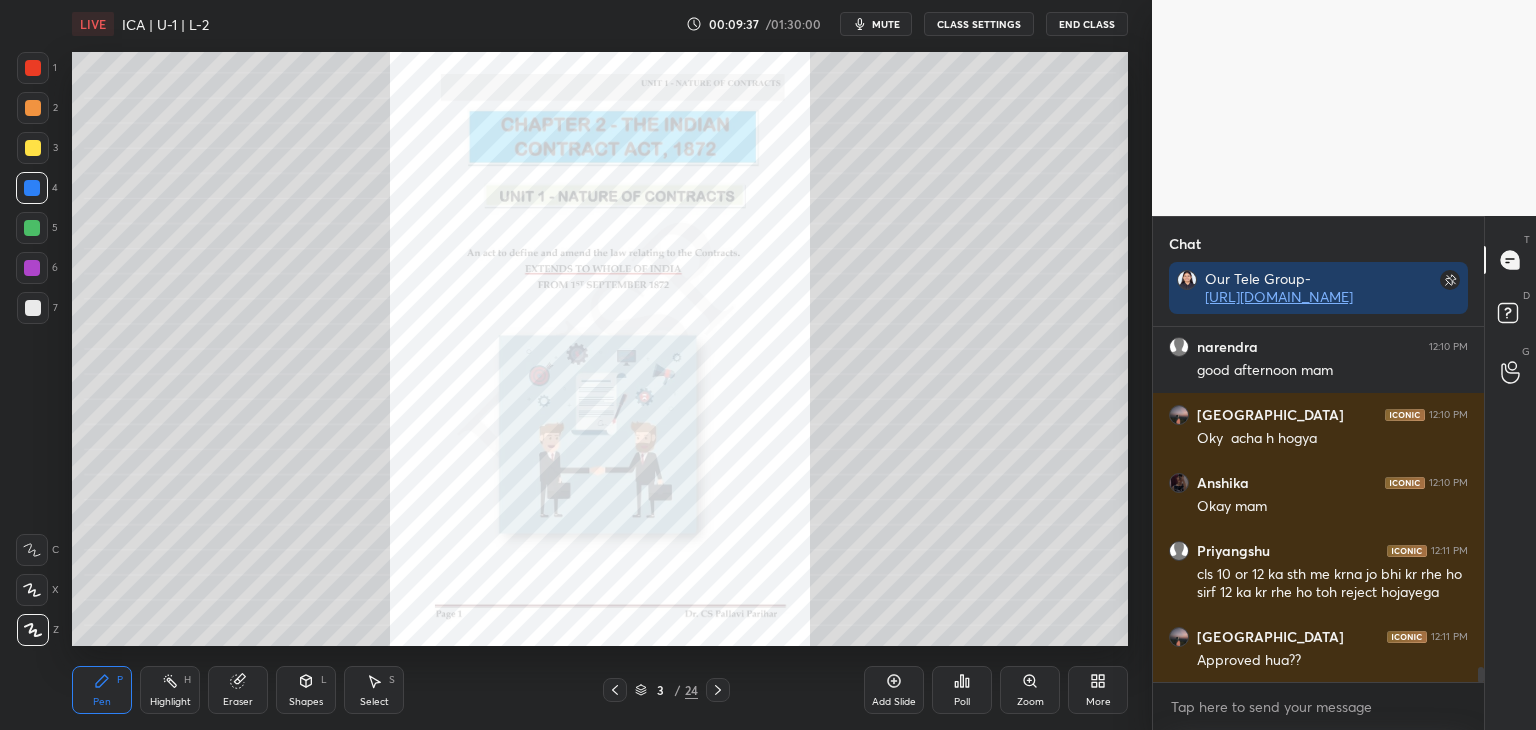 drag, startPoint x: 1481, startPoint y: 671, endPoint x: 1476, endPoint y: 692, distance: 21.587032 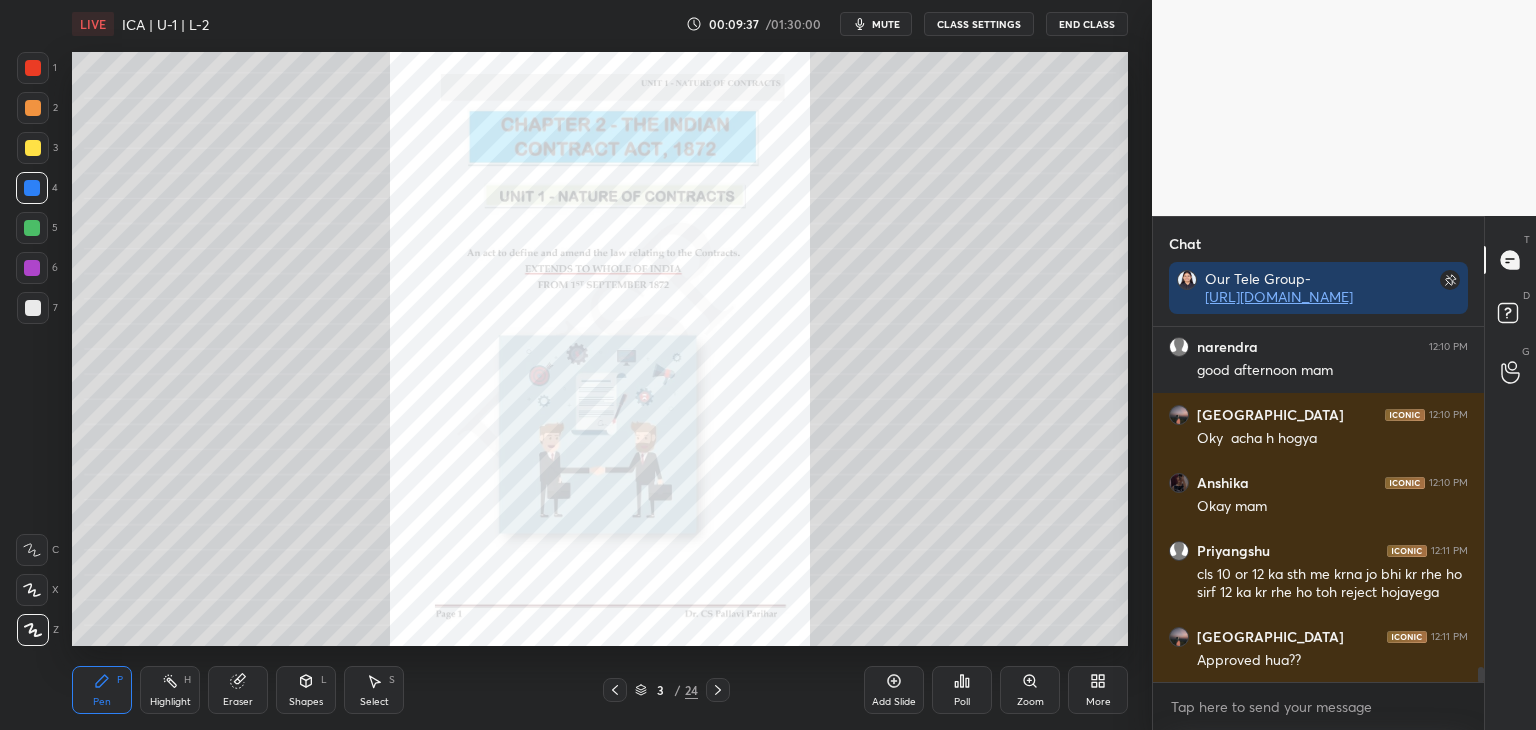click on "ᗪ卄尺ㄩᐯ丨ㄥ  joined narendra 12:10 PM good afternoon mam [GEOGRAPHIC_DATA] 12:10 PM Oky  acha h hogya Anshika 12:10 PM Okay mam Priyangshu 12:11 PM cls 10 or 12 ka sth me krna jo bhi kr rhe ho sirf 12 ka kr rhe ho toh reject hojayega Chandni 12:11 PM Approved hua?? JUMP TO LATEST Enable hand raising Enable raise hand to speak to learners. Once enabled, chat will be turned off temporarily. Enable x" at bounding box center [1318, 528] 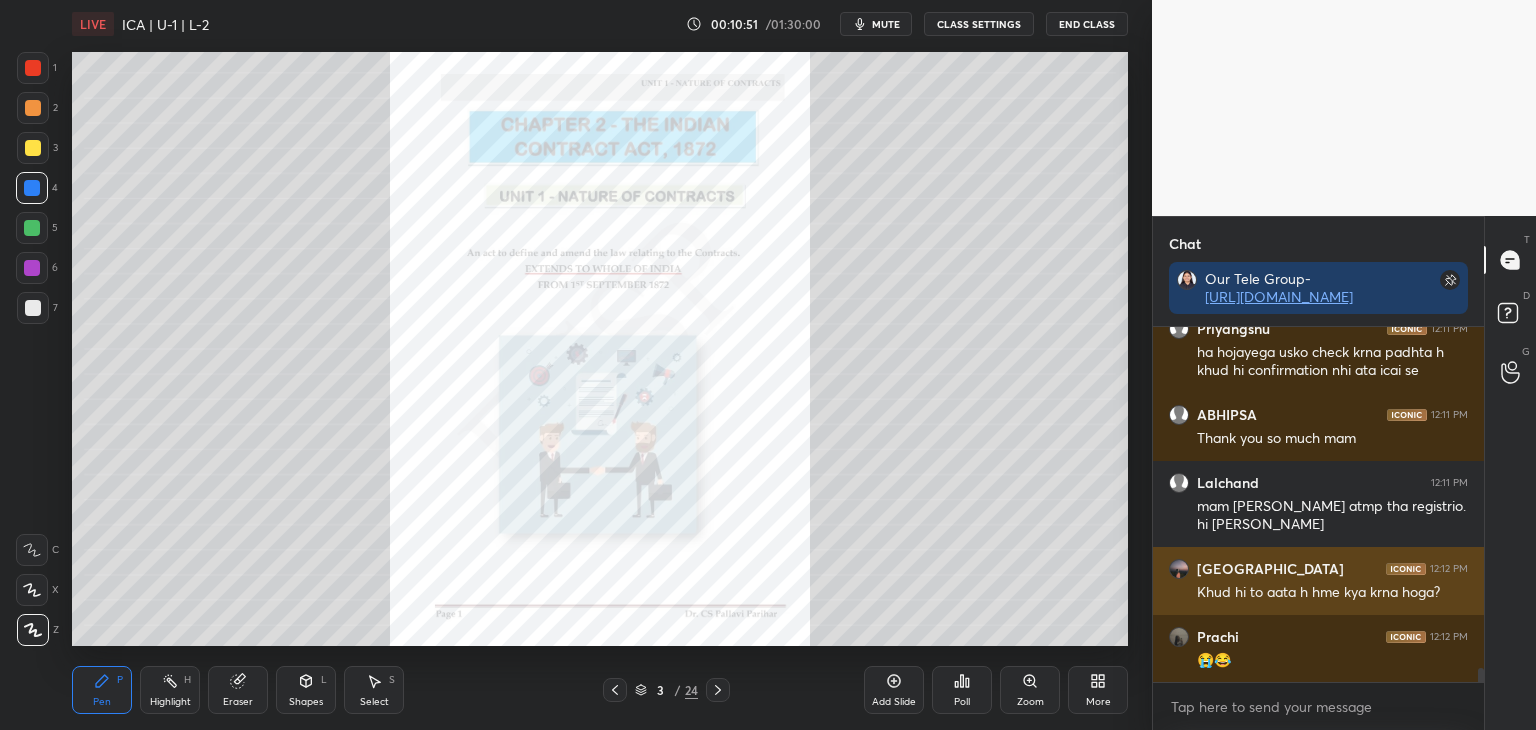 scroll, scrollTop: 8840, scrollLeft: 0, axis: vertical 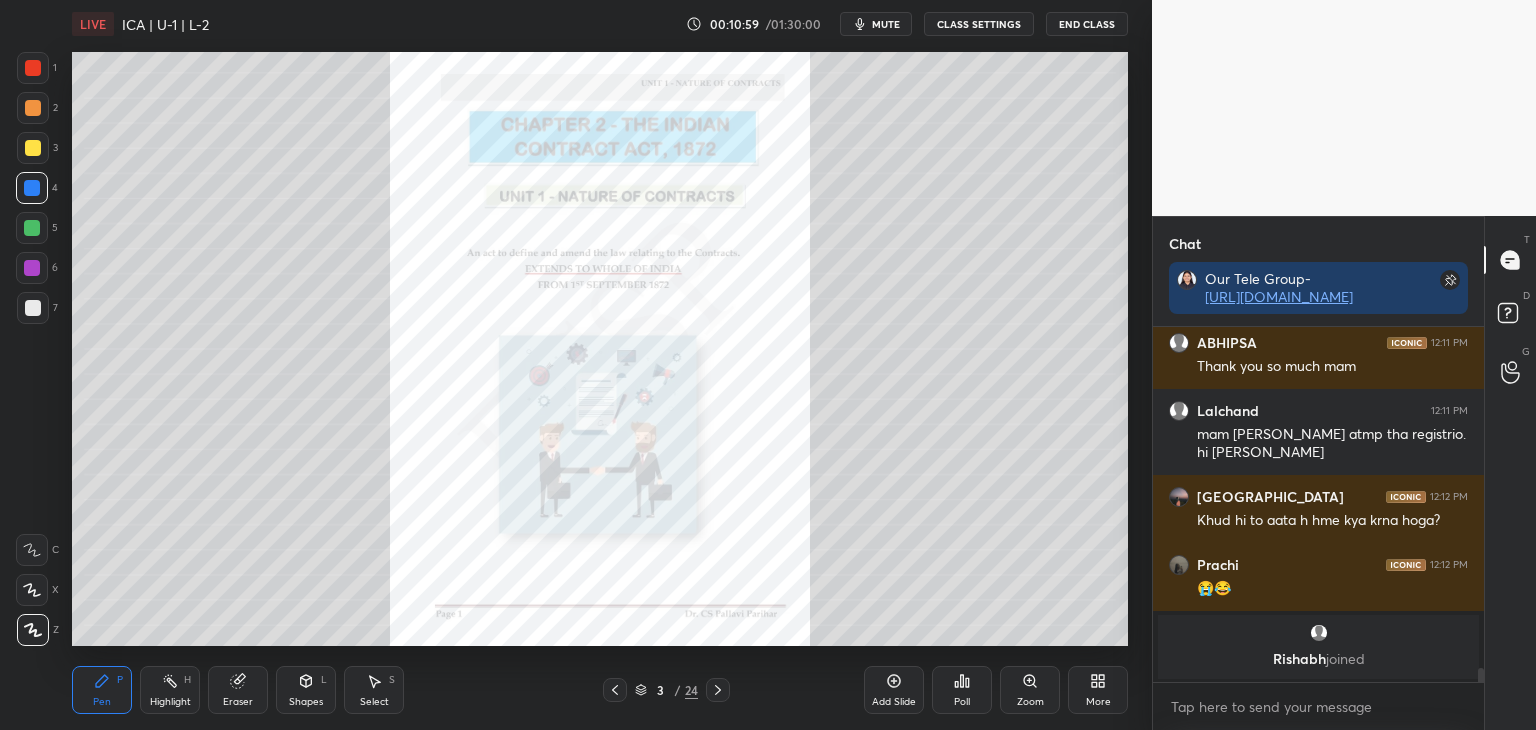 drag, startPoint x: 1482, startPoint y: 673, endPoint x: 1492, endPoint y: 694, distance: 23.259407 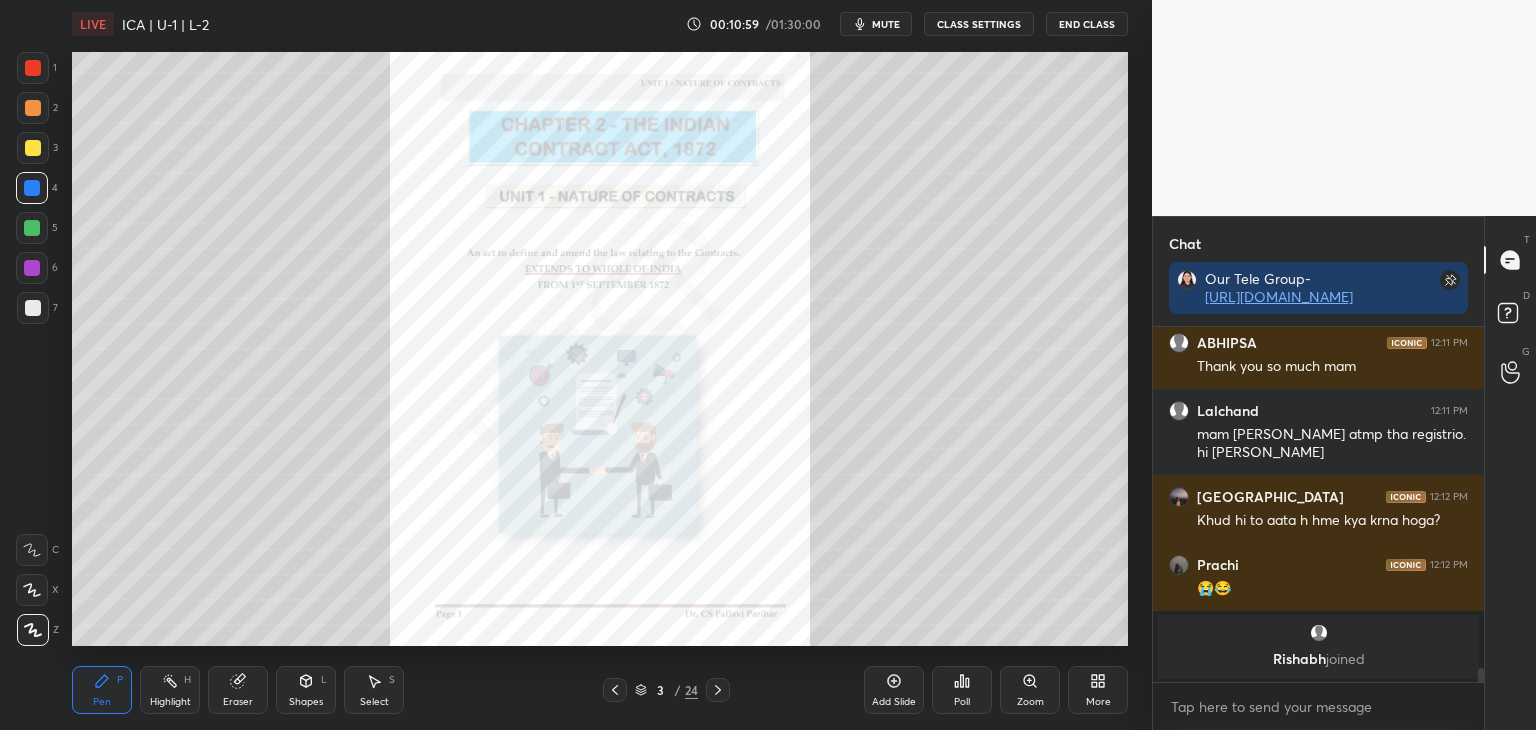 click on "Chat Our Tele Group-
[URL][DOMAIN_NAME] [GEOGRAPHIC_DATA] 12:11 PM ha hojayega usko check krna padhta h khud hi confirmation nhi ata icai se ABHIPSA 12:11 PM Thank you so much mam Lalchand 12:11 PM mam sep vala atmp tha registrio. hi nhi huya [GEOGRAPHIC_DATA] 12:12 PM Khud hi to aata h hme kya krna hoga? Prachi 12:12 PM 😭😂 [PERSON_NAME]  joined JUMP TO LATEST Enable hand raising Enable raise hand to speak to learners. Once enabled, chat will be turned off temporarily. Enable x   introducing Raise a hand with a doubt Now learners can raise their hand along with a doubt  How it works? Doubts asked by learners will show up here NEW DOUBTS ASKED No one has raised a hand yet Can't raise hand Looks like educator just invited you to speak. Please wait before you can raise your hand again. Got it T Messages (T) D Doubts (D) G Raise Hand (G)" at bounding box center (1344, 473) 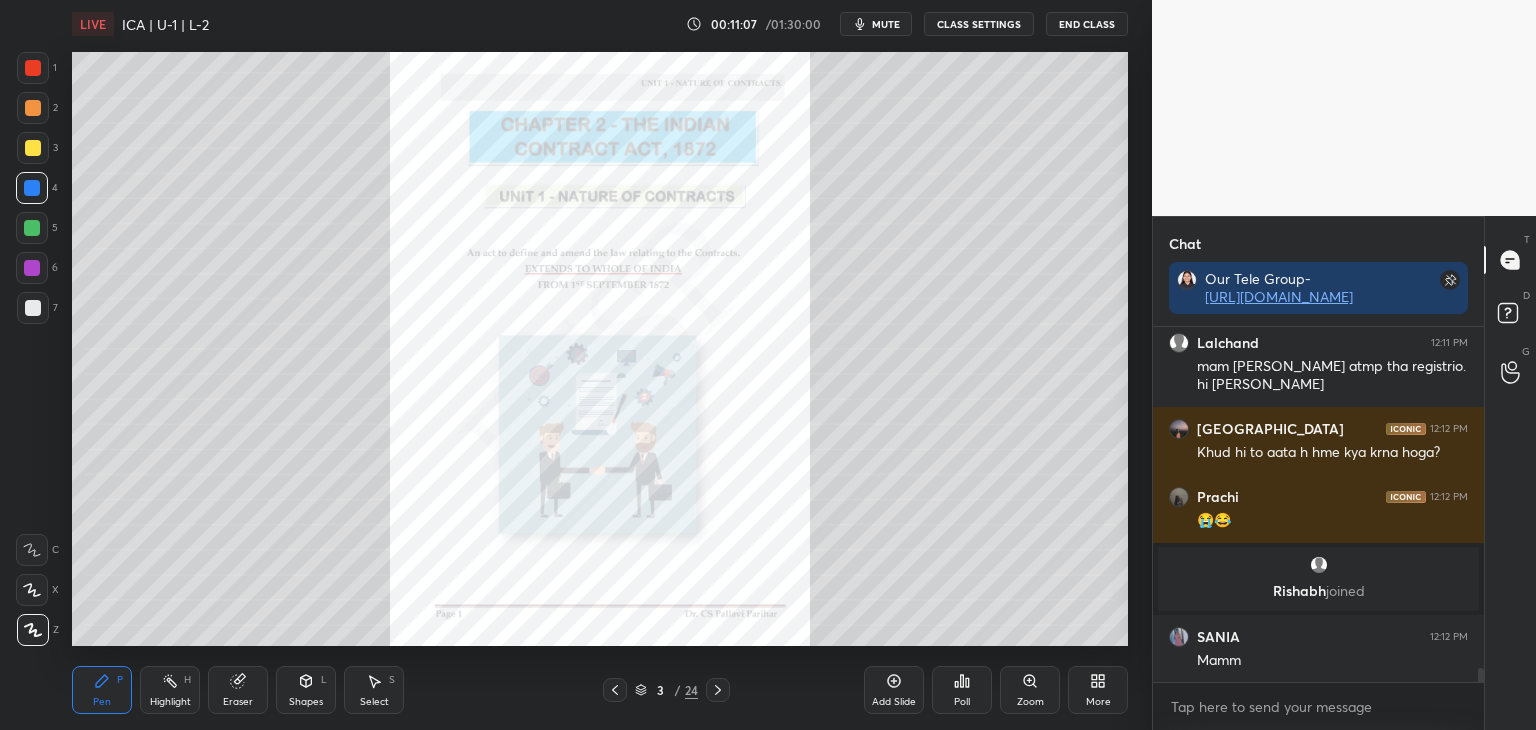 scroll, scrollTop: 8940, scrollLeft: 0, axis: vertical 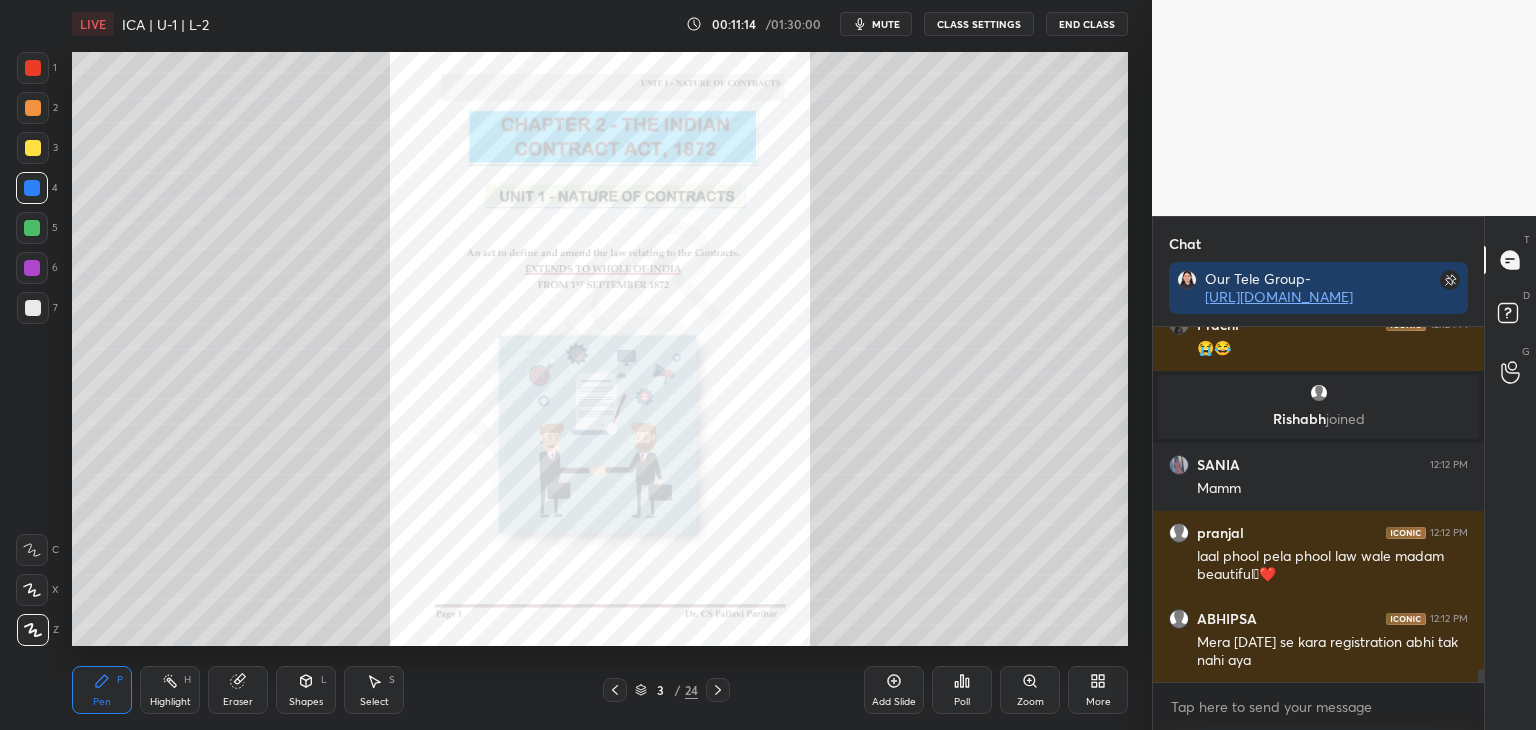 drag, startPoint x: 1481, startPoint y: 677, endPoint x: 1485, endPoint y: 725, distance: 48.166378 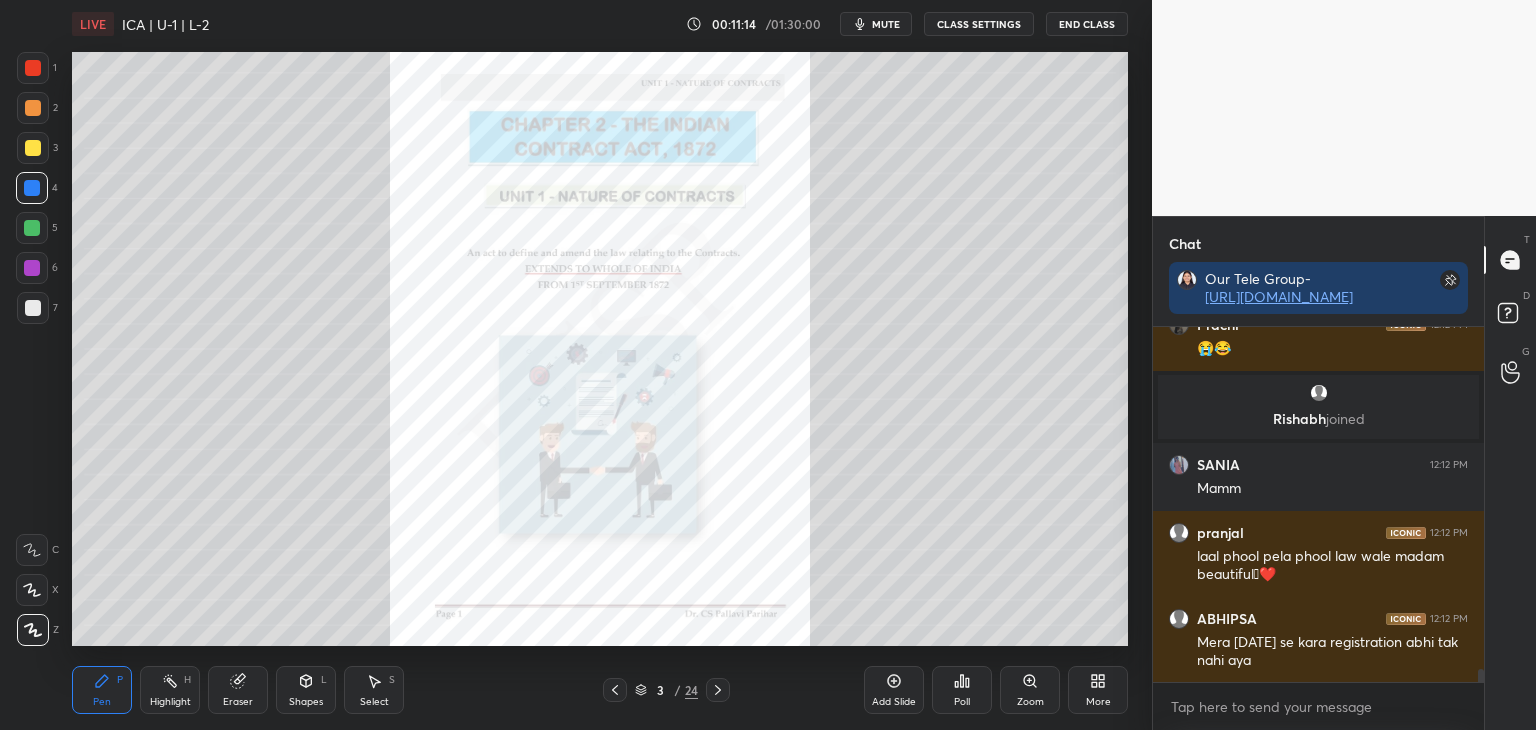 click on "Chat Our Tele Group-
[URL][DOMAIN_NAME] Chandni 12:12 PM Khud hi to aata h hme kya krna hoga? Prachi 12:12 PM 😭😂 [PERSON_NAME]  joined SANIA 12:12 PM Mamm pranjal 12:12 PM laal phool pela phool law wale madam beautiful🫡❤️ ABHIPSA 12:12 PM Mera [DATE] se kara registration abhi tak nahi aya JUMP TO LATEST Enable hand raising Enable raise hand to speak to learners. Once enabled, chat will be turned off temporarily. Enable x   introducing Raise a hand with a doubt Now learners can raise their hand along with a doubt  How it works? Doubts asked by learners will show up here NEW DOUBTS ASKED No one has raised a hand yet Can't raise hand Looks like educator just invited you to speak. Please wait before you can raise your hand again. Got it T Messages (T) D Doubts (D) G Raise Hand (G)" at bounding box center (1344, 473) 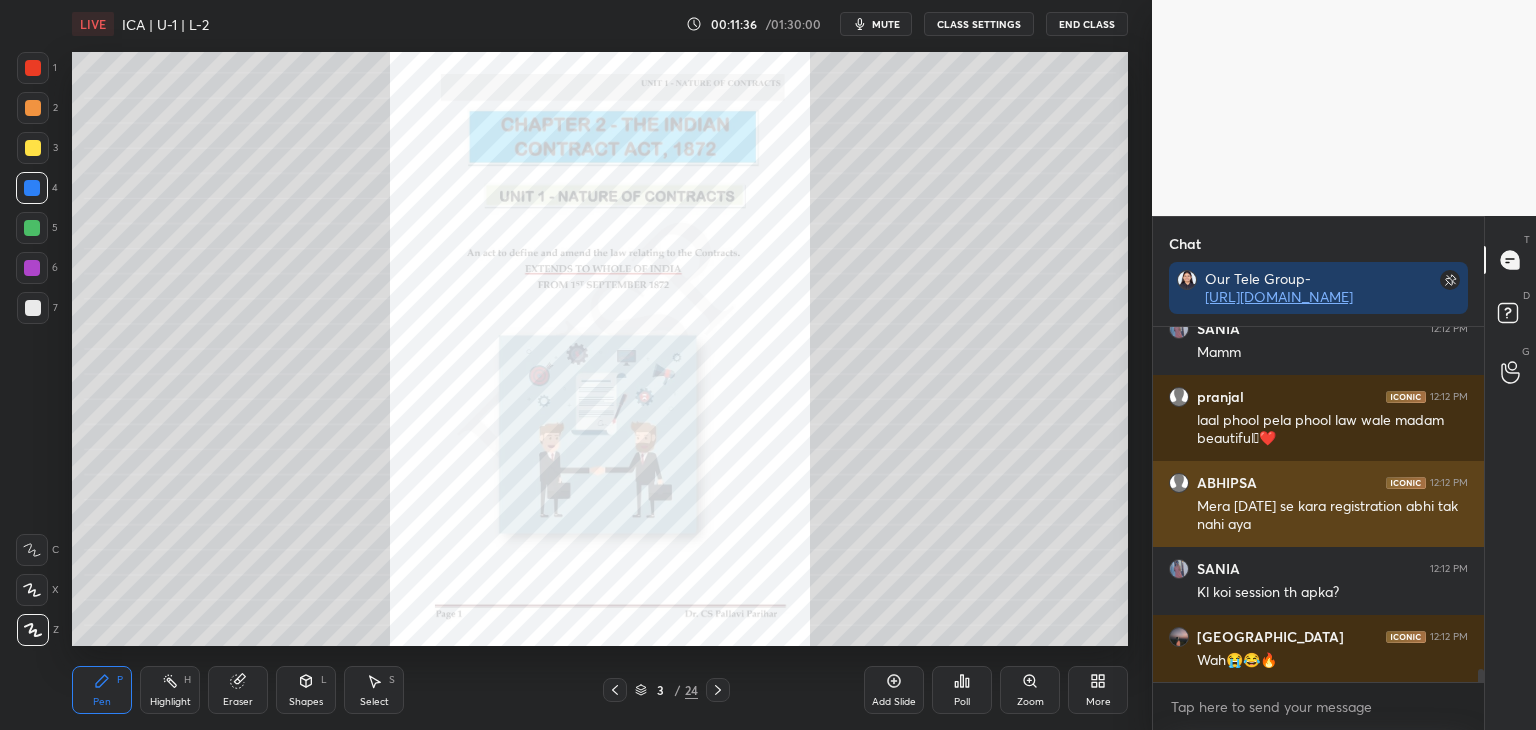 scroll, scrollTop: 9338, scrollLeft: 0, axis: vertical 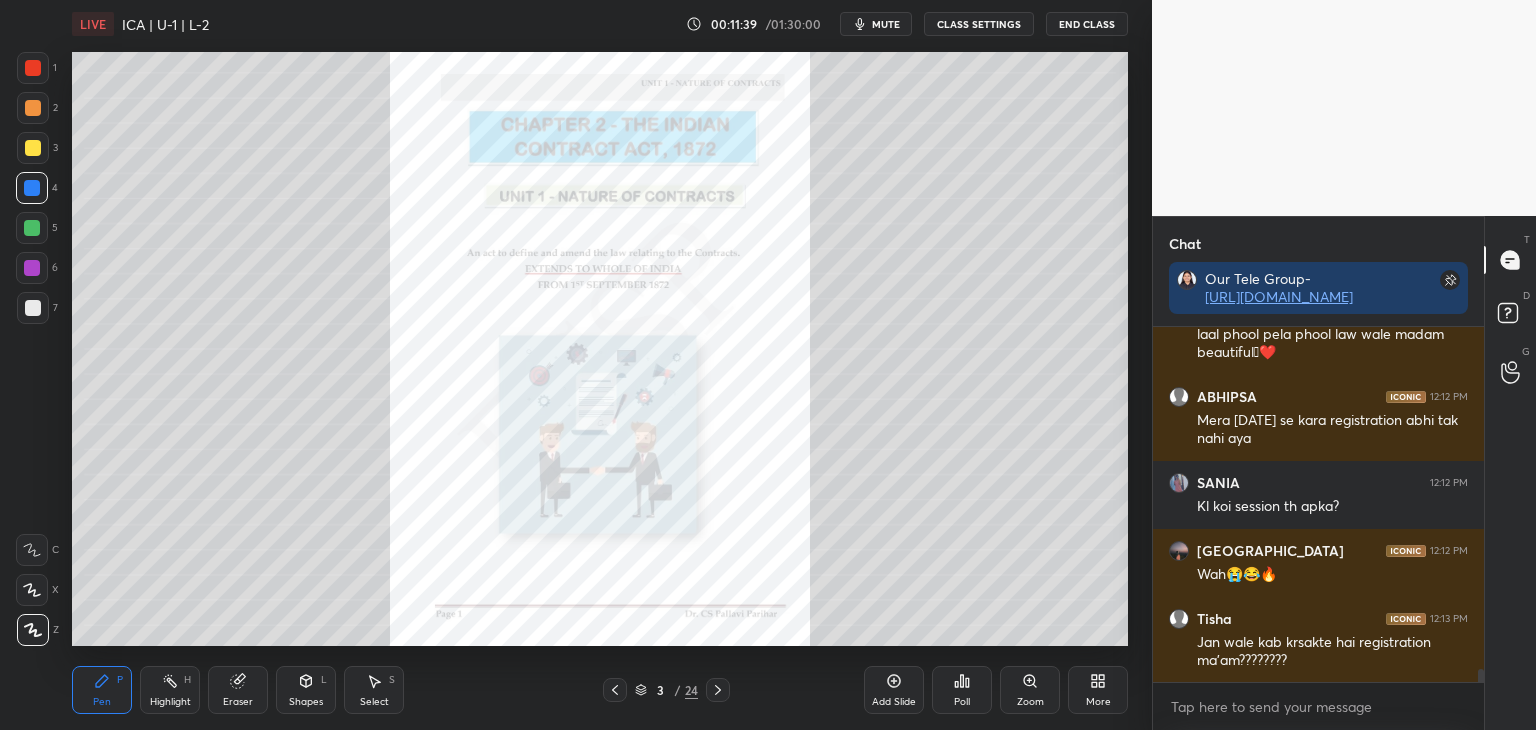 click 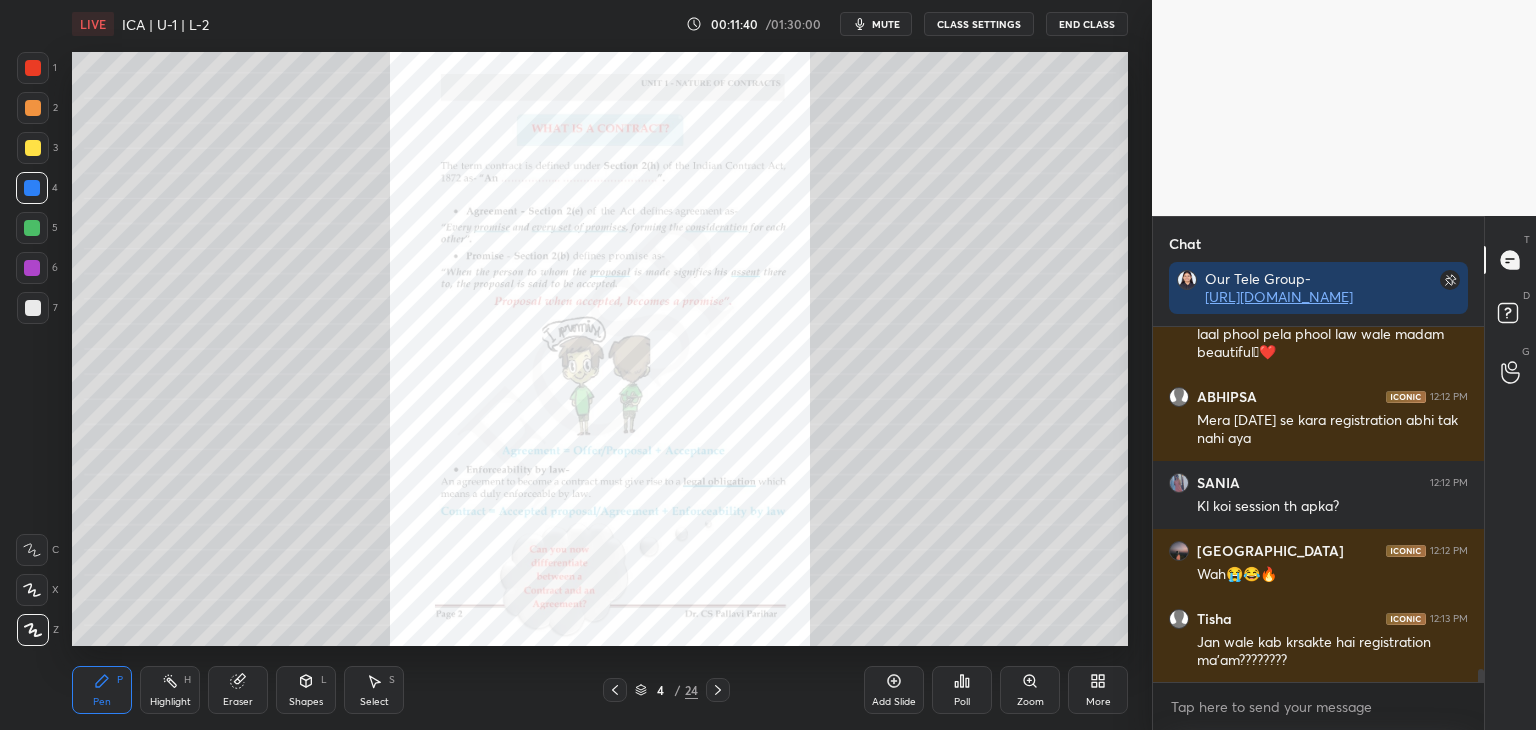 scroll, scrollTop: 9410, scrollLeft: 0, axis: vertical 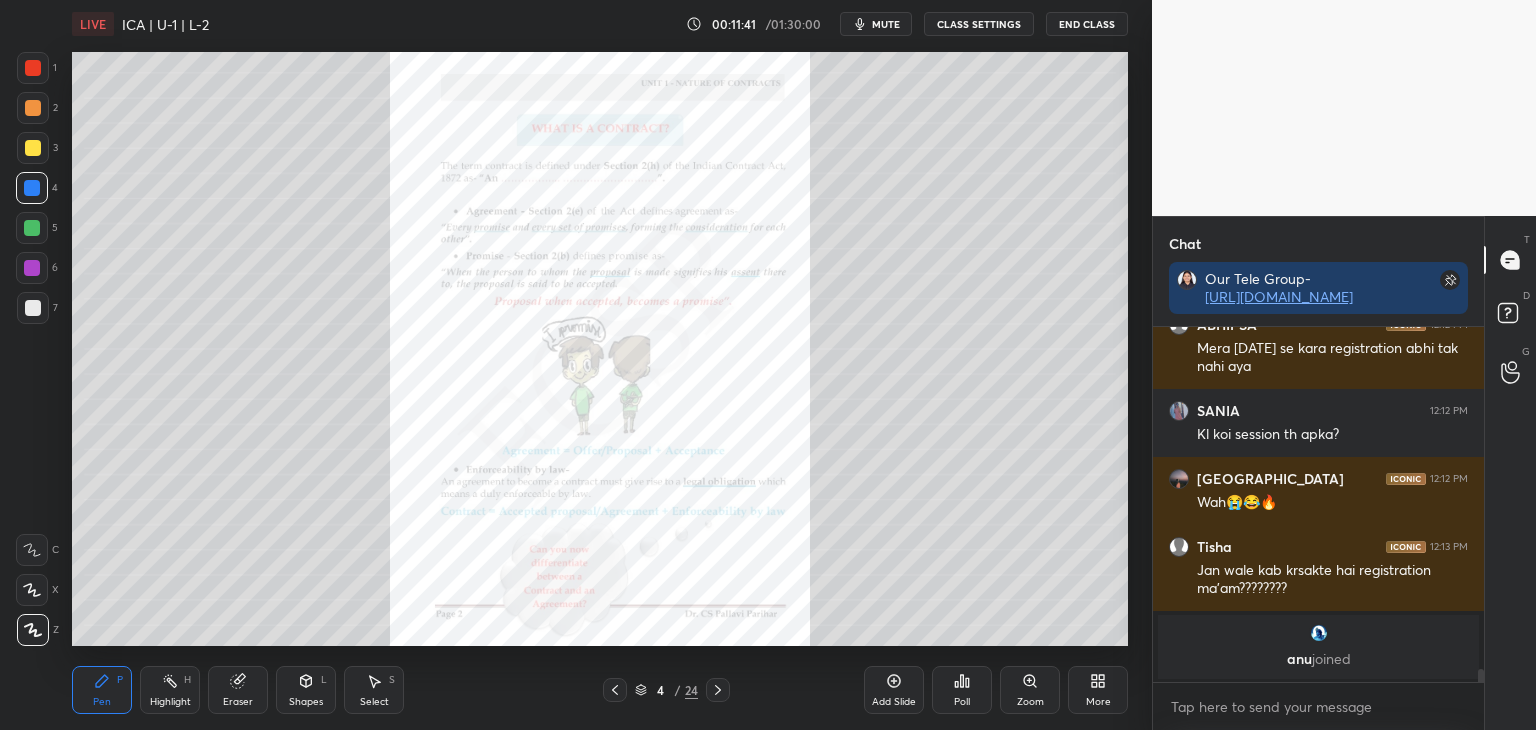 click on "Zoom" at bounding box center [1030, 702] 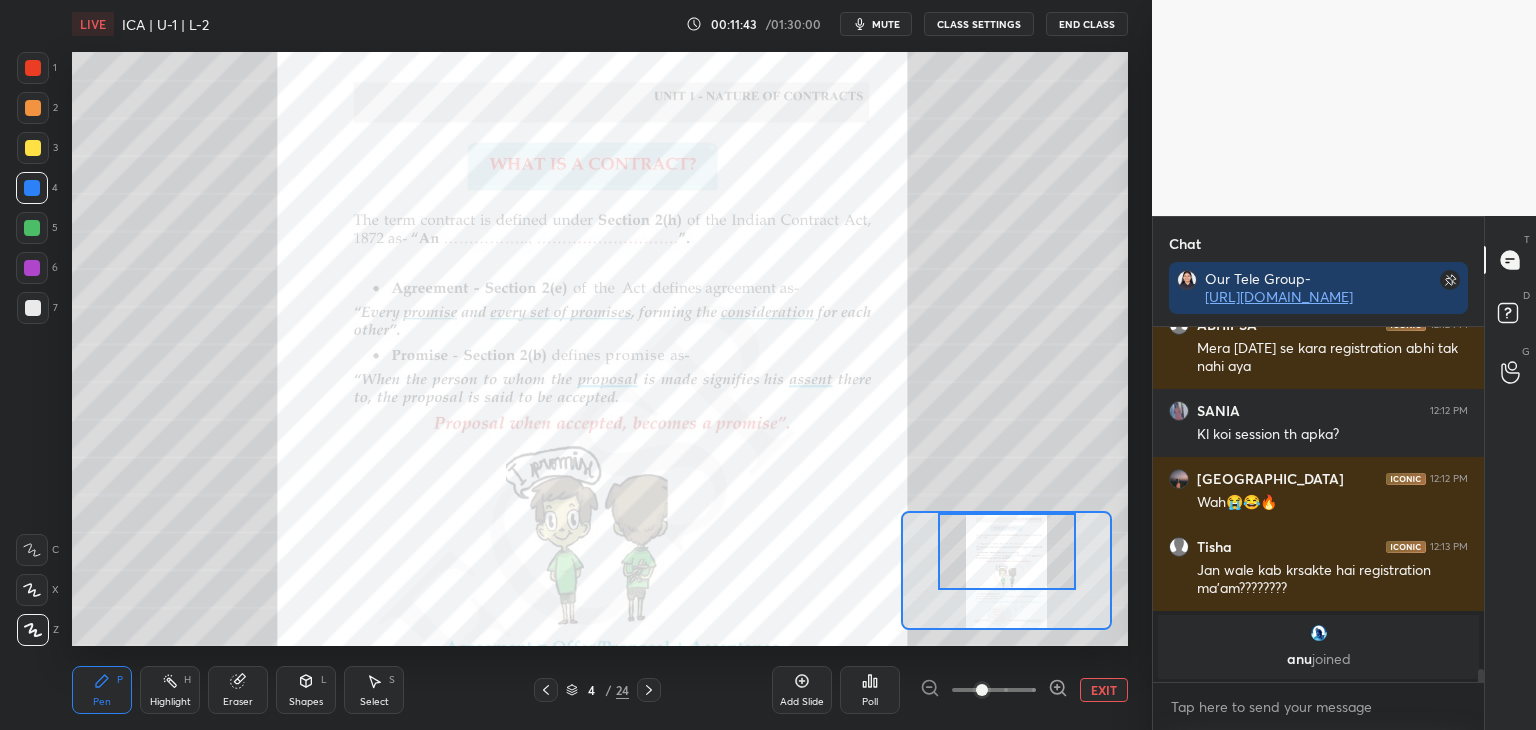 drag, startPoint x: 1020, startPoint y: 599, endPoint x: 1021, endPoint y: 581, distance: 18.027756 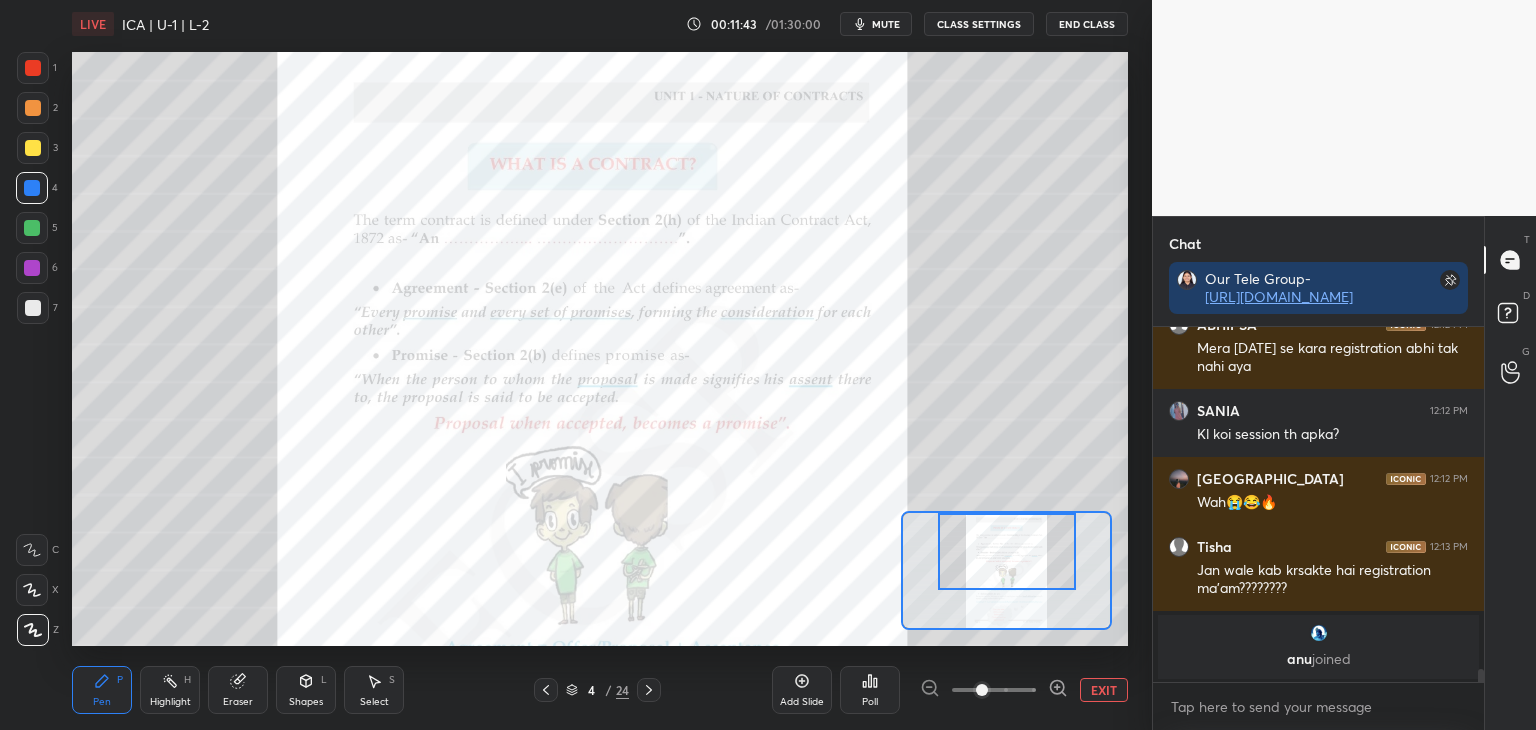 click at bounding box center (1007, 551) 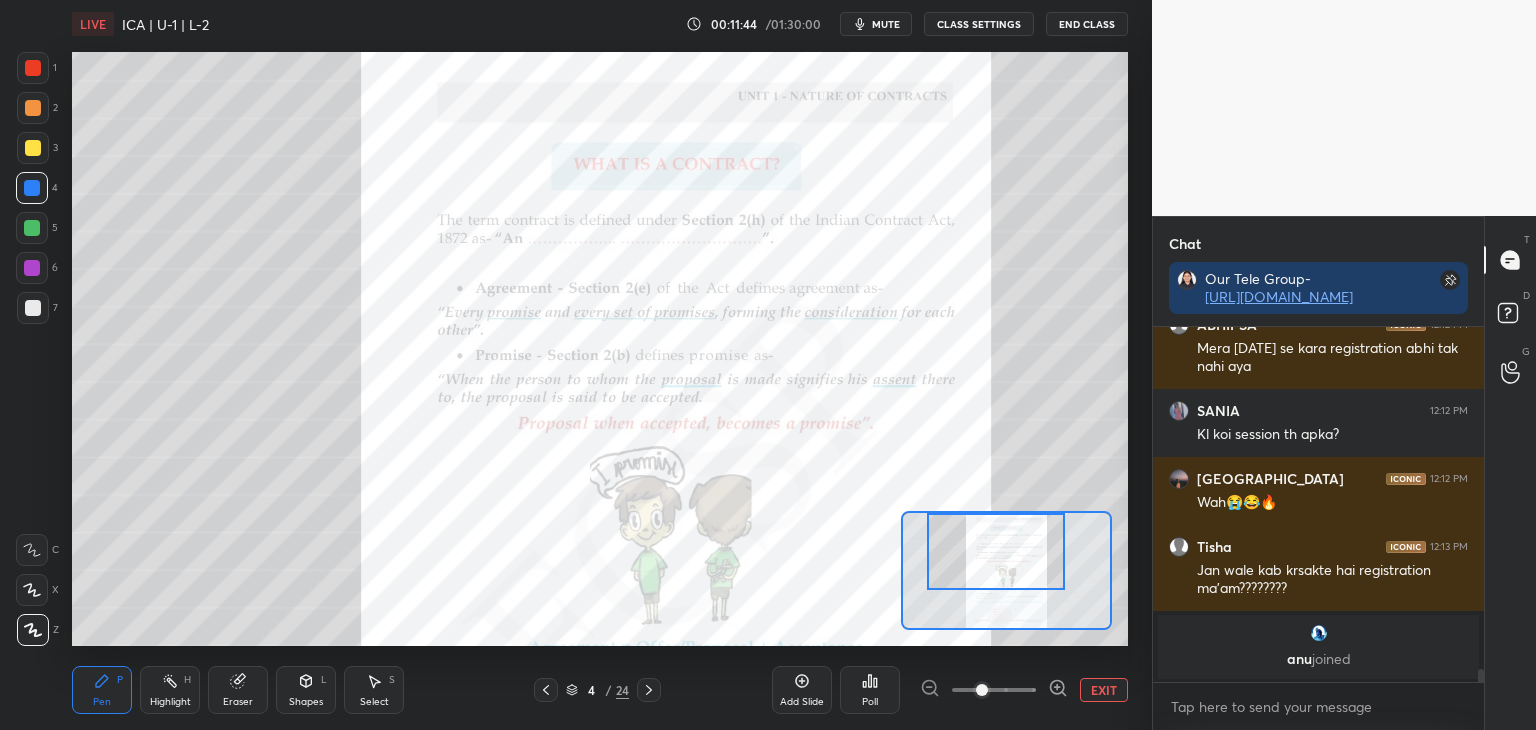 drag, startPoint x: 1024, startPoint y: 588, endPoint x: 1013, endPoint y: 588, distance: 11 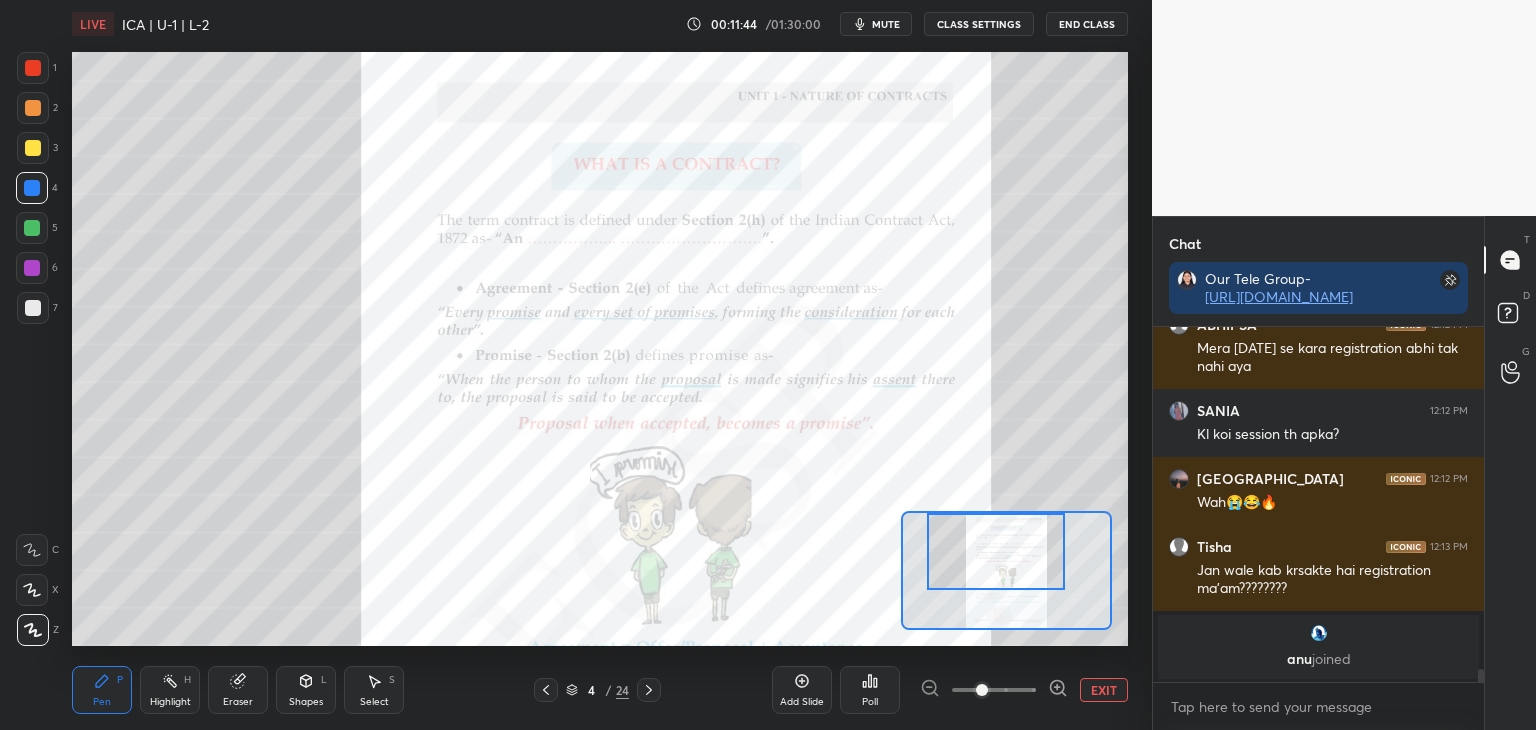 click at bounding box center [996, 551] 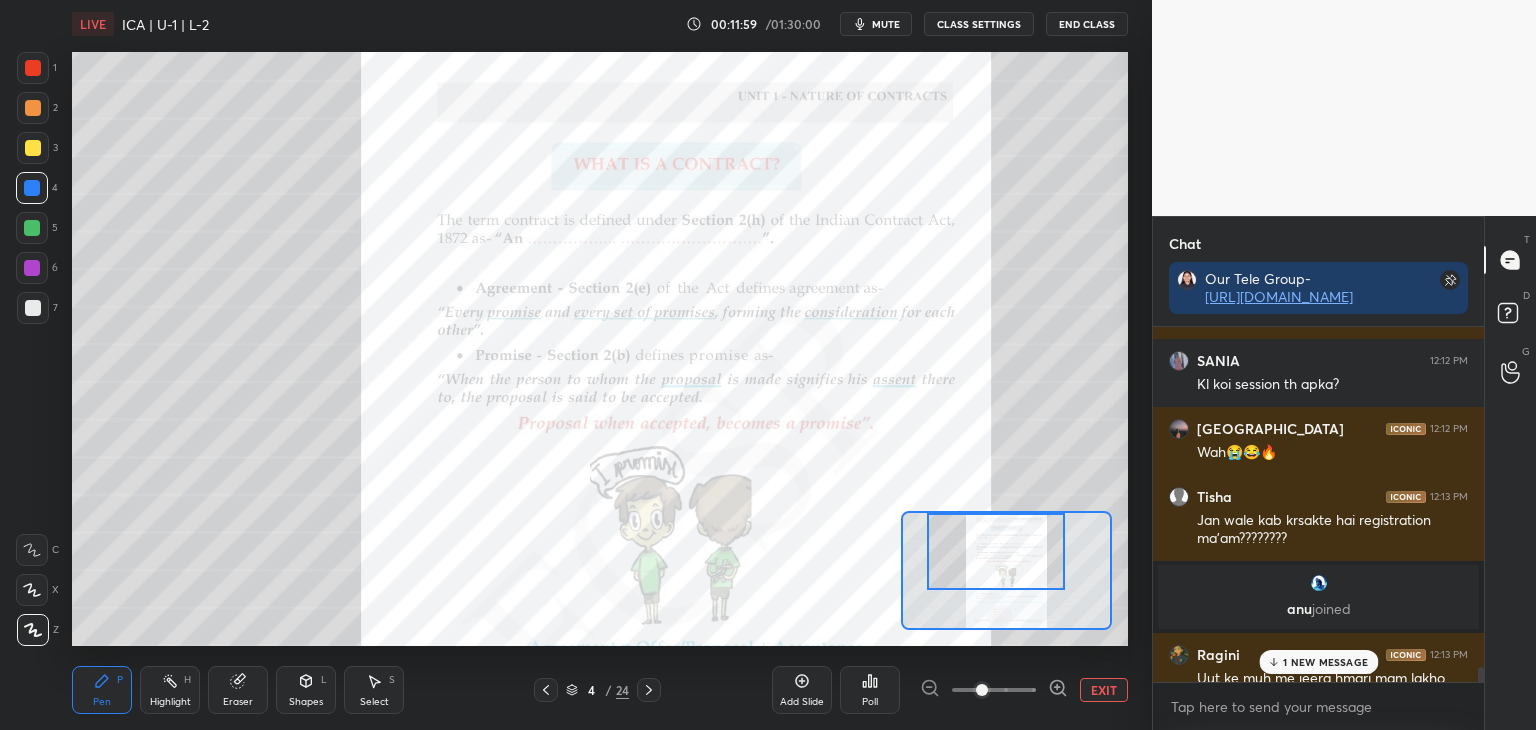 scroll, scrollTop: 9074, scrollLeft: 0, axis: vertical 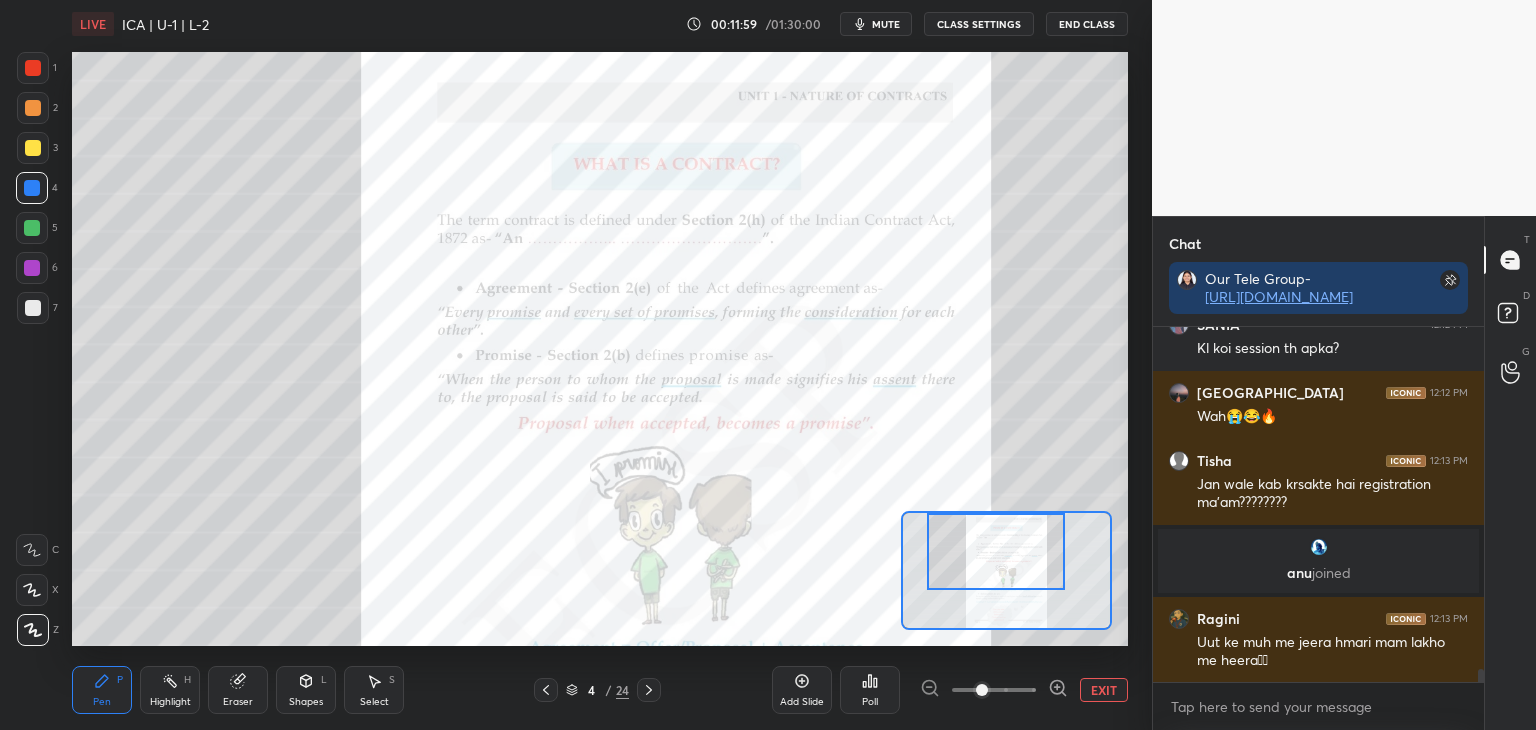 click on "ABHIPSA 12:12 PM Mera [DATE] se kara registration abhi tak nahi aya SANIA 12:12 PM Kl koi session th apka? [GEOGRAPHIC_DATA] 12:12 PM Wah😭😂🔥 Tisha 12:13 PM Jan wale kab krsakte hai registration ma'am???????? [PERSON_NAME]  joined Ragini 12:13 PM Uut ke muh me jeera hmari mam [PERSON_NAME] me heera🩷🩷 JUMP TO LATEST Enable hand raising Enable raise hand to speak to learners. Once enabled, chat will be turned off temporarily. Enable x" at bounding box center (1318, 528) 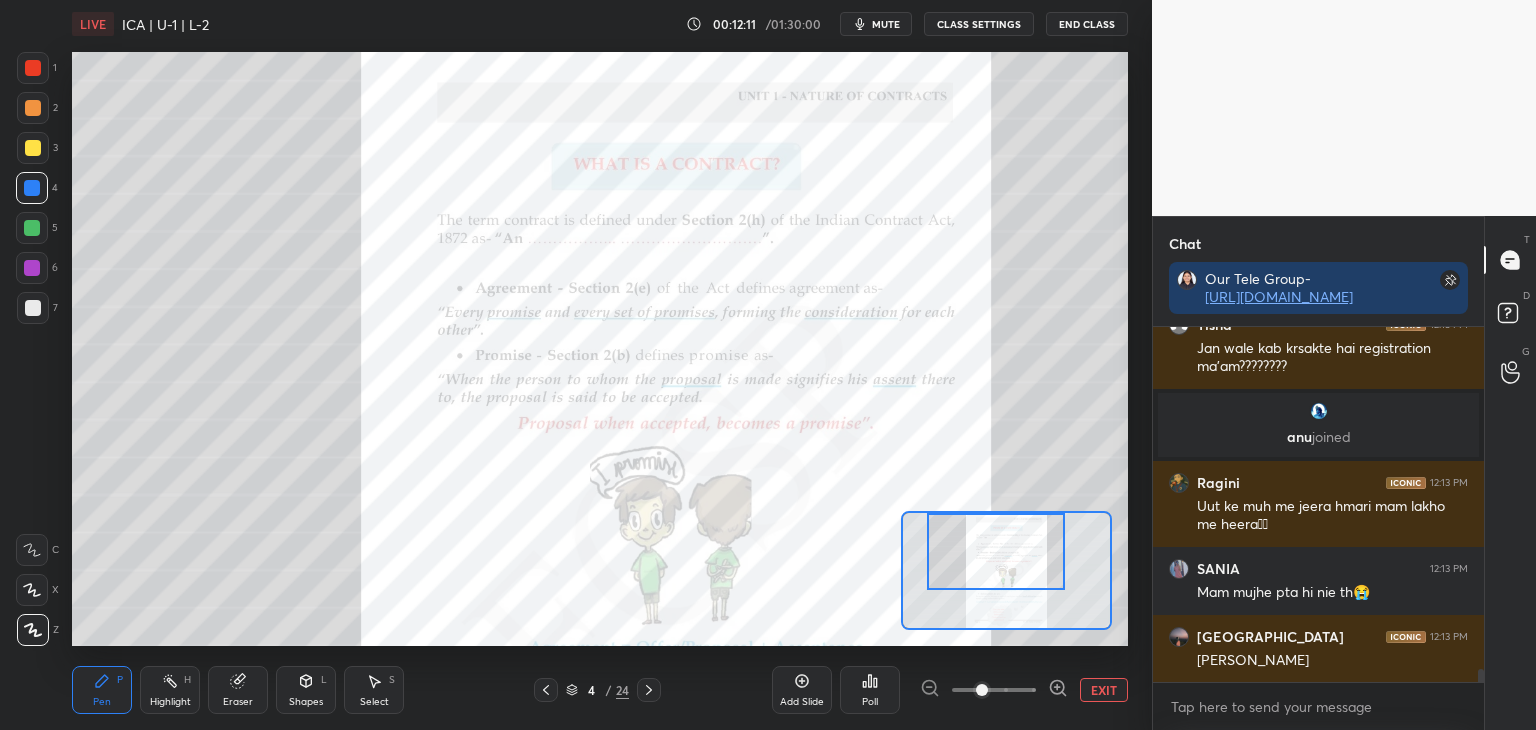 scroll, scrollTop: 9278, scrollLeft: 0, axis: vertical 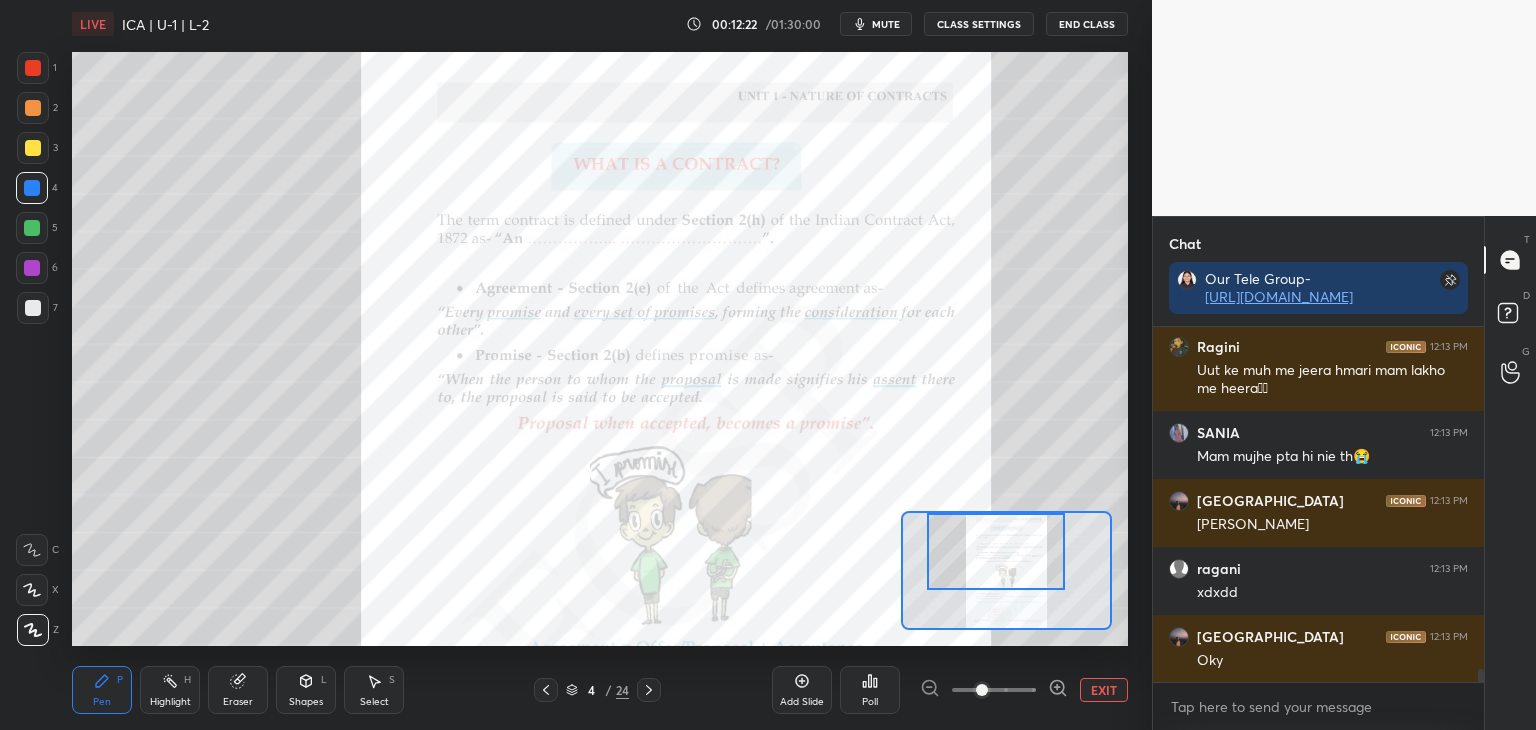 drag, startPoint x: 1480, startPoint y: 673, endPoint x: 1488, endPoint y: 693, distance: 21.540659 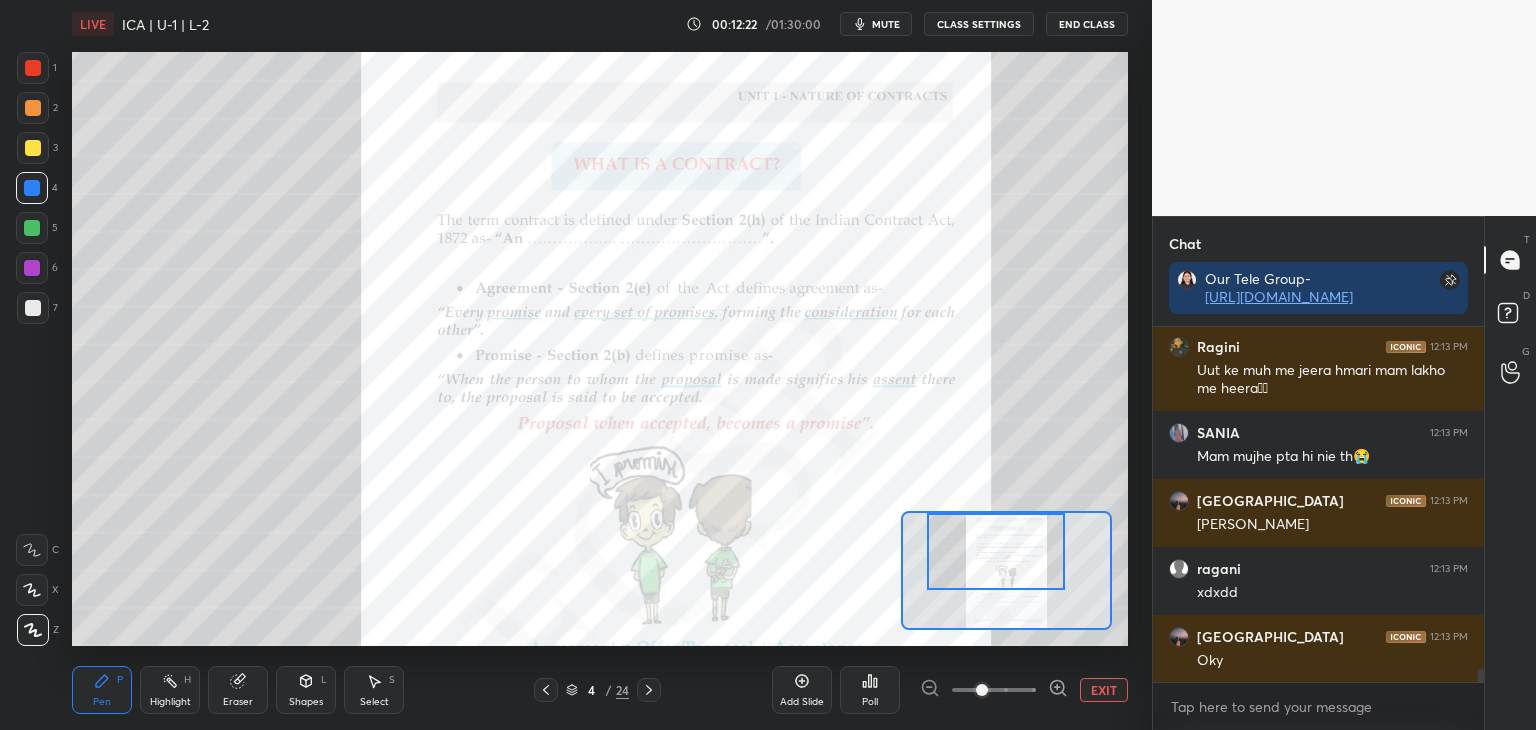 click on "Chat Our Tele Group-
[URL][DOMAIN_NAME] anu  joined Ragini 12:13 PM Uut ke muh me jeera hmari mam lakho me heera🩷🩷 SANIA 12:13 PM Mam mujhe pta hi nie th😭 Chandni 12:13 PM Kya krwaya ragani 12:13 PM xdxdd Chandni 12:13 PM Oky JUMP TO LATEST Enable hand raising Enable raise hand to speak to learners. Once enabled, chat will be turned off temporarily. Enable x   introducing Raise a hand with a doubt Now learners can raise their hand along with a doubt  How it works? Doubts asked by learners will show up here NEW DOUBTS ASKED No one has raised a hand yet Can't raise hand Looks like educator just invited you to speak. Please wait before you can raise your hand again. Got it T Messages (T) D Doubts (D) G Raise Hand (G)" at bounding box center [1344, 473] 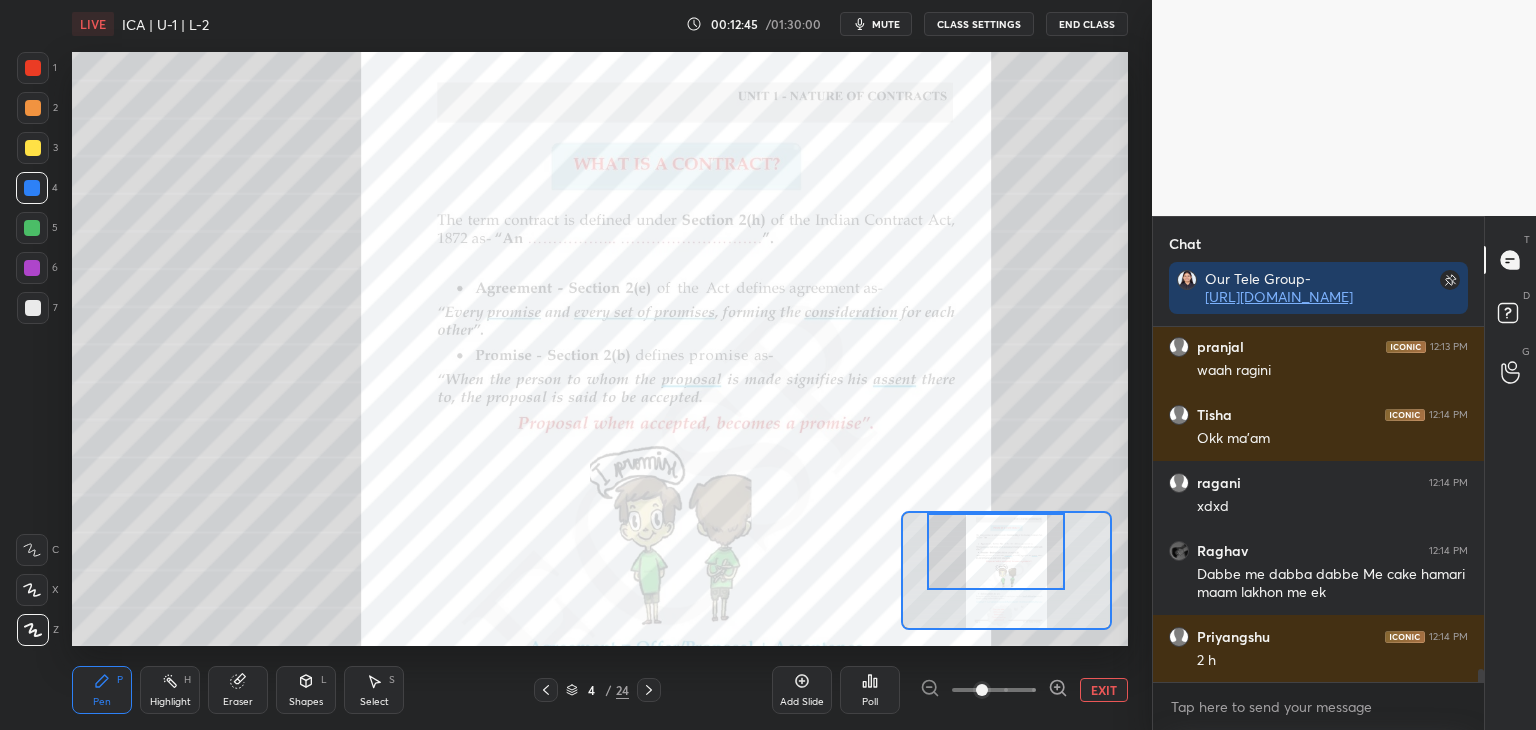 scroll, scrollTop: 9772, scrollLeft: 0, axis: vertical 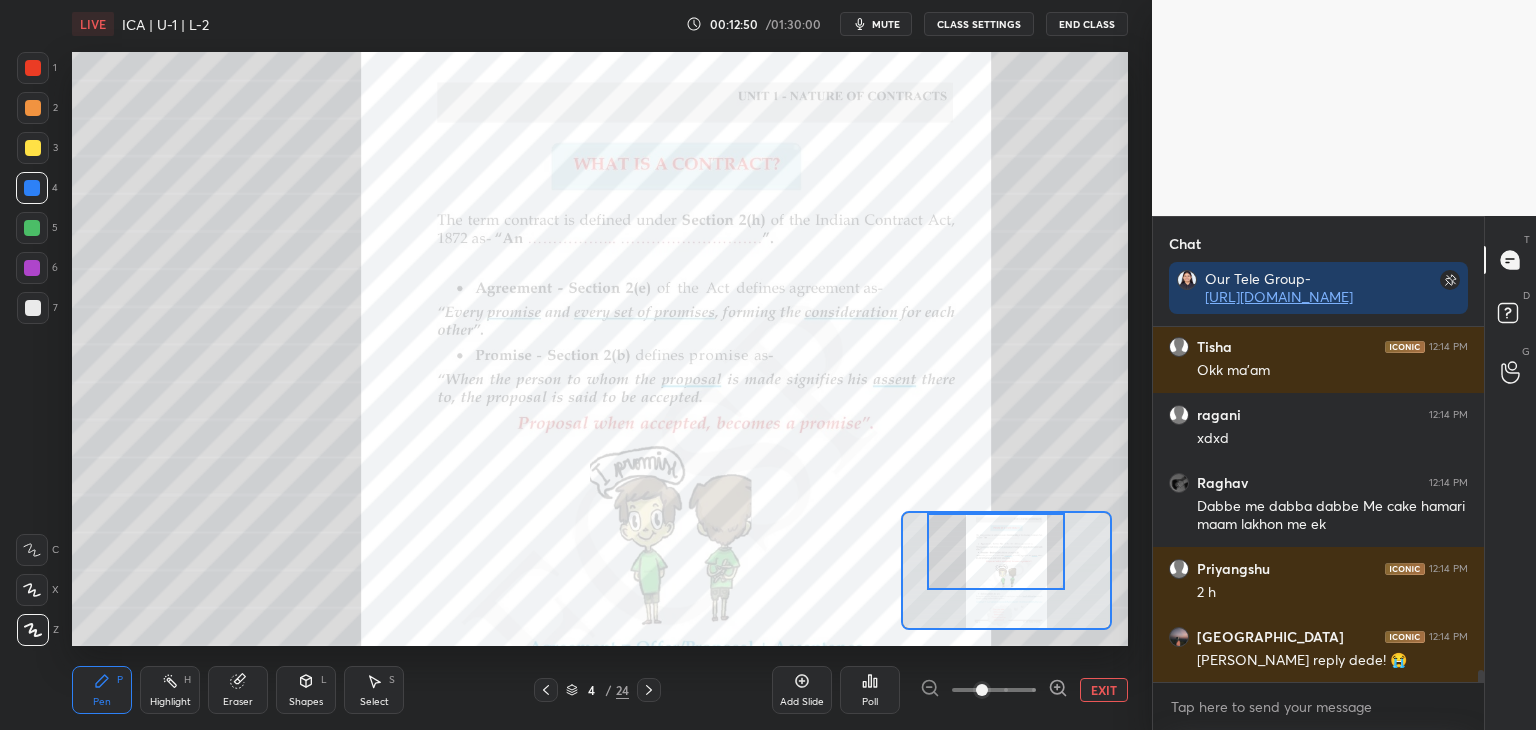 click at bounding box center [33, 68] 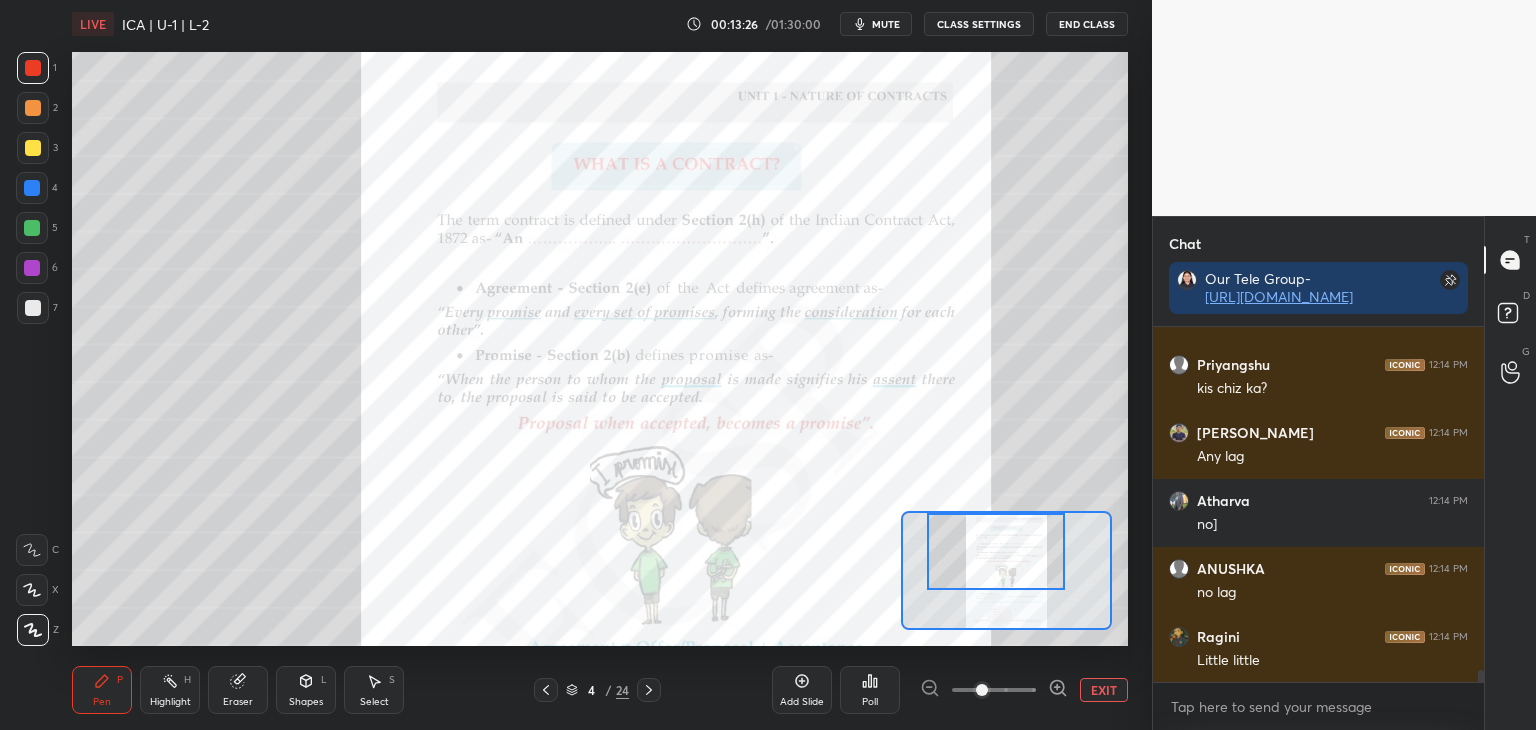 scroll, scrollTop: 10248, scrollLeft: 0, axis: vertical 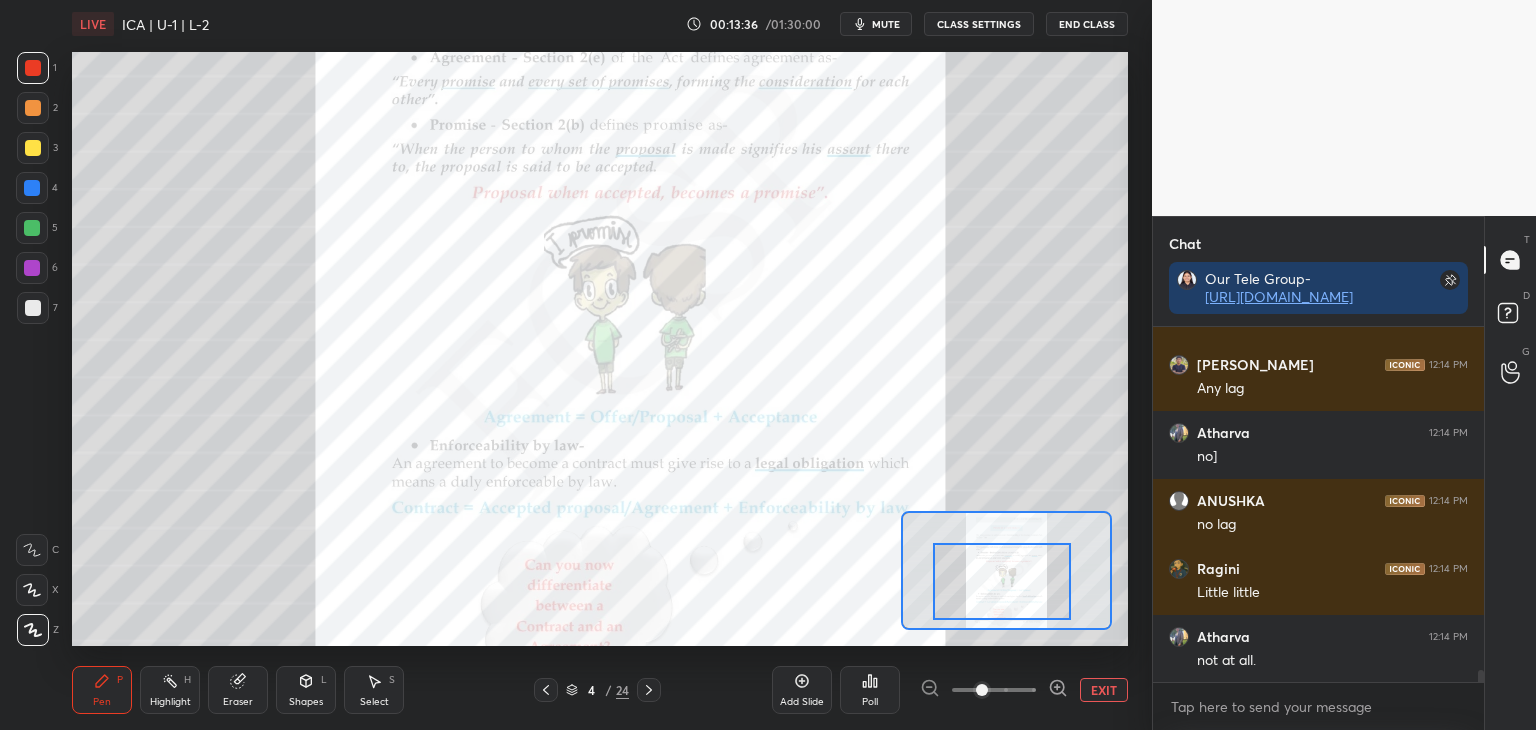 drag, startPoint x: 996, startPoint y: 555, endPoint x: 1004, endPoint y: 573, distance: 19.697716 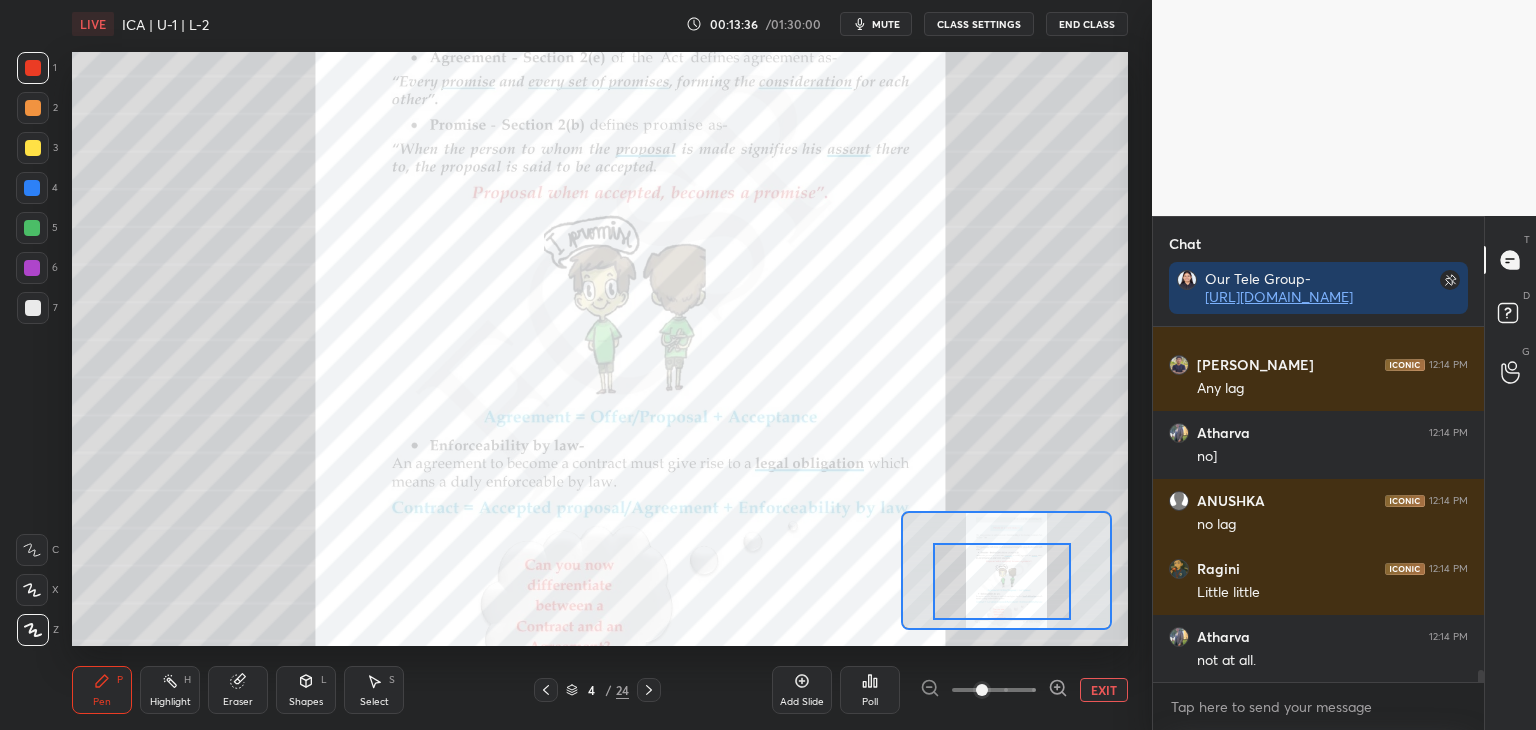 click at bounding box center (1002, 581) 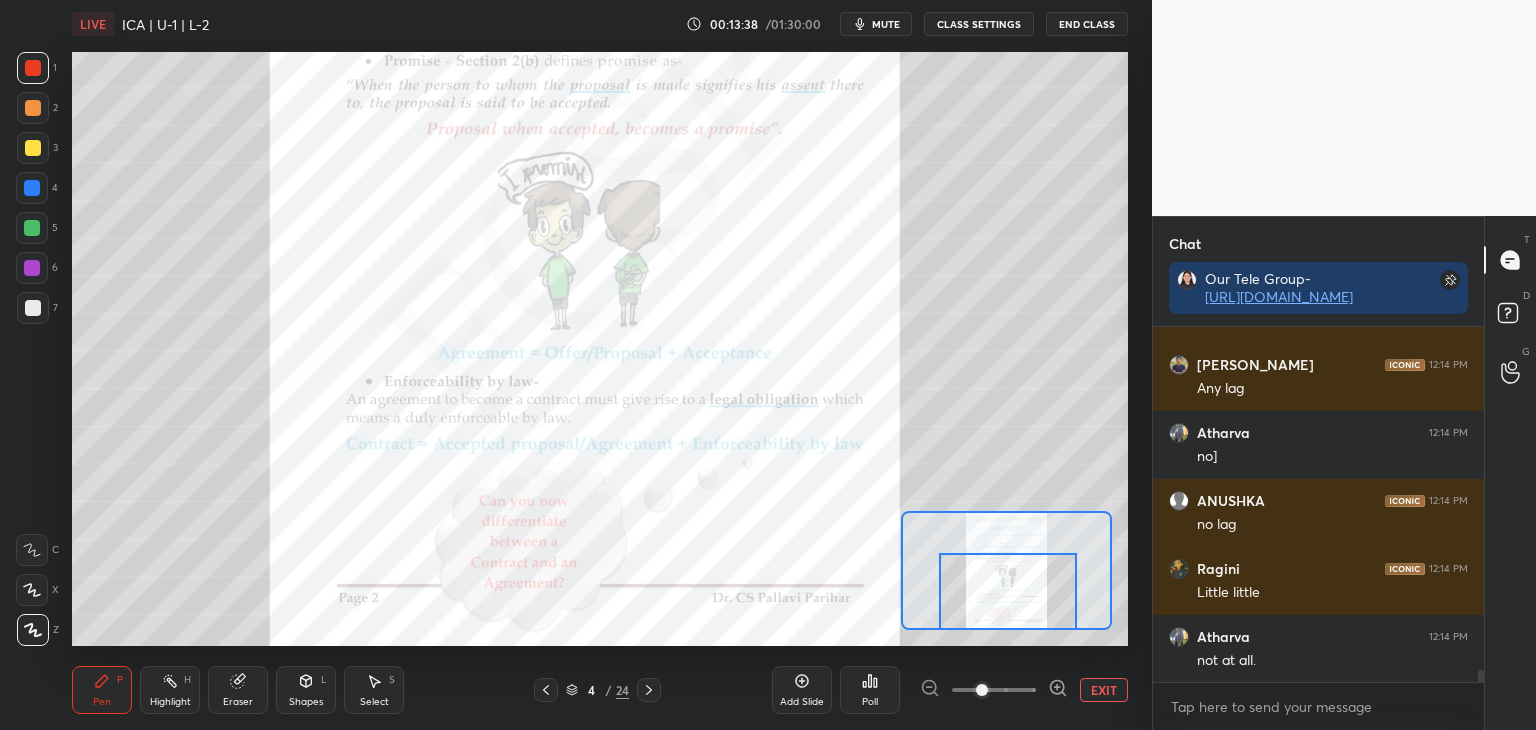 drag, startPoint x: 1006, startPoint y: 570, endPoint x: 1011, endPoint y: 586, distance: 16.763054 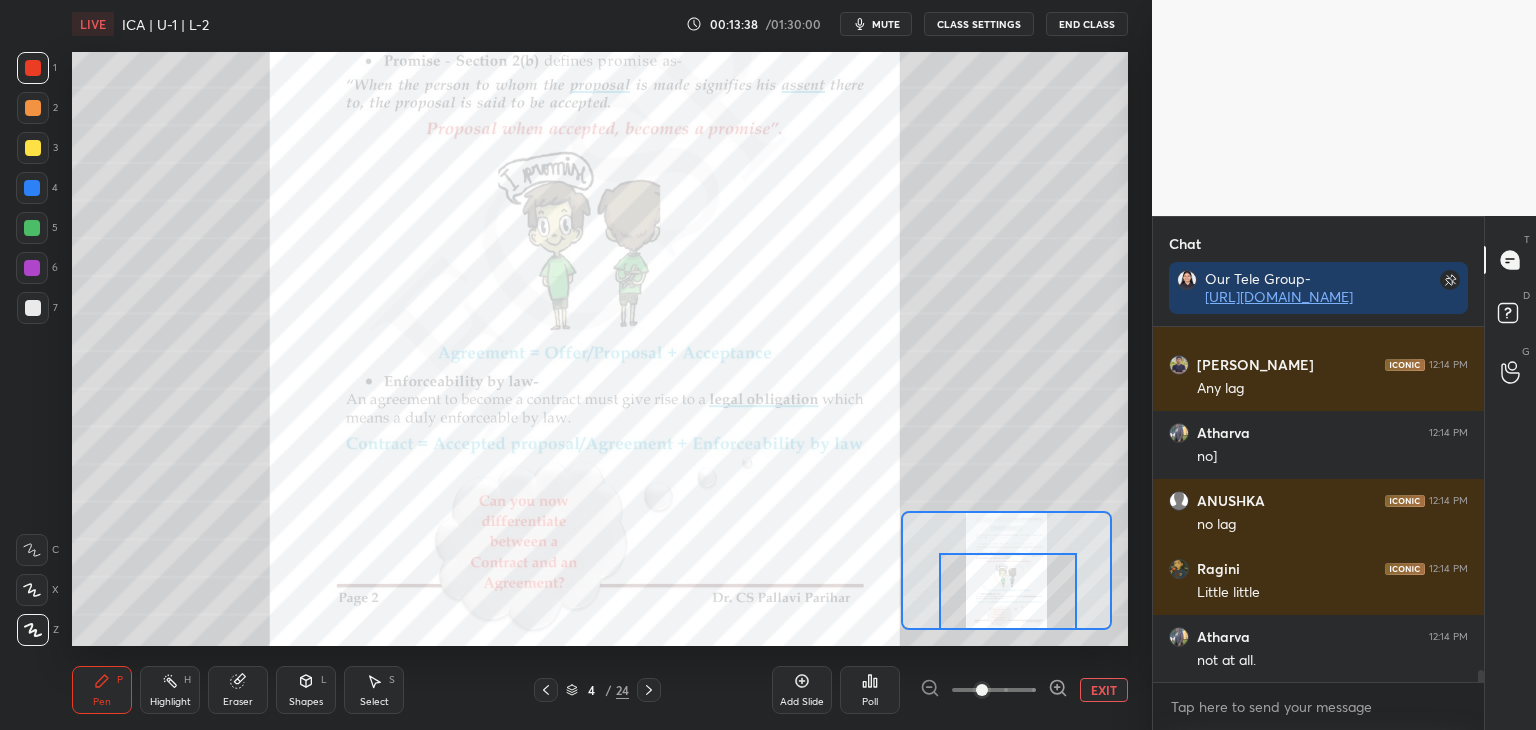 click at bounding box center (1008, 591) 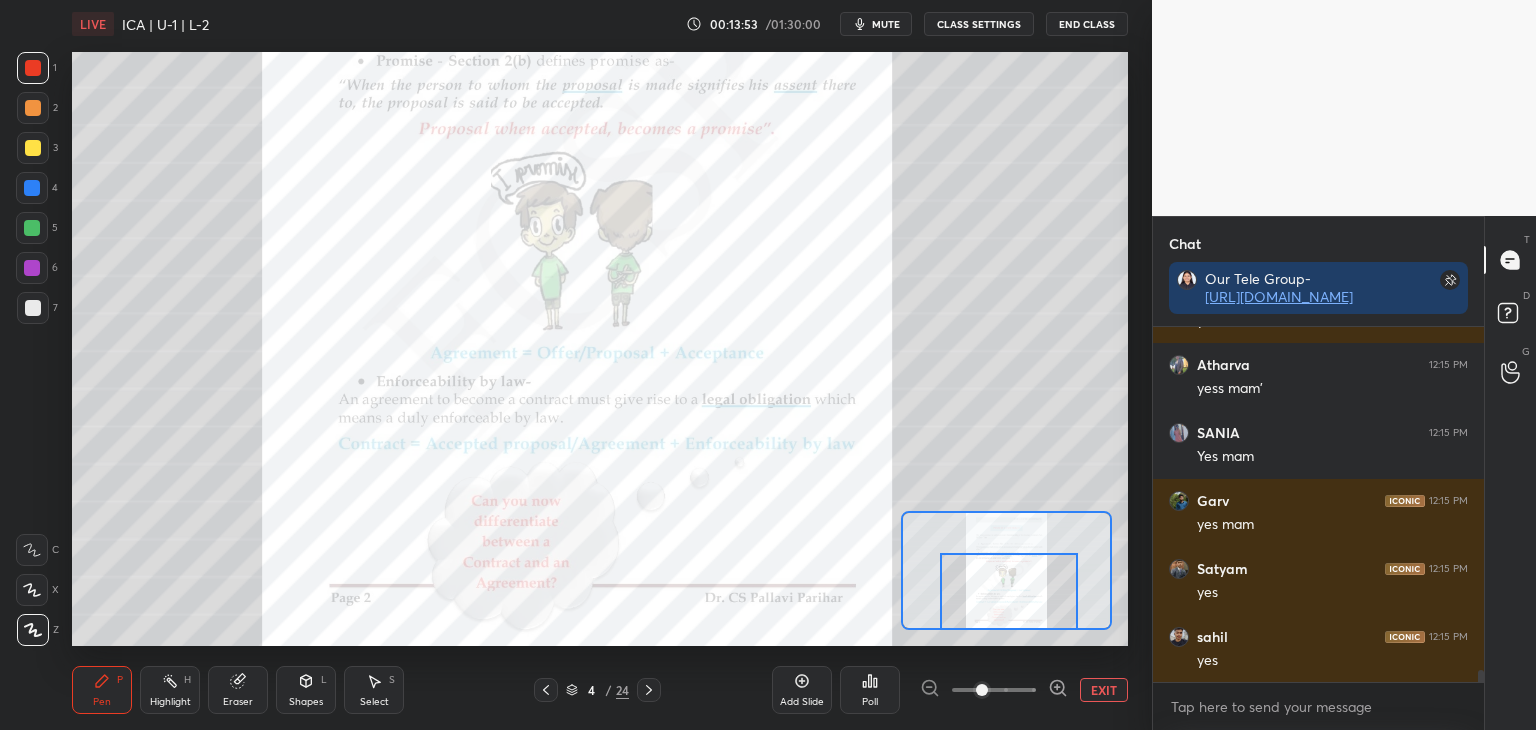 scroll, scrollTop: 10502, scrollLeft: 0, axis: vertical 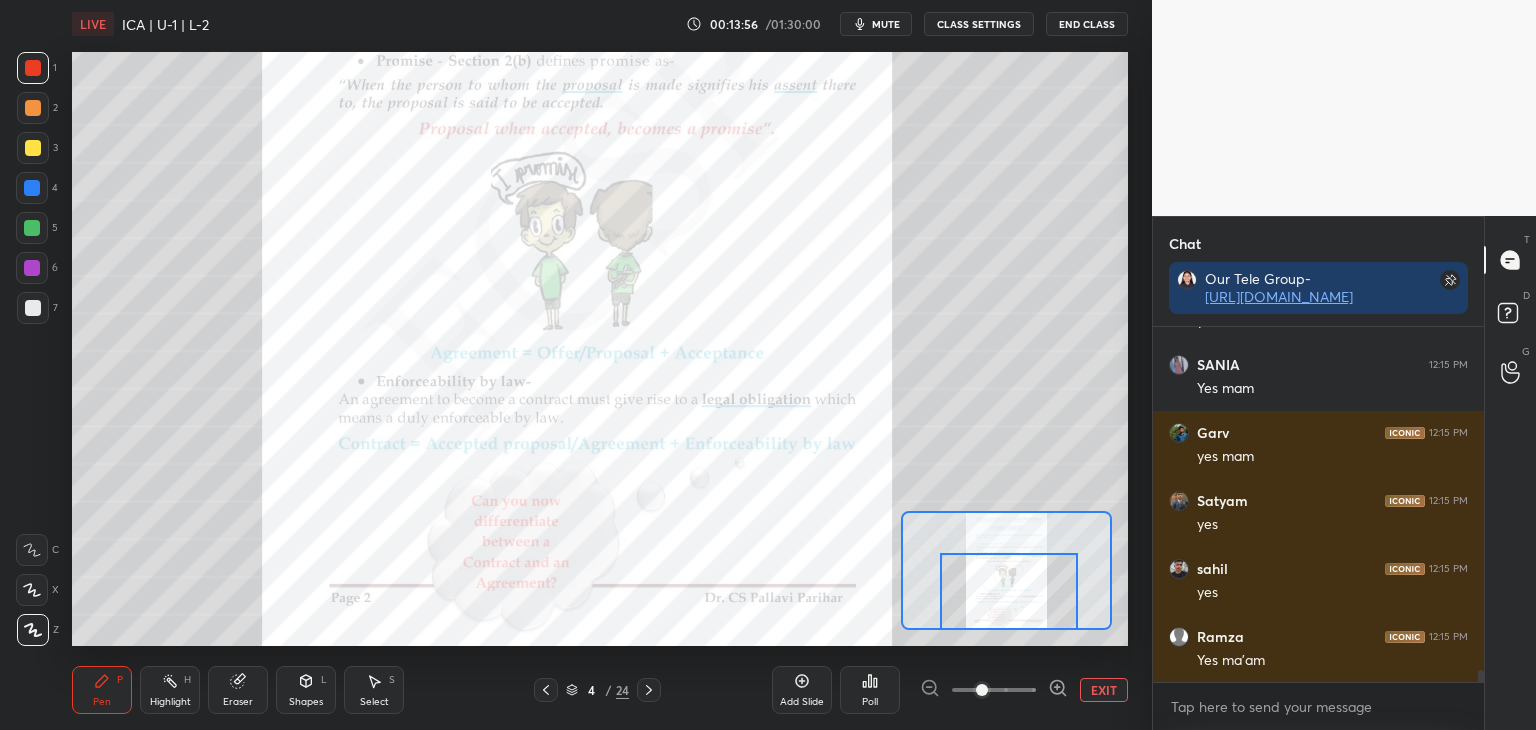 click 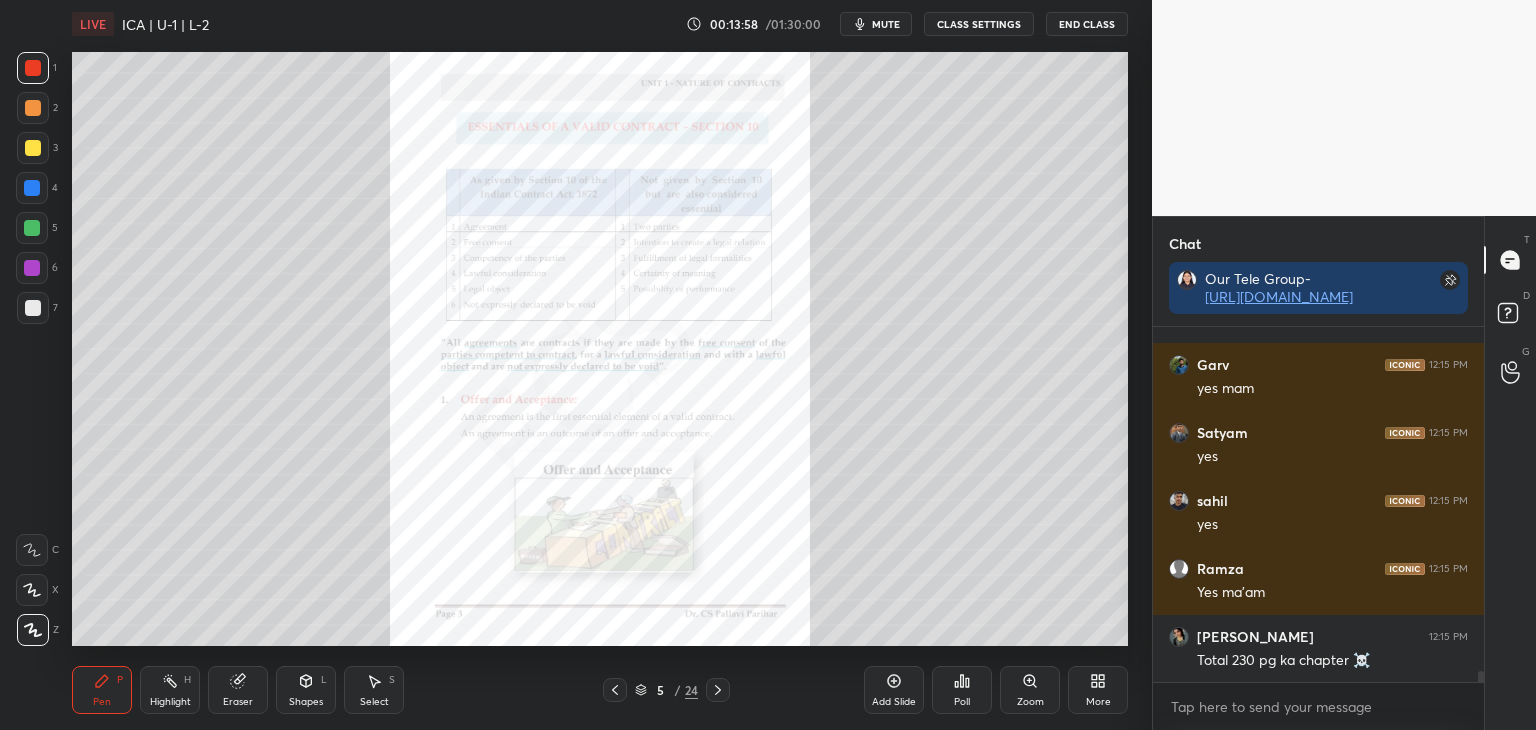 scroll, scrollTop: 10638, scrollLeft: 0, axis: vertical 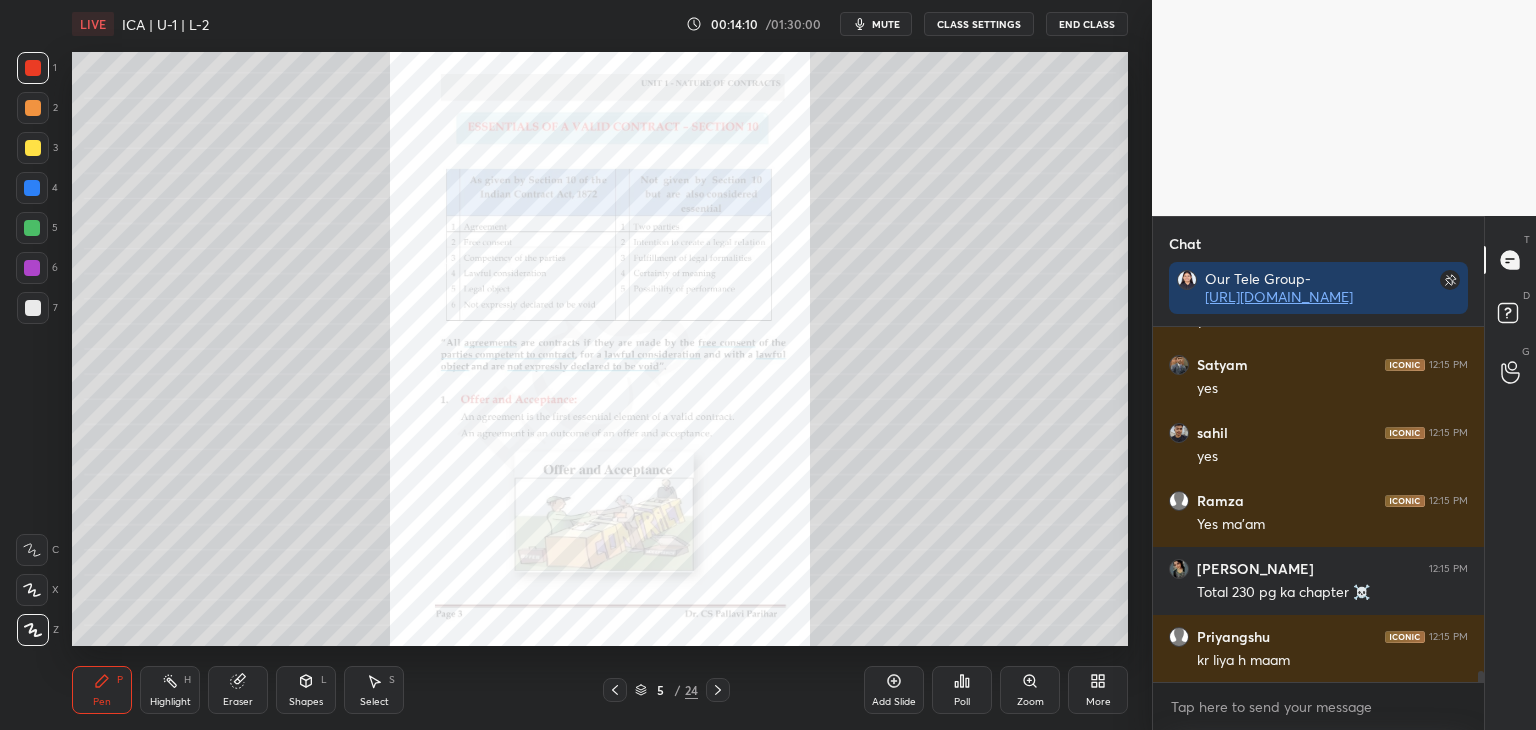 click at bounding box center [32, 188] 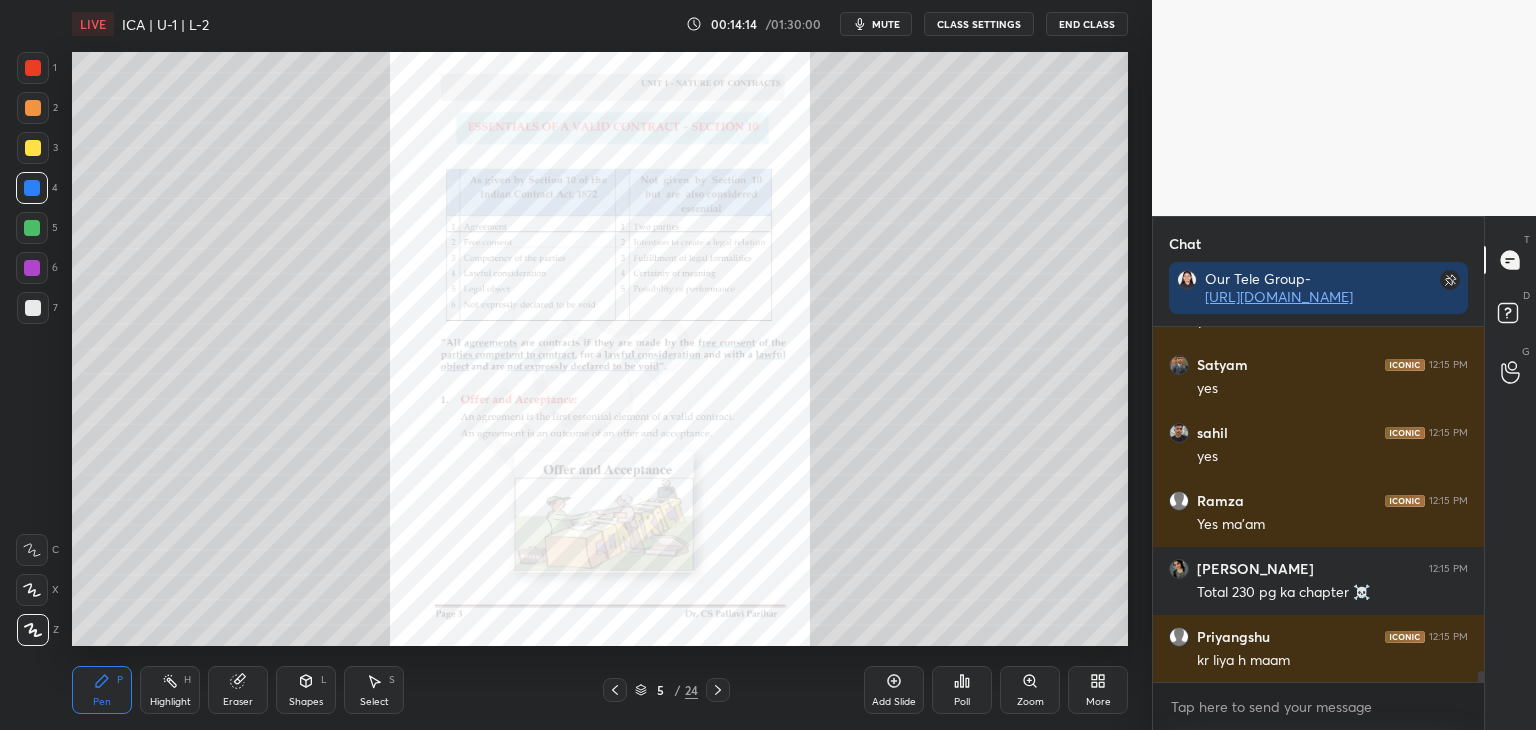 scroll, scrollTop: 10706, scrollLeft: 0, axis: vertical 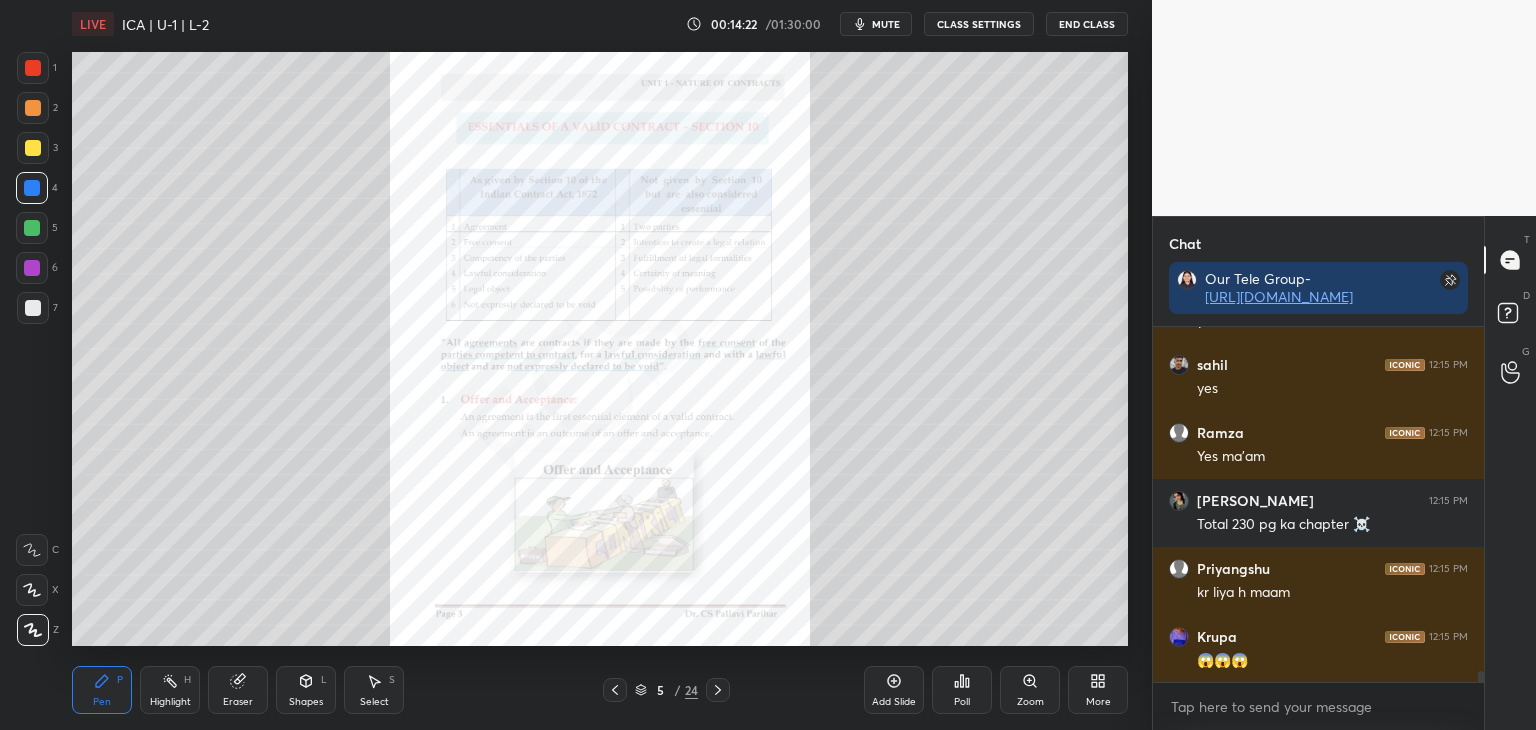 click at bounding box center [33, 148] 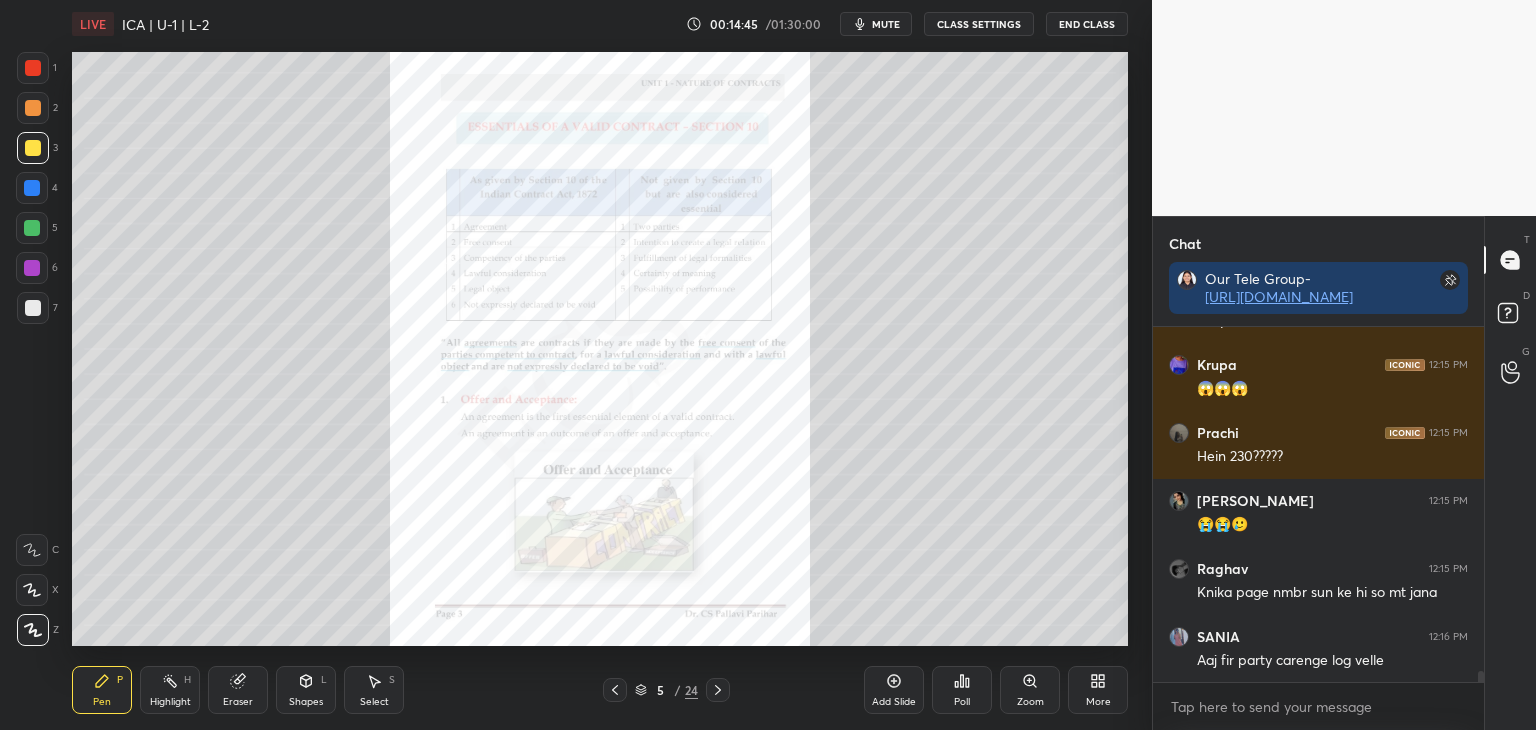 scroll, scrollTop: 11046, scrollLeft: 0, axis: vertical 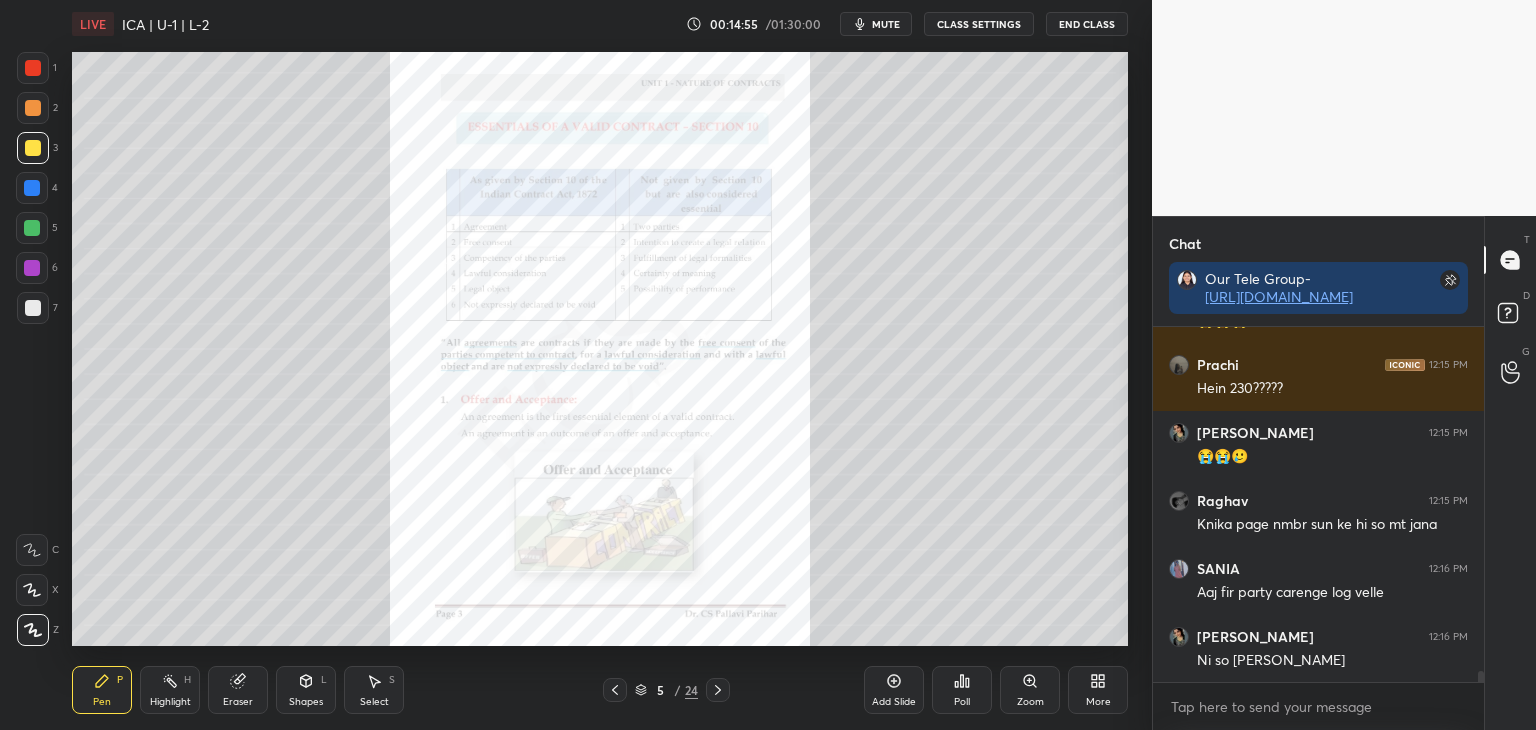 click at bounding box center (32, 188) 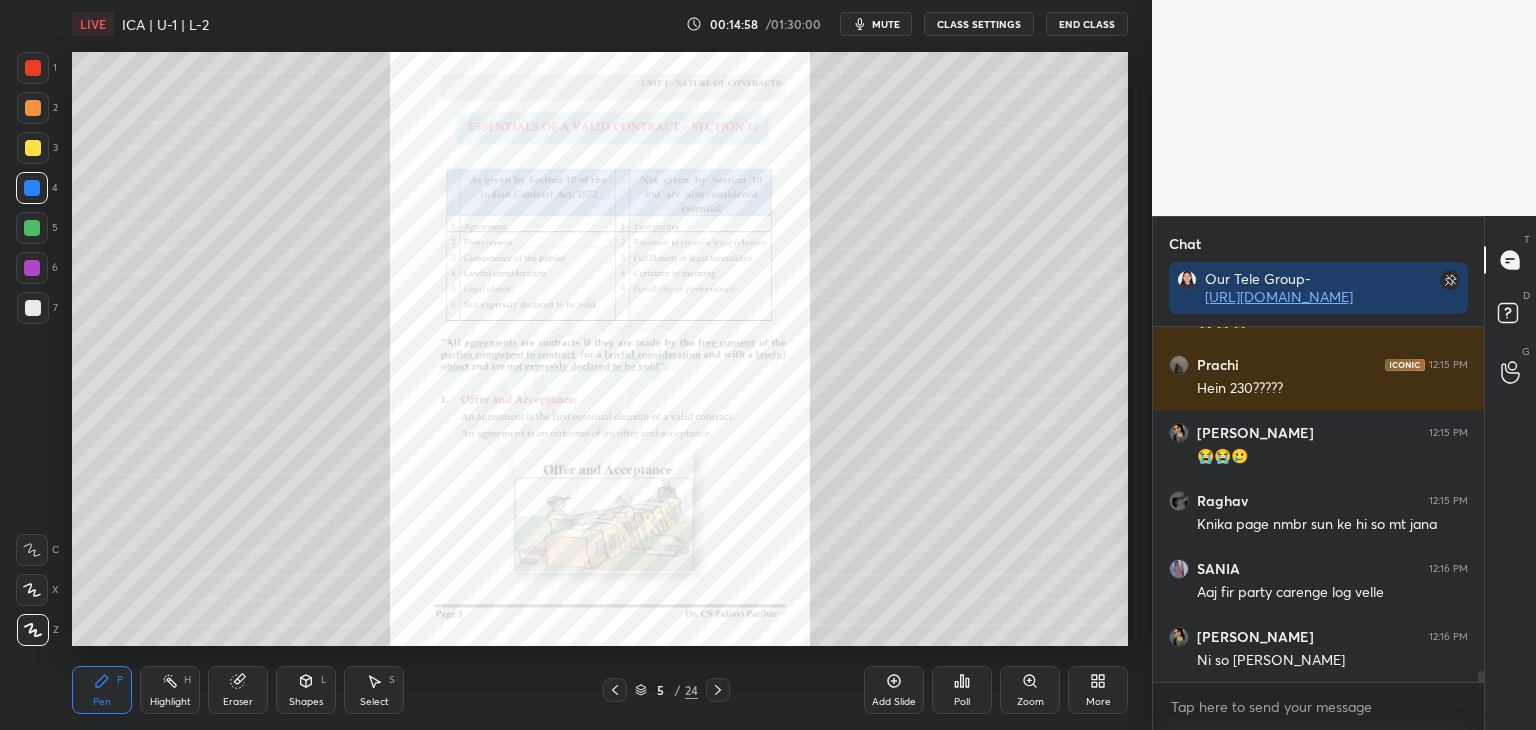 click 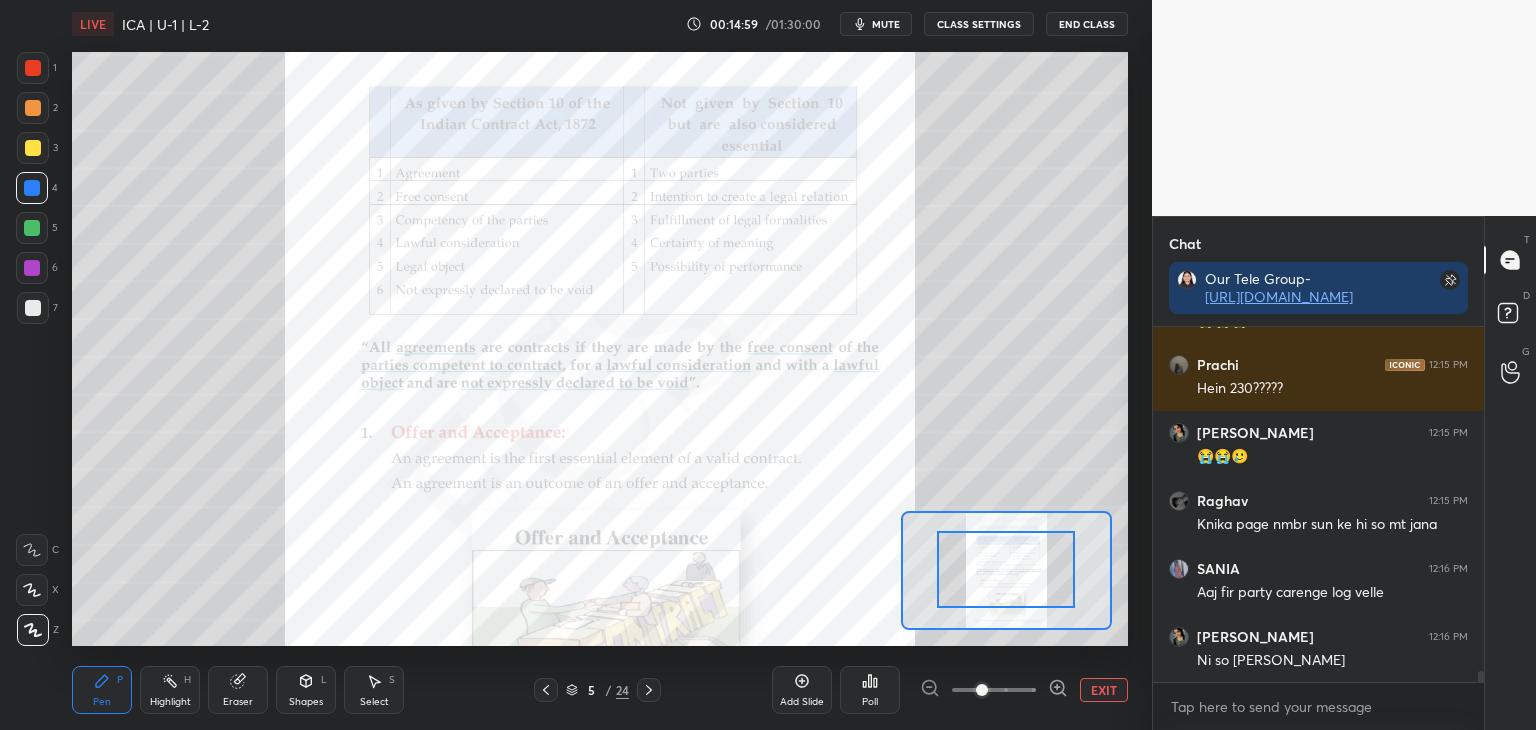 drag, startPoint x: 999, startPoint y: 585, endPoint x: 1013, endPoint y: 595, distance: 17.20465 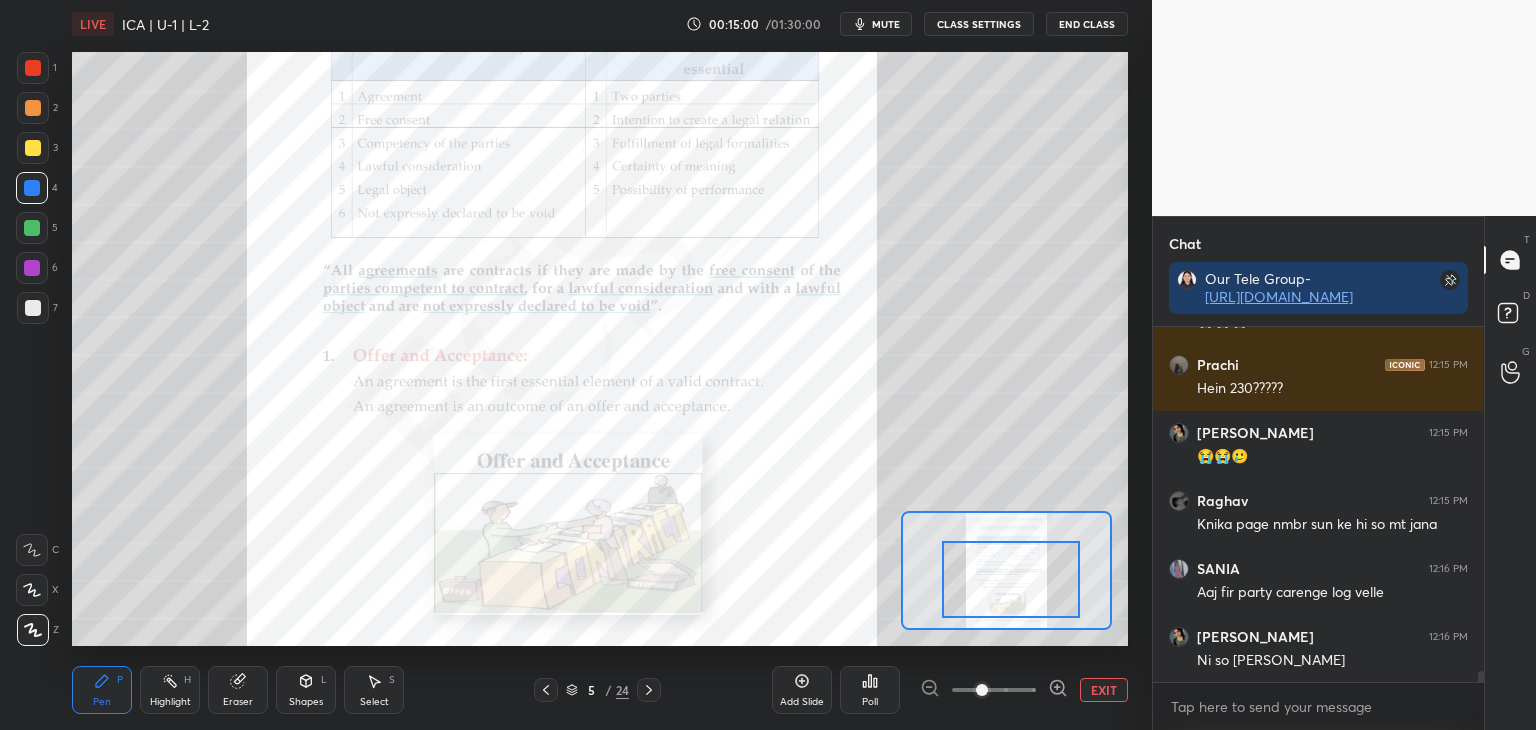 click at bounding box center (1011, 579) 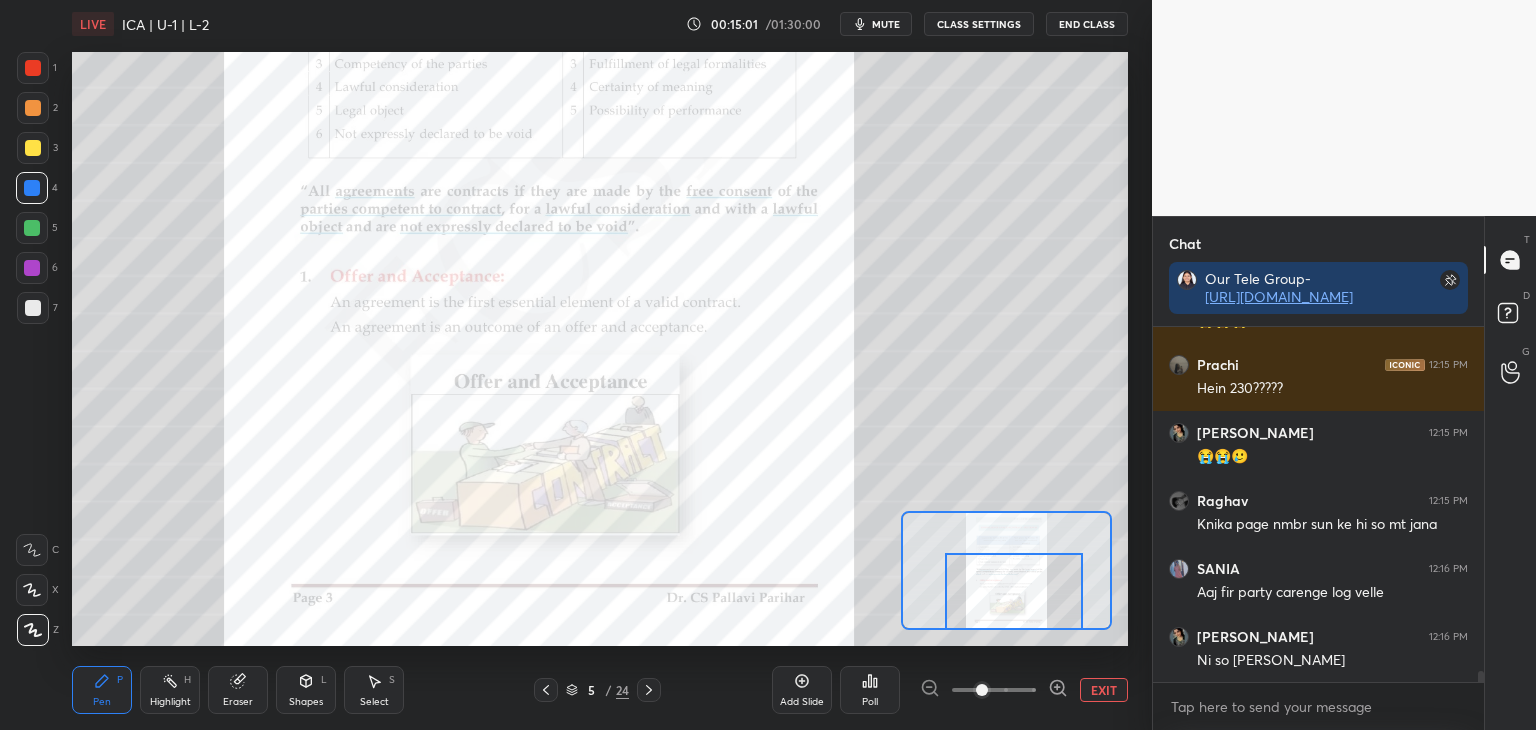 drag, startPoint x: 1018, startPoint y: 589, endPoint x: 1020, endPoint y: 608, distance: 19.104973 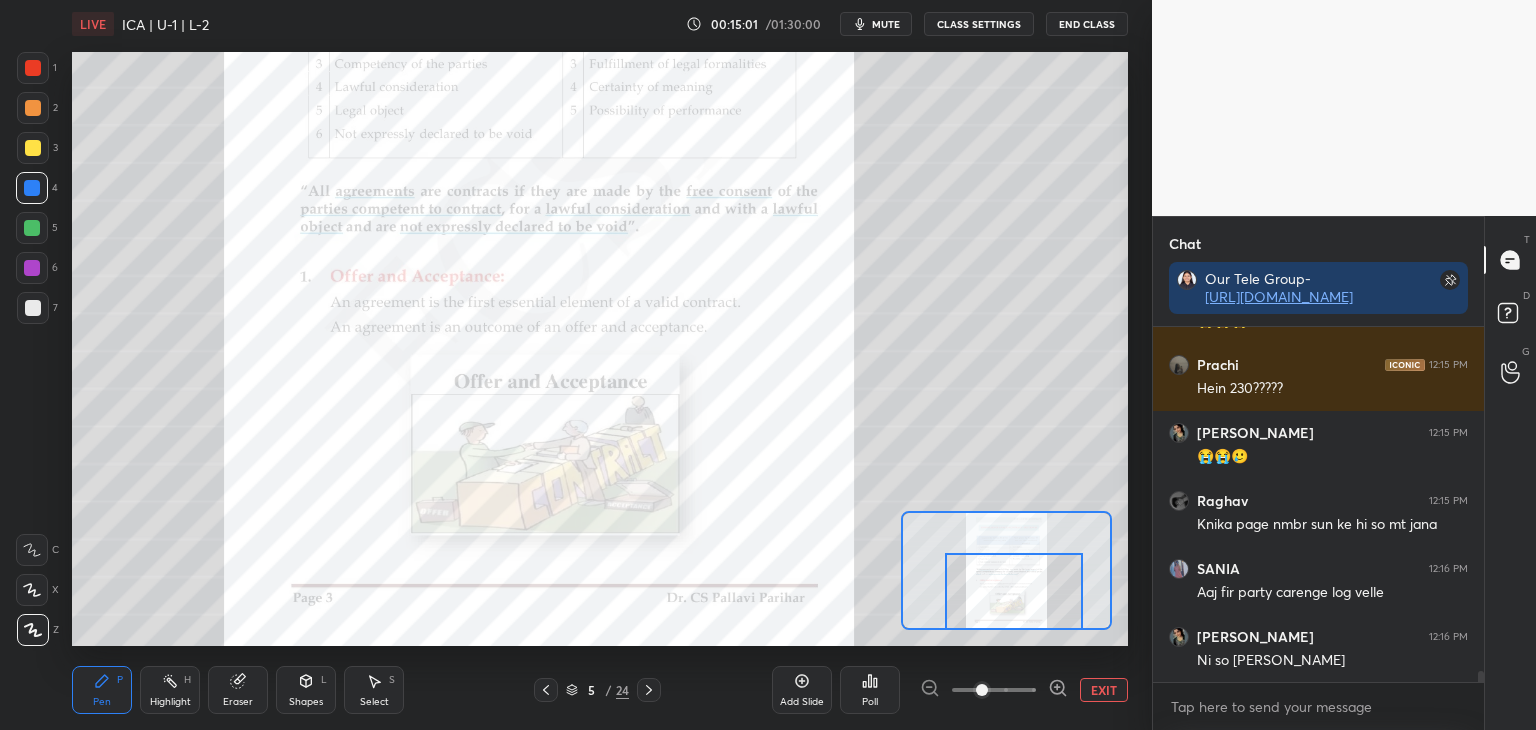 click at bounding box center (1014, 591) 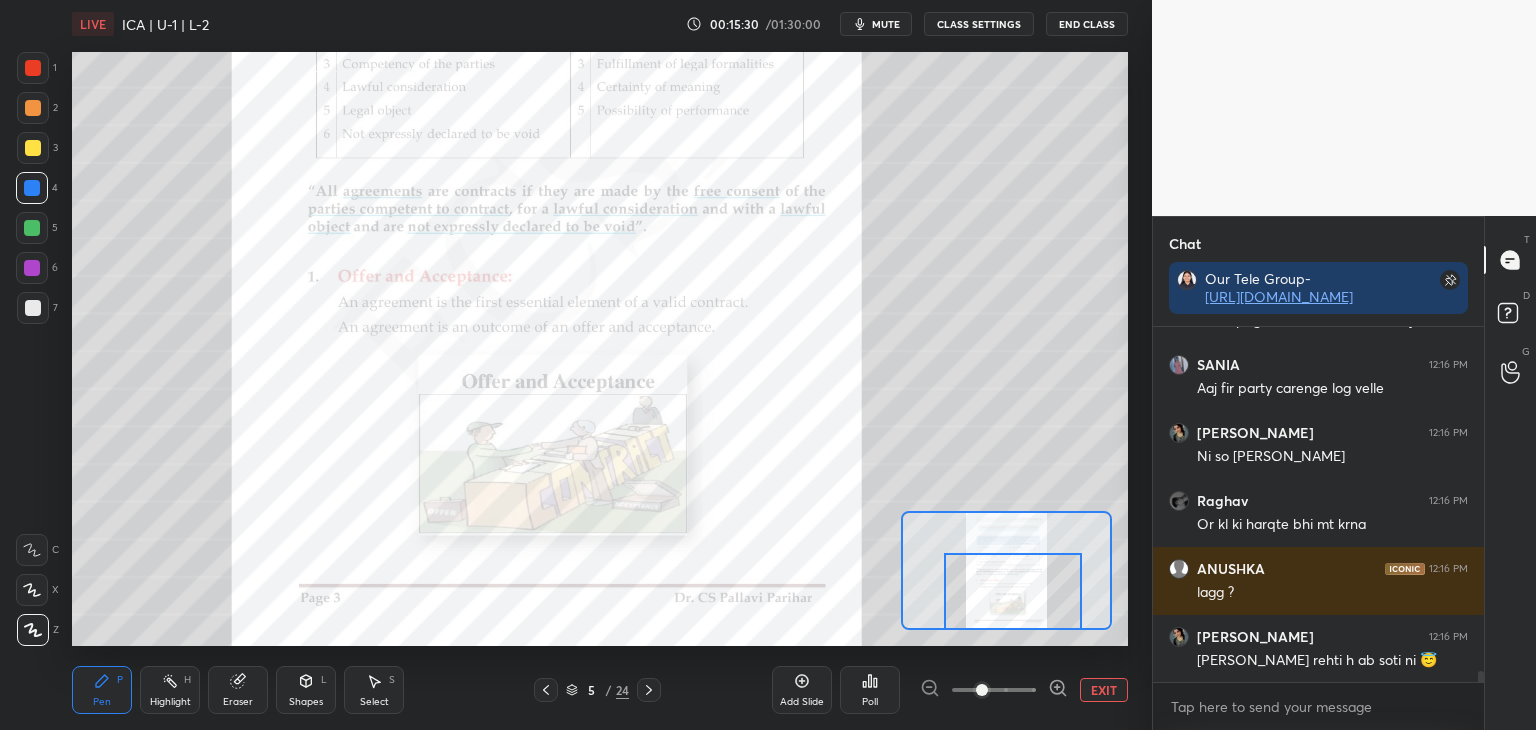 scroll, scrollTop: 11318, scrollLeft: 0, axis: vertical 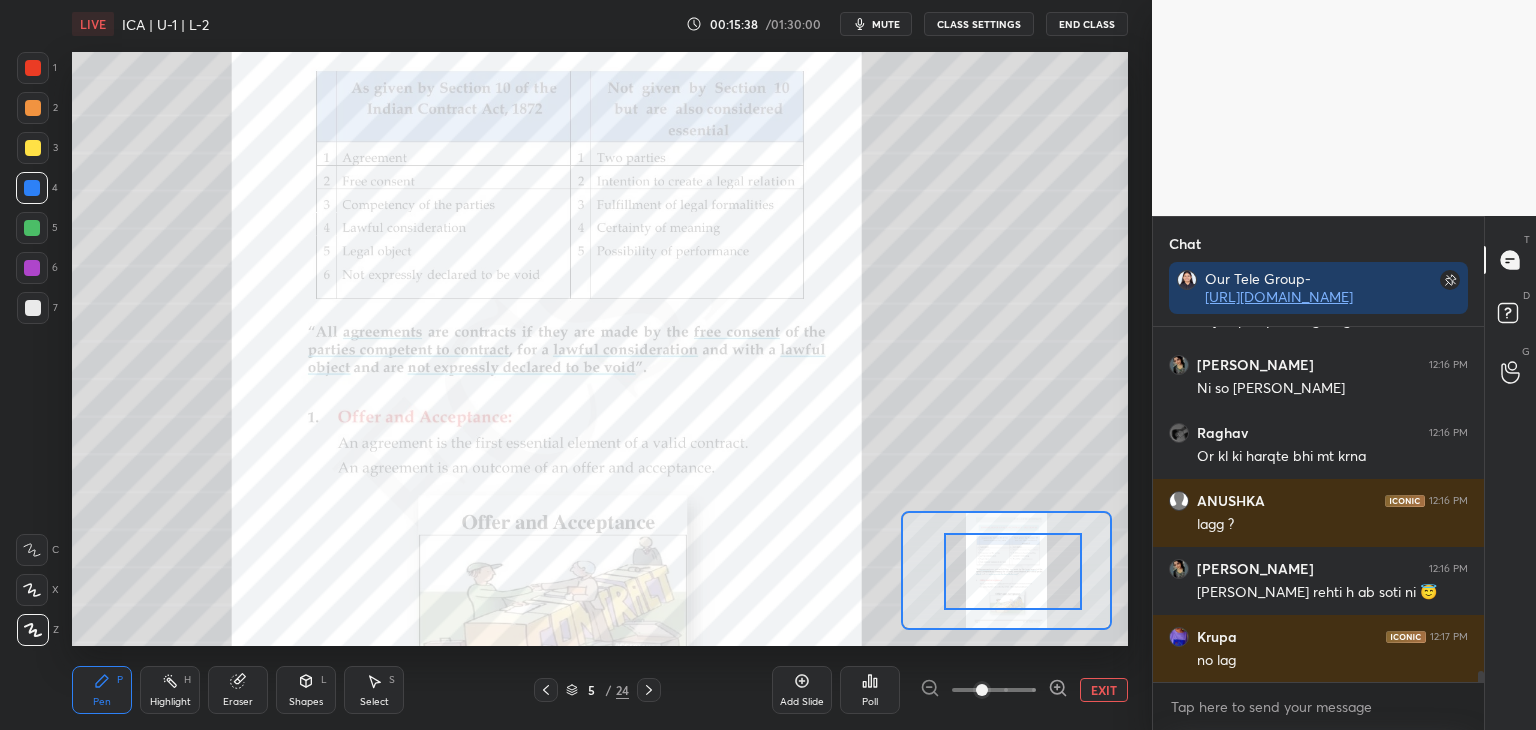click at bounding box center [1013, 571] 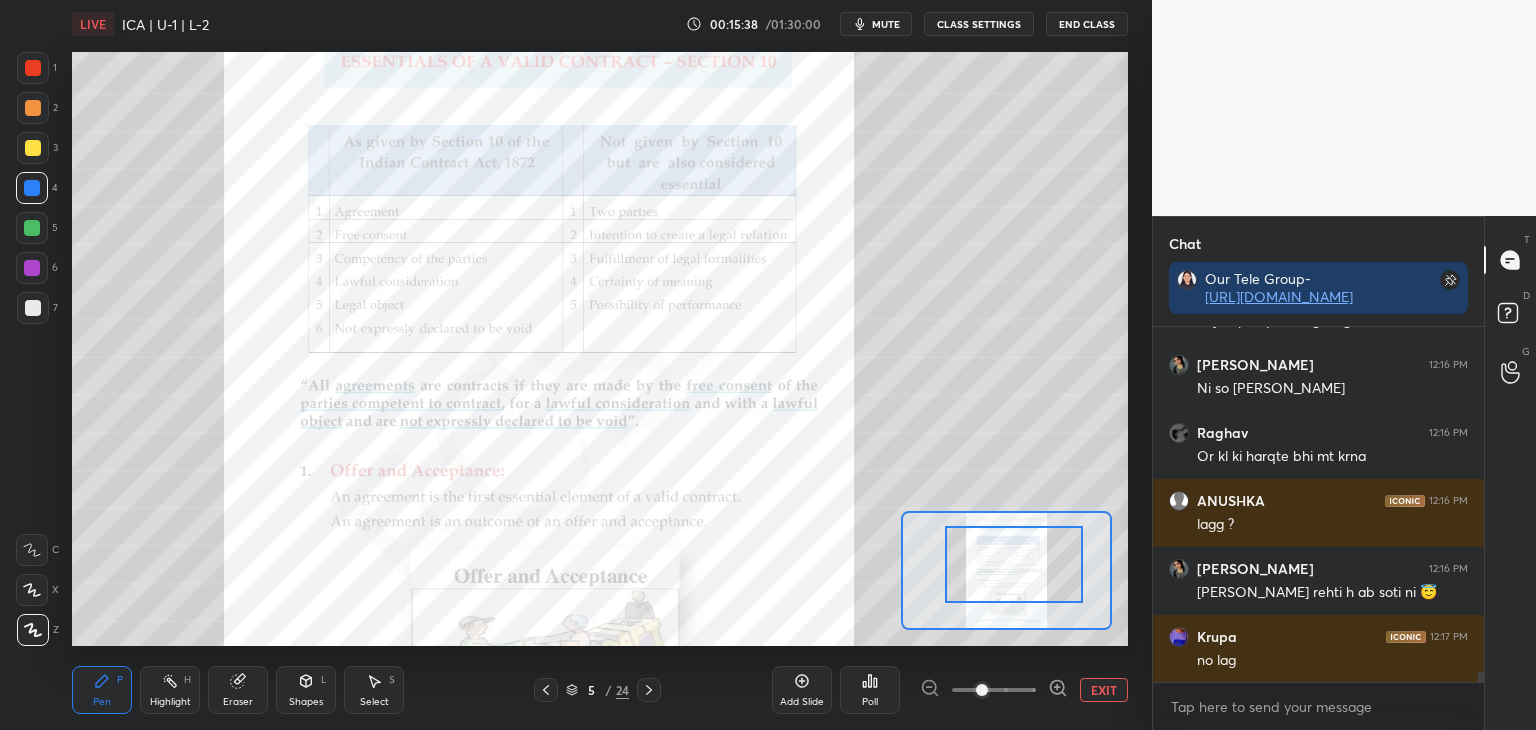 click at bounding box center (1014, 564) 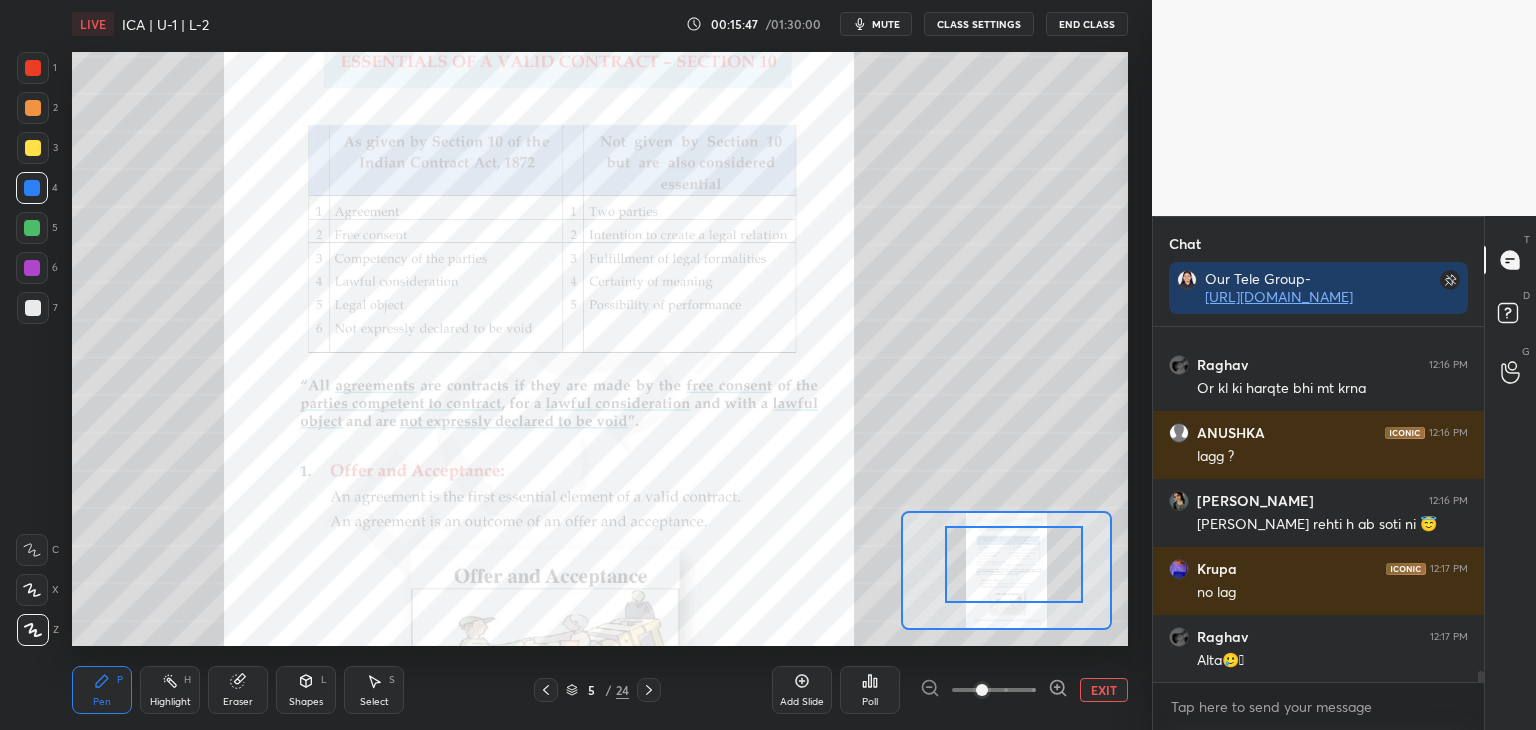 scroll, scrollTop: 11454, scrollLeft: 0, axis: vertical 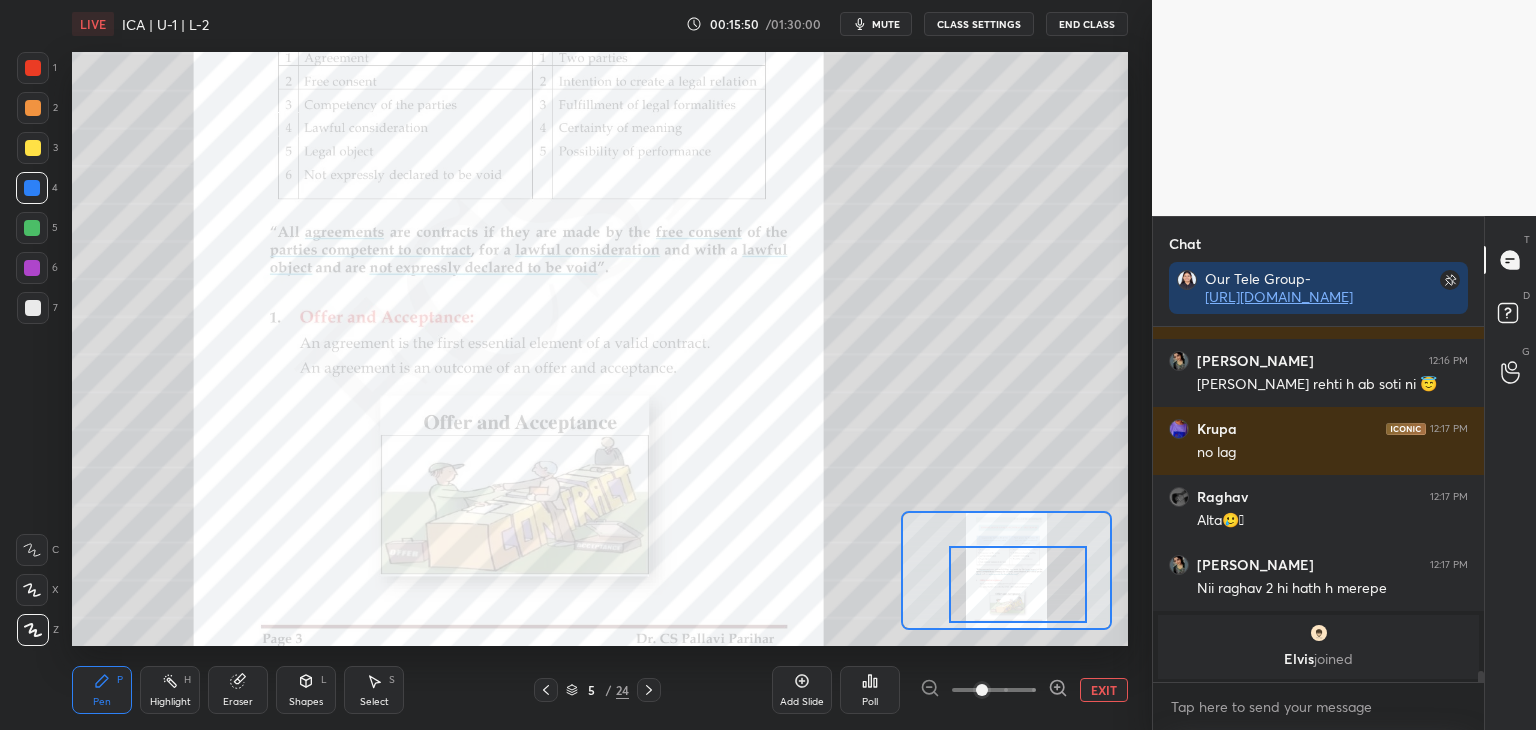 drag, startPoint x: 1000, startPoint y: 573, endPoint x: 1004, endPoint y: 593, distance: 20.396078 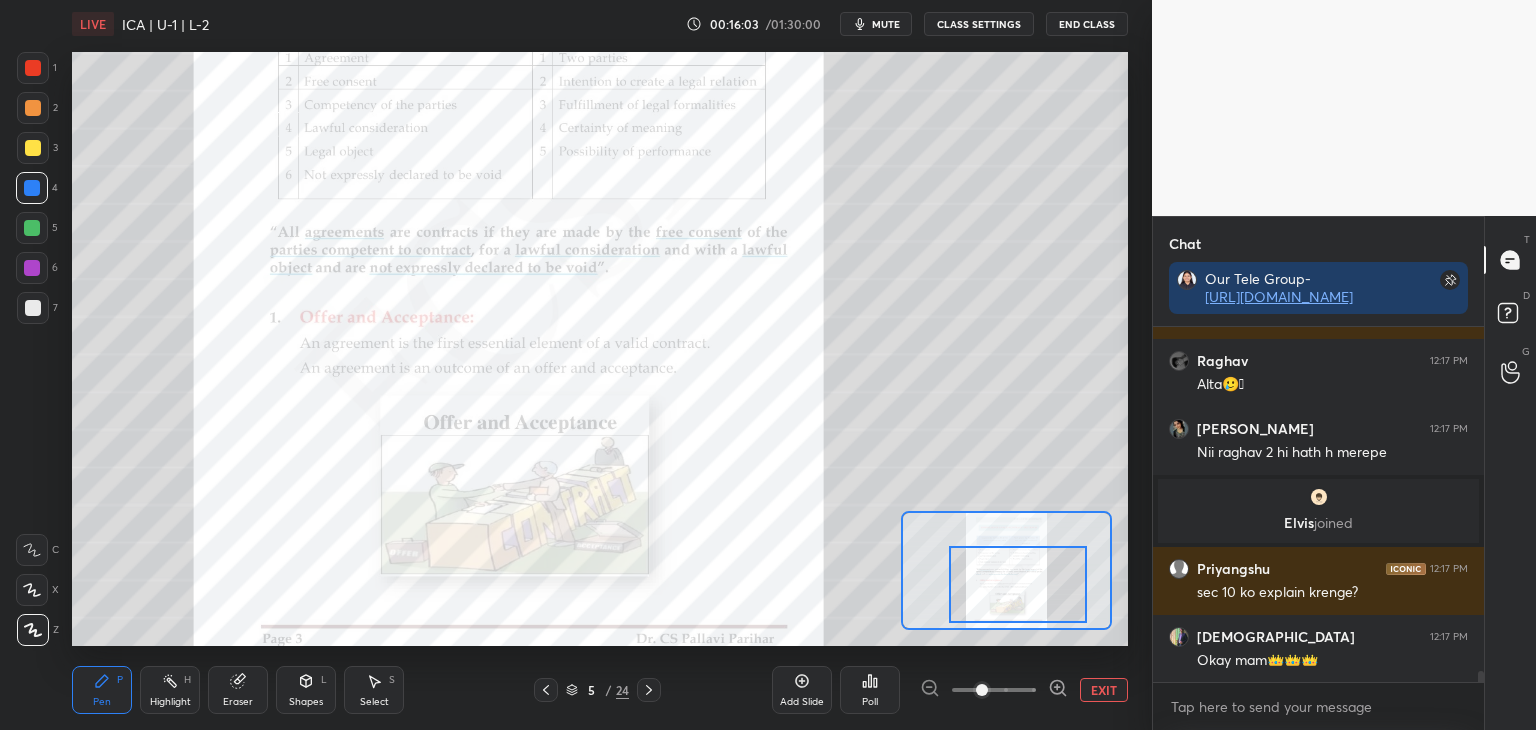 scroll, scrollTop: 11258, scrollLeft: 0, axis: vertical 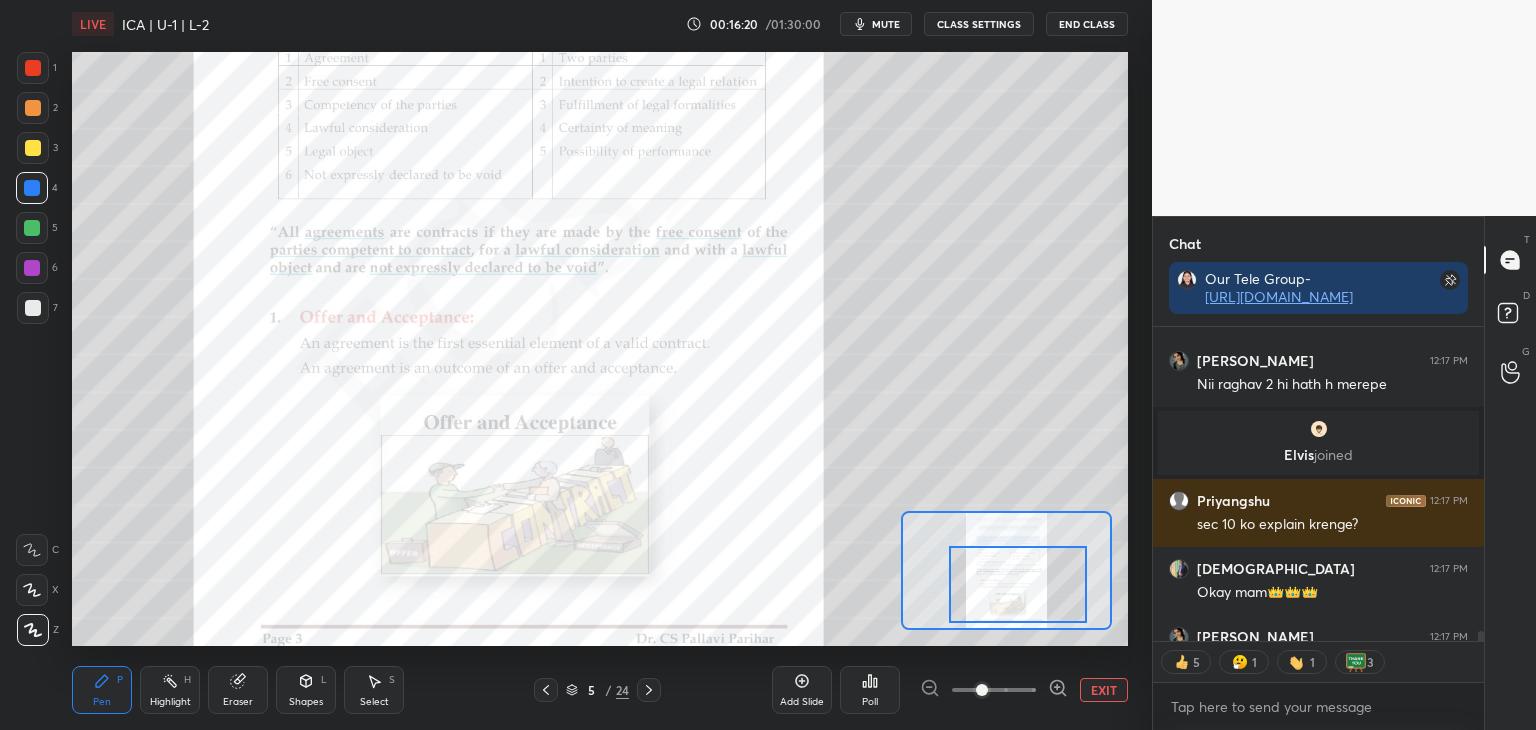 click at bounding box center [33, 68] 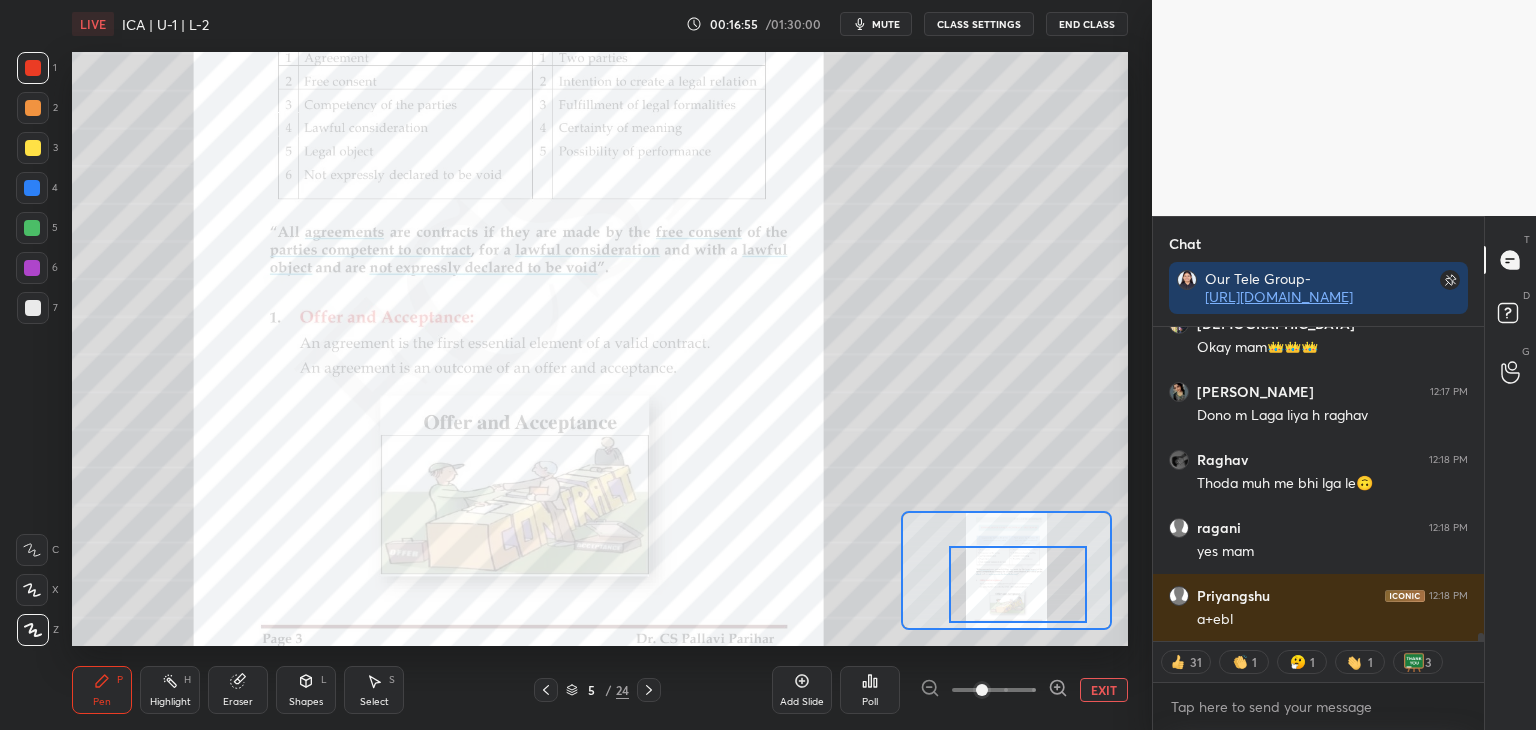 scroll, scrollTop: 11571, scrollLeft: 0, axis: vertical 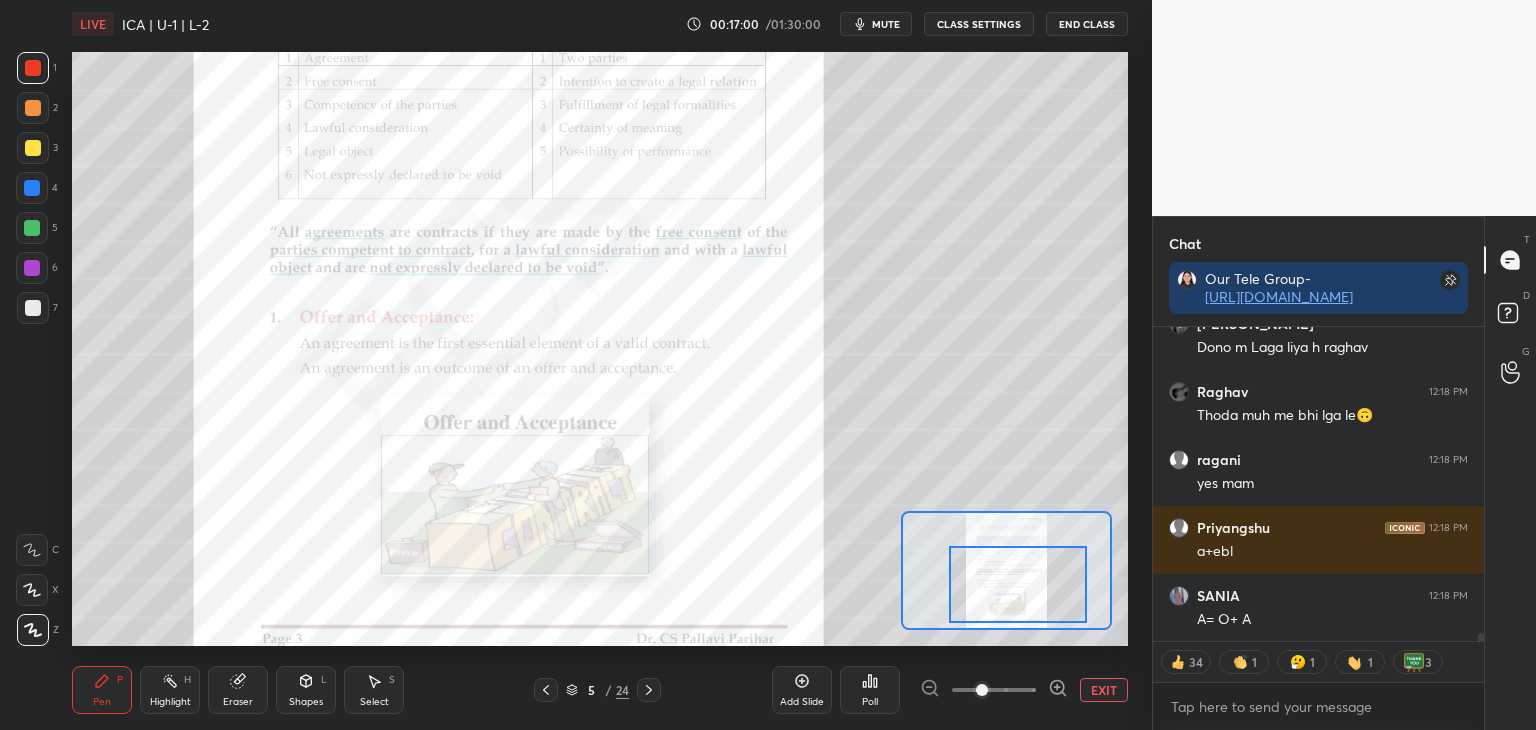 click 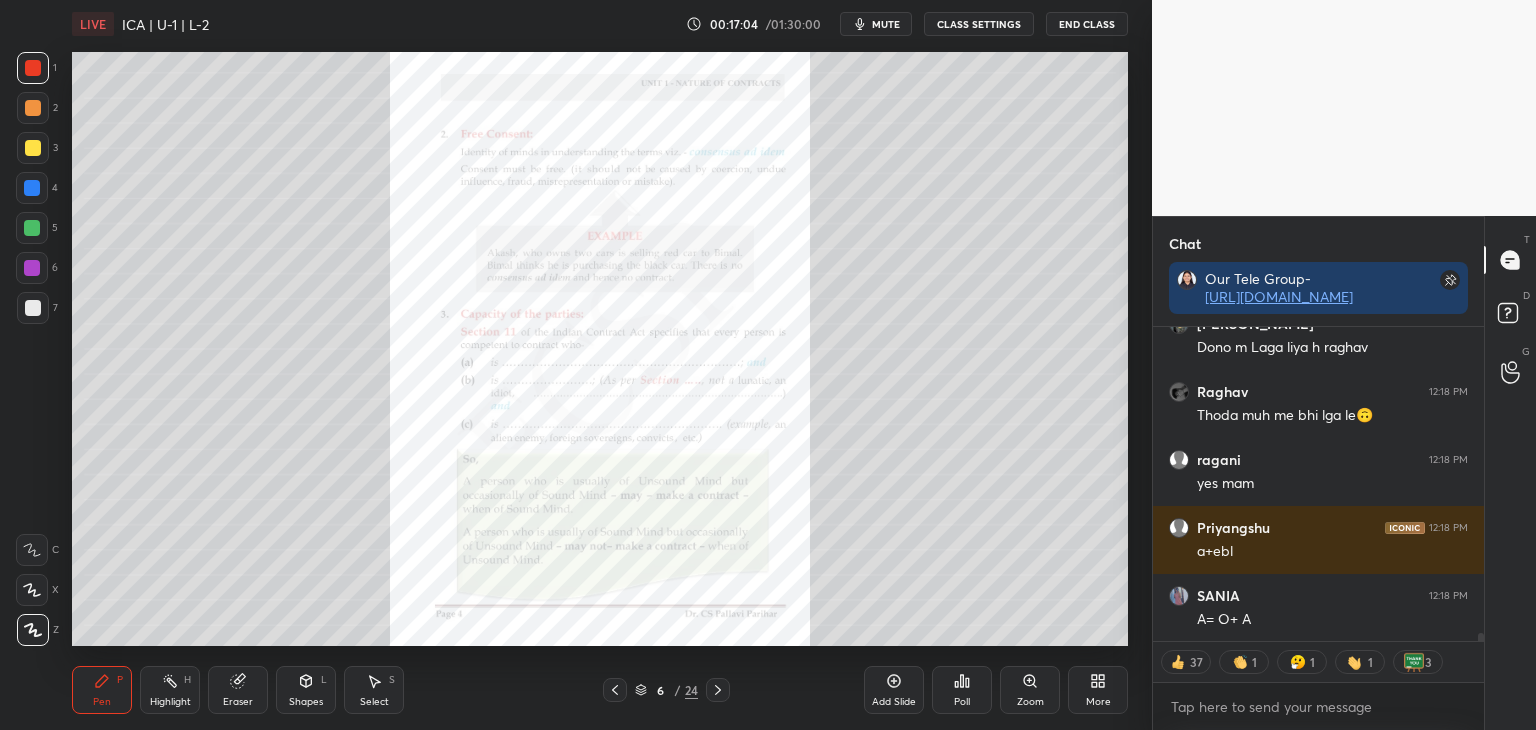 scroll, scrollTop: 11639, scrollLeft: 0, axis: vertical 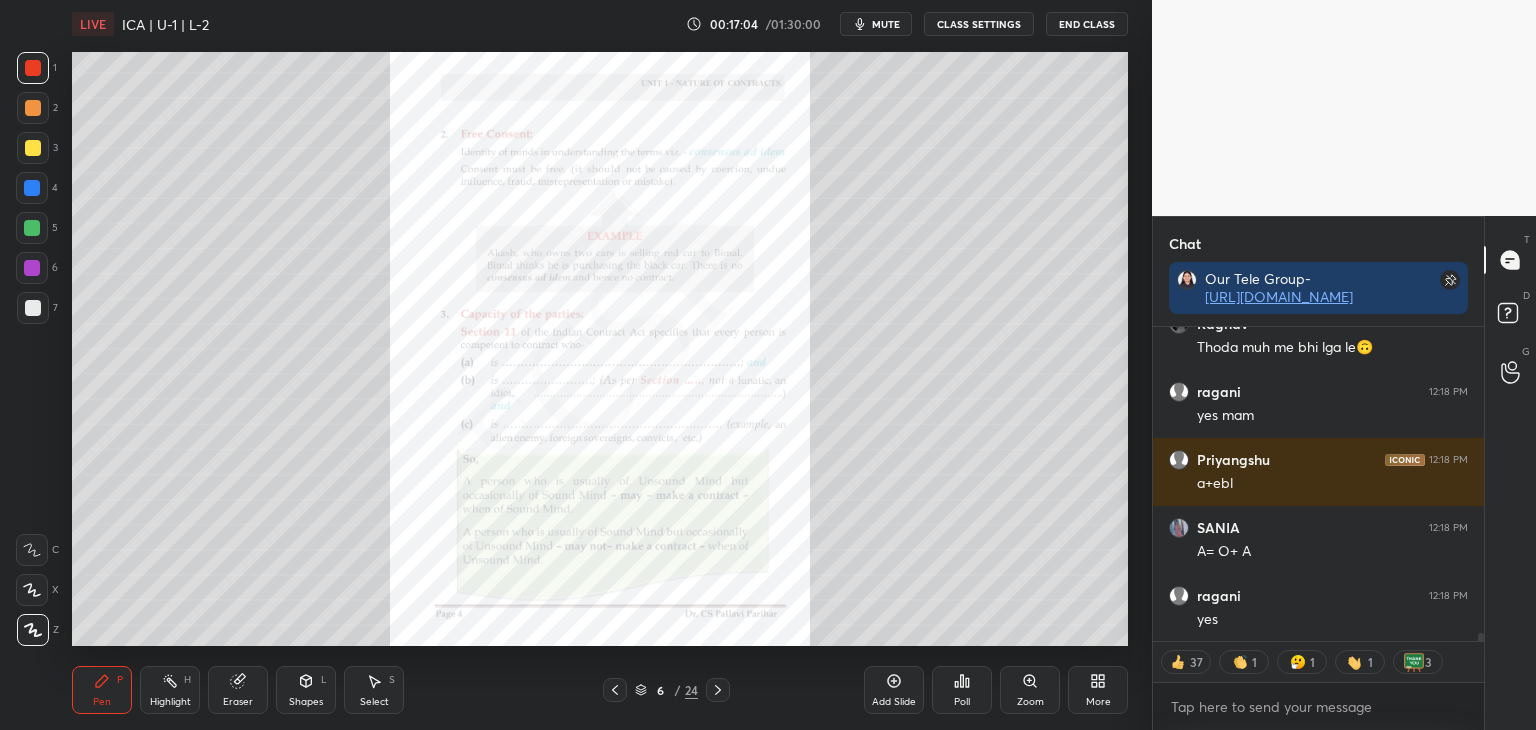 click at bounding box center (32, 188) 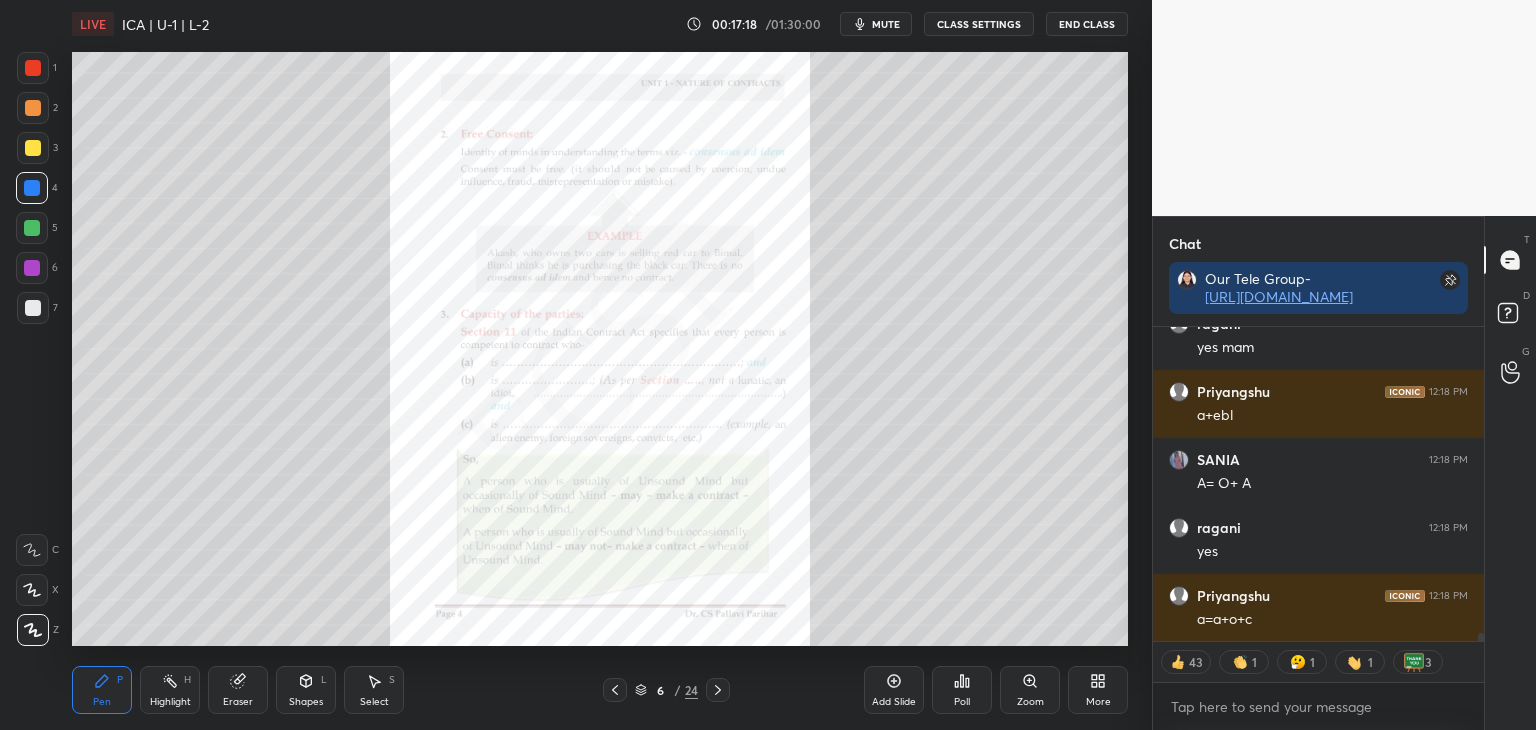 scroll, scrollTop: 11775, scrollLeft: 0, axis: vertical 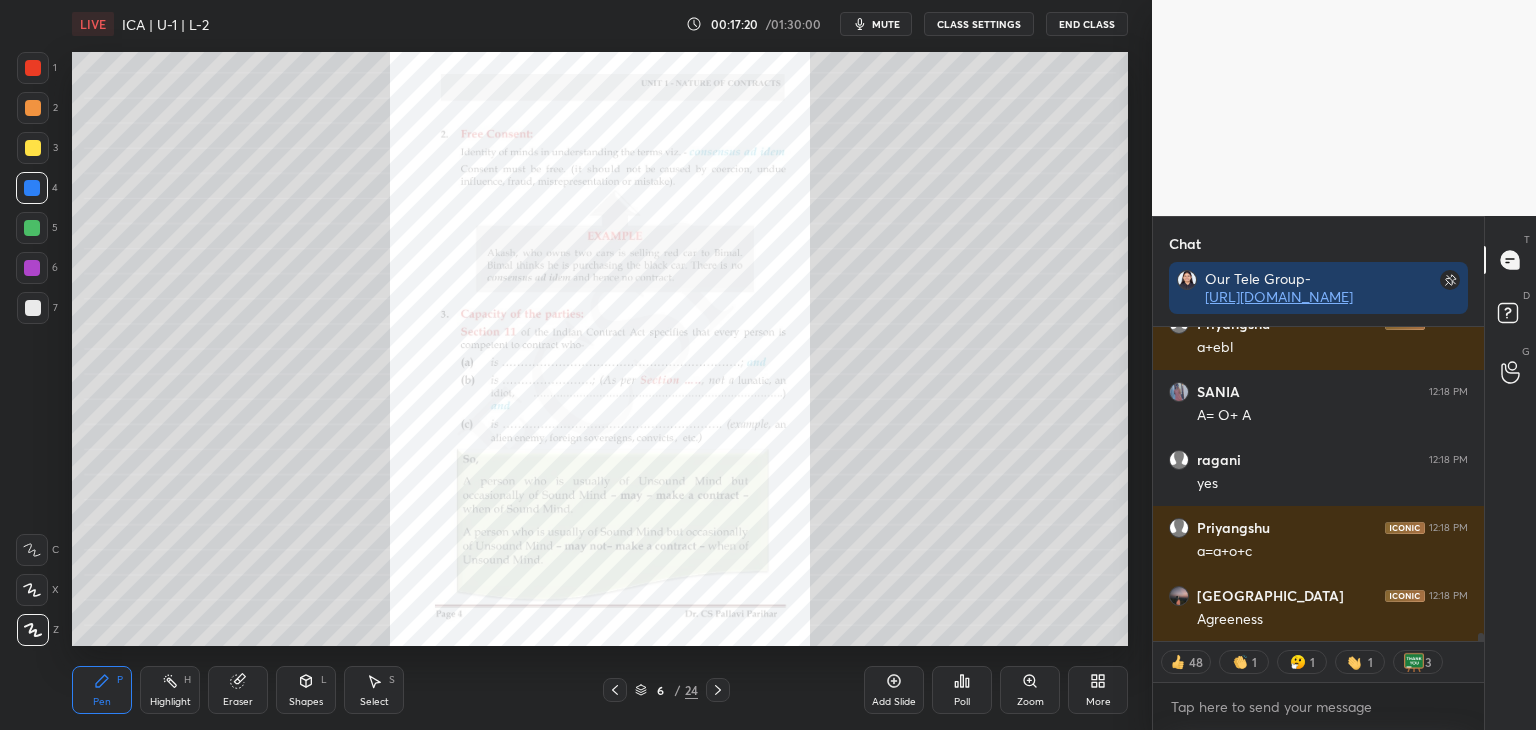 click 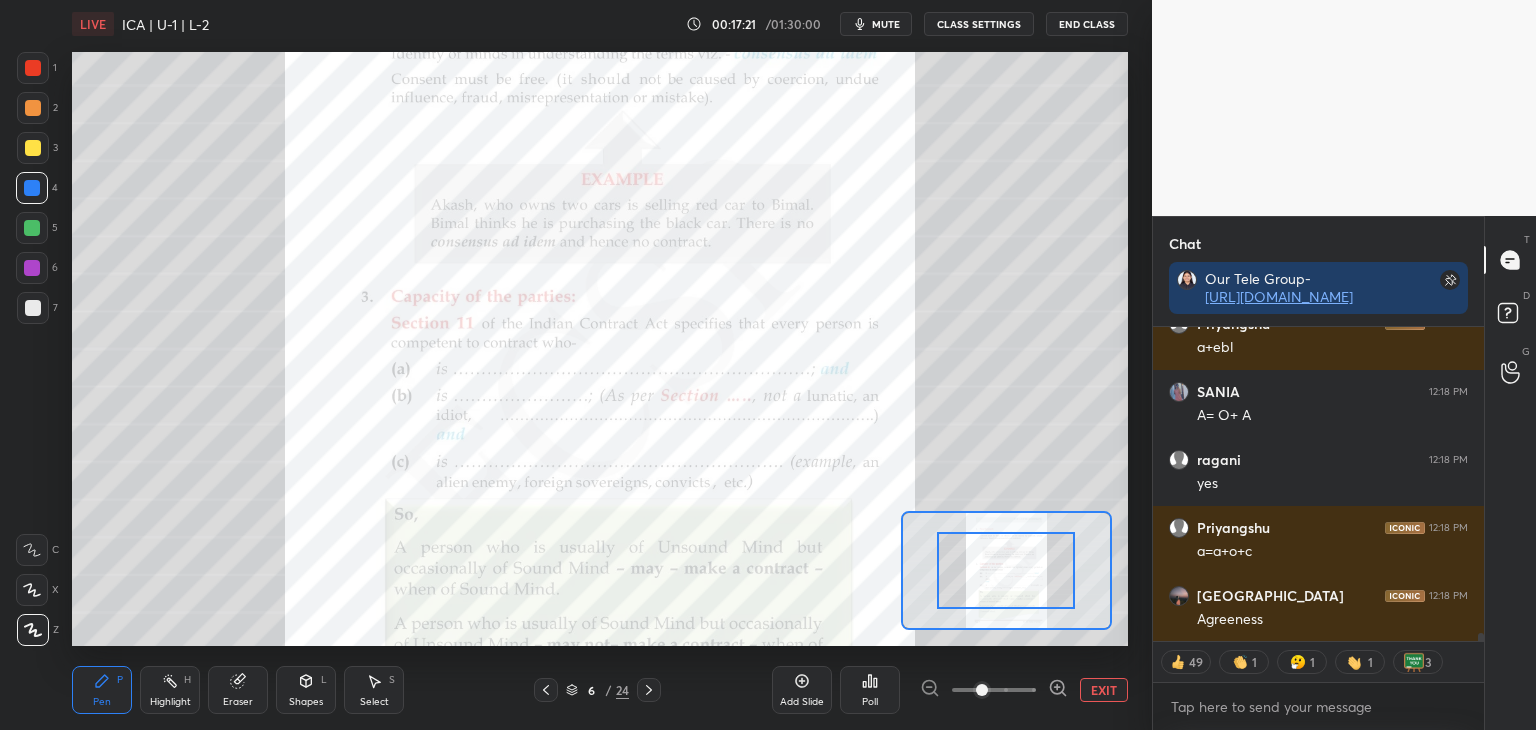 scroll, scrollTop: 11843, scrollLeft: 0, axis: vertical 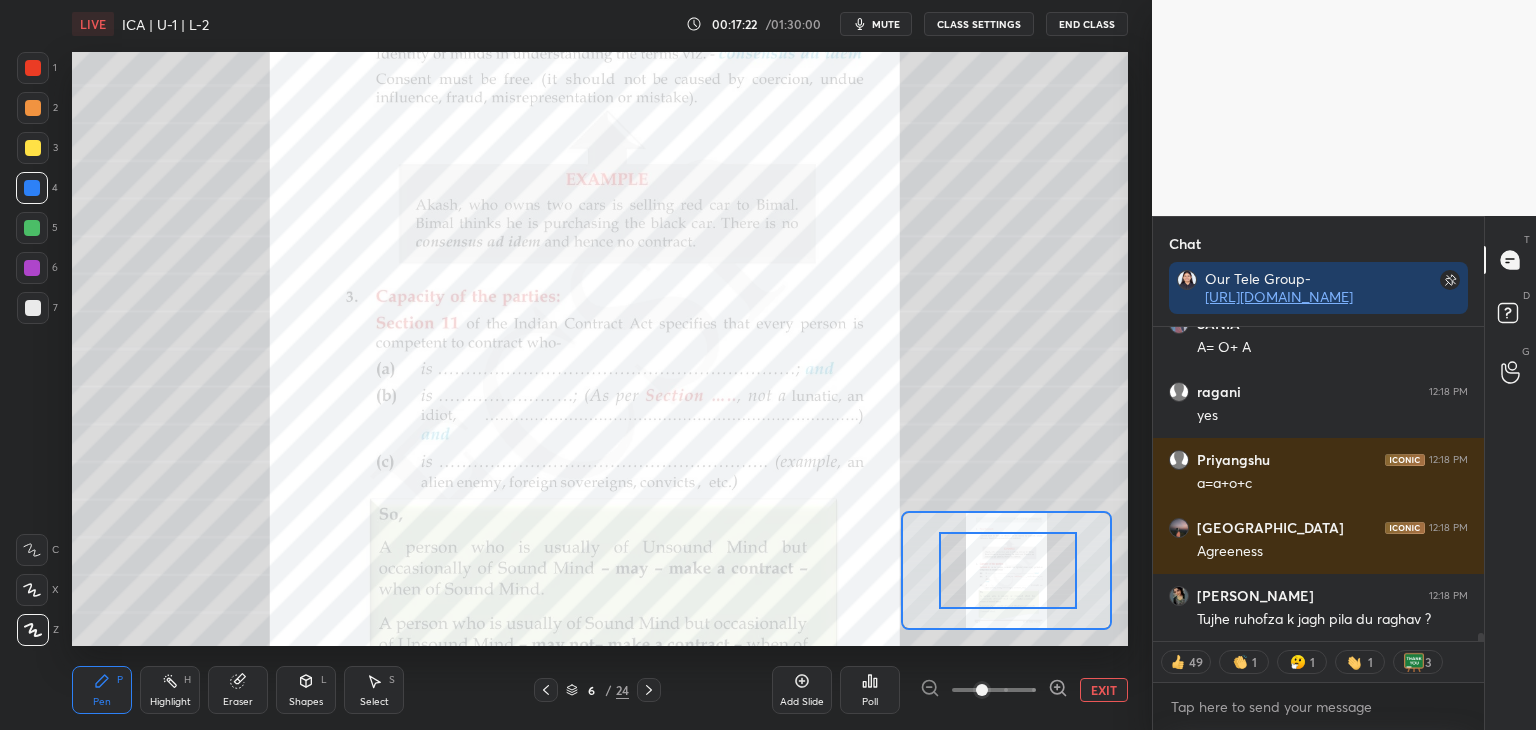drag, startPoint x: 1024, startPoint y: 588, endPoint x: 1028, endPoint y: 578, distance: 10.770329 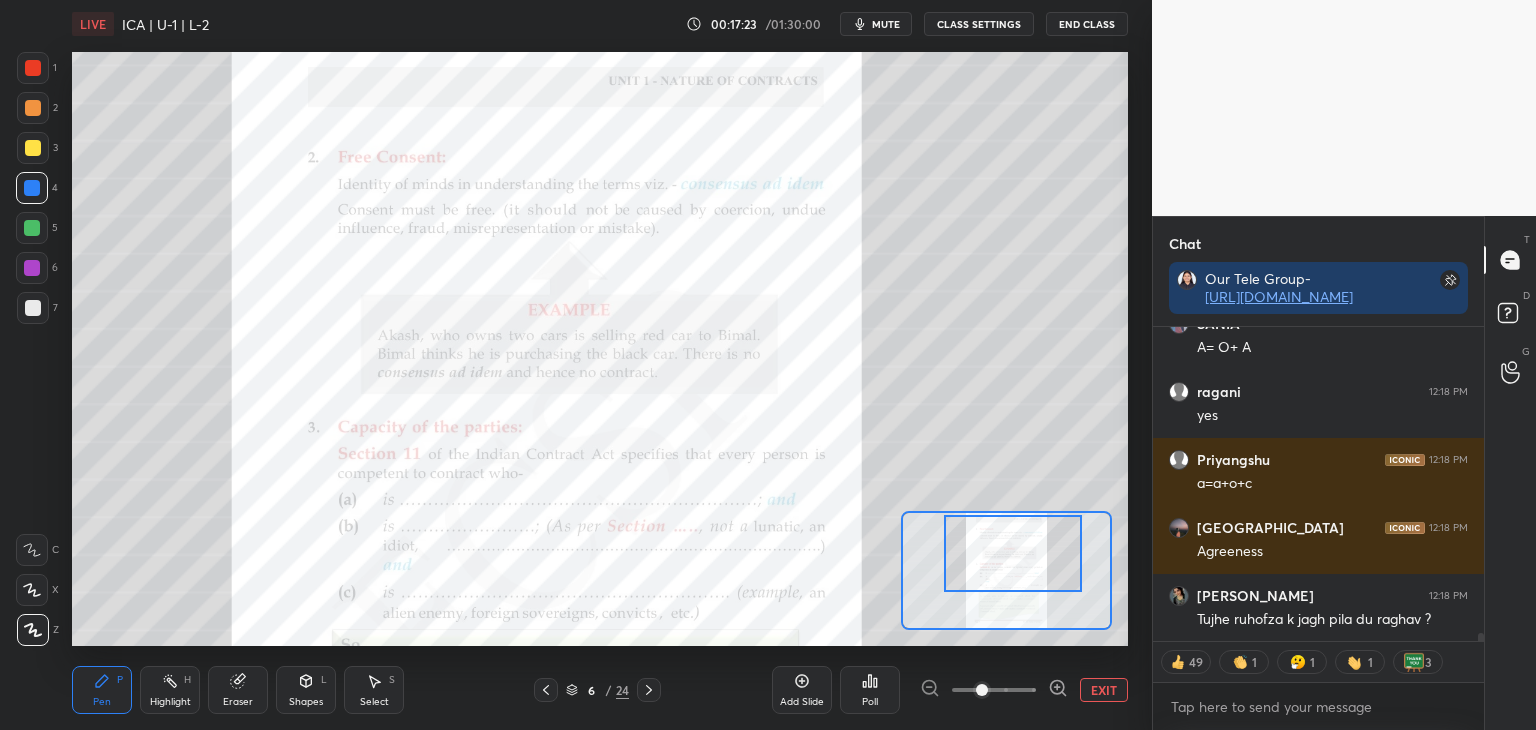 drag, startPoint x: 1035, startPoint y: 596, endPoint x: 1037, endPoint y: 576, distance: 20.09975 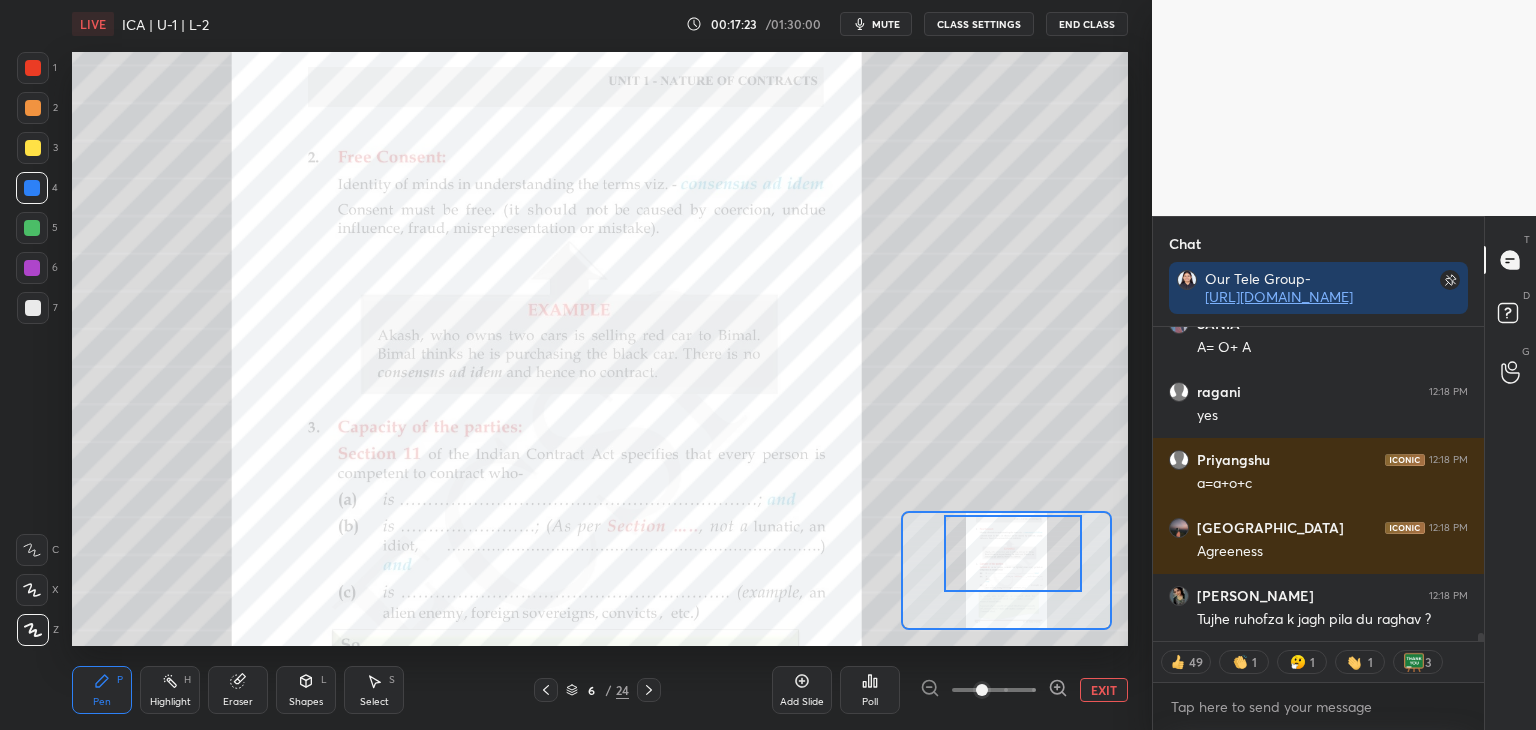 click at bounding box center [1013, 553] 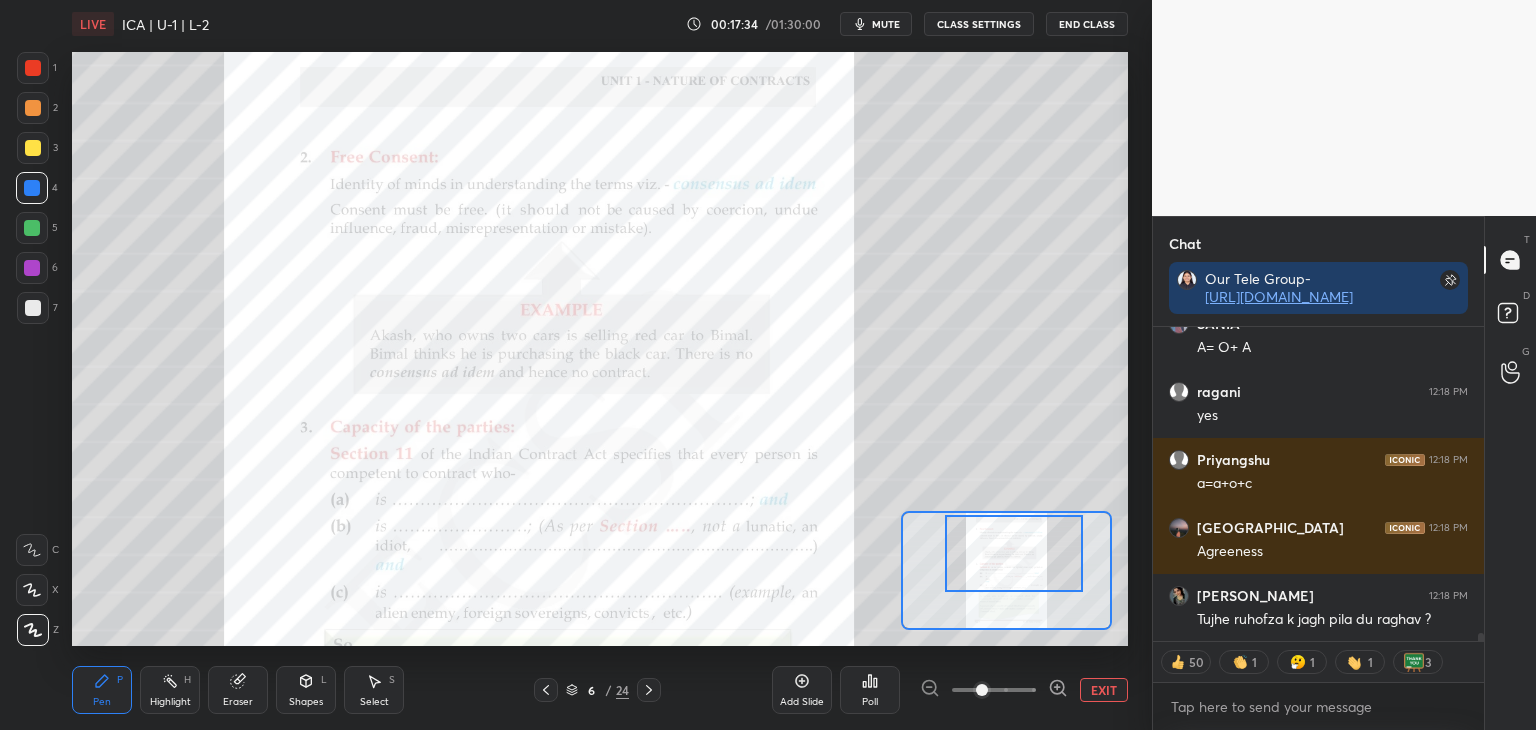 scroll, scrollTop: 11911, scrollLeft: 0, axis: vertical 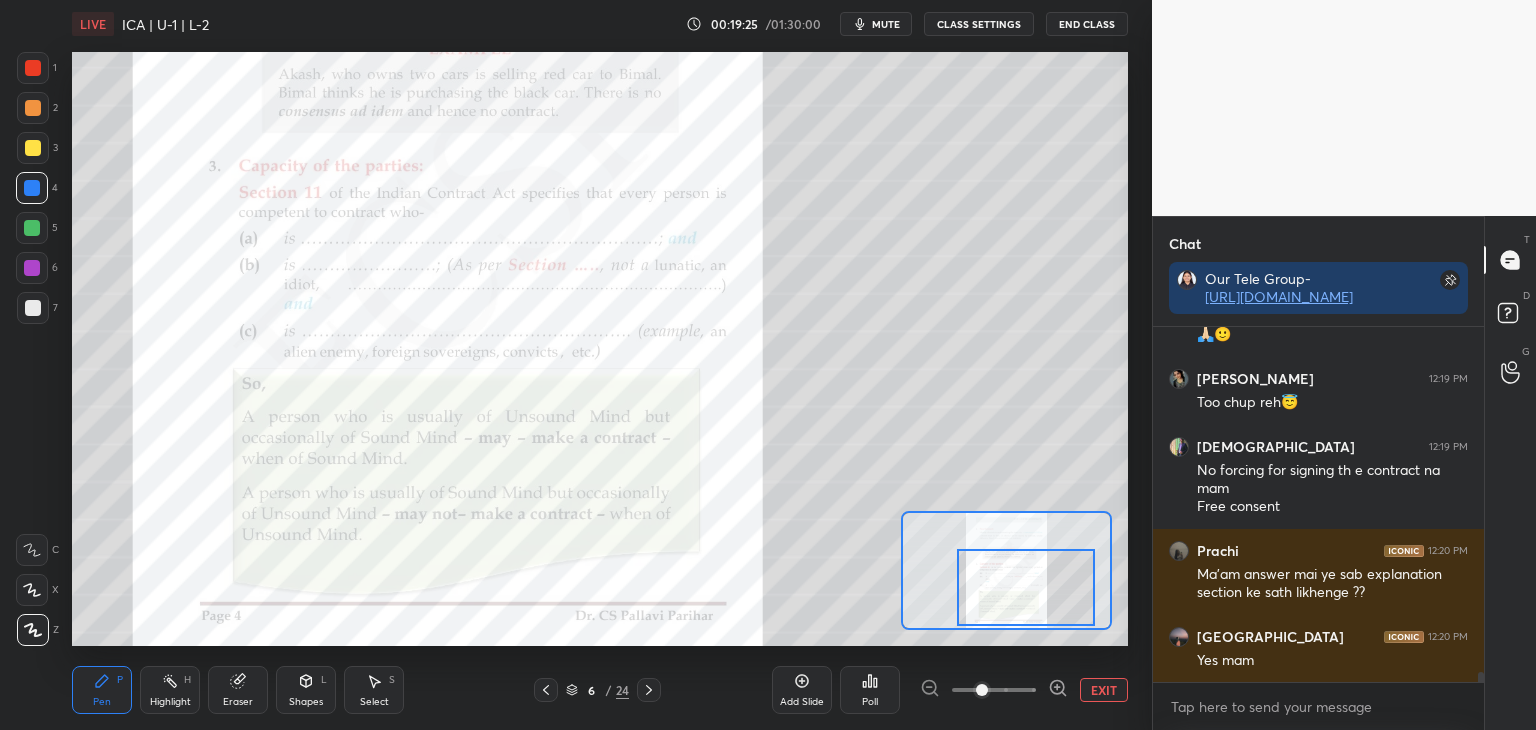 drag, startPoint x: 1020, startPoint y: 557, endPoint x: 1032, endPoint y: 591, distance: 36.05551 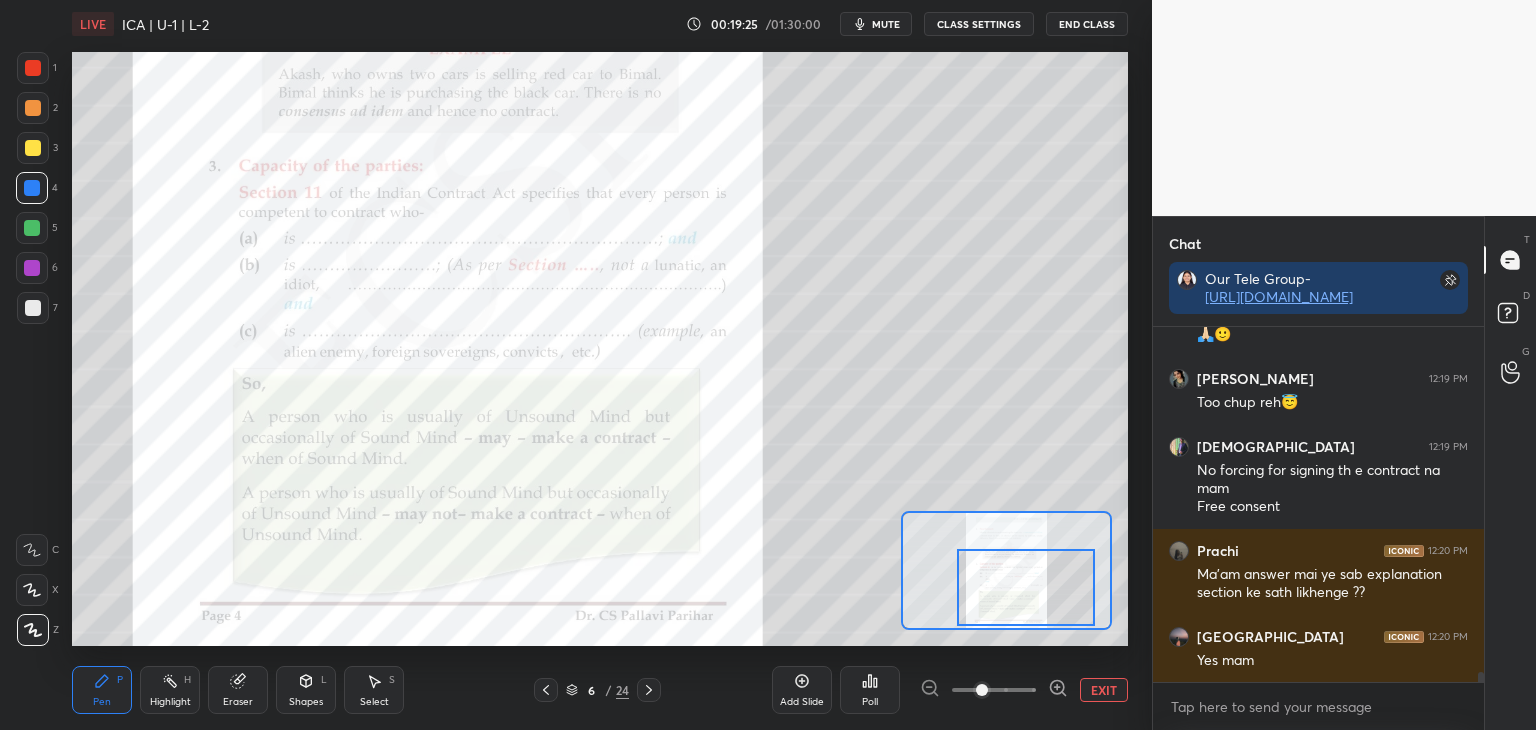 click at bounding box center (1026, 587) 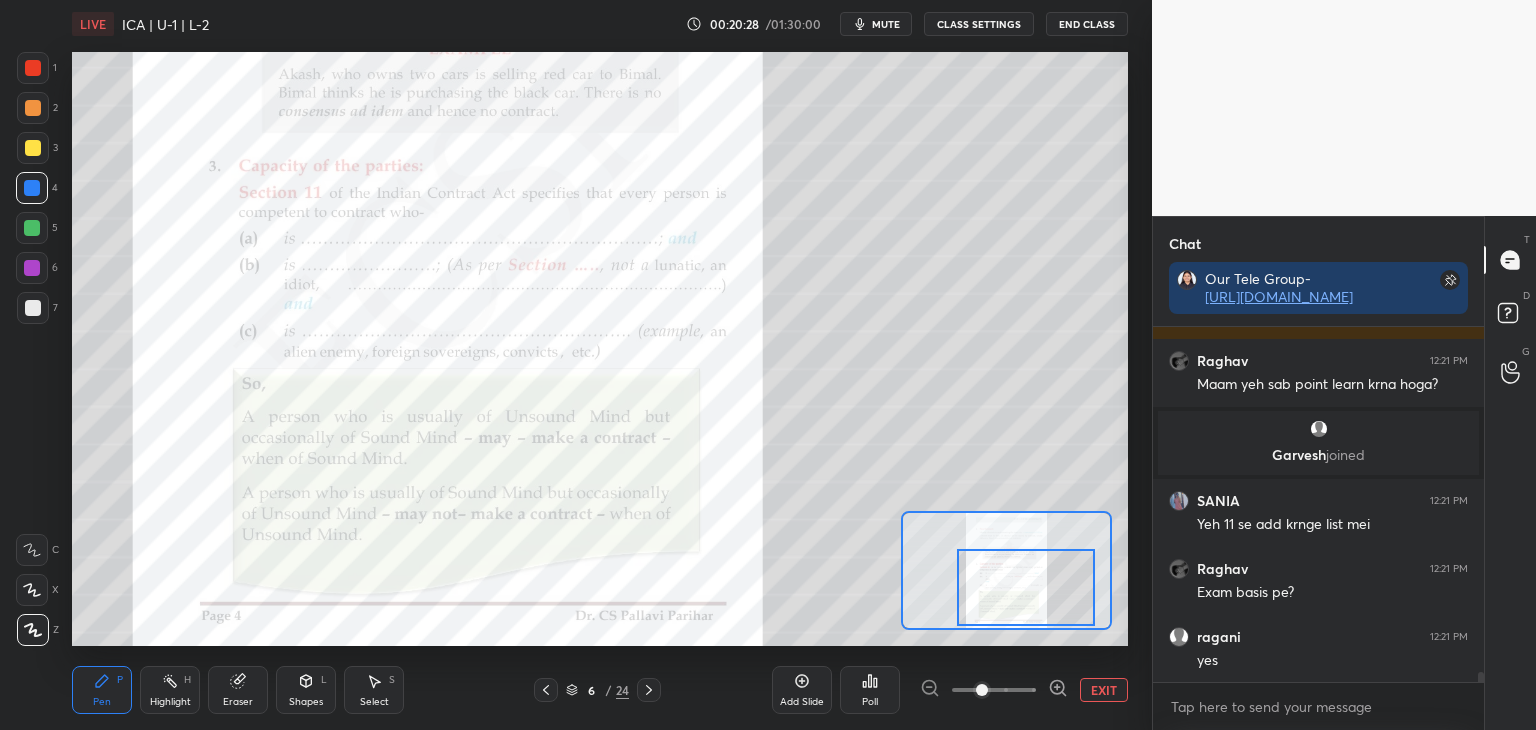 scroll, scrollTop: 12266, scrollLeft: 0, axis: vertical 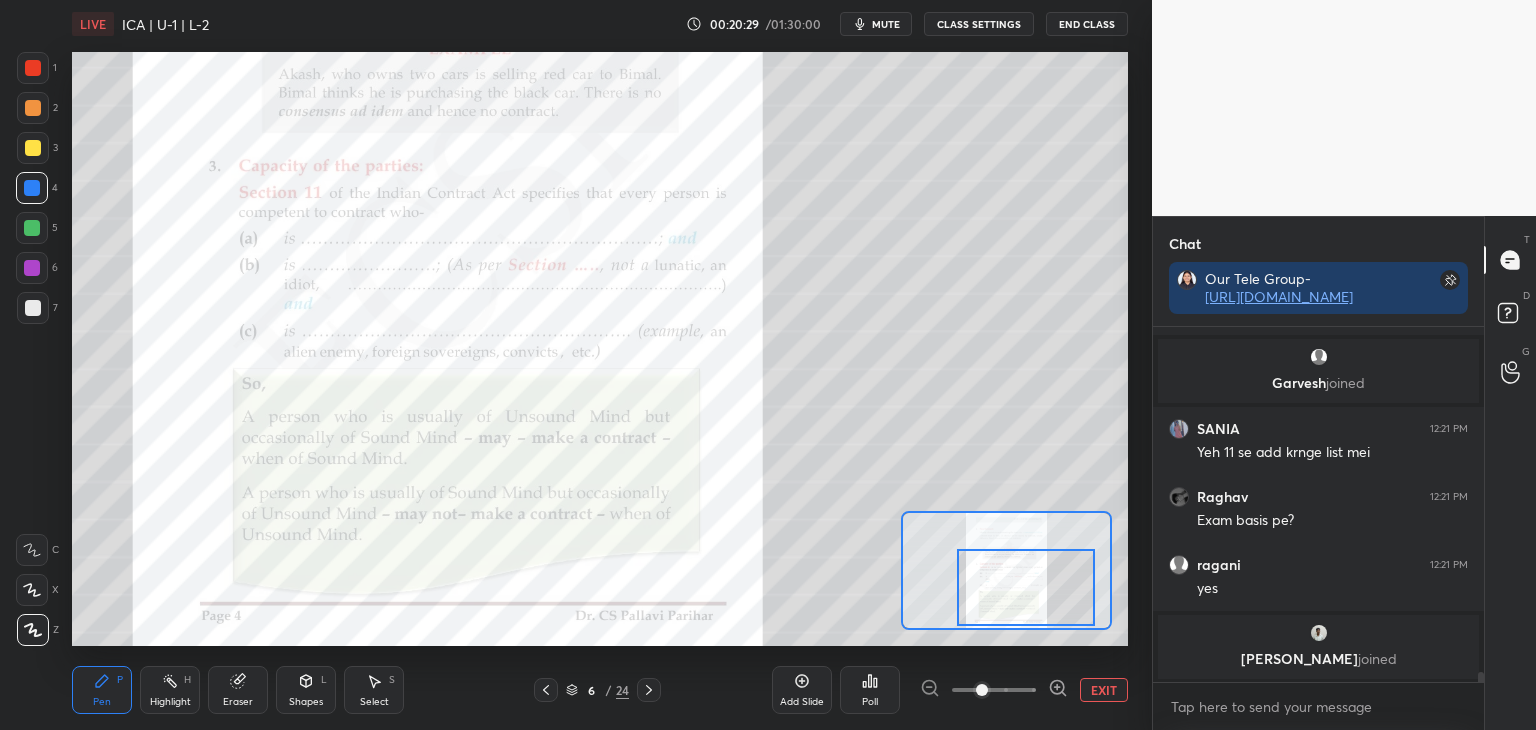 drag, startPoint x: 233, startPoint y: 683, endPoint x: 274, endPoint y: 651, distance: 52.009613 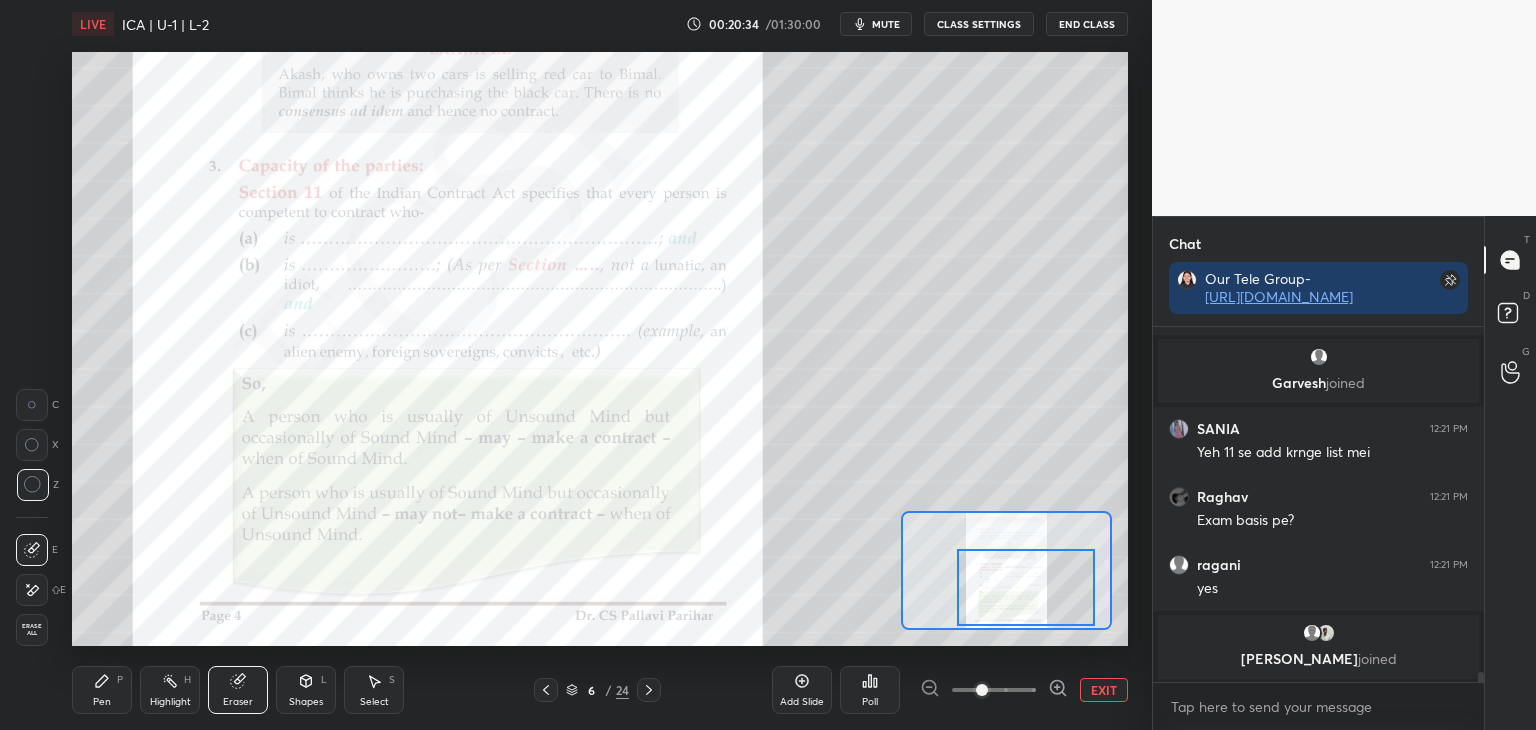 click 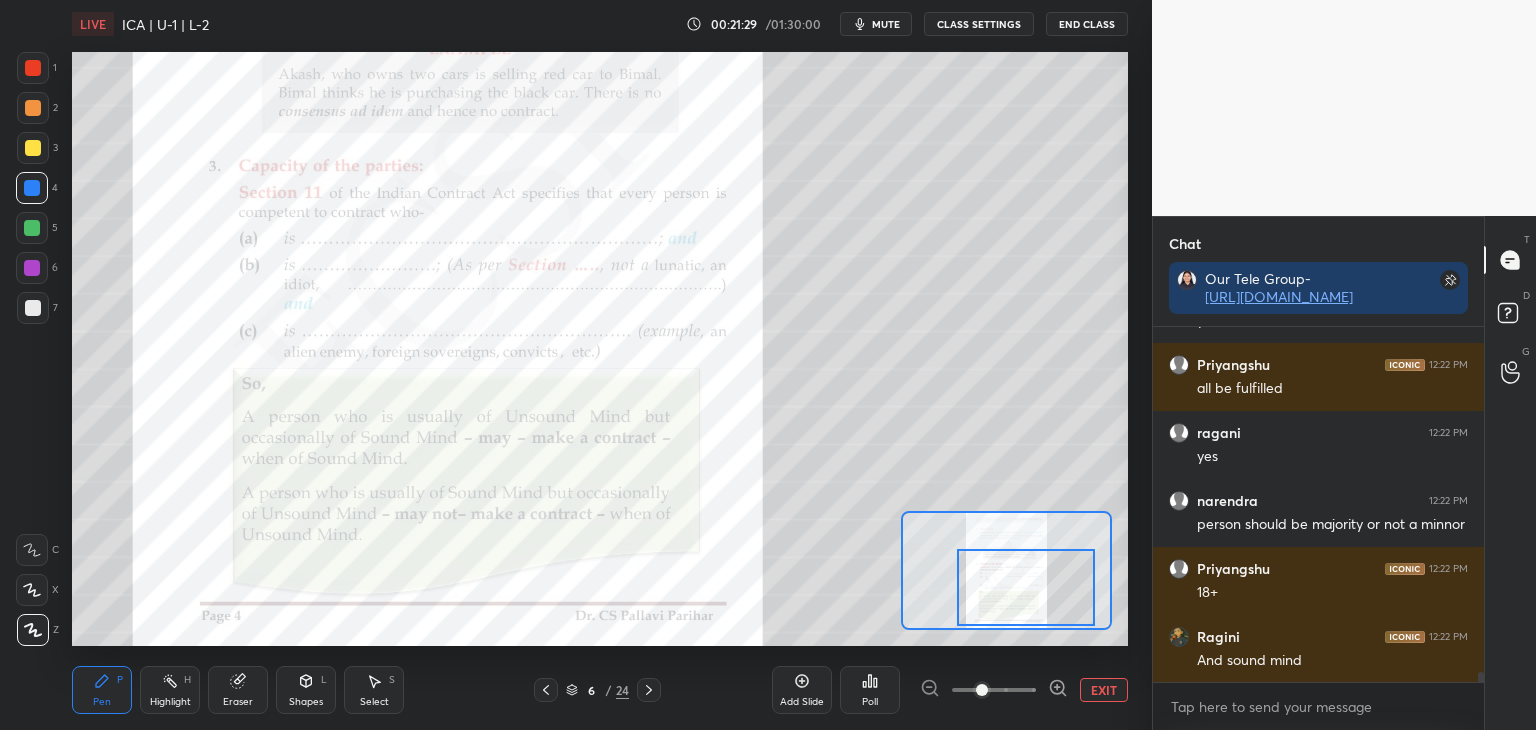 scroll, scrollTop: 12842, scrollLeft: 0, axis: vertical 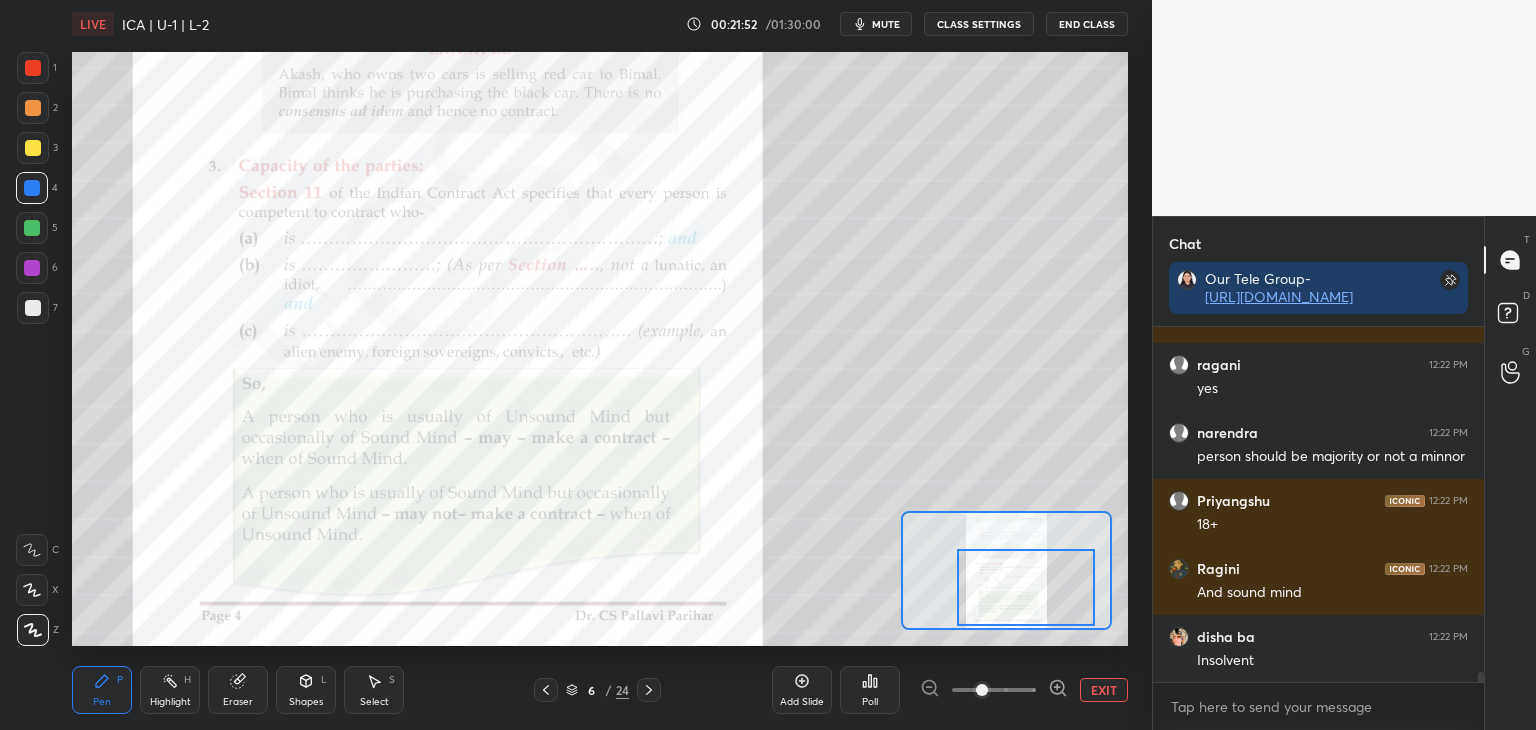 click on "EXIT" at bounding box center (1104, 690) 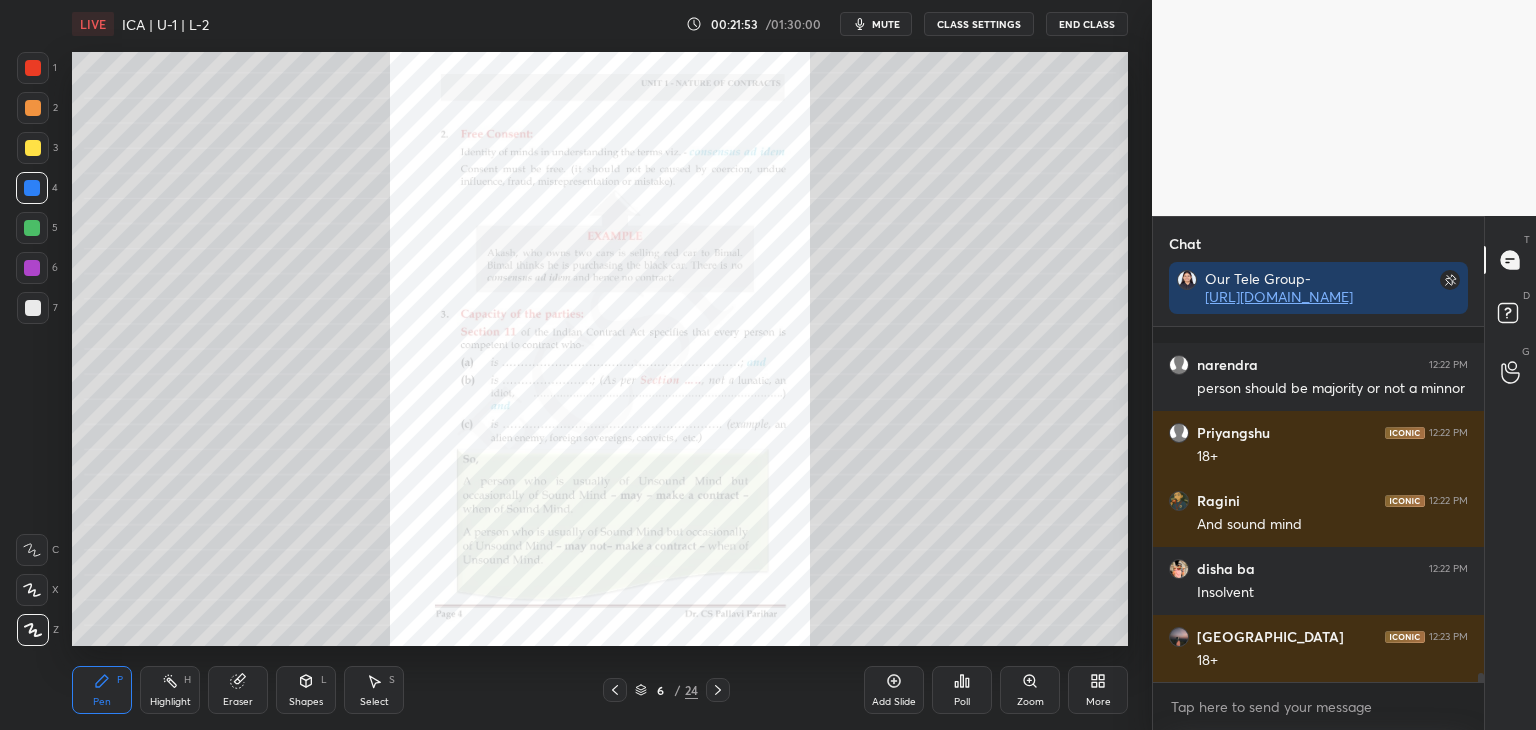 scroll, scrollTop: 12996, scrollLeft: 0, axis: vertical 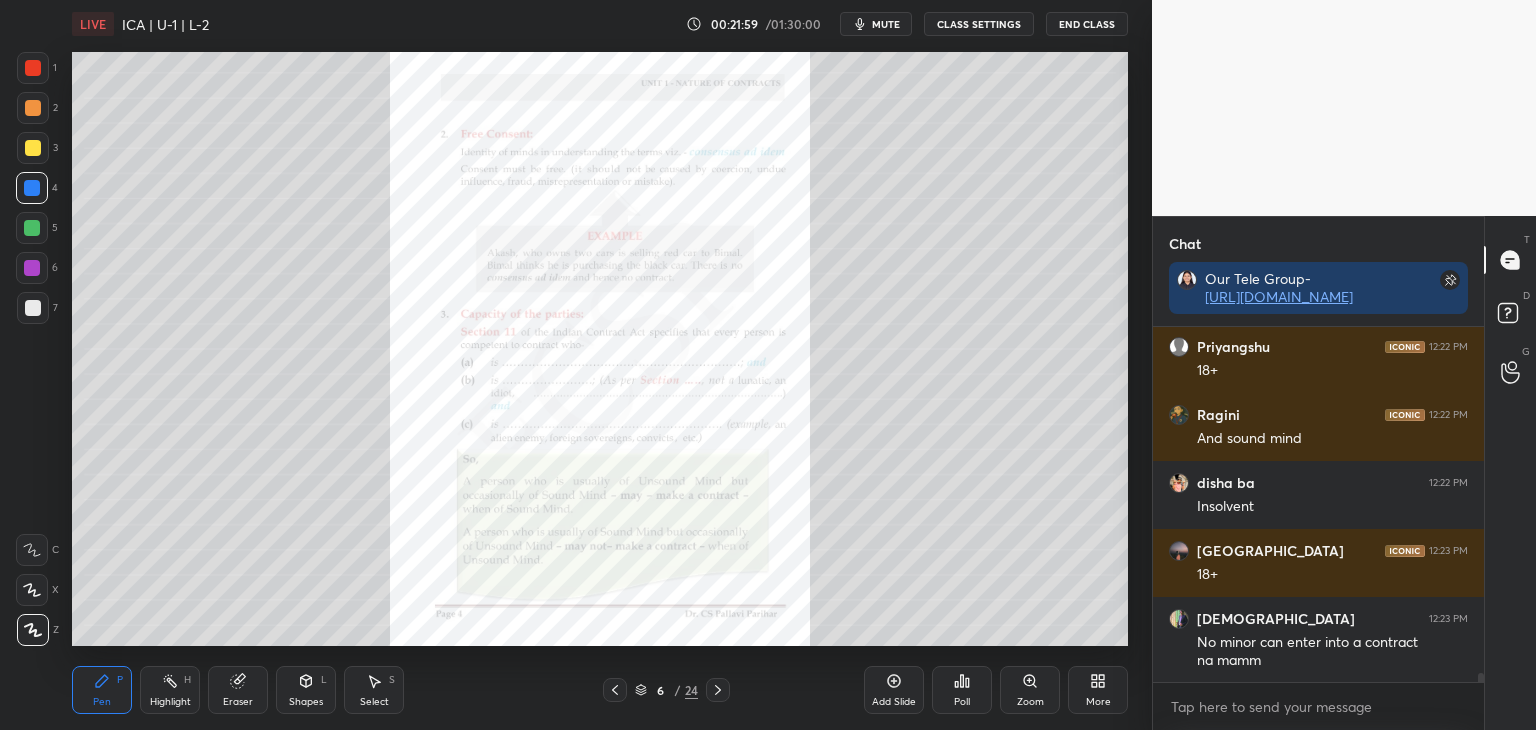 click at bounding box center (33, 148) 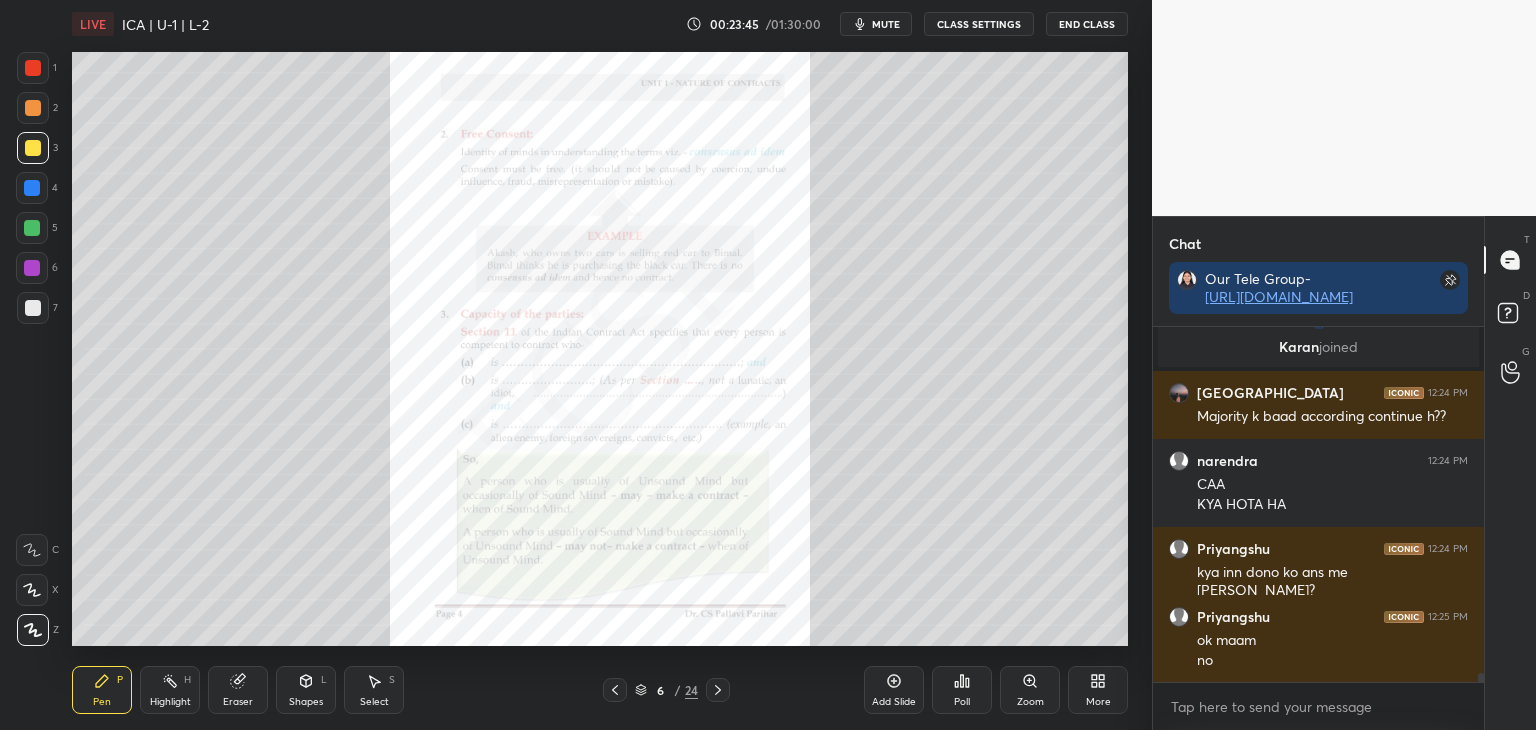 scroll, scrollTop: 13256, scrollLeft: 0, axis: vertical 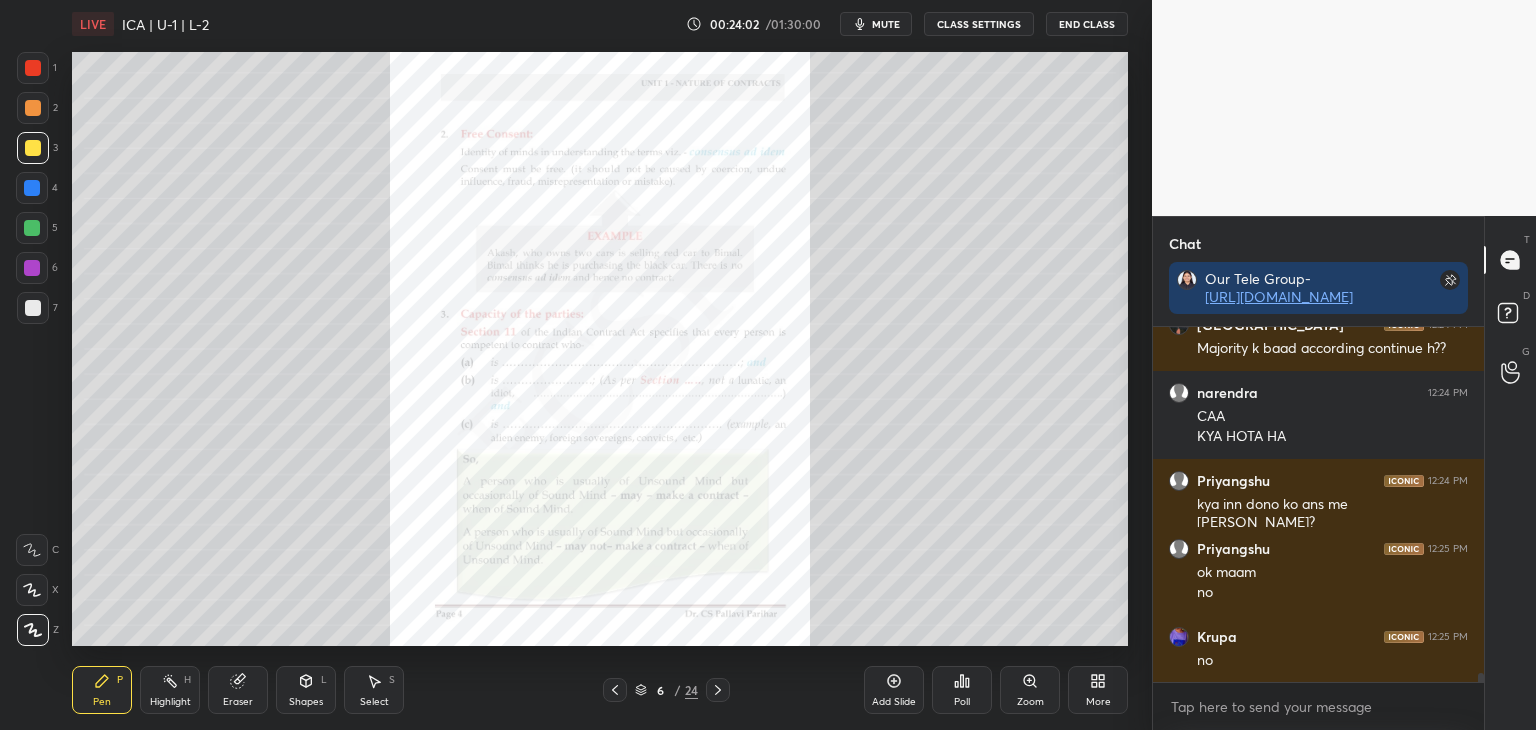 drag, startPoint x: 32, startPoint y: 63, endPoint x: 41, endPoint y: 71, distance: 12.0415945 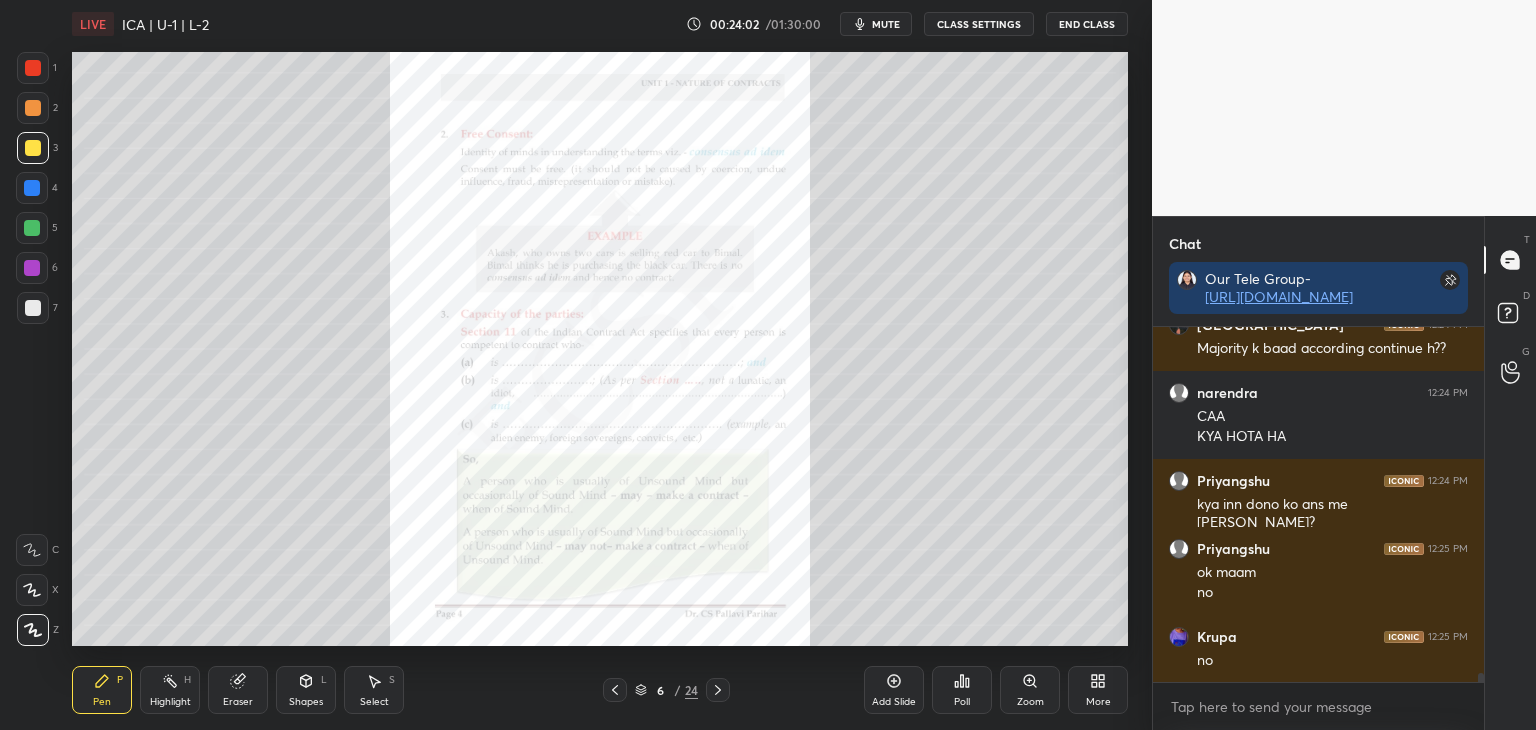 click at bounding box center (33, 68) 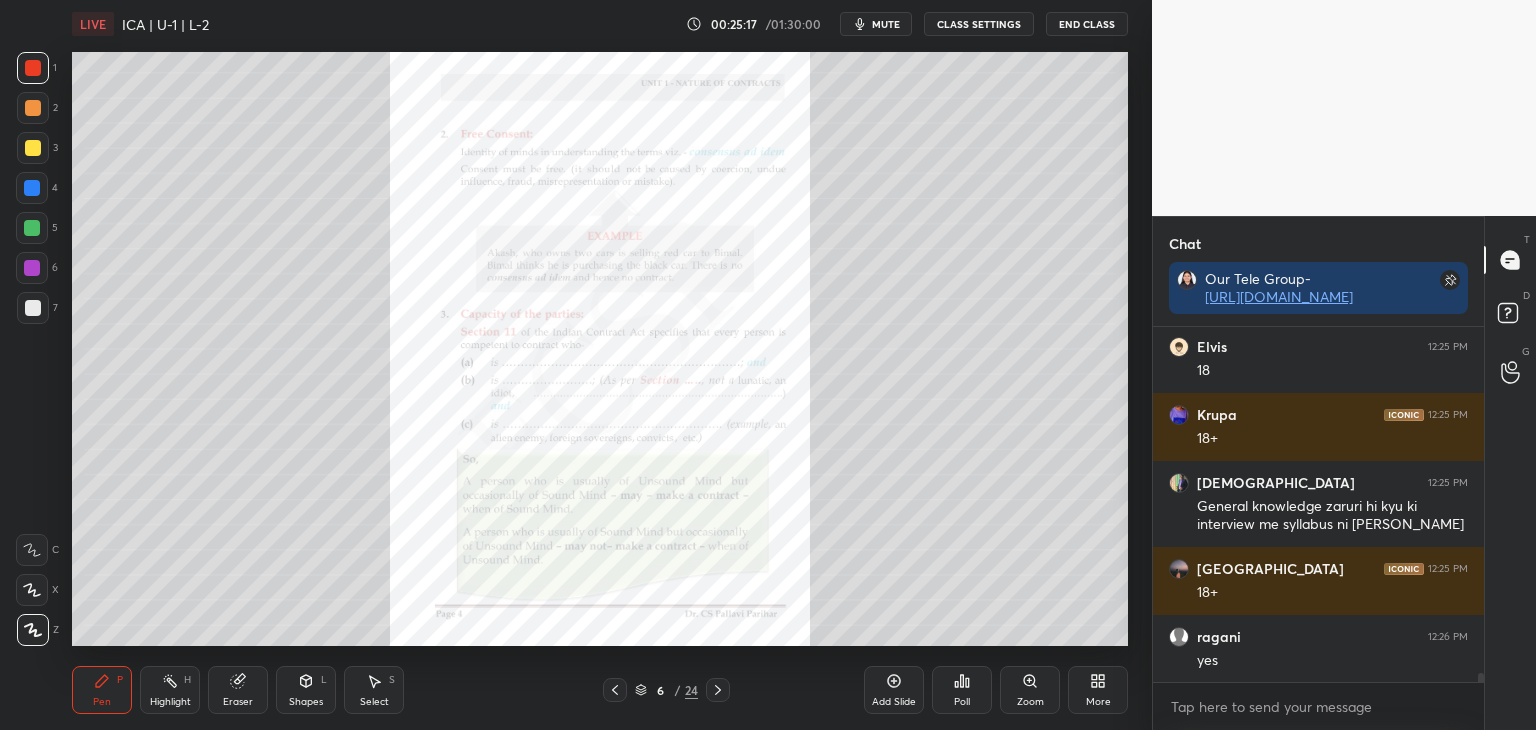 scroll, scrollTop: 13904, scrollLeft: 0, axis: vertical 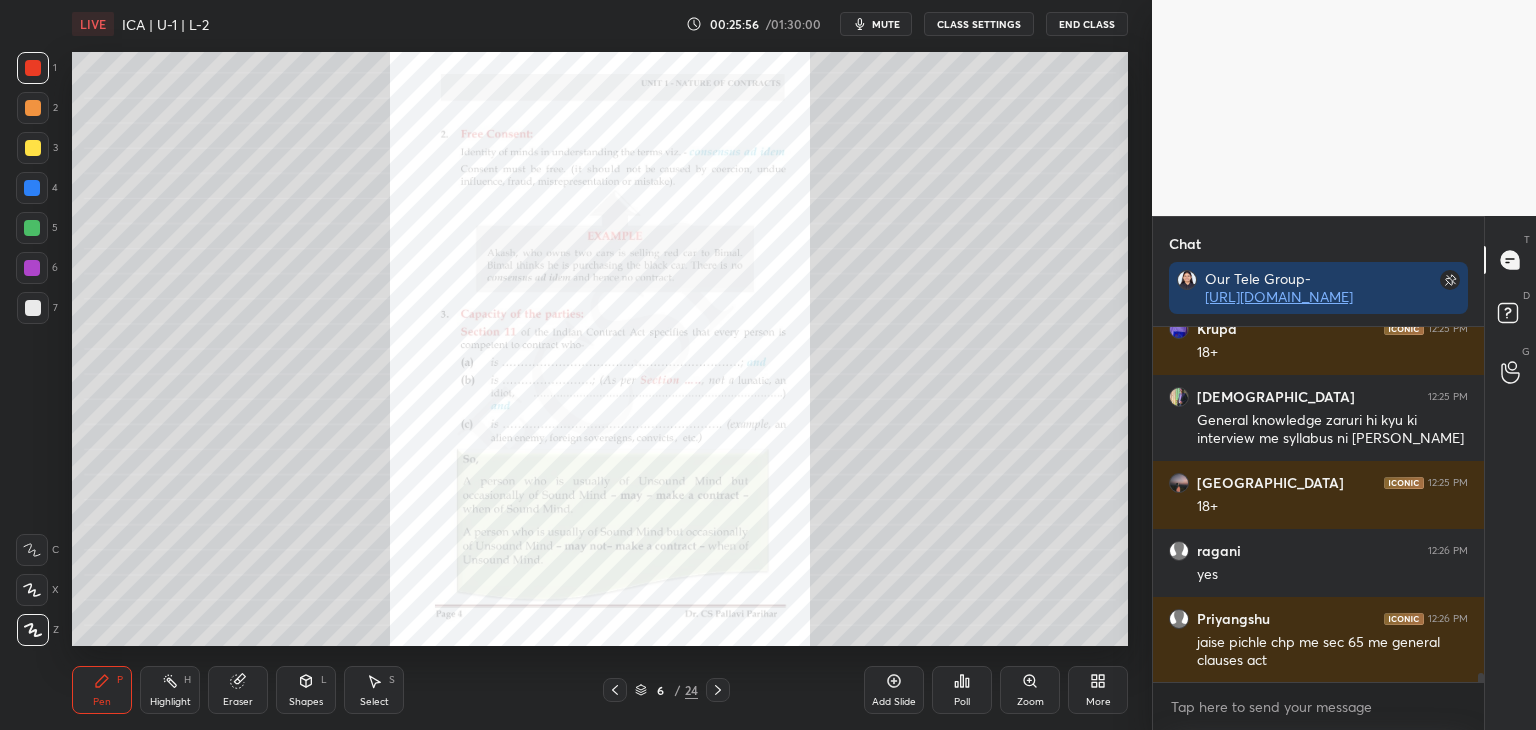 click on "Zoom" at bounding box center (1030, 690) 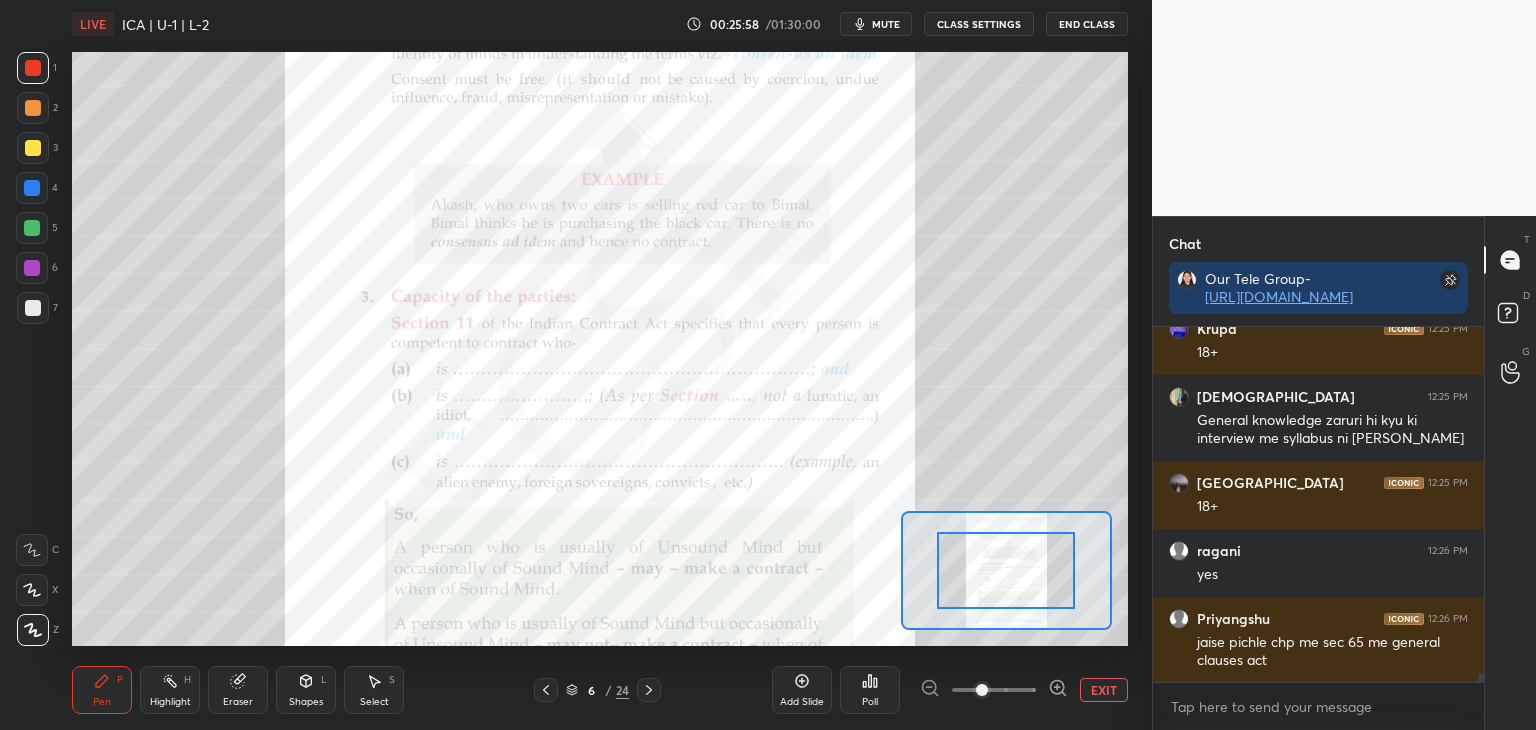 click at bounding box center (32, 188) 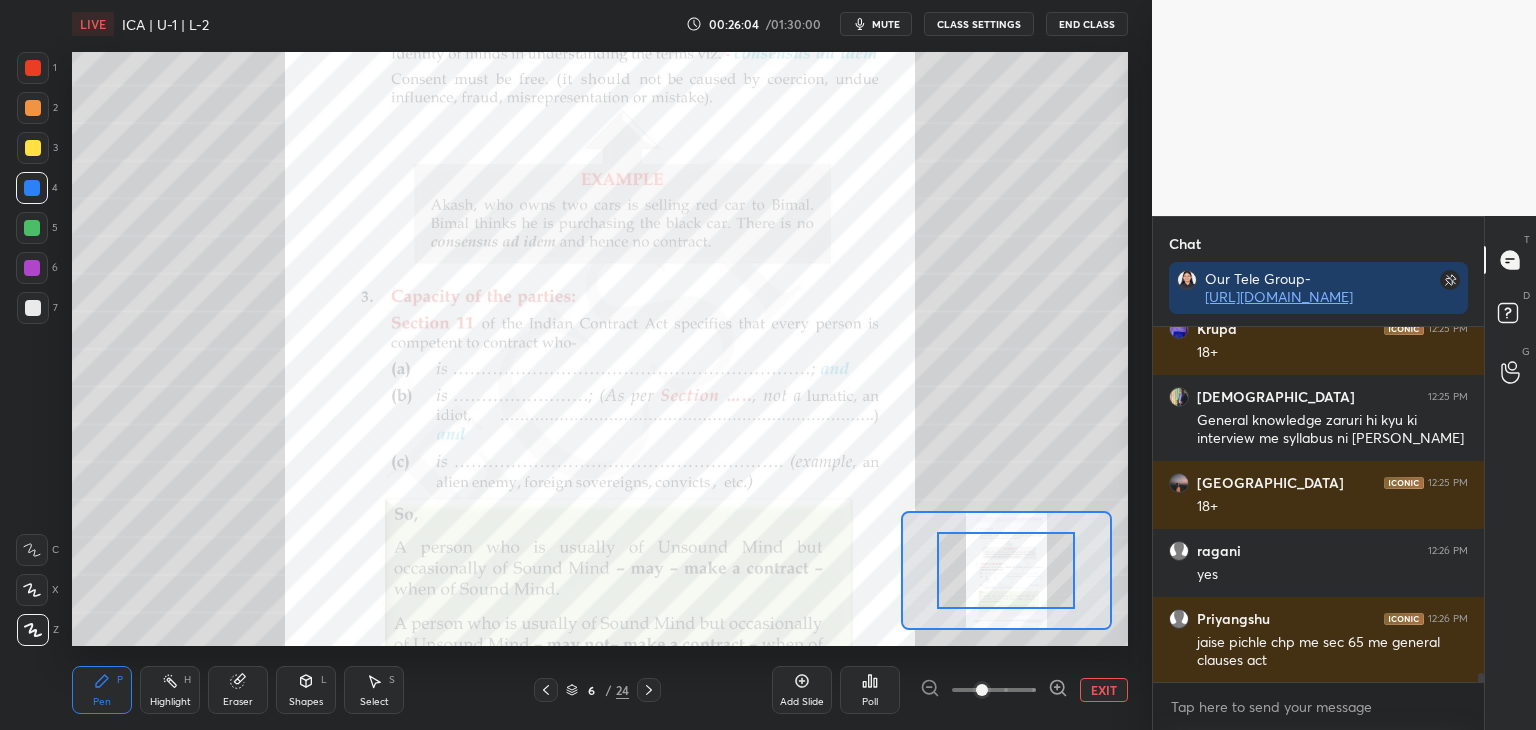 scroll, scrollTop: 13972, scrollLeft: 0, axis: vertical 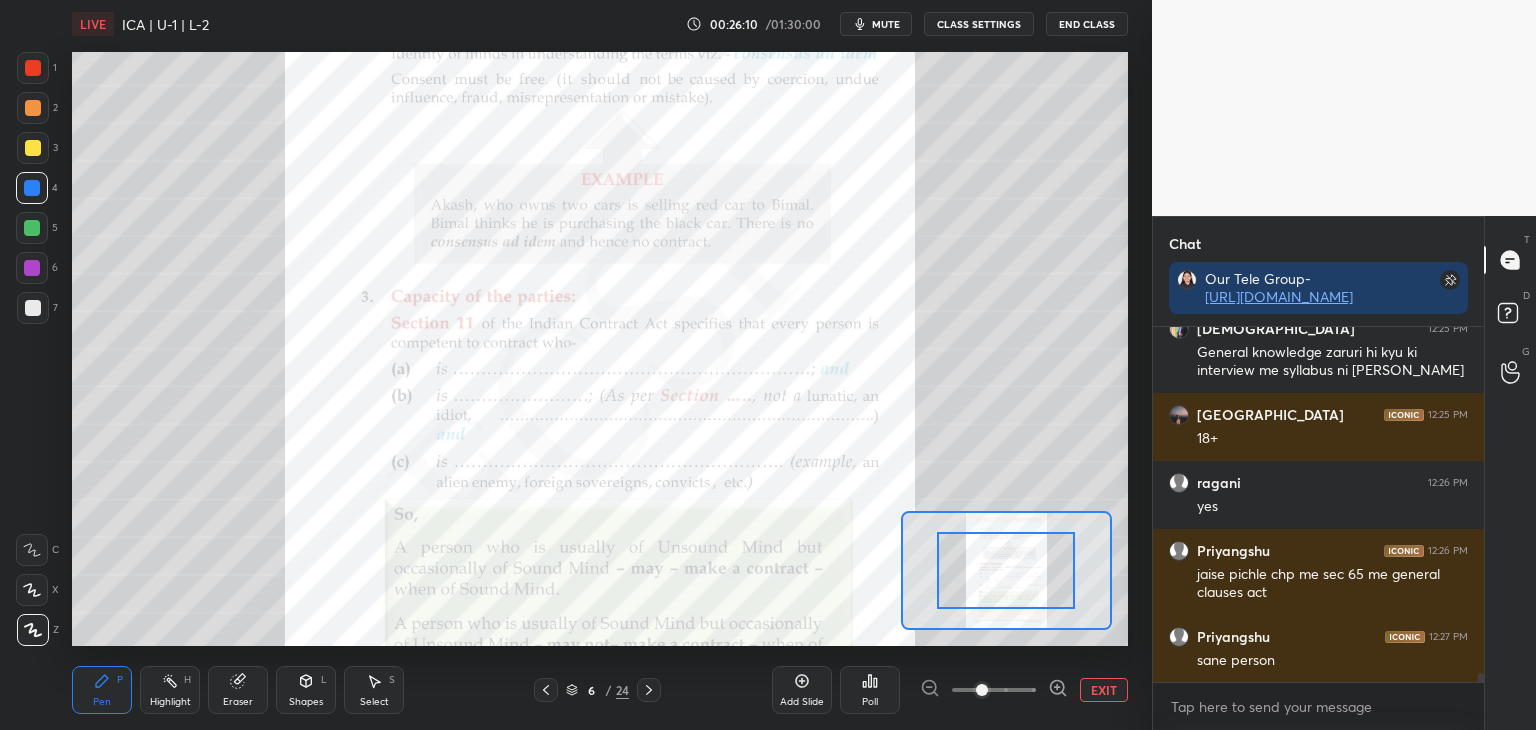 click 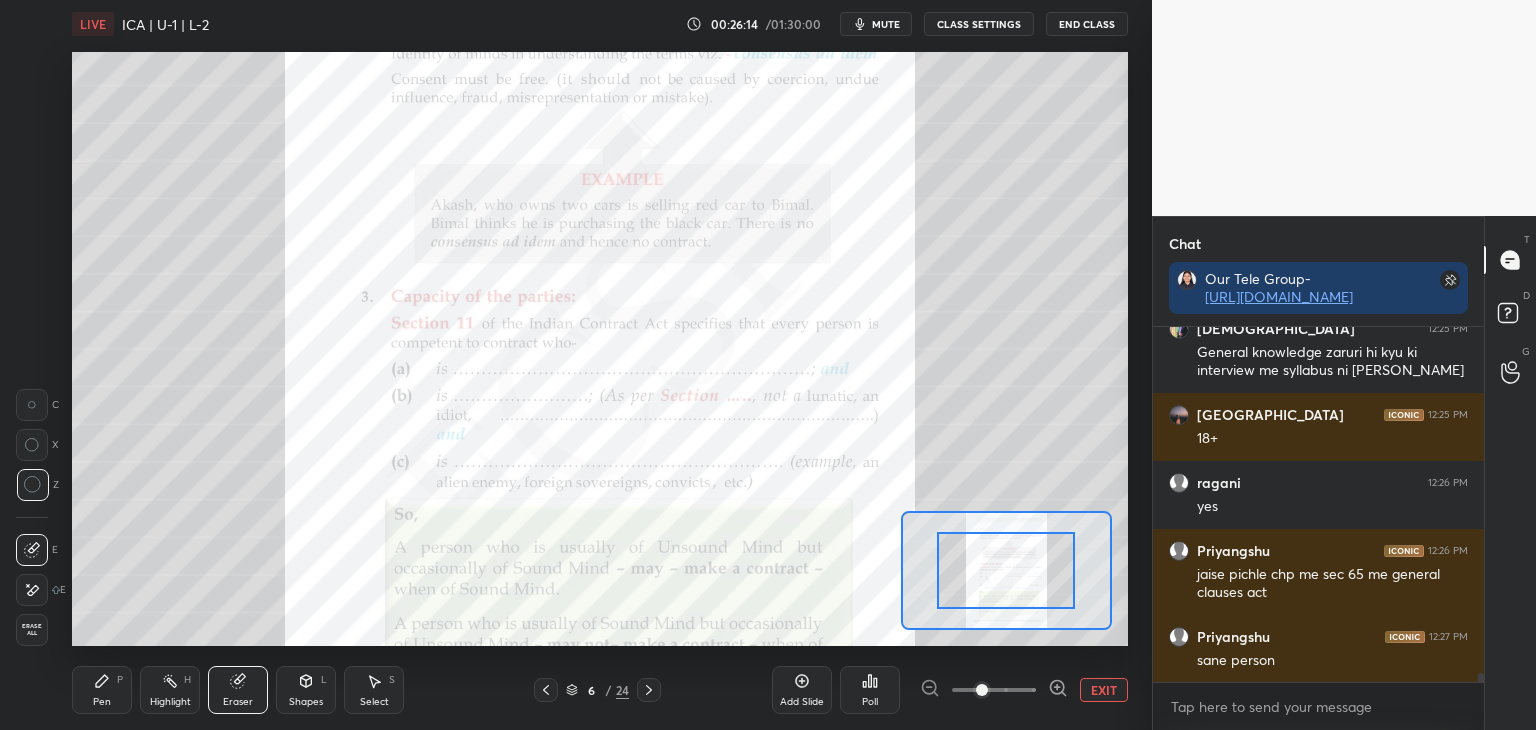 drag, startPoint x: 96, startPoint y: 690, endPoint x: 116, endPoint y: 684, distance: 20.880613 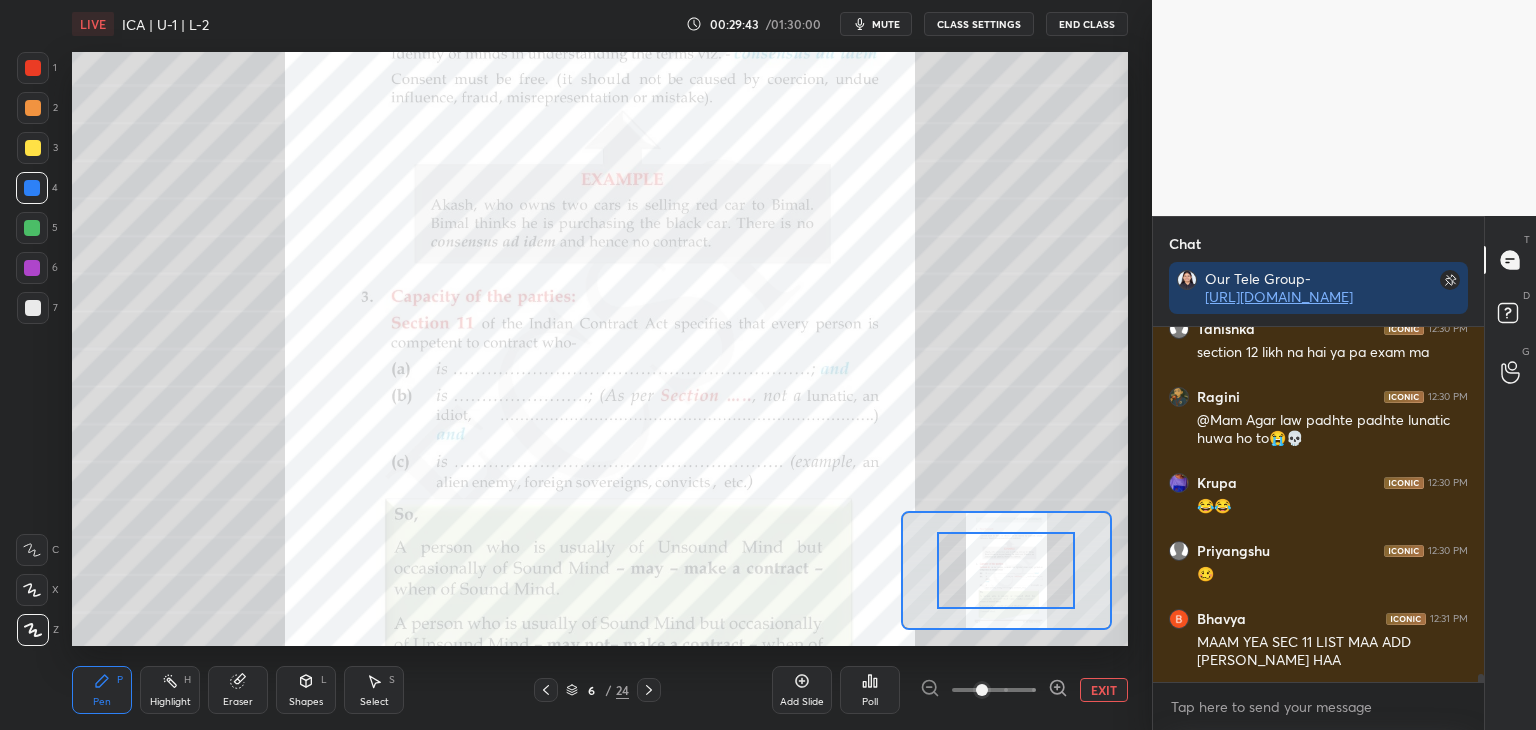 scroll, scrollTop: 14744, scrollLeft: 0, axis: vertical 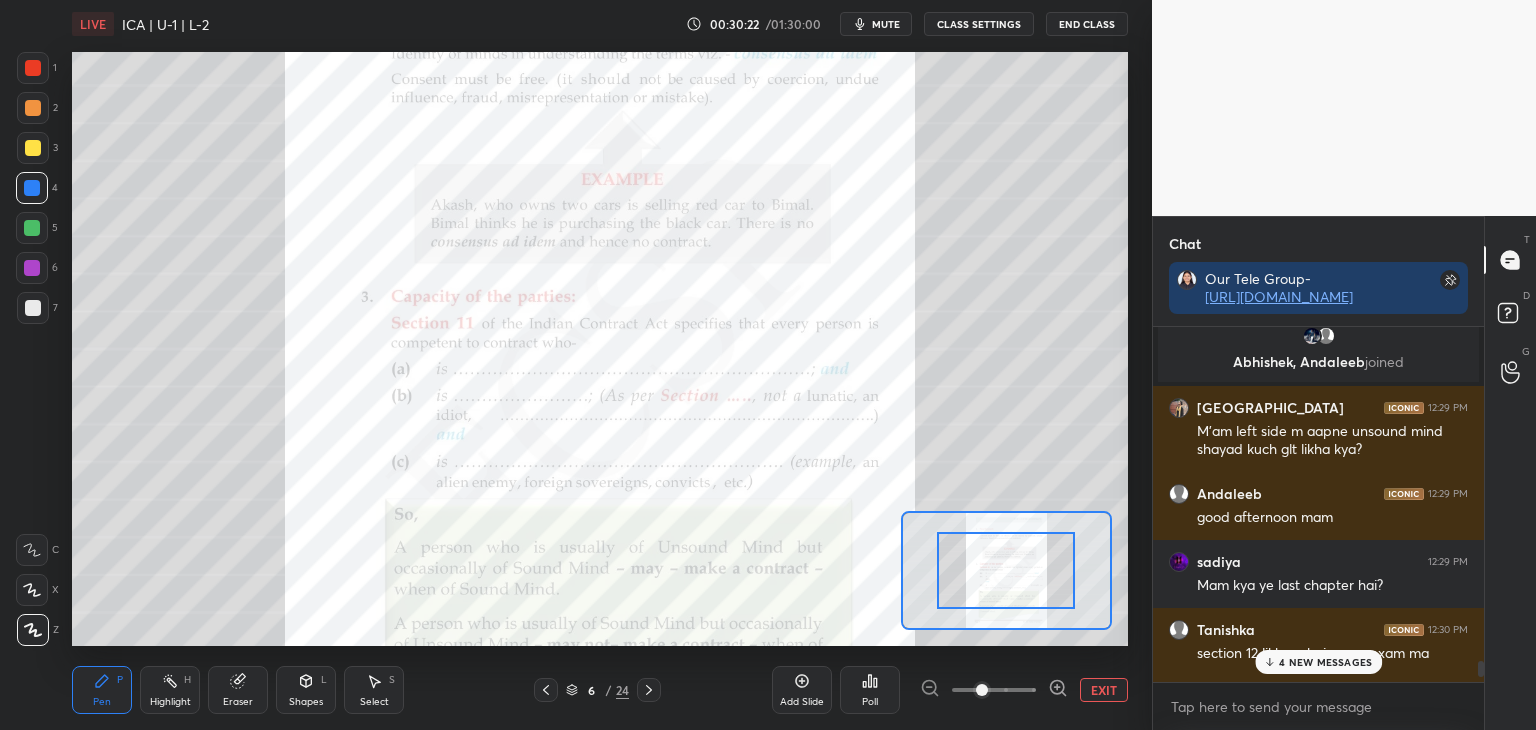 click on "Chat Our Tele Group-
[URL][DOMAIN_NAME] [GEOGRAPHIC_DATA] 12:29 PM reasonable and sane hona chahiye Abhishek, Andaleeb  joined [GEOGRAPHIC_DATA] 12:29 PM M'am left side m aapne unsound mind shayad kuch glt likha kya? Andaleeb 12:29 PM good afternoon mam sadiya 12:29 PM Mam kya ye last chapter hai? Tanishka 12:30 PM section 12 likh na hai ya pa exam ma Ragini 12:30 PM @Mam Agar law padhte padhte lunatic huwa ho to😭💀 Krupa 12:30 PM 😂😂 [GEOGRAPHIC_DATA] 12:30 PM 🥴 Bhavya 12:31 PM MAAM YEA SEC 11 LIST MAA ADD [PERSON_NAME] HAA Ragini 12:31 PM [PERSON_NAME] 12:31 PM Un📳 🧠 sadiya 12:31 PM Mam kya ye last chapter chal raha hai Ragini 12:31 PM No sadiya Chandni 12:31 PM Ha sadiya 4 NEW MESSAGES Enable hand raising Enable raise hand to speak to learners. Once enabled, chat will be turned off temporarily. Enable x   introducing Raise a hand with a doubt Now learners can raise their hand along with a doubt  How it works? Doubts asked by learners will show up here NEW DOUBTS ASKED No one has raised a hand yet Got it T" at bounding box center [1344, 473] 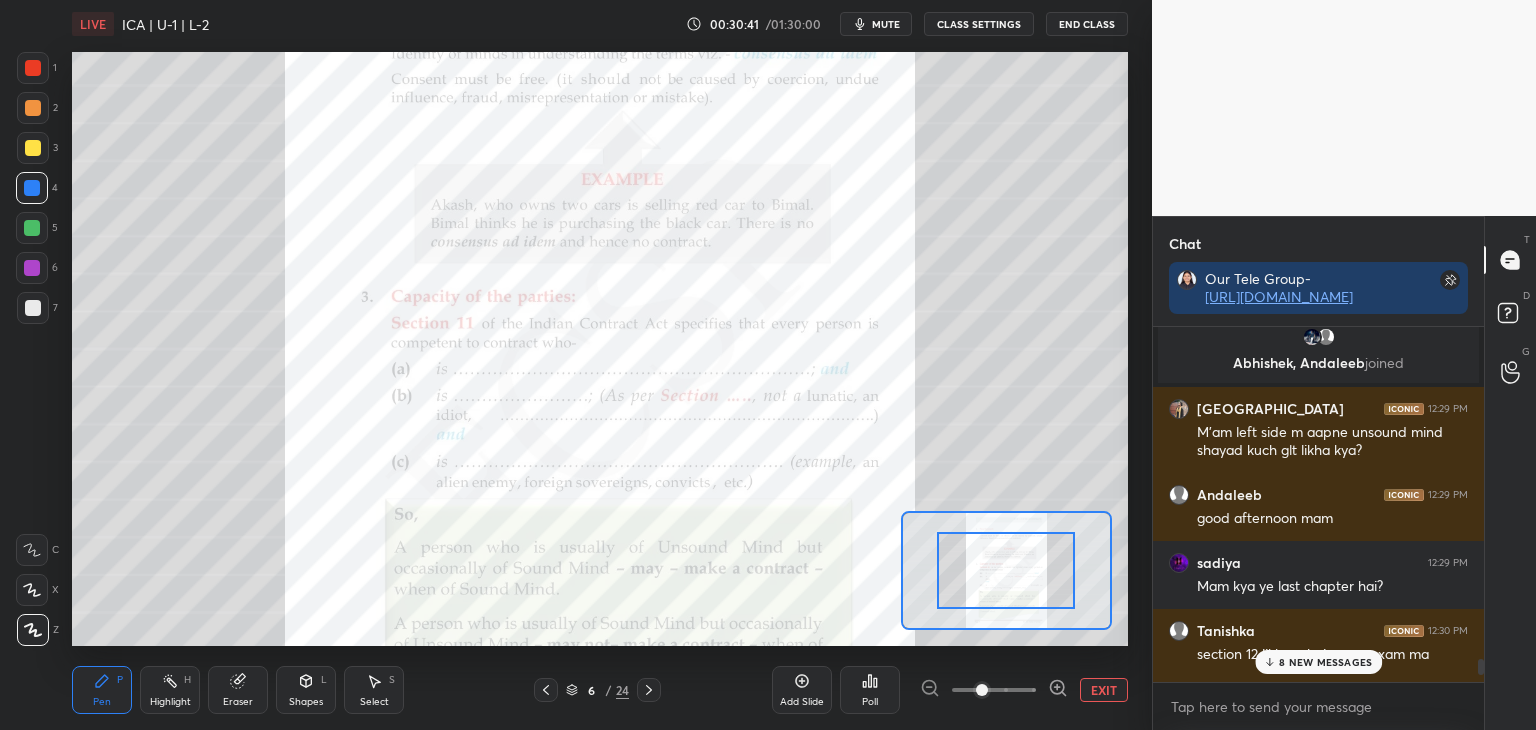 drag, startPoint x: 1298, startPoint y: 663, endPoint x: 1302, endPoint y: 682, distance: 19.416489 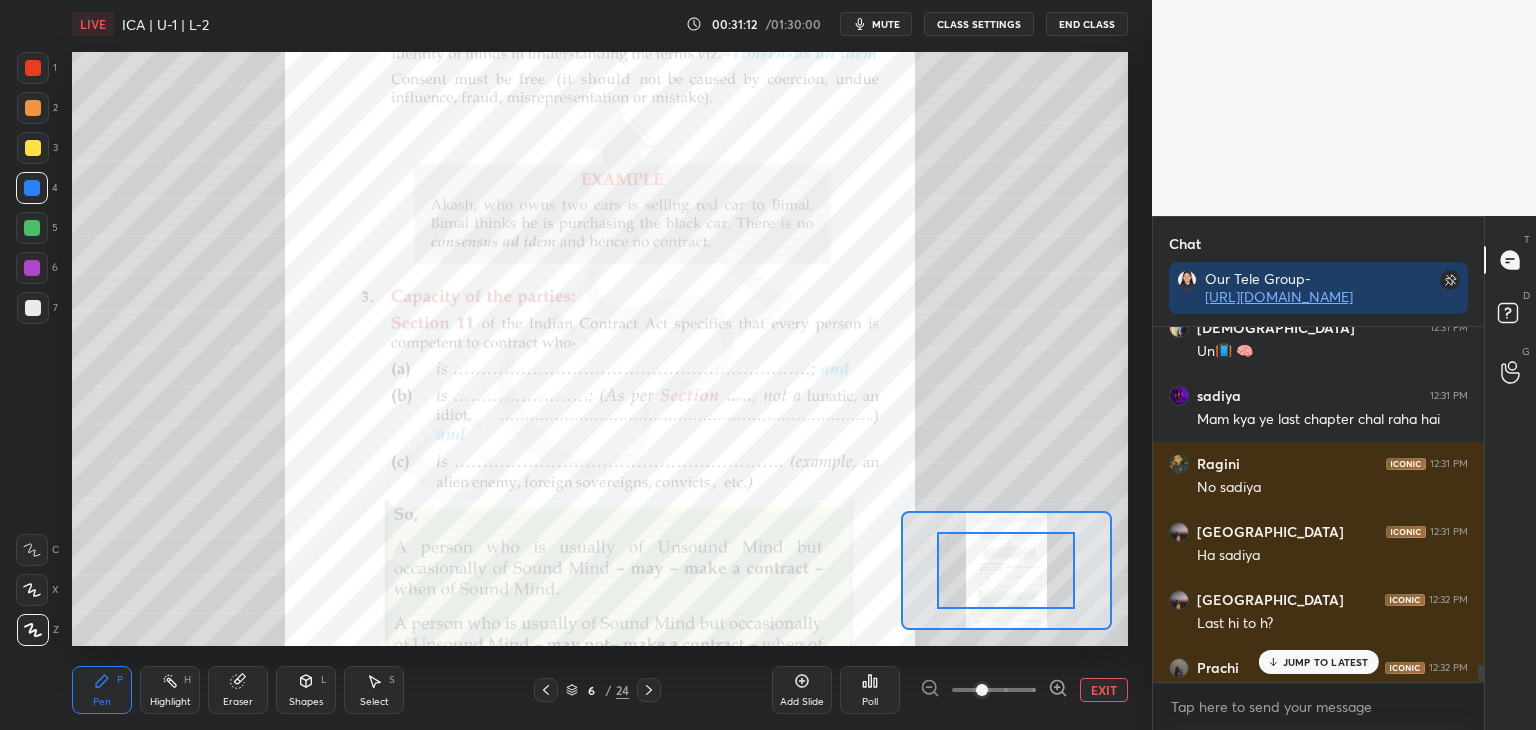 scroll, scrollTop: 15680, scrollLeft: 0, axis: vertical 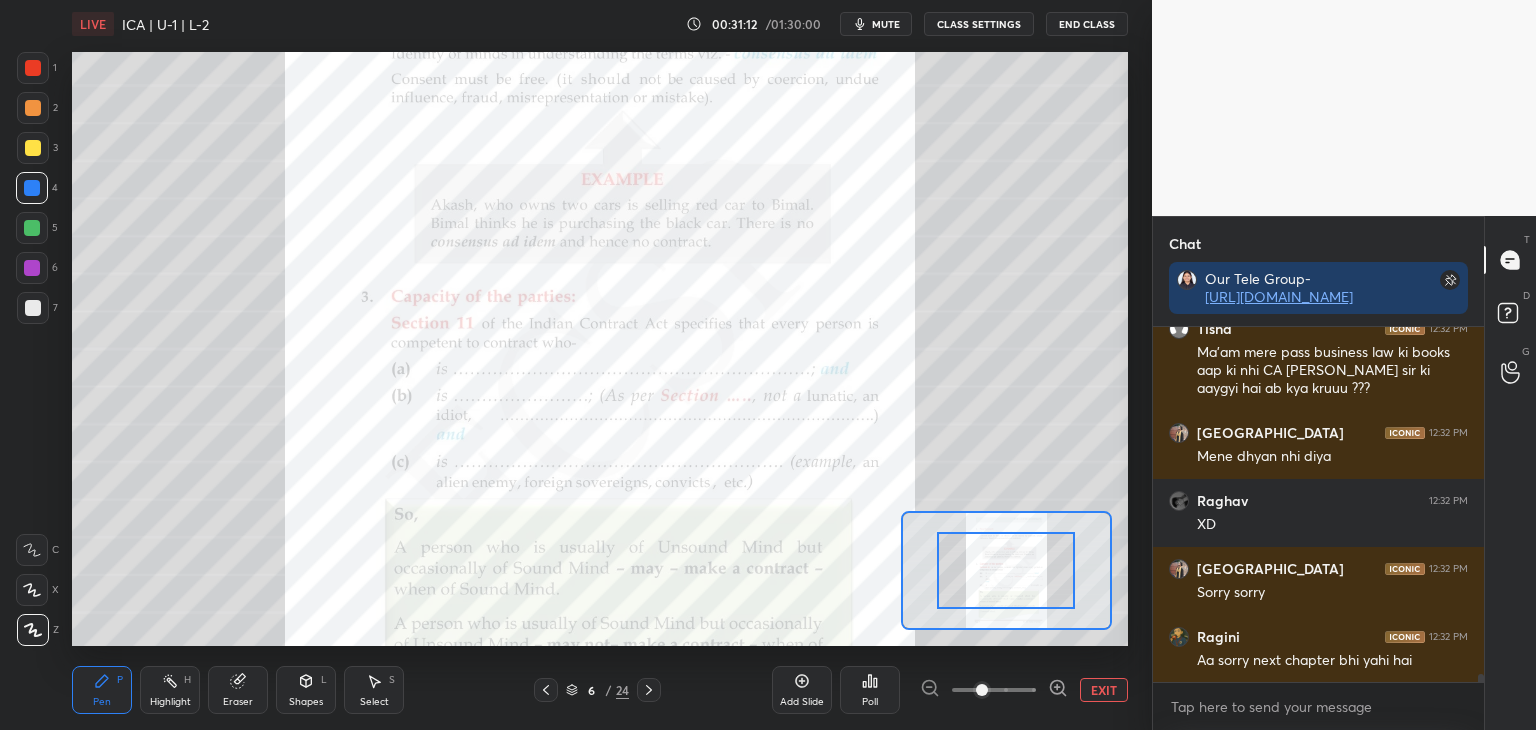 drag, startPoint x: 1481, startPoint y: 677, endPoint x: 1490, endPoint y: 717, distance: 41 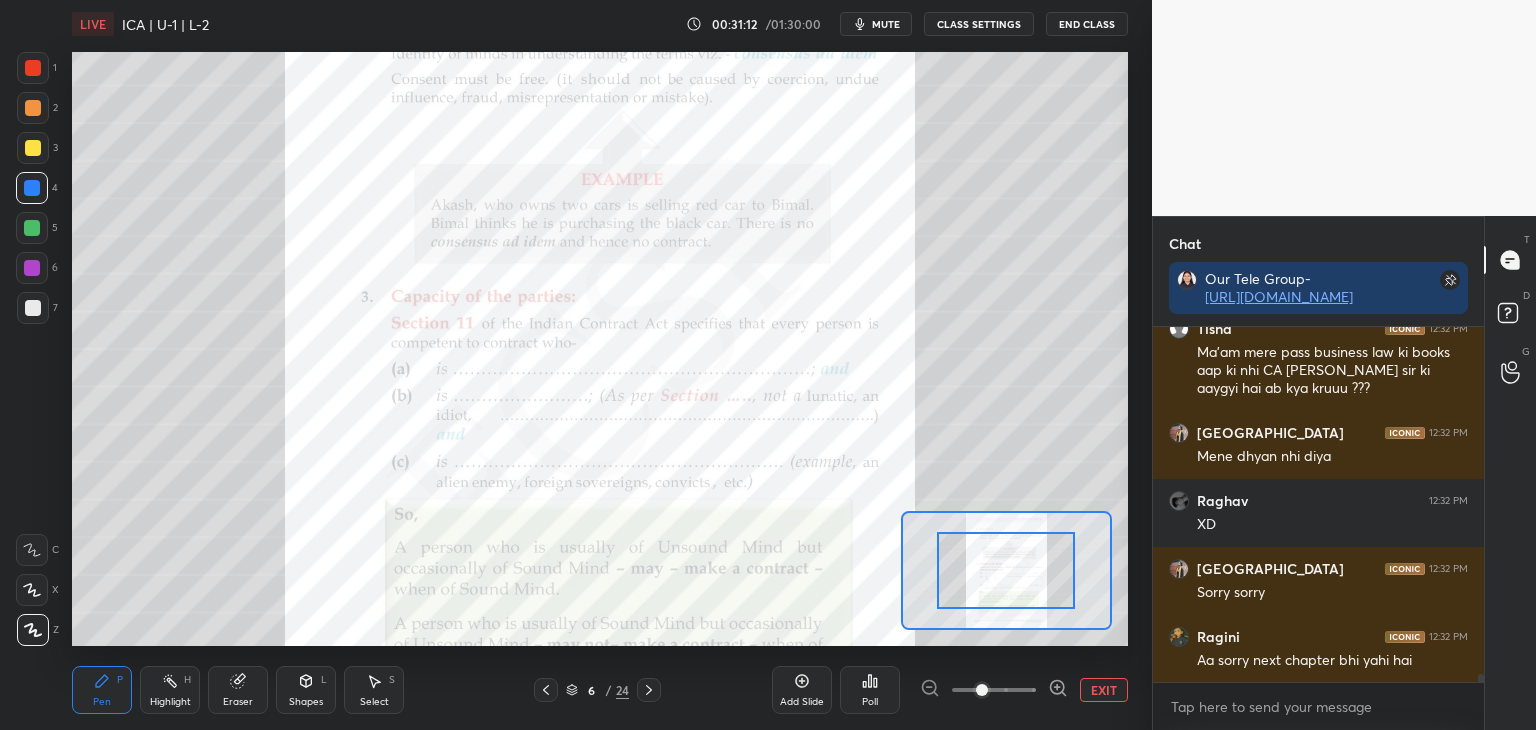 click on "Chat Our Tele Group-
[URL][DOMAIN_NAME] Prachi 12:32 PM Saksham likhna tha Tisha 12:32 PM Ma'am mere pass business law ki books aap ki nhi CA [PERSON_NAME] sir ki aaygyi hai ab kya kruuu ??? SAKSHAM 12:32 PM Mene dhyan nhi diya Raghav 12:32 PM XD SAKSHAM 12:32 PM Sorry sorry [PERSON_NAME] 12:32 PM Aa sorry next chapter bhi yahi hai JUMP TO LATEST Enable hand raising Enable raise hand to speak to learners. Once enabled, chat will be turned off temporarily. Enable x   introducing Raise a hand with a doubt Now learners can raise their hand along with a doubt  How it works? Doubts asked by learners will show up here NEW DOUBTS ASKED No one has raised a hand yet Can't raise hand Looks like educator just invited you to speak. Please wait before you can raise your hand again. Got it T Messages (T) D Doubts (D) G Raise Hand (G)" at bounding box center (1344, 473) 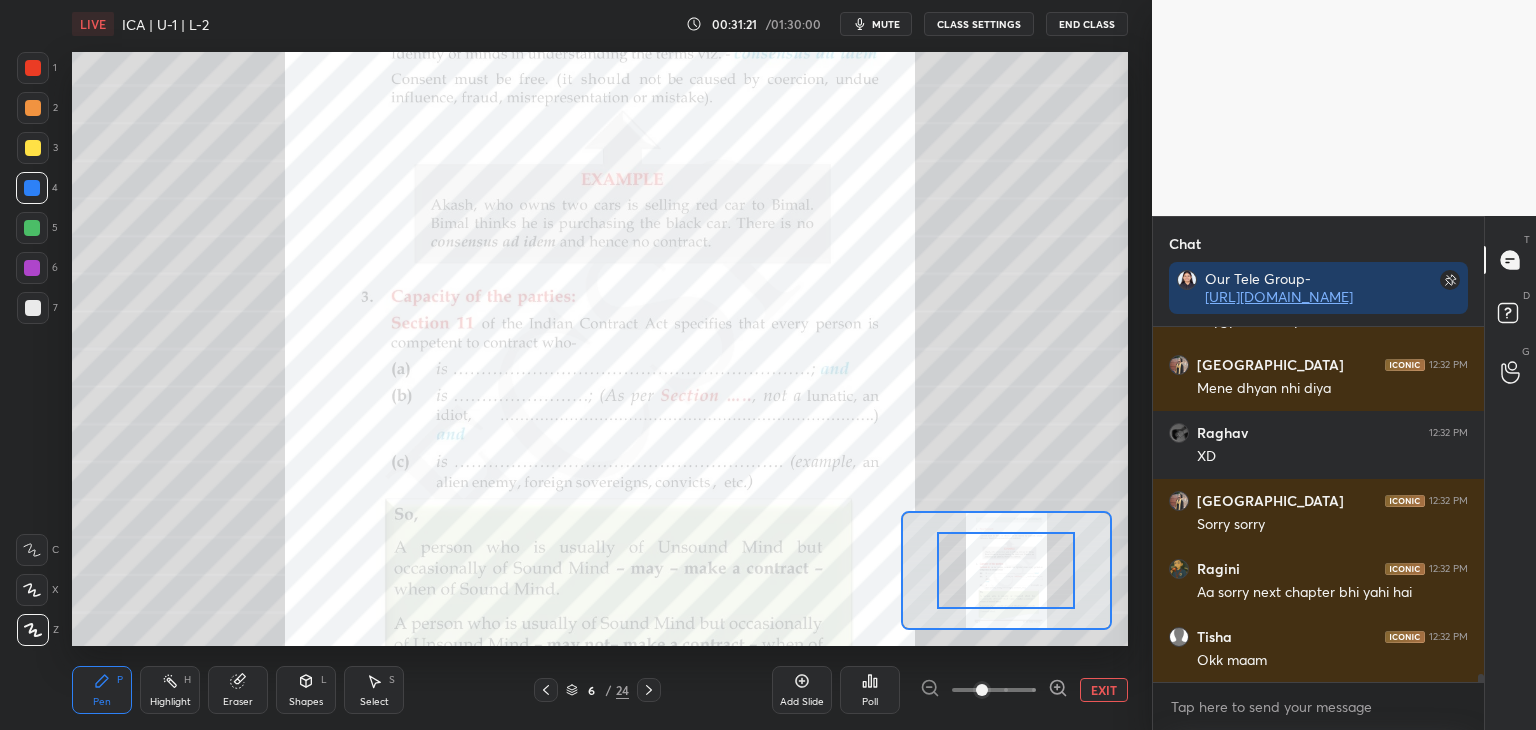 scroll, scrollTop: 15834, scrollLeft: 0, axis: vertical 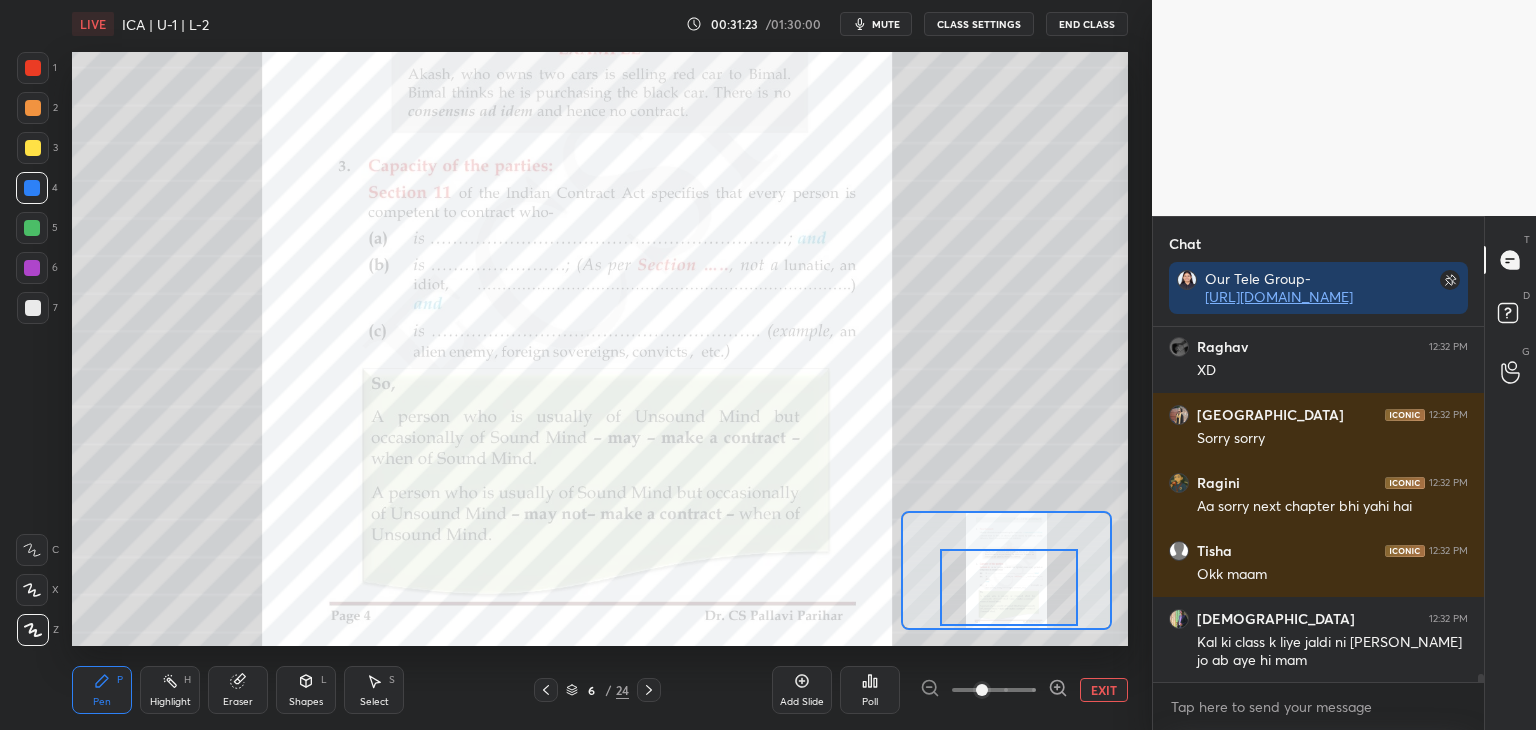 drag, startPoint x: 1018, startPoint y: 577, endPoint x: 1020, endPoint y: 594, distance: 17.117243 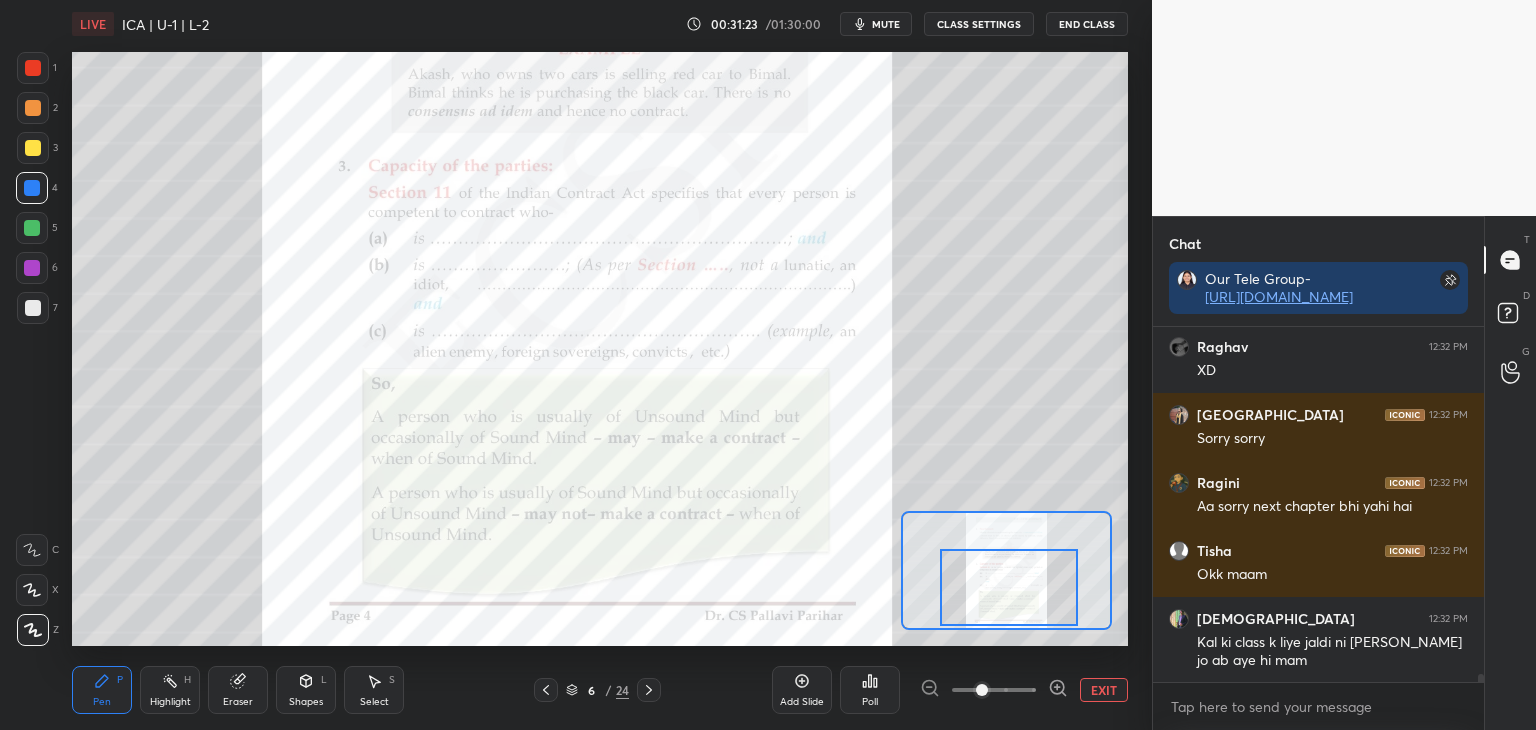 click at bounding box center (1009, 587) 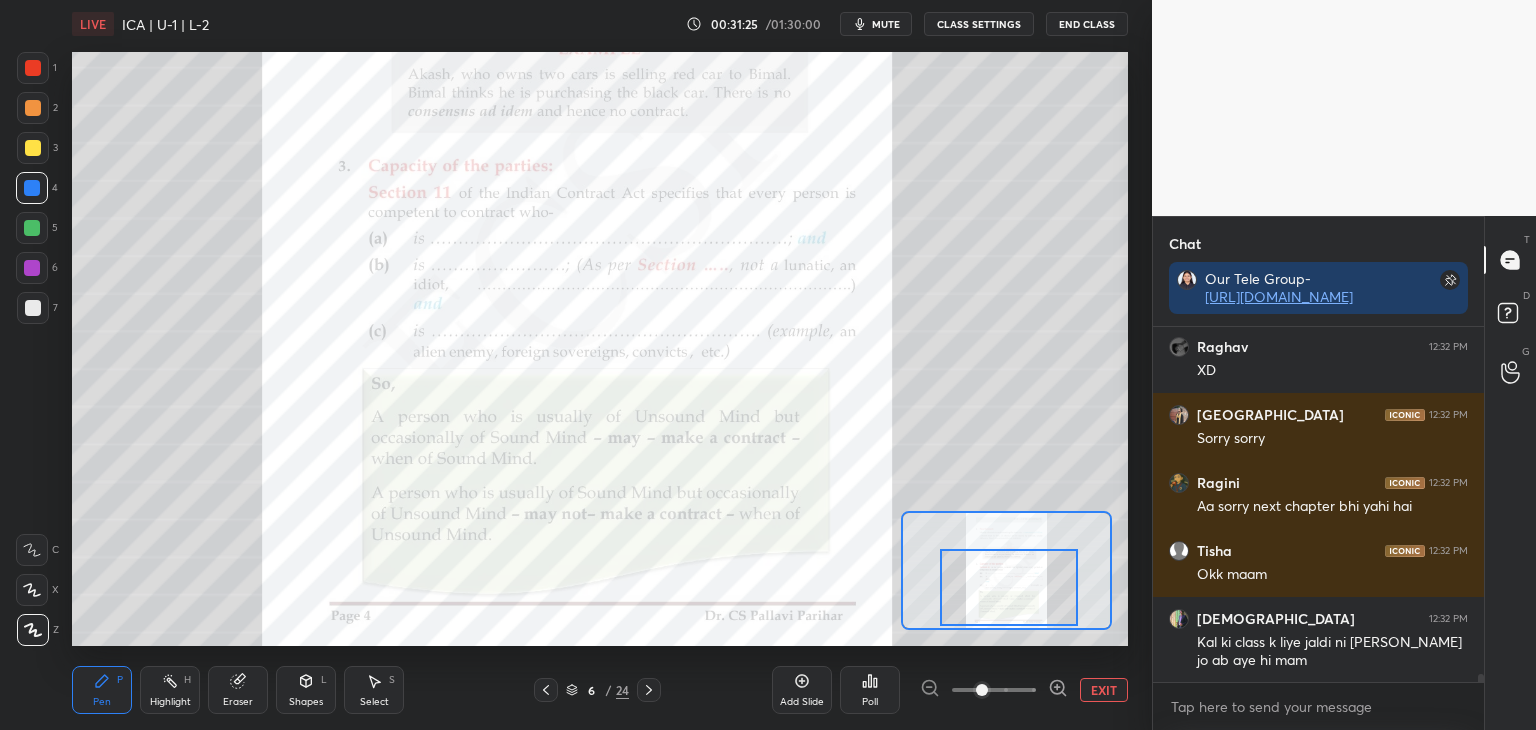 drag, startPoint x: 33, startPoint y: 71, endPoint x: 51, endPoint y: 89, distance: 25.455845 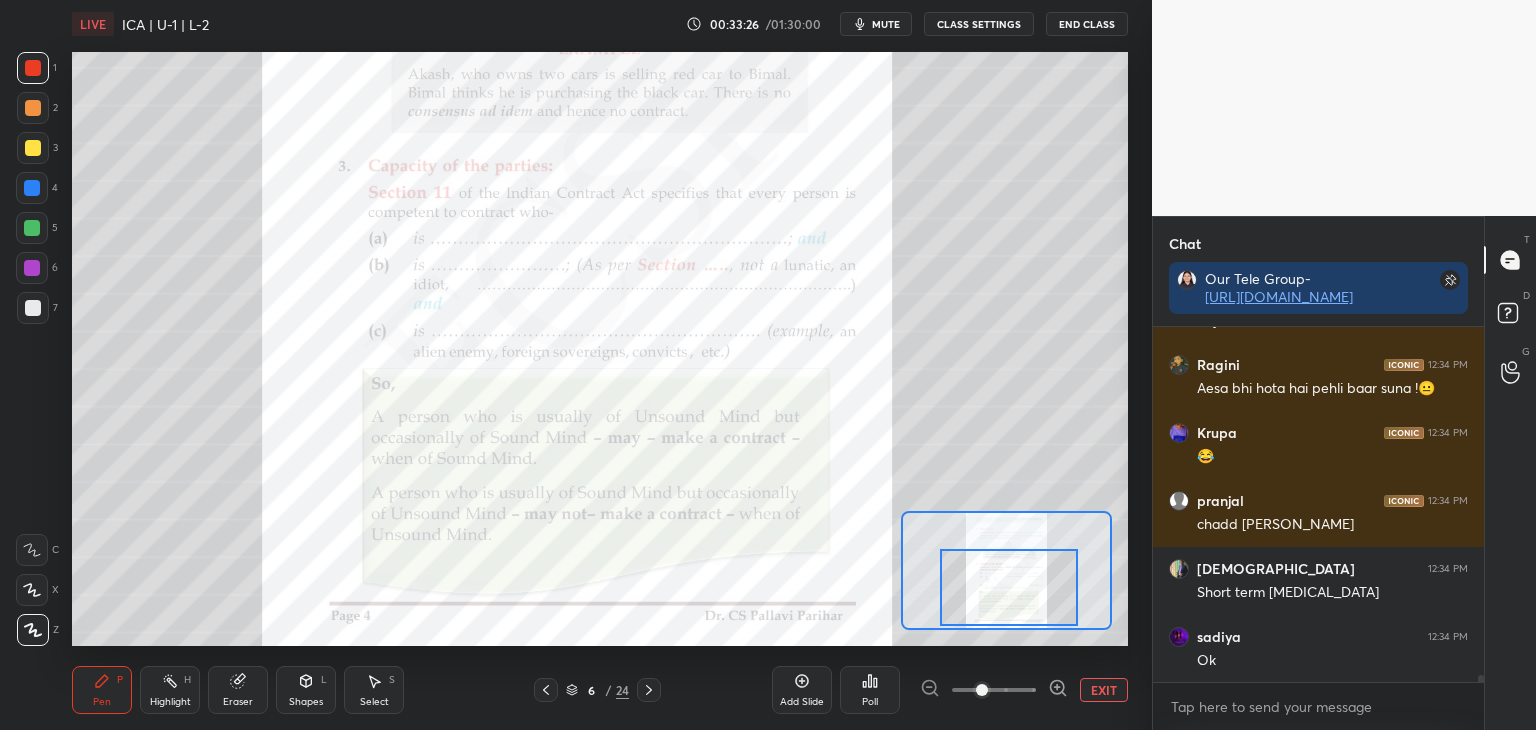 scroll, scrollTop: 17198, scrollLeft: 0, axis: vertical 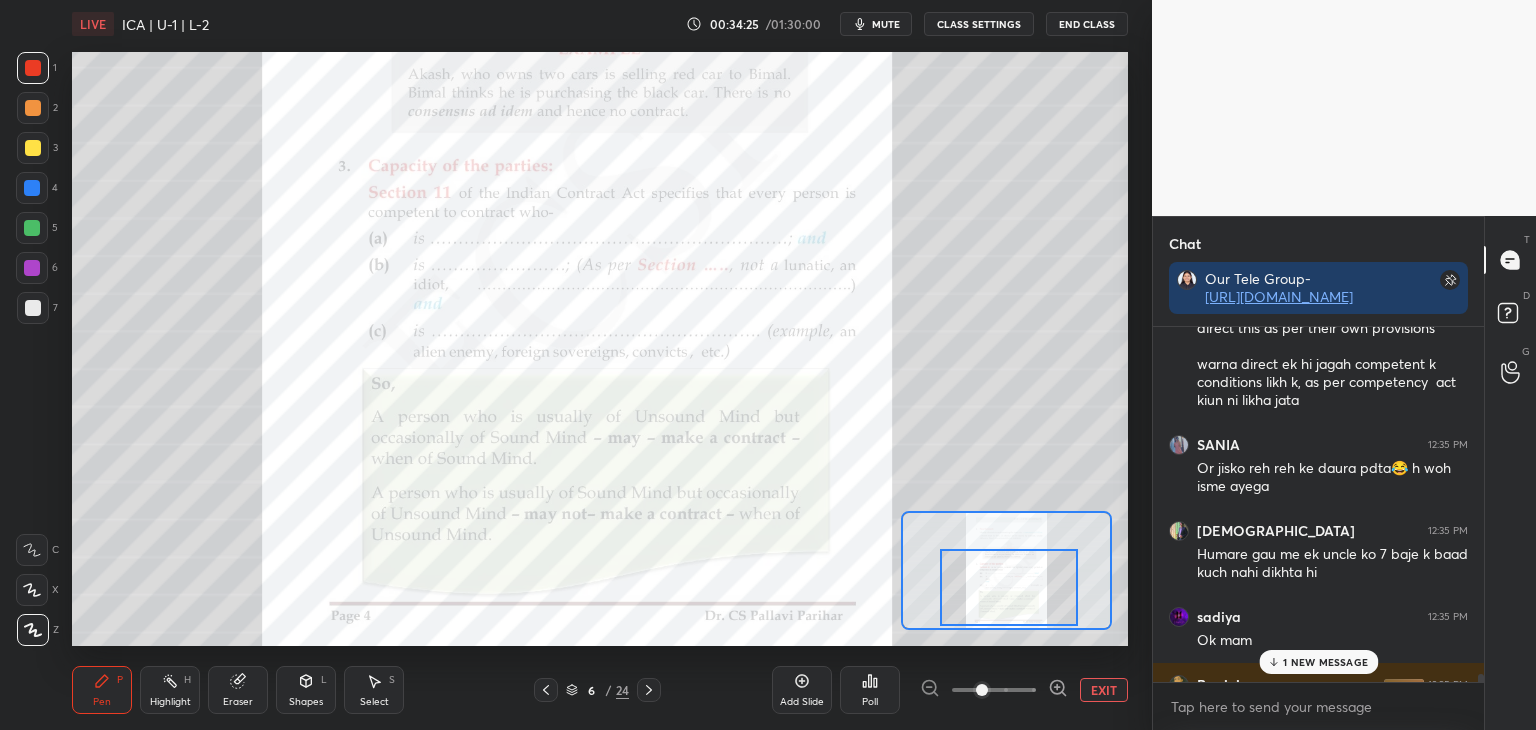 drag, startPoint x: 1481, startPoint y: 675, endPoint x: 1484, endPoint y: 689, distance: 14.3178215 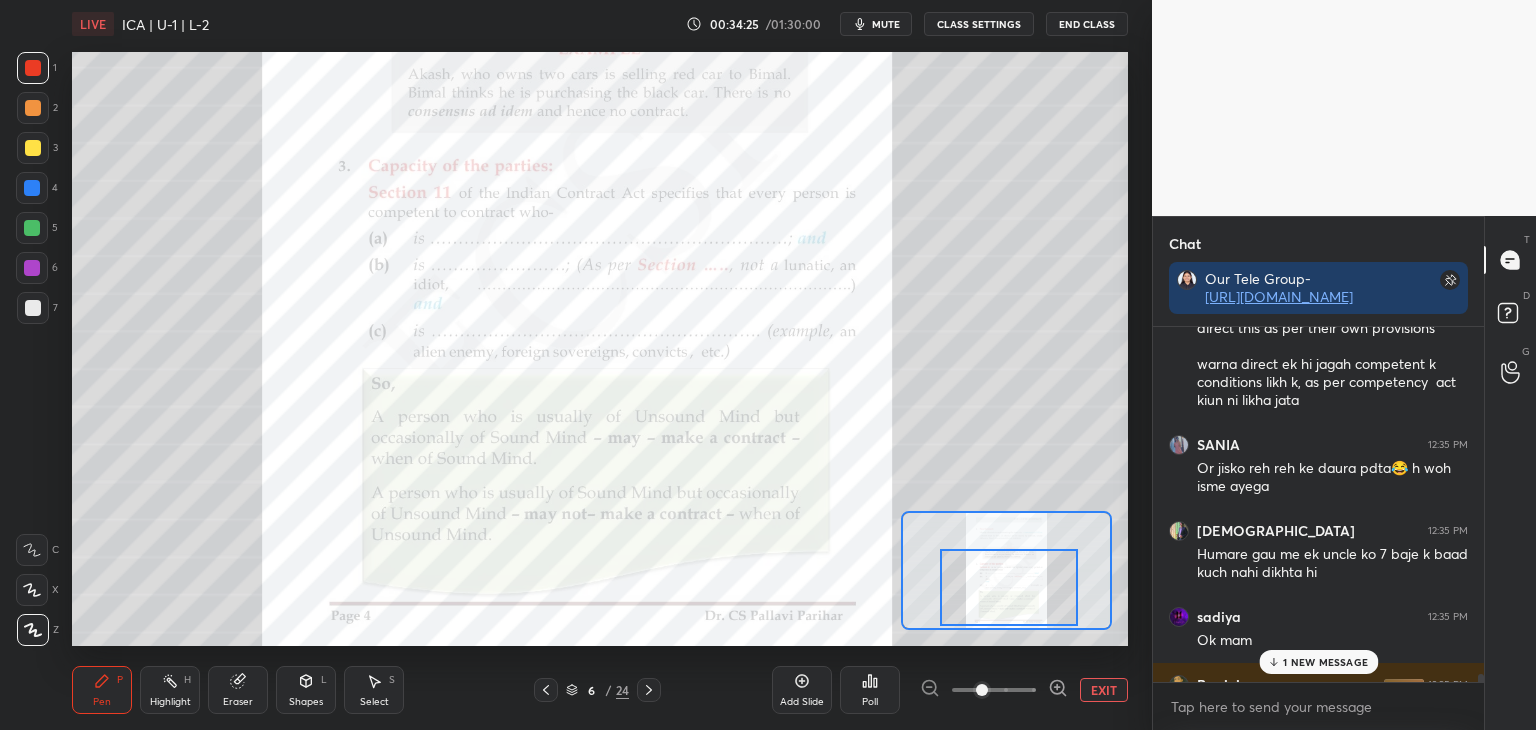 click on "Chat Our Tele Group-
[URL][DOMAIN_NAME] Prachi 12:35 PM Ye bhi likhna h ma'am??? Wahi puch rhe h 😭😭 Subham 12:35 PM Ma'am Y Competency
Is It The Fact That Different Acts have always an eligibility(same one) and they direct this as per their own provisions
warna direct ek hi jagah competent k conditions likh k, as per competency  act kiun ni likha jata SANIA 12:35 PM Or jisko reh reh ke daura pdta😂 h woh isme ayega [PERSON_NAME] 12:35 PM Humare gau me ek uncle ko 7 baje k baad kuch nahi dikhta hi sadiya 12:35 PM Ok mam Ragini 12:35 PM Jaise fufa ji 1 NEW MESSAGE Enable hand raising Enable raise hand to speak to learners. Once enabled, chat will be turned off temporarily. Enable x   introducing Raise a hand with a doubt Now learners can raise their hand along with a doubt  How it works? Doubts asked by learners will show up here NEW DOUBTS ASKED No one has raised a hand yet Can't raise hand Looks like educator just invited you to speak. Please wait before you can raise your hand again. T D G" at bounding box center (1344, 473) 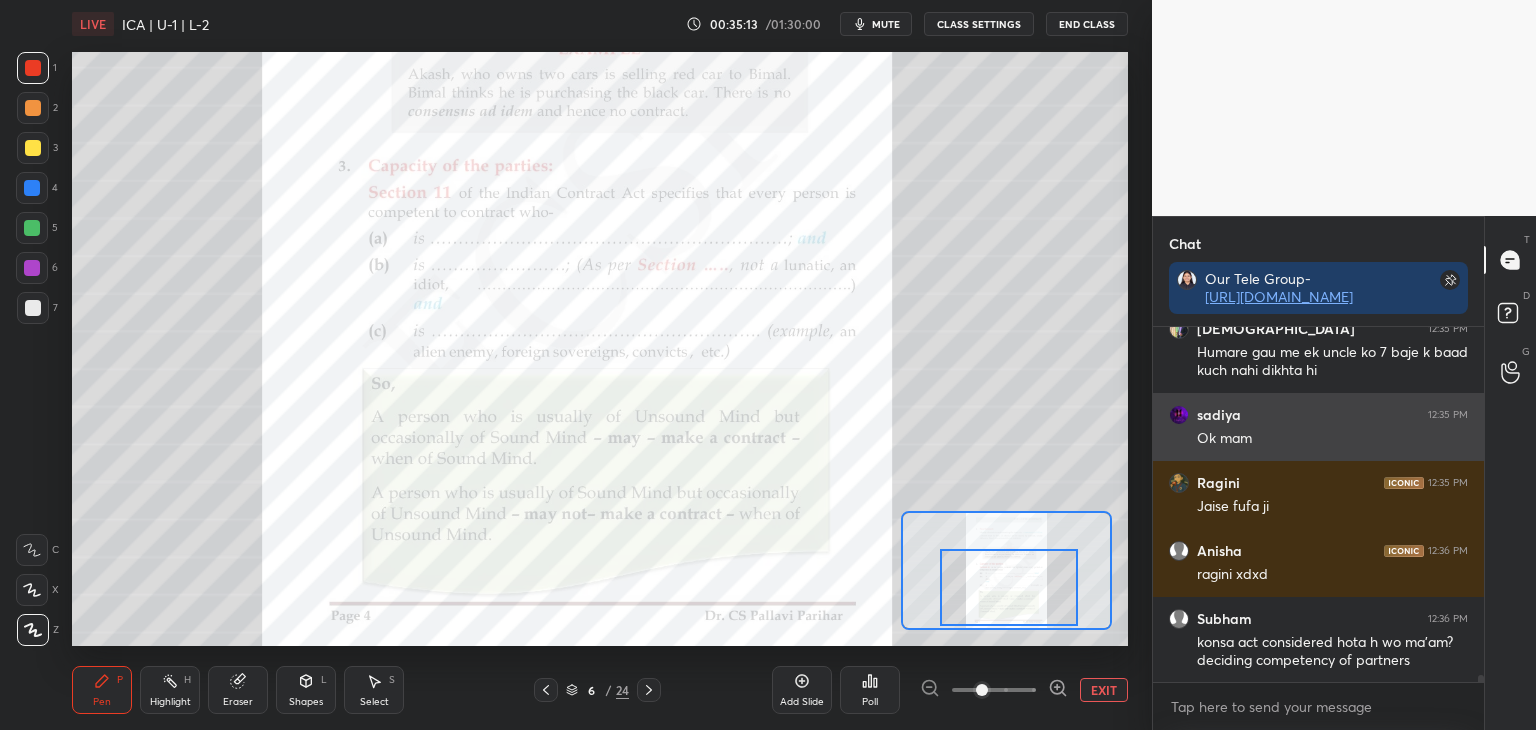 scroll, scrollTop: 18028, scrollLeft: 0, axis: vertical 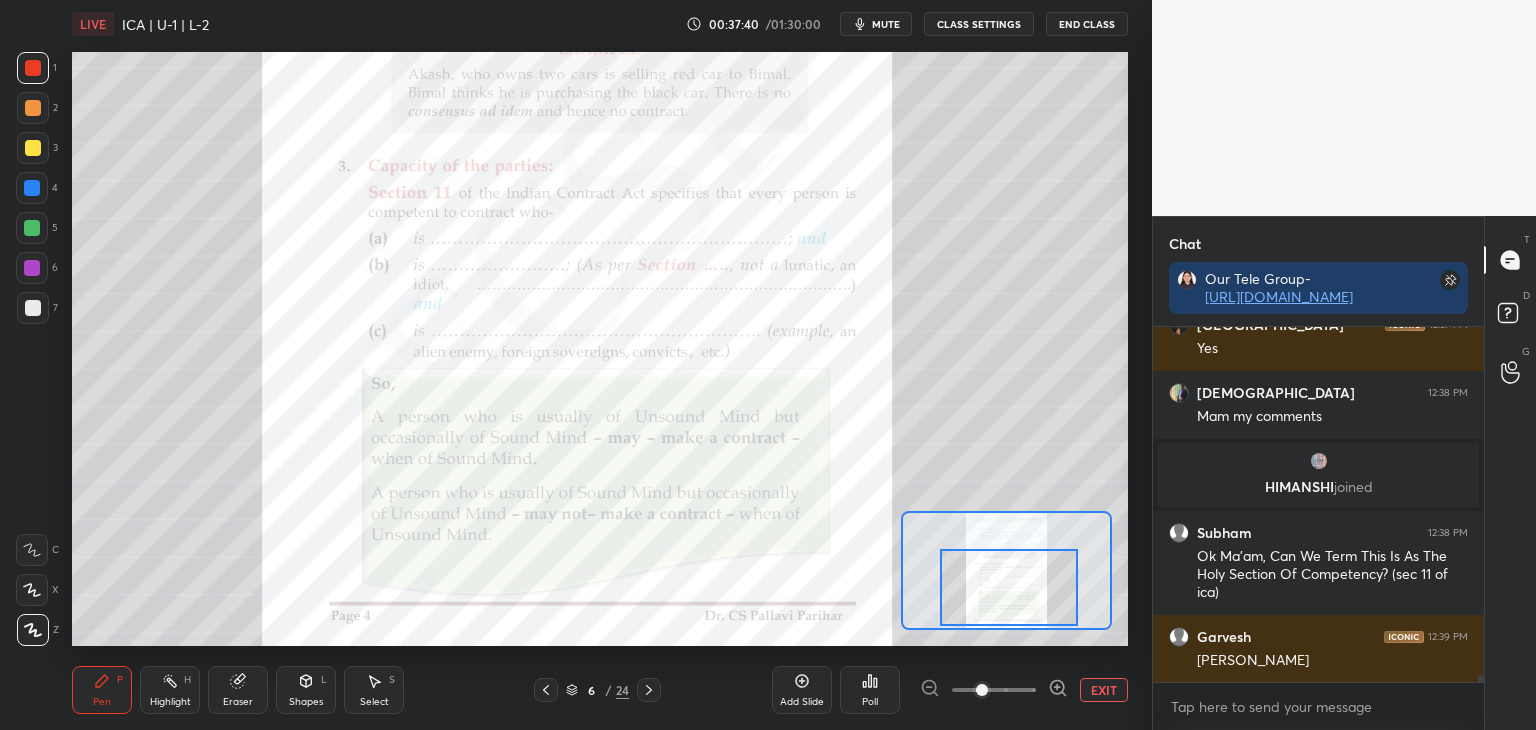 click on "Krupa 12:37 PM yesss senseiiiiii Chandni 12:37 PM [DEMOGRAPHIC_DATA][PERSON_NAME] 12:38 PM Mam my comments [PERSON_NAME]  joined Subham 12:38 PM Ok Ma'am, Can We Term This Is As The Holy Section Of Competency? (sec 11 of ica) Garvesh 12:39 PM [PERSON_NAME] JUMP TO LATEST Enable hand raising Enable raise hand to speak to learners. Once enabled, chat will be turned off temporarily. Enable x" at bounding box center (1318, 528) 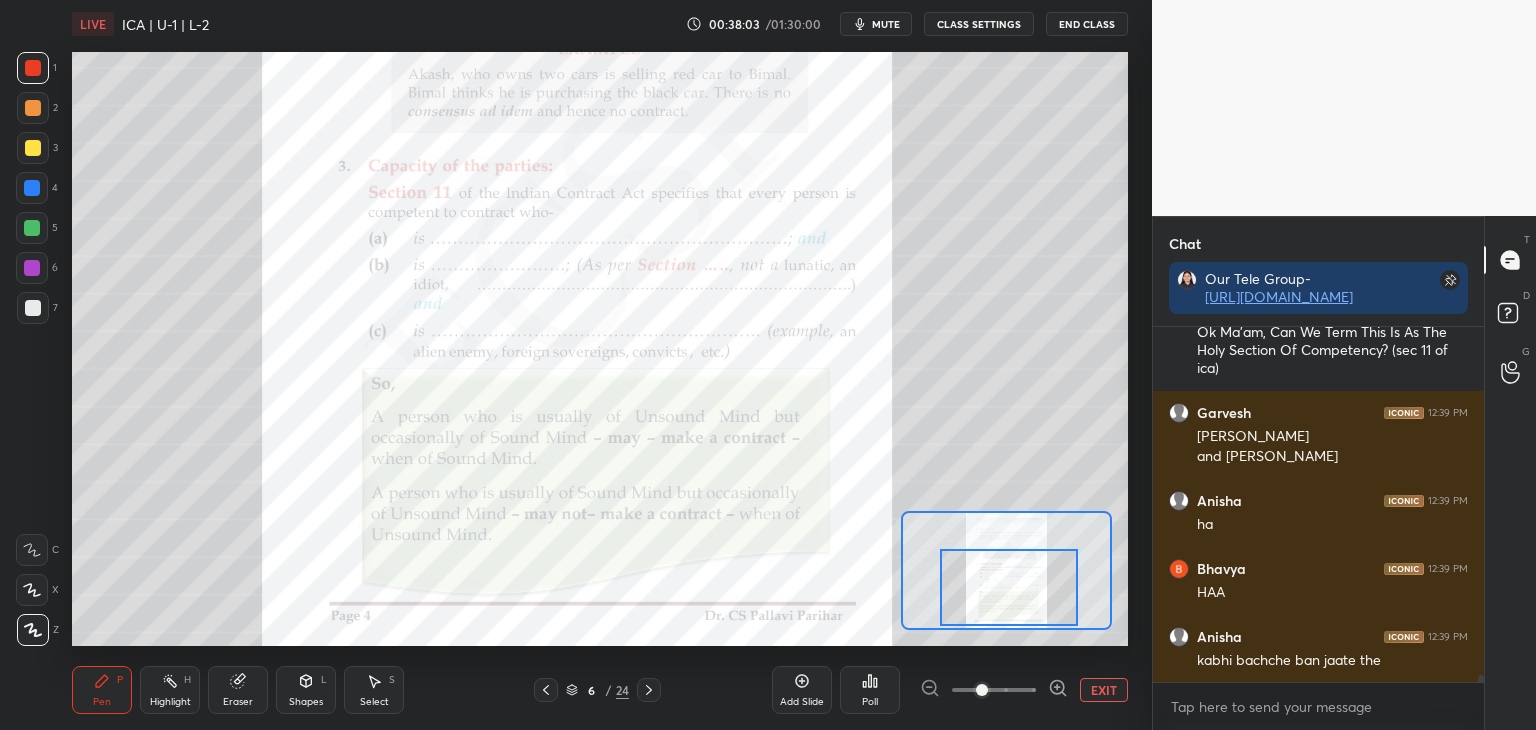 scroll, scrollTop: 17630, scrollLeft: 0, axis: vertical 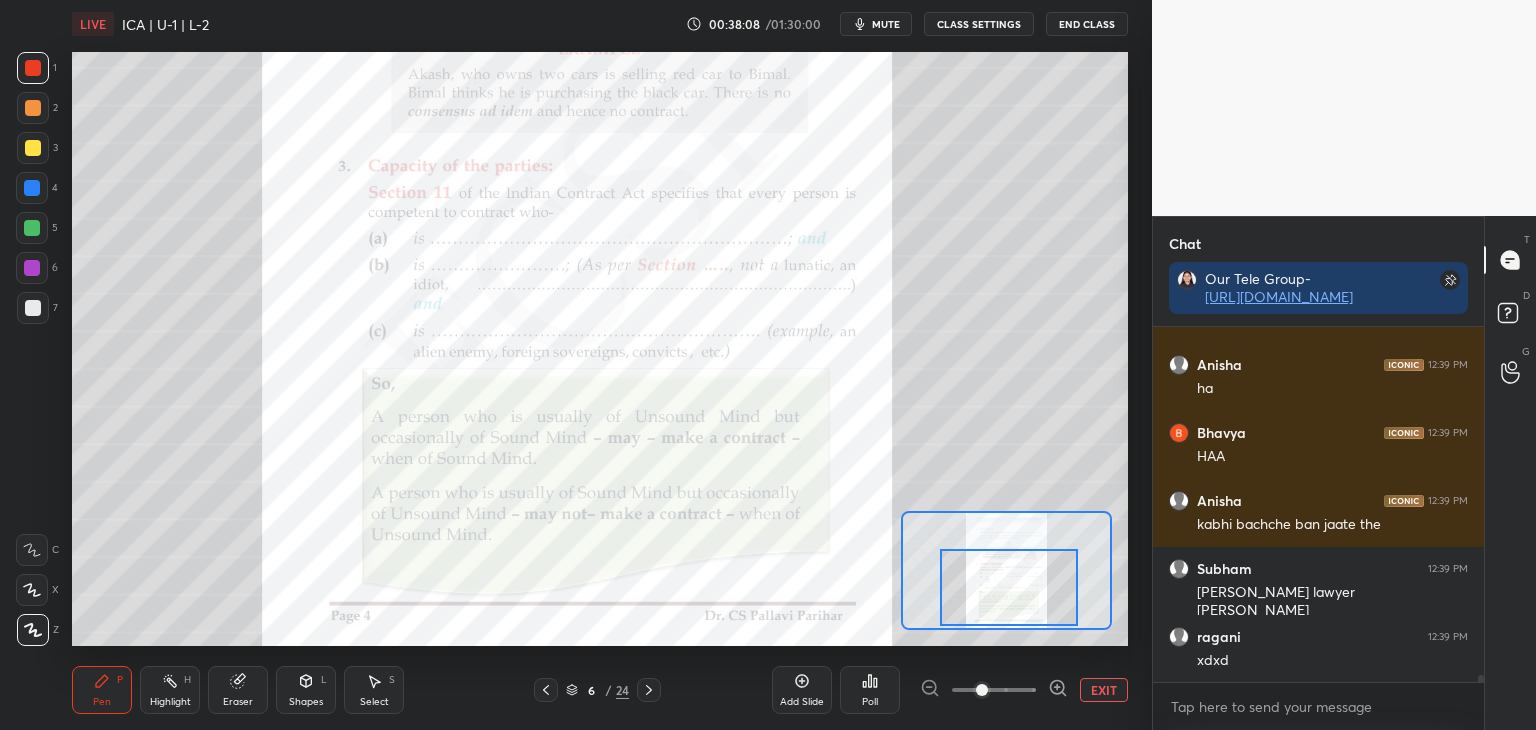 drag, startPoint x: 1480, startPoint y: 677, endPoint x: 1484, endPoint y: 687, distance: 10.770329 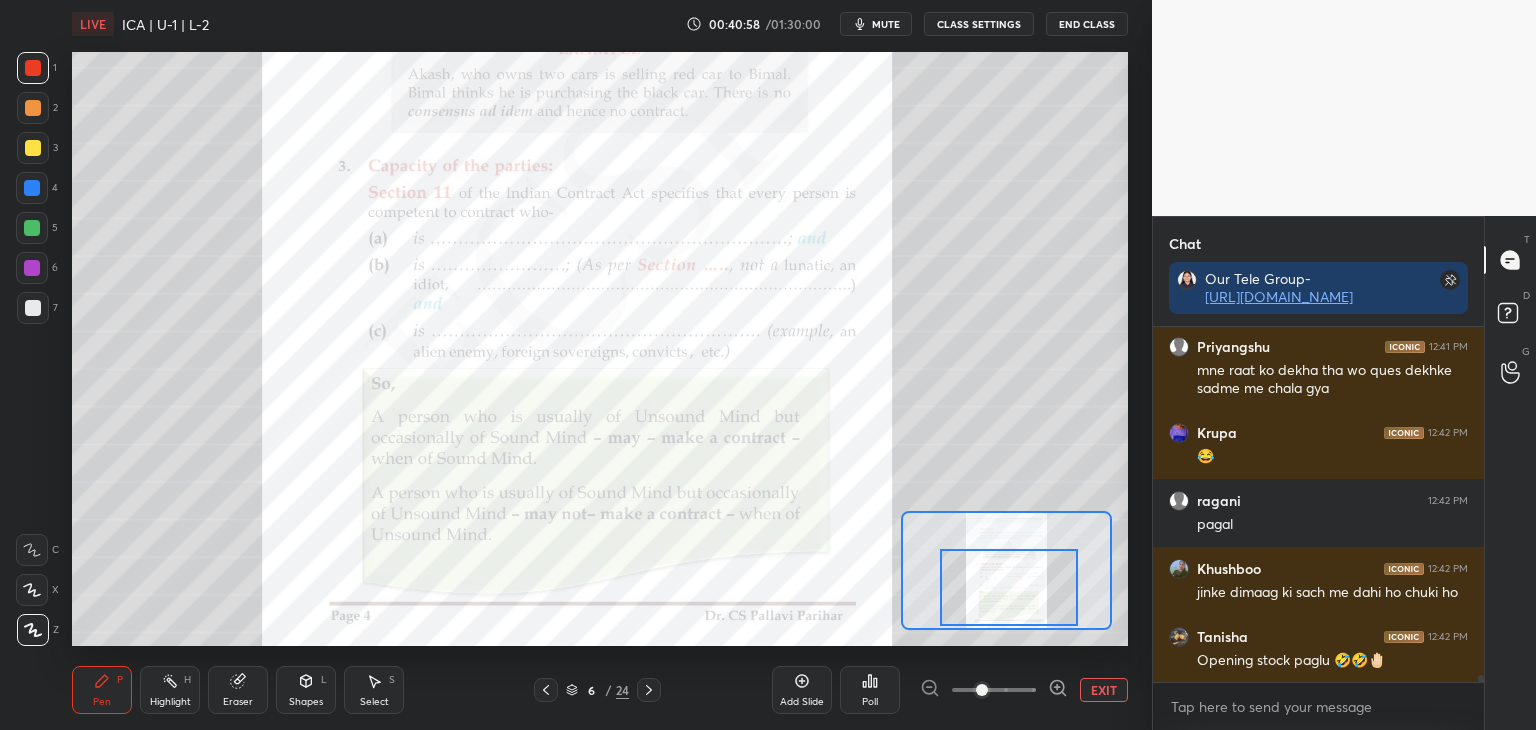 scroll, scrollTop: 19114, scrollLeft: 0, axis: vertical 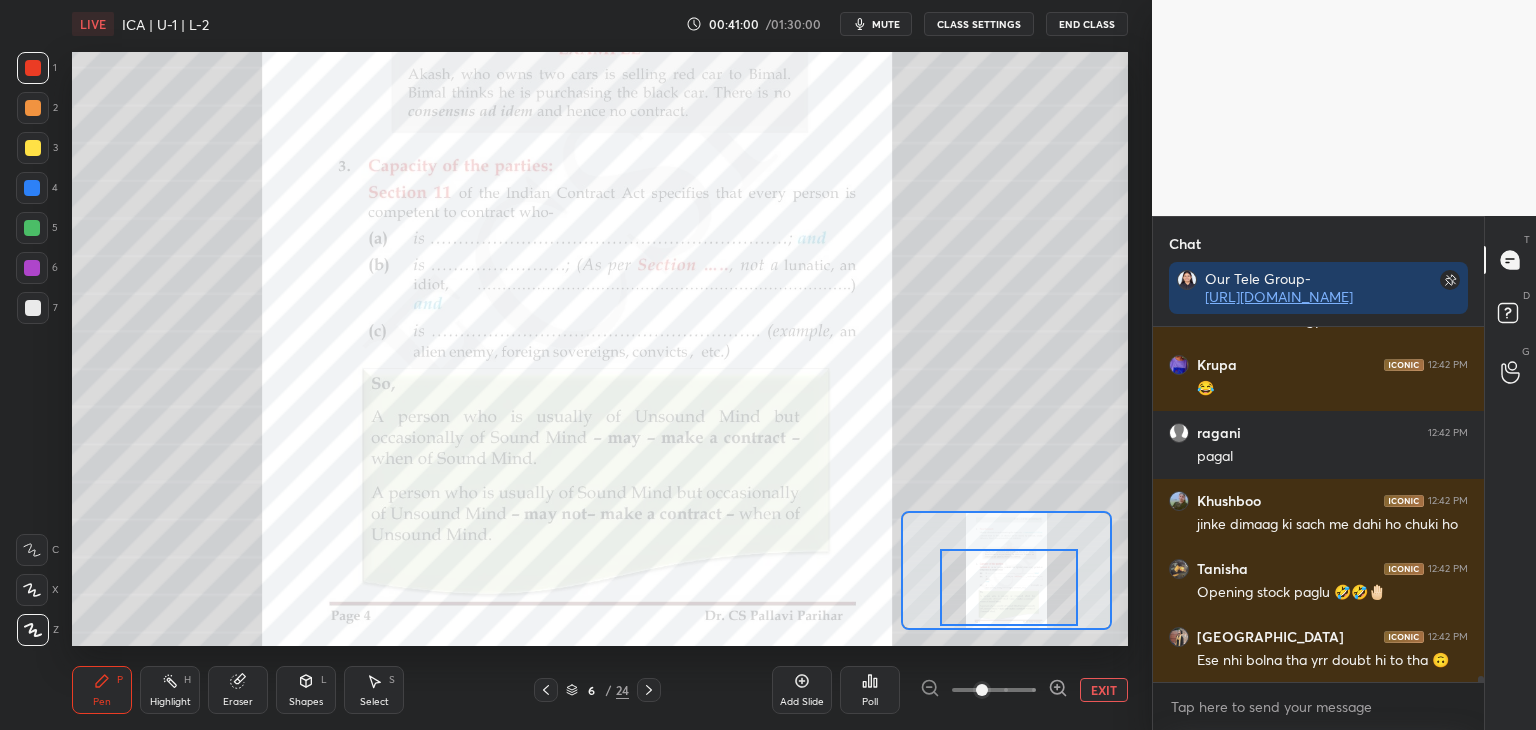 click on "EXIT" at bounding box center (1104, 690) 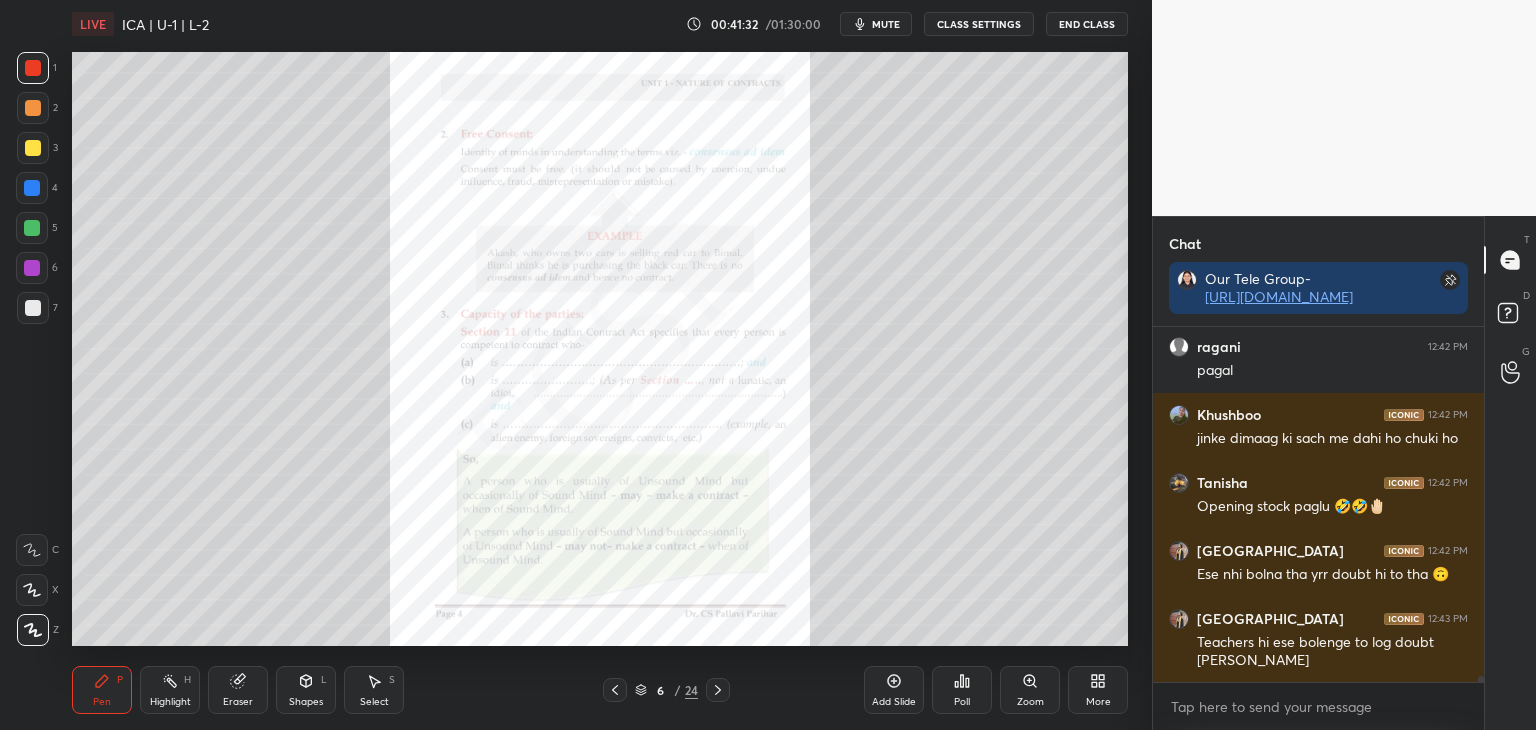 scroll, scrollTop: 19286, scrollLeft: 0, axis: vertical 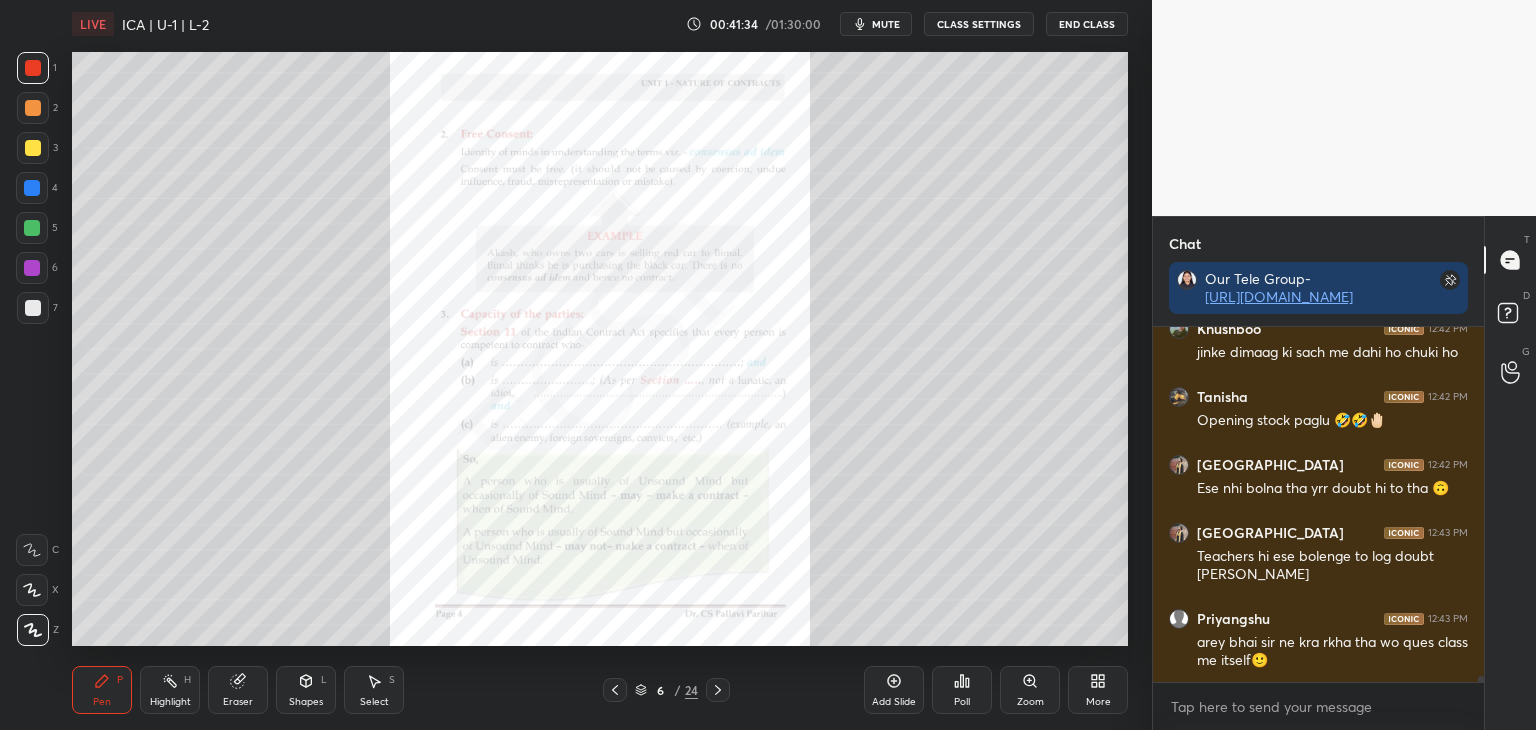 click on "LIVE ICA | U-1 | L-2 00:41:34 /  01:30:00 mute CLASS SETTINGS End Class Setting up your live class Poll for   secs No correct answer Start poll Back ICA | U-1 | L-2 • L3 of Regular Course on Business Laws | for [DATE] & [DATE] [PERSON_NAME] Pen P Highlight H Eraser Shapes L Select S 6 / 24 Add Slide Poll Zoom More" at bounding box center (600, 365) 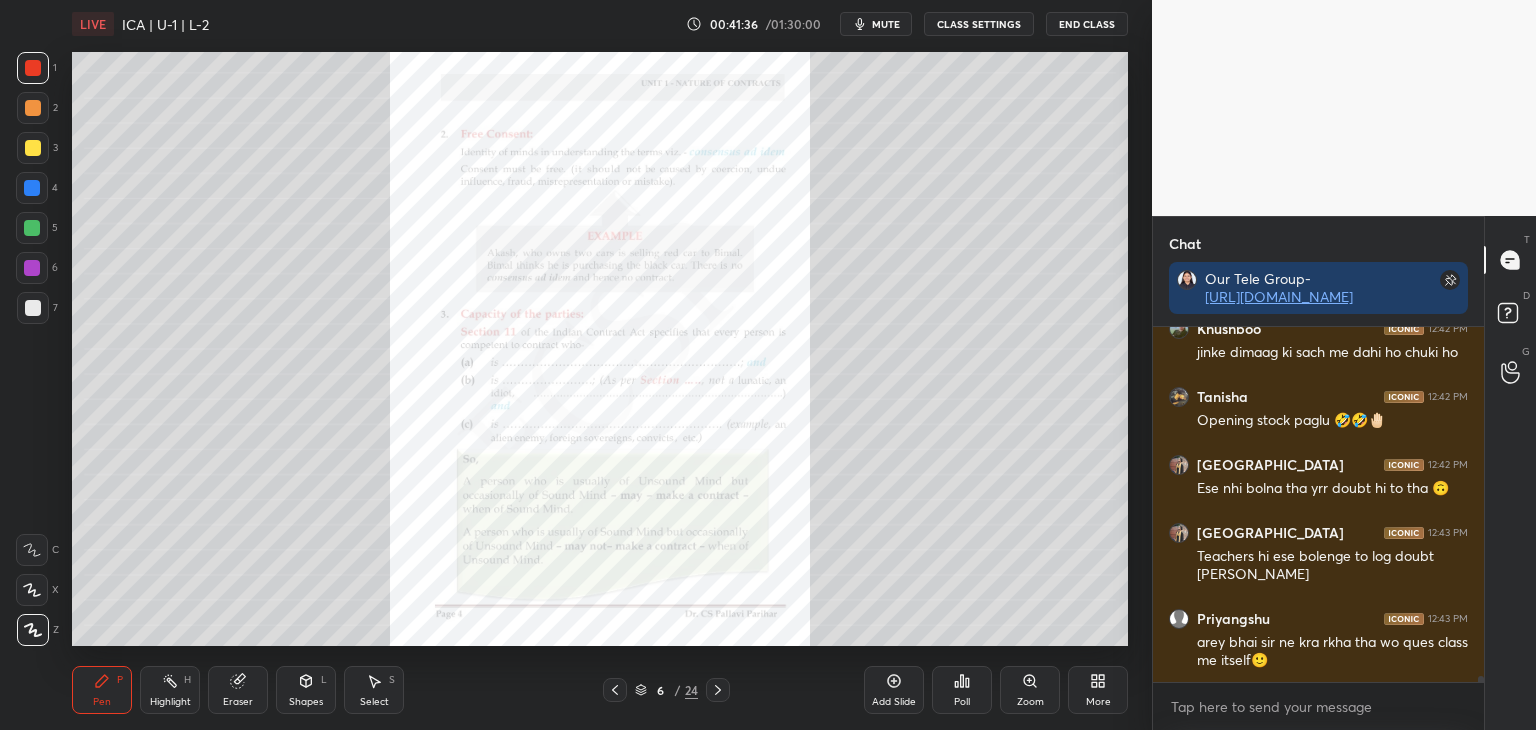 click on "6 / 24" at bounding box center [666, 690] 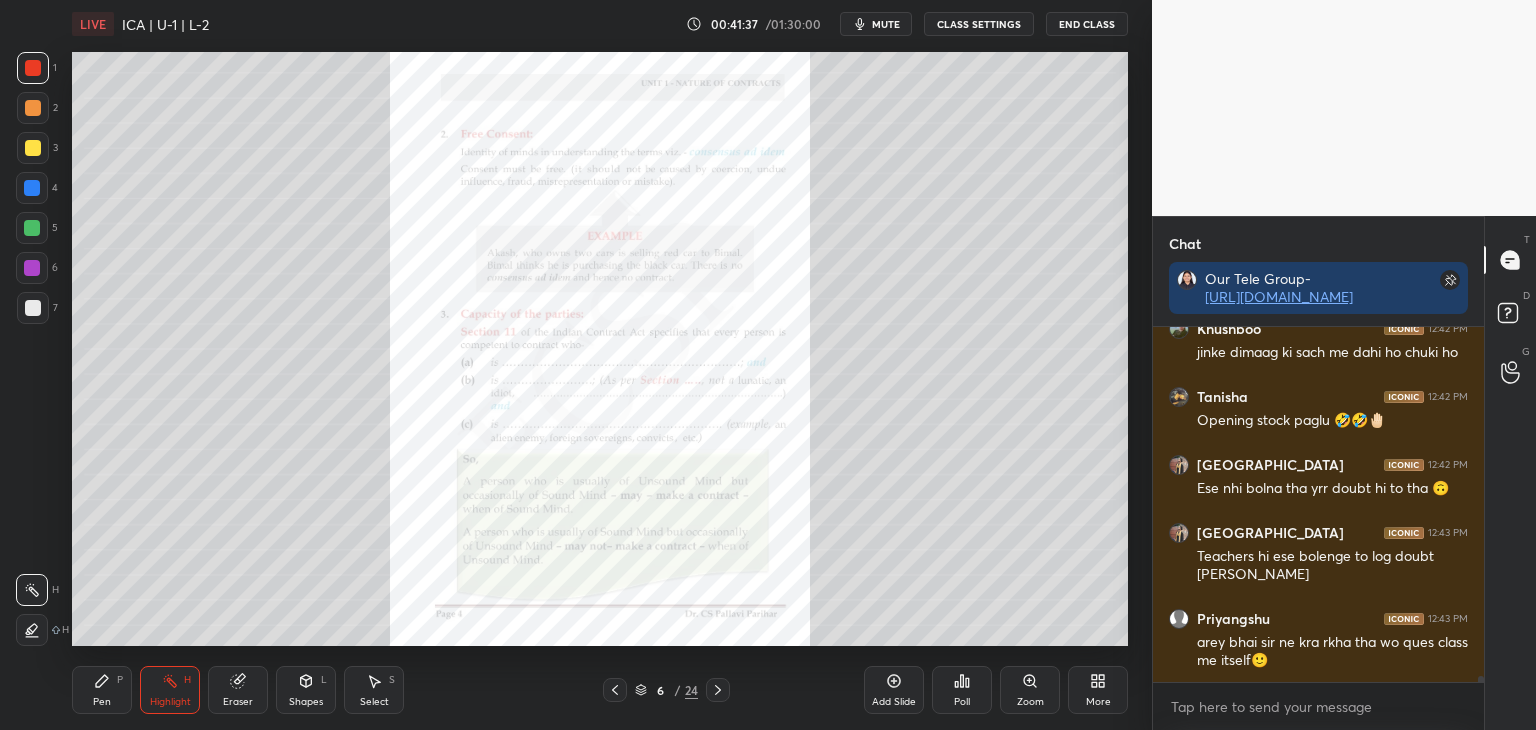 drag, startPoint x: 238, startPoint y: 689, endPoint x: 236, endPoint y: 700, distance: 11.18034 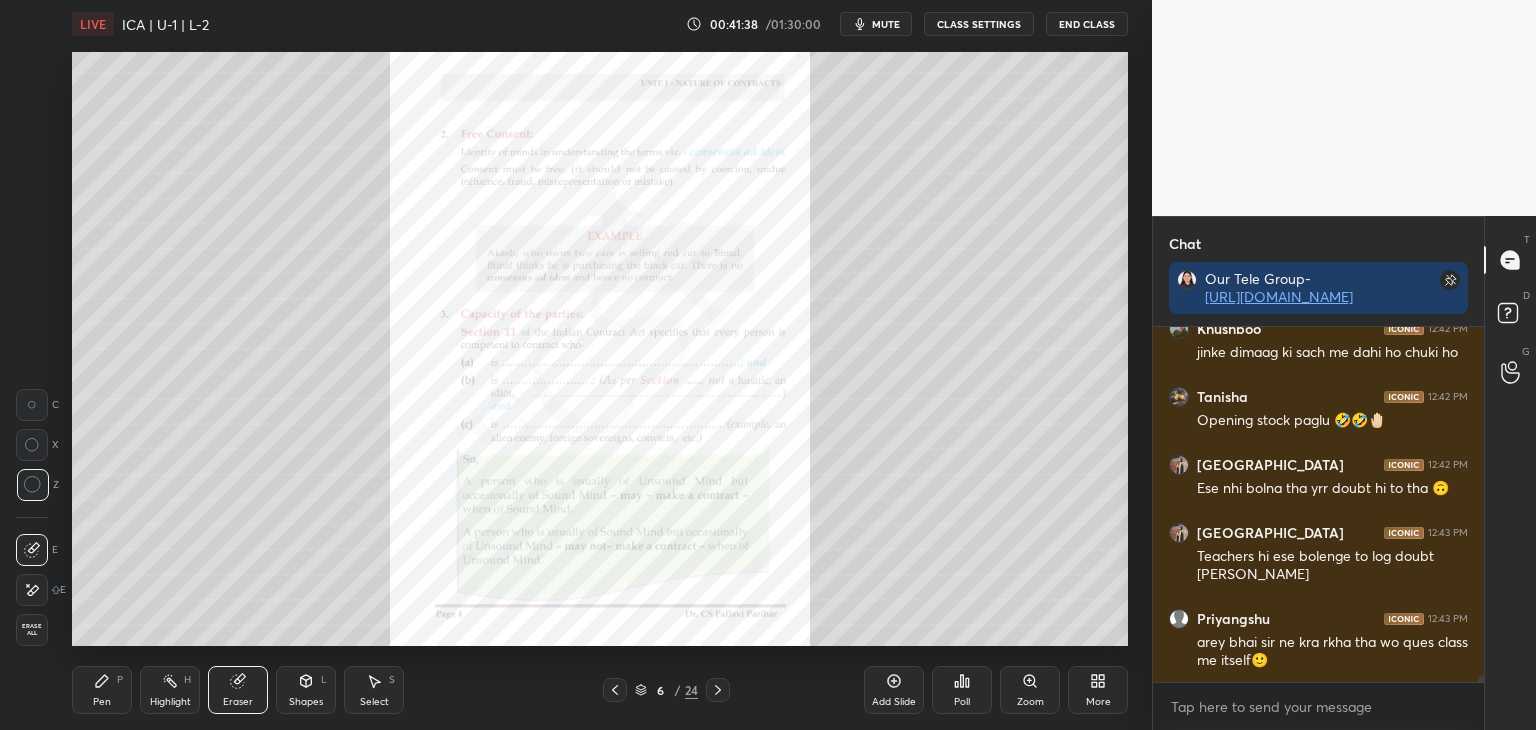 click on "Pen P" at bounding box center (102, 690) 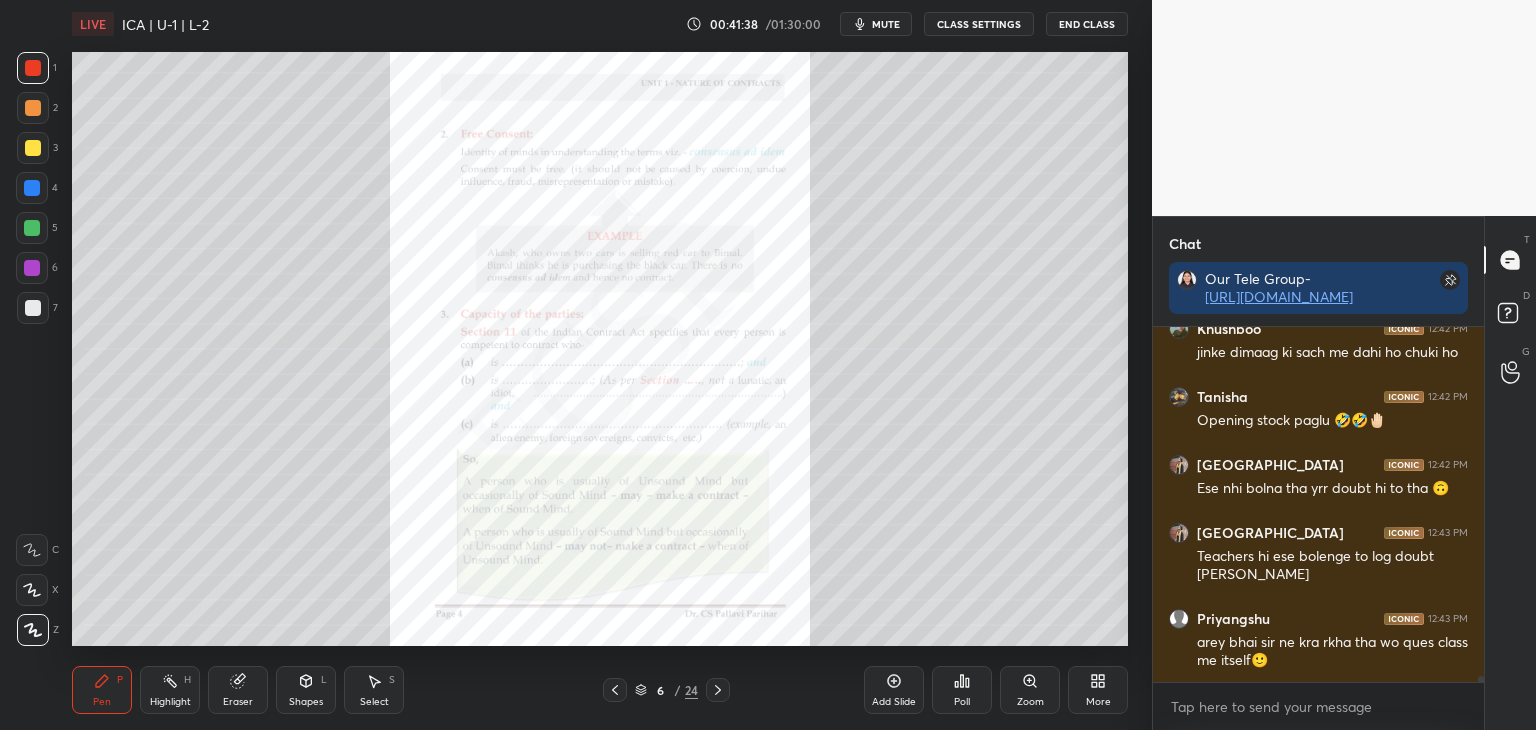 drag, startPoint x: 240, startPoint y: 697, endPoint x: 273, endPoint y: 699, distance: 33.06055 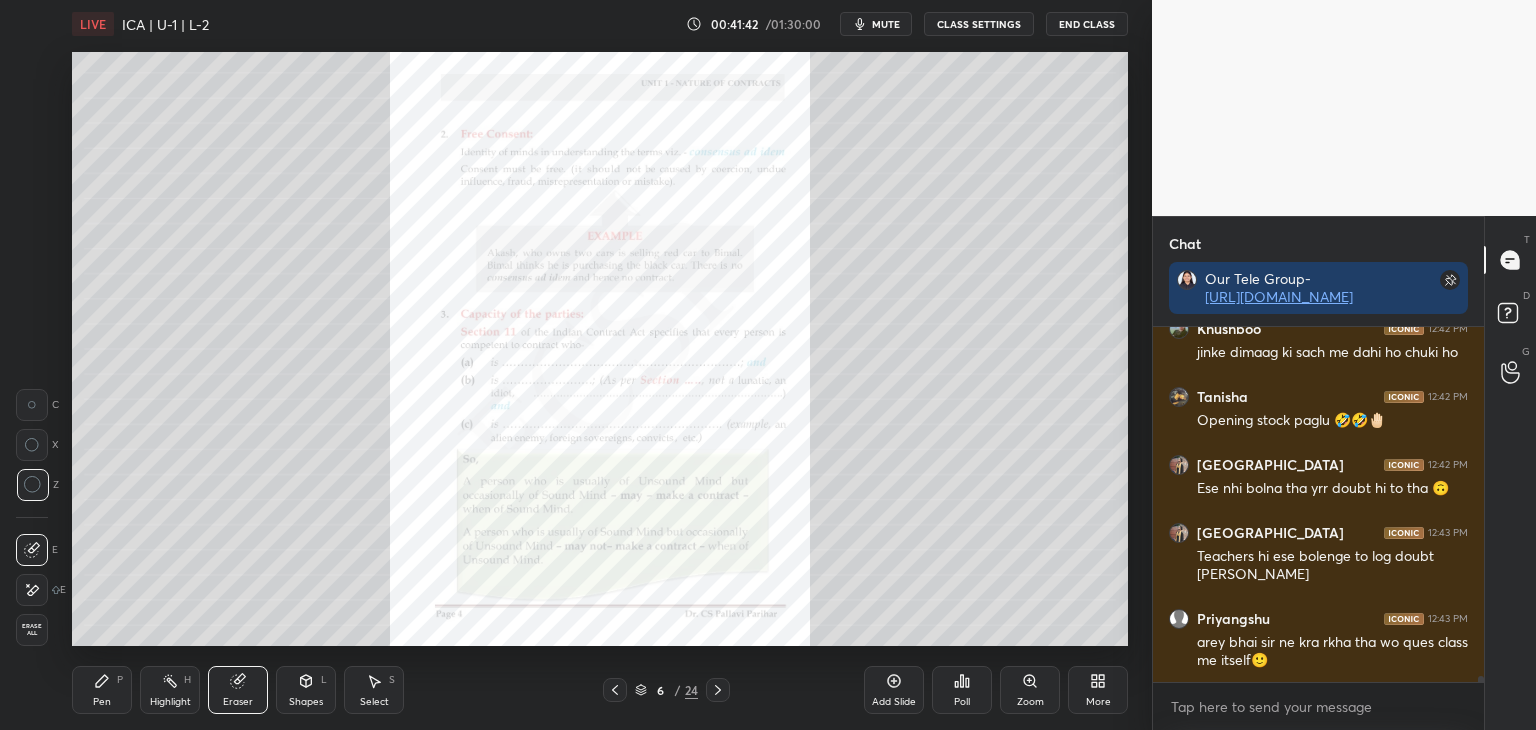 click 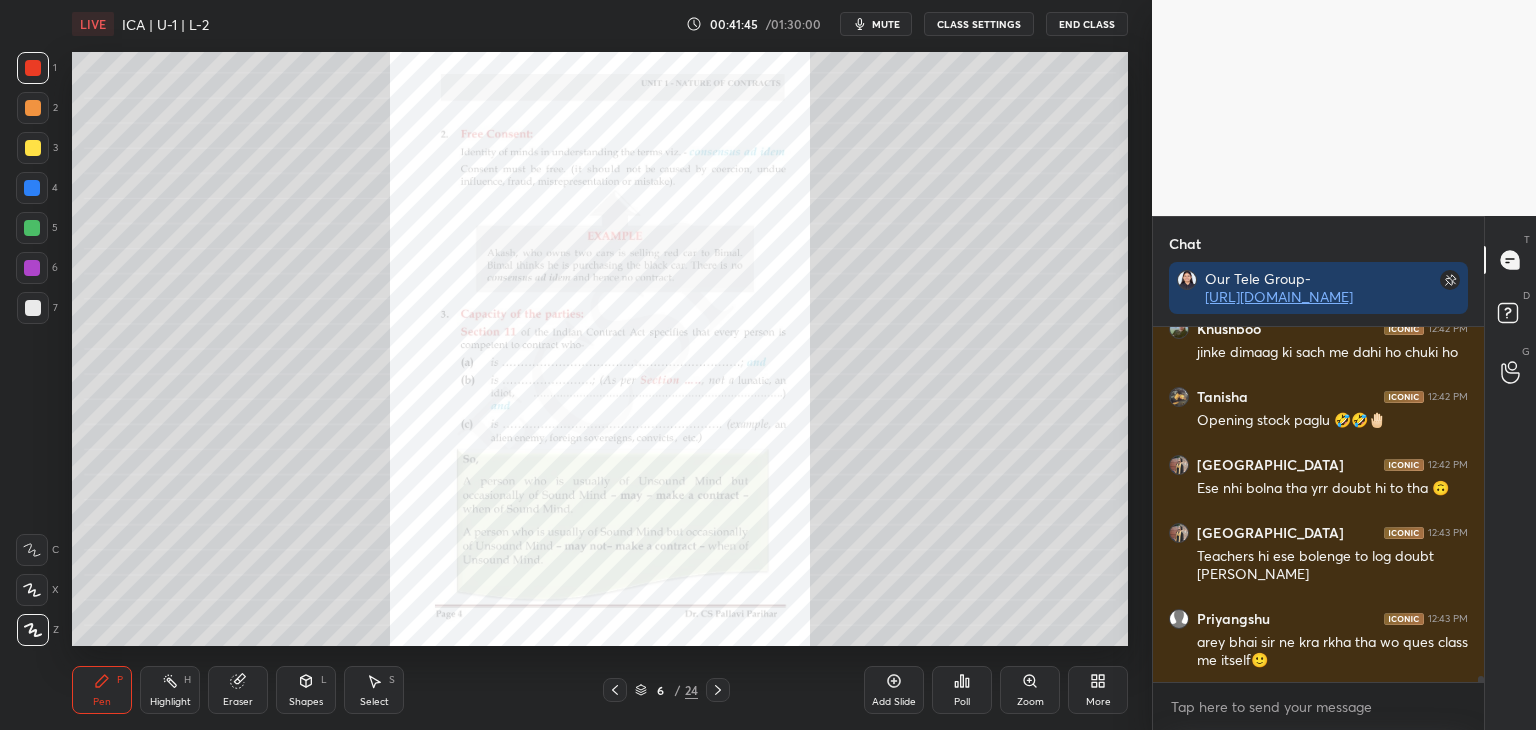 drag, startPoint x: 32, startPoint y: 144, endPoint x: 33, endPoint y: 159, distance: 15.033297 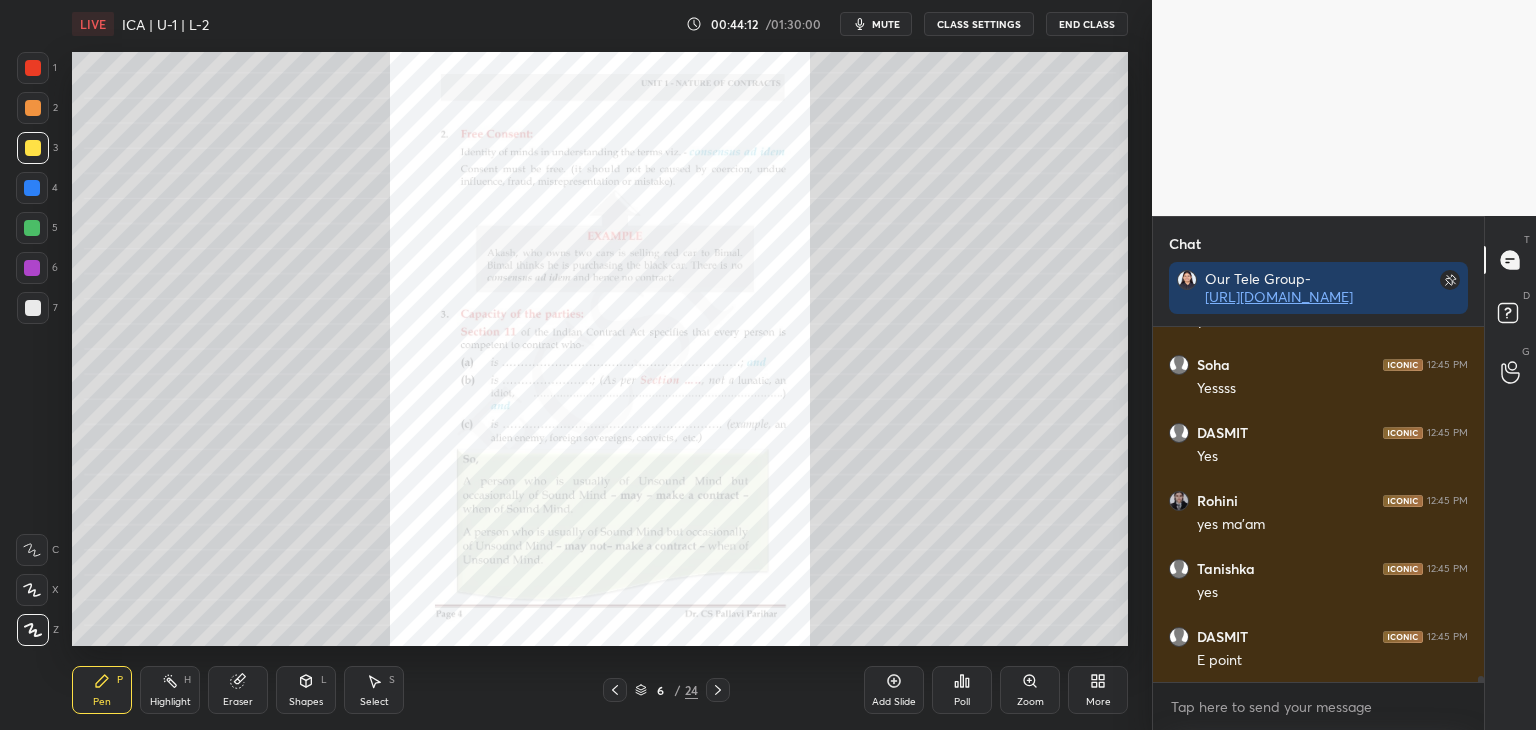 scroll, scrollTop: 19908, scrollLeft: 0, axis: vertical 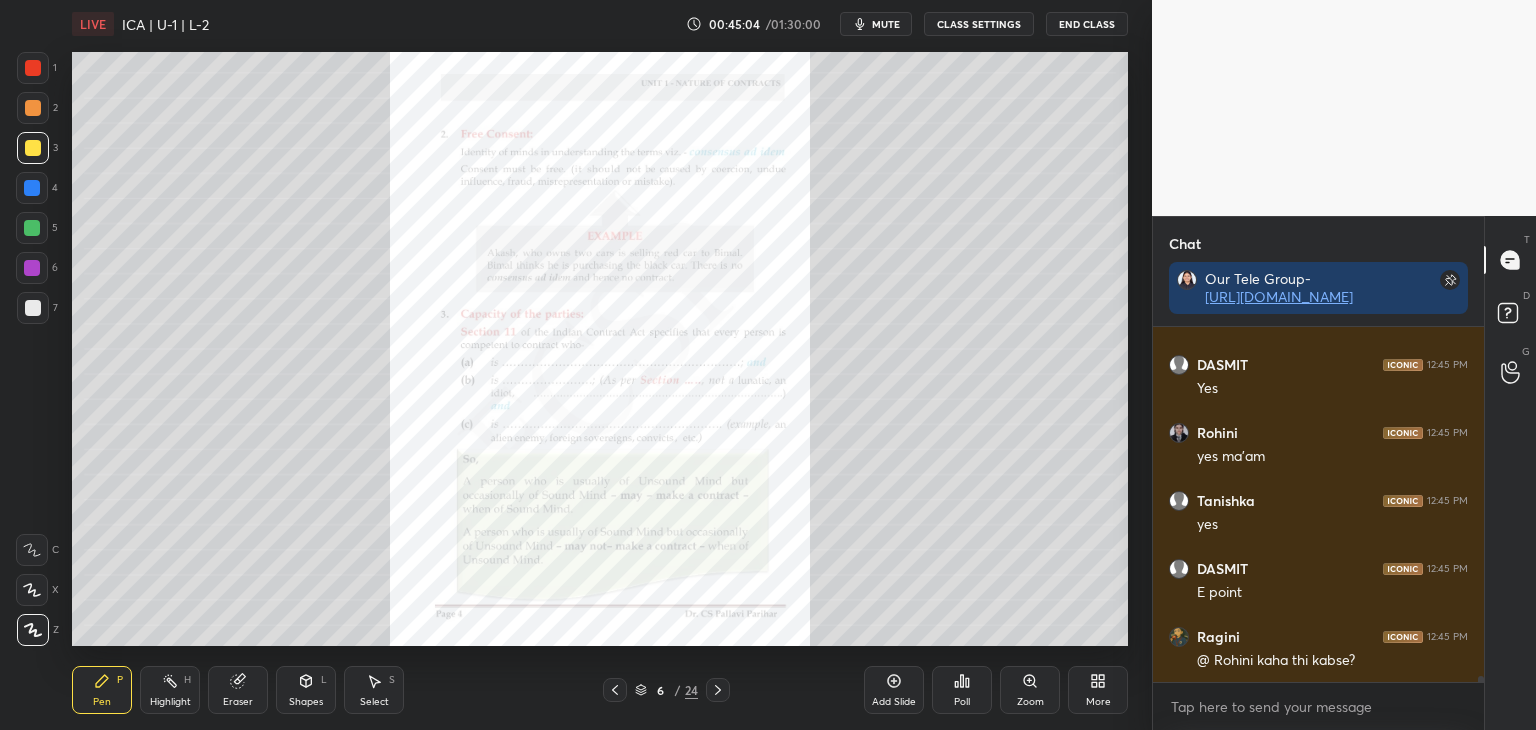 click on "Chat Our Tele Group-
[URL][DOMAIN_NAME] Krupa 12:45 PM yess Soha 12:45 PM Yessss DASMIT 12:45 PM Yes Rohini 12:45 PM yes ma'am Tanishka 12:45 PM yes DASMIT 12:45 PM E point Ragini 12:45 PM @ Rohini kaha thi kabse? JUMP TO LATEST Enable hand raising Enable raise hand to speak to learners. Once enabled, chat will be turned off temporarily. Enable x   introducing Raise a hand with a doubt Now learners can raise their hand along with a doubt  How it works? Doubts asked by learners will show up here NEW DOUBTS ASKED No one has raised a hand yet Can't raise hand Looks like educator just invited you to speak. Please wait before you can raise your hand again. Got it T Messages (T) D Doubts (D) G Raise Hand (G)" at bounding box center (1344, 473) 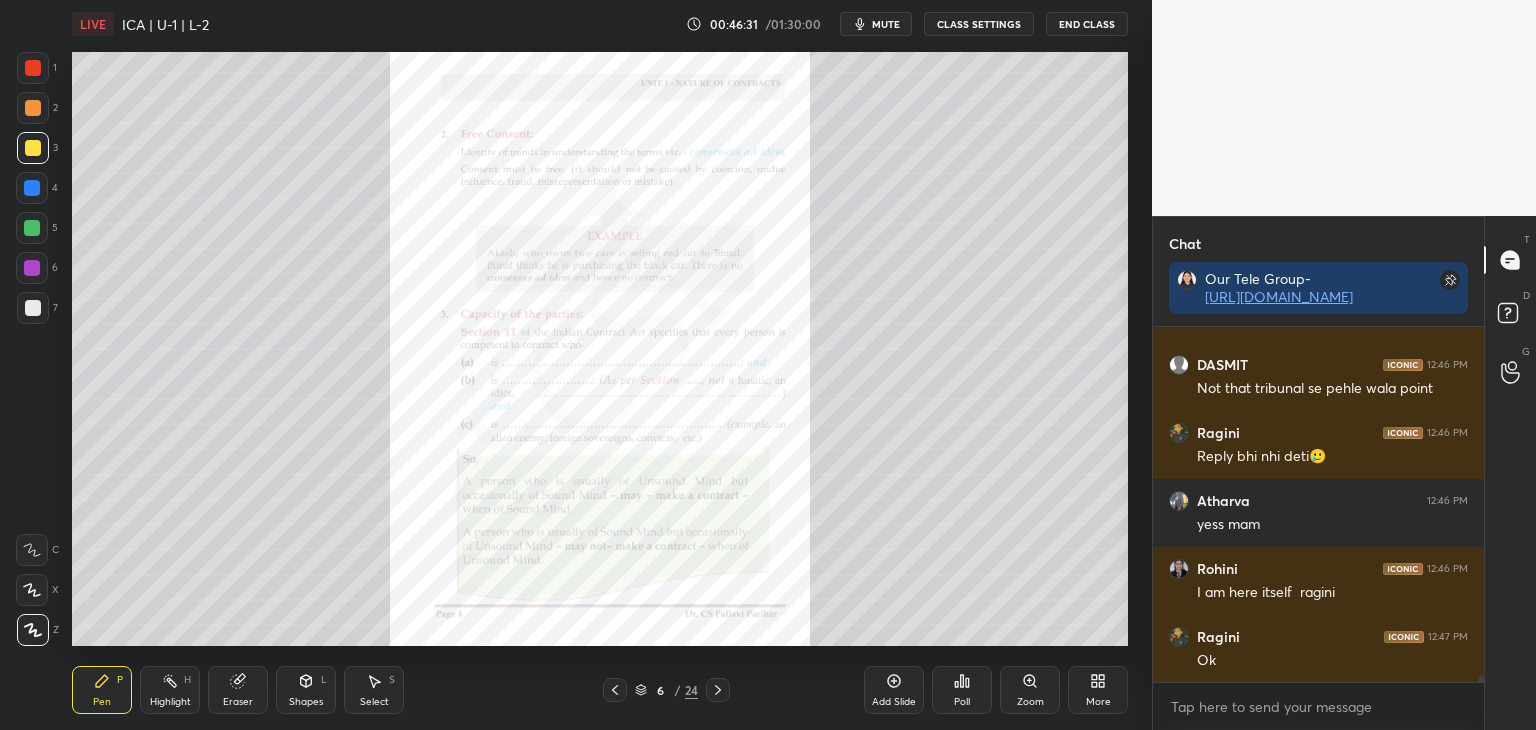 scroll, scrollTop: 20494, scrollLeft: 0, axis: vertical 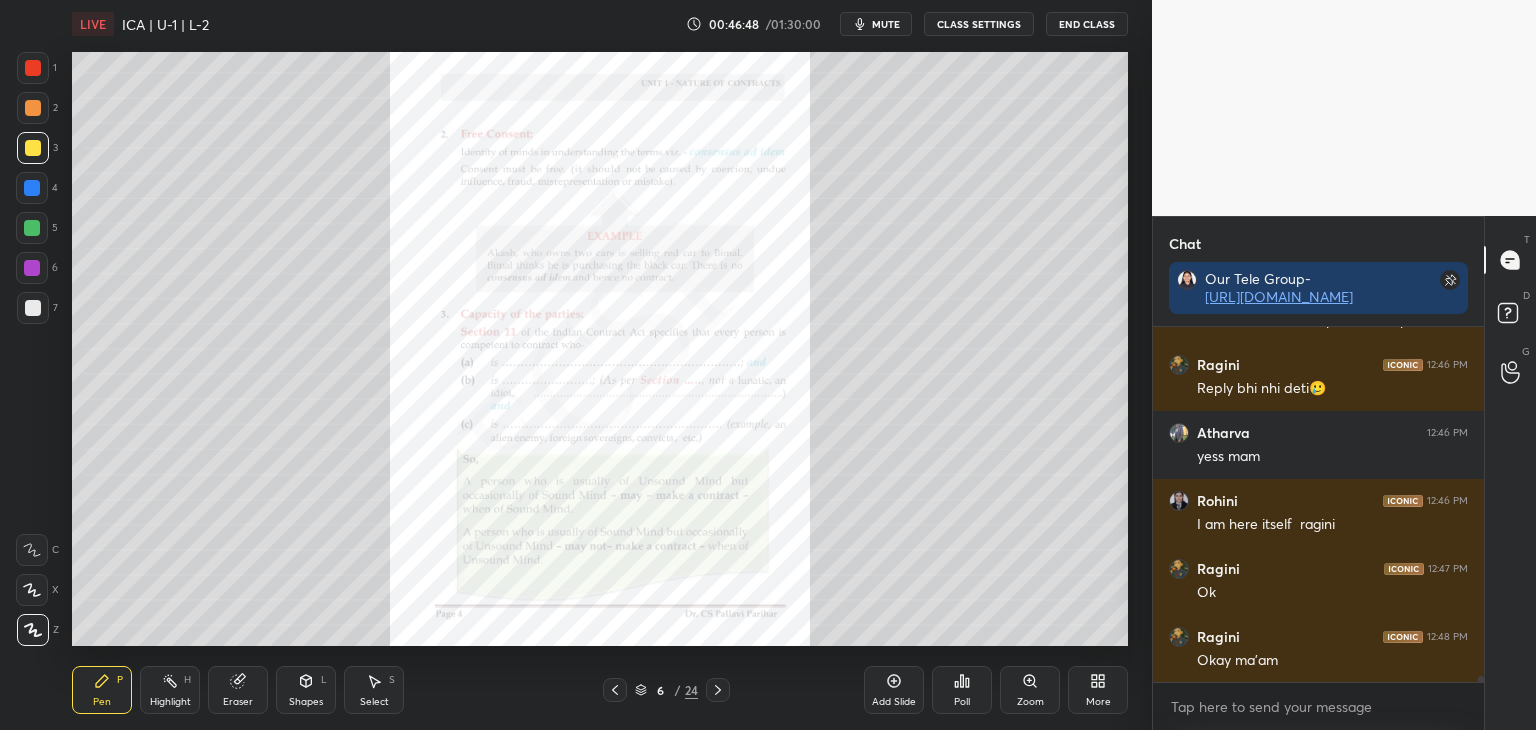 click at bounding box center (32, 268) 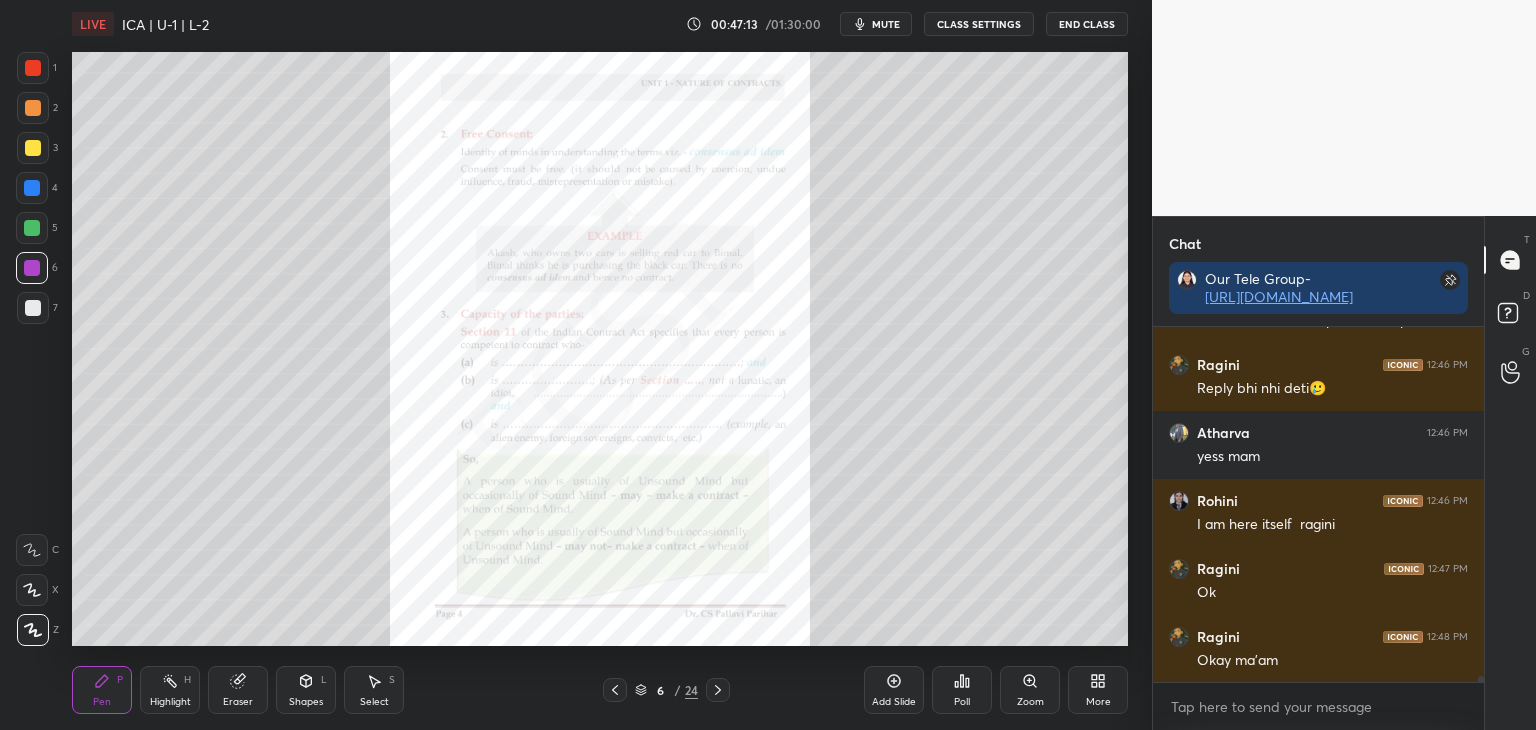 click 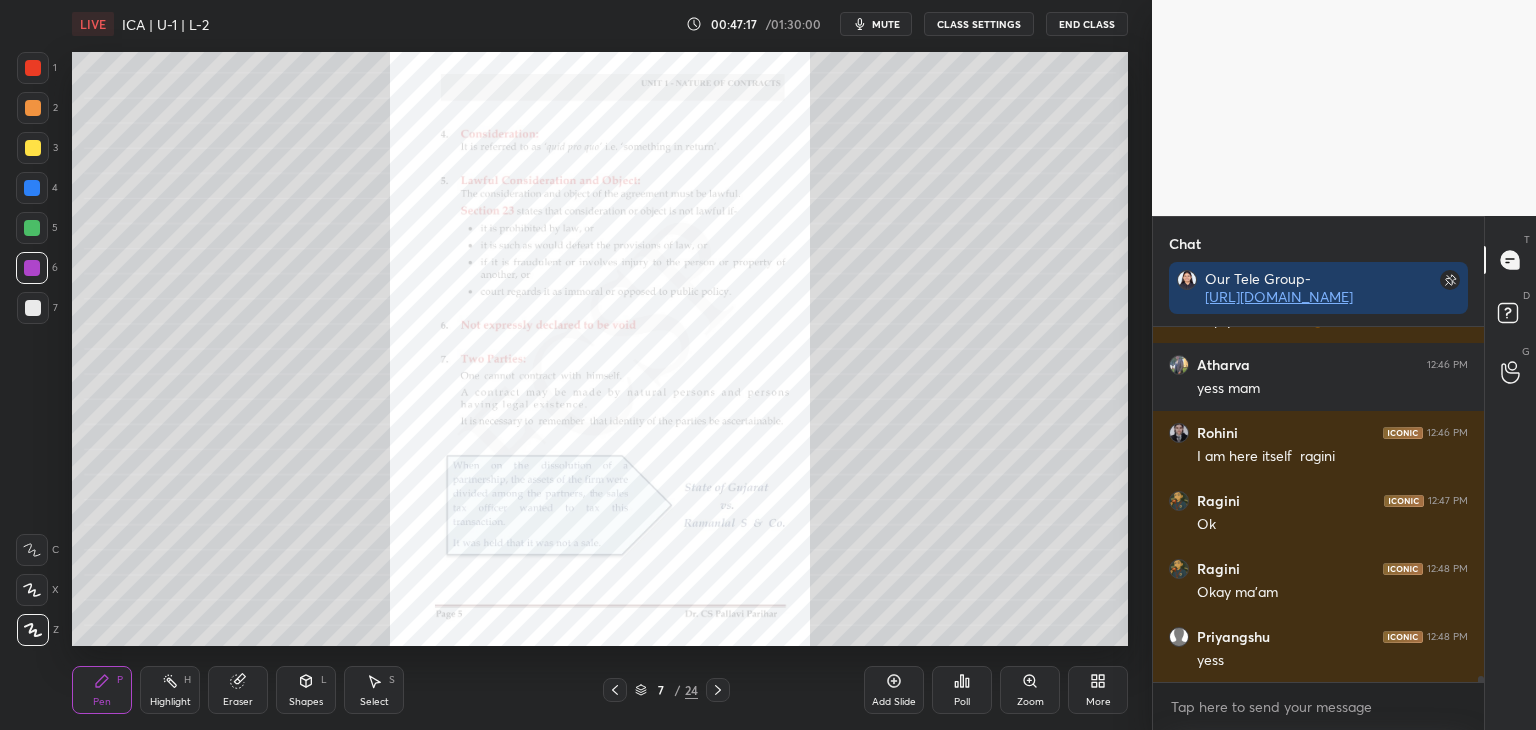 scroll, scrollTop: 20630, scrollLeft: 0, axis: vertical 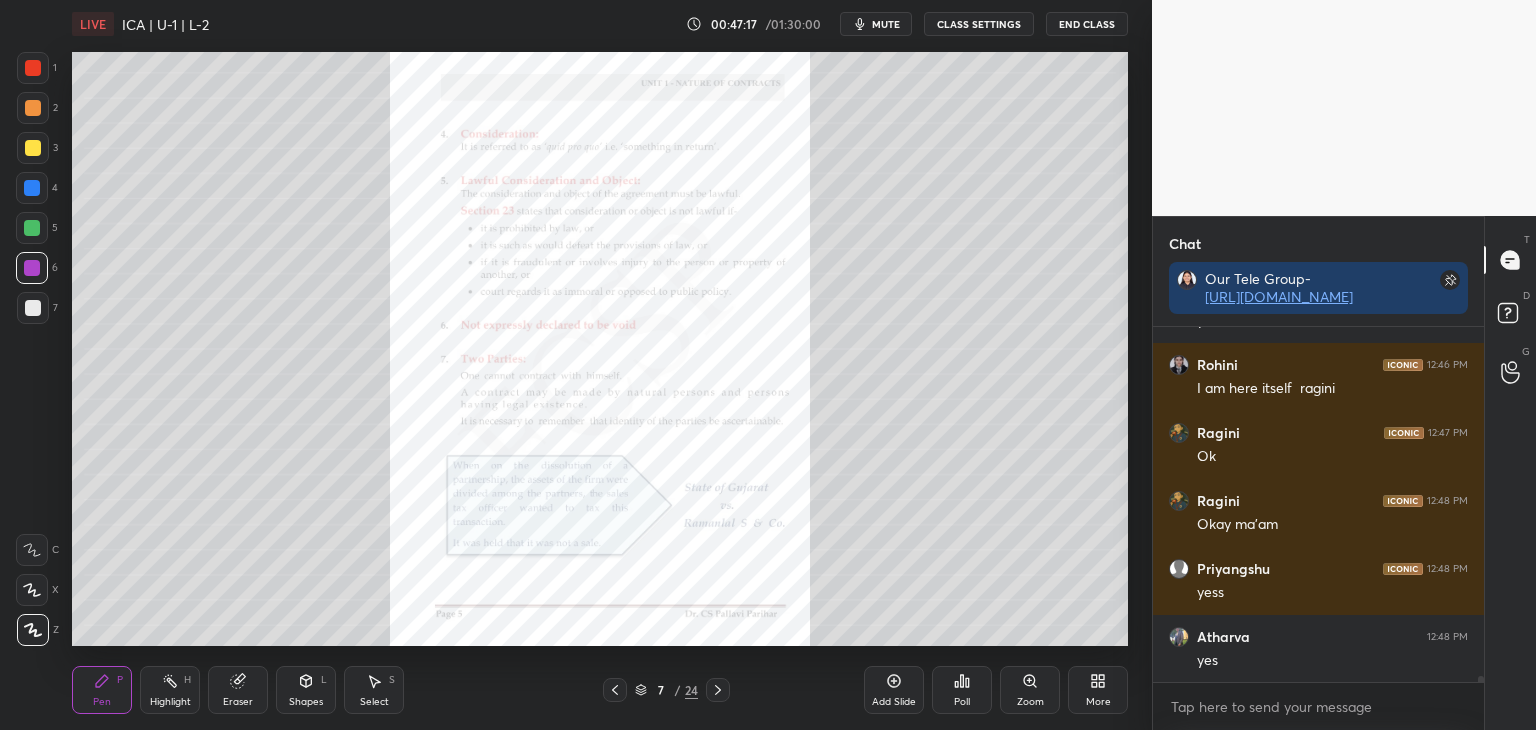 click at bounding box center [32, 188] 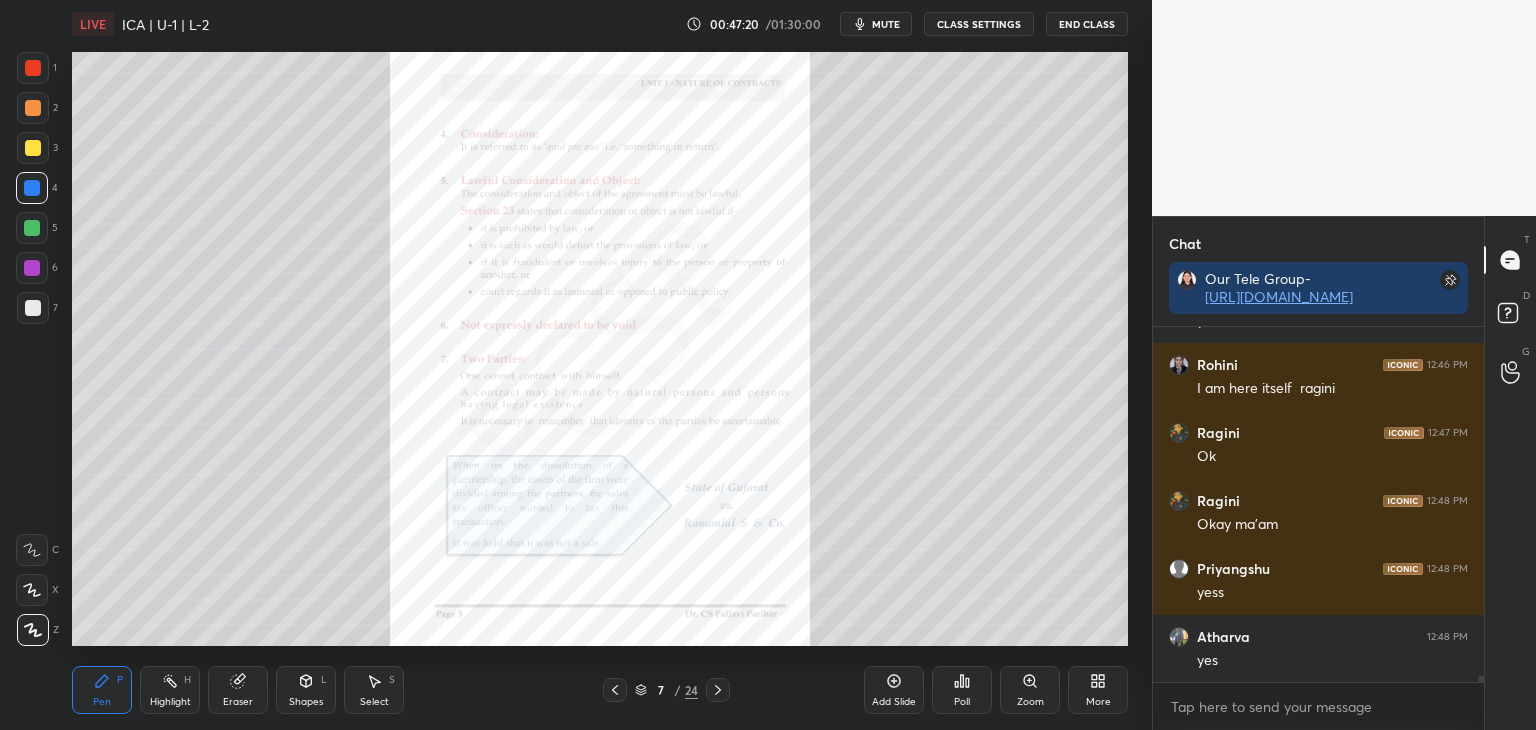 click 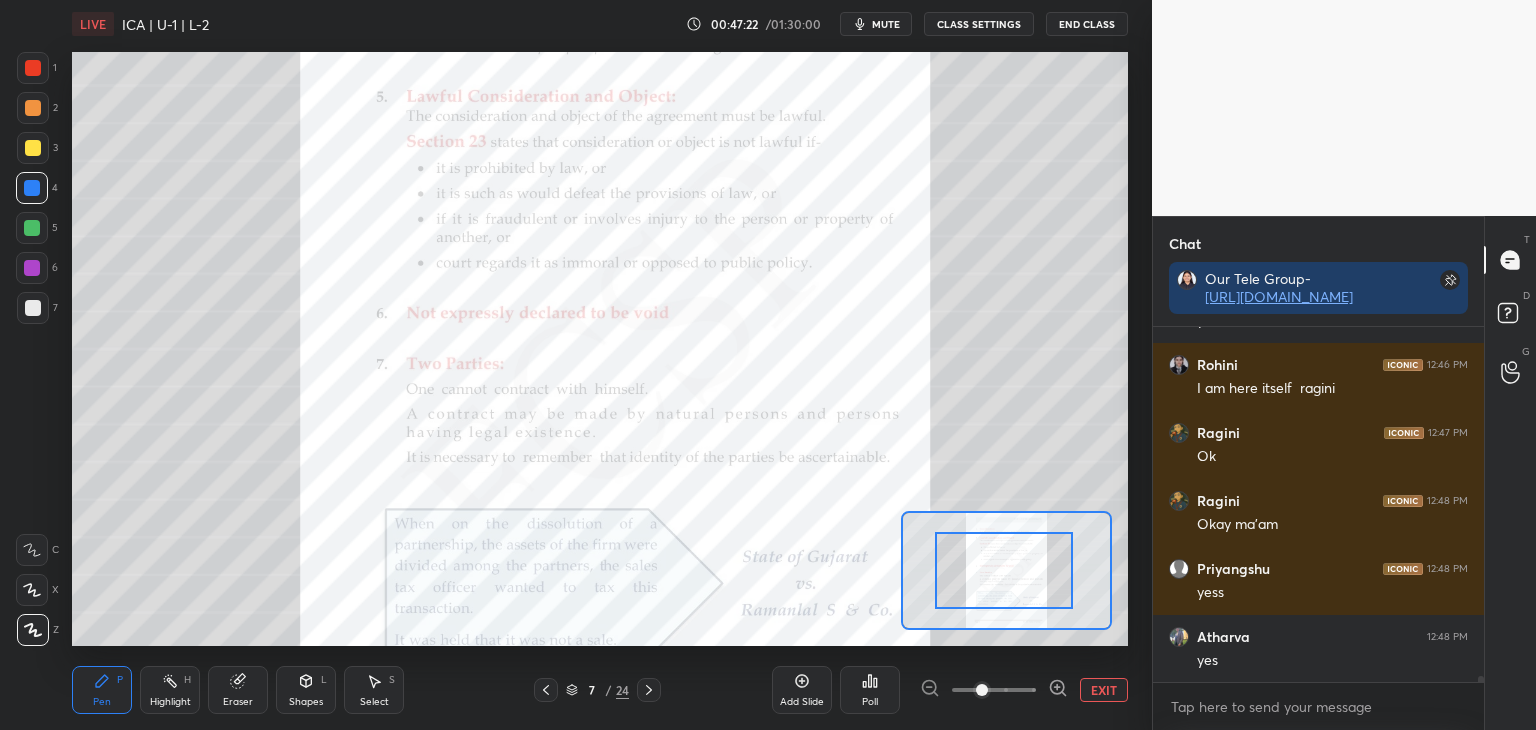 scroll, scrollTop: 20698, scrollLeft: 0, axis: vertical 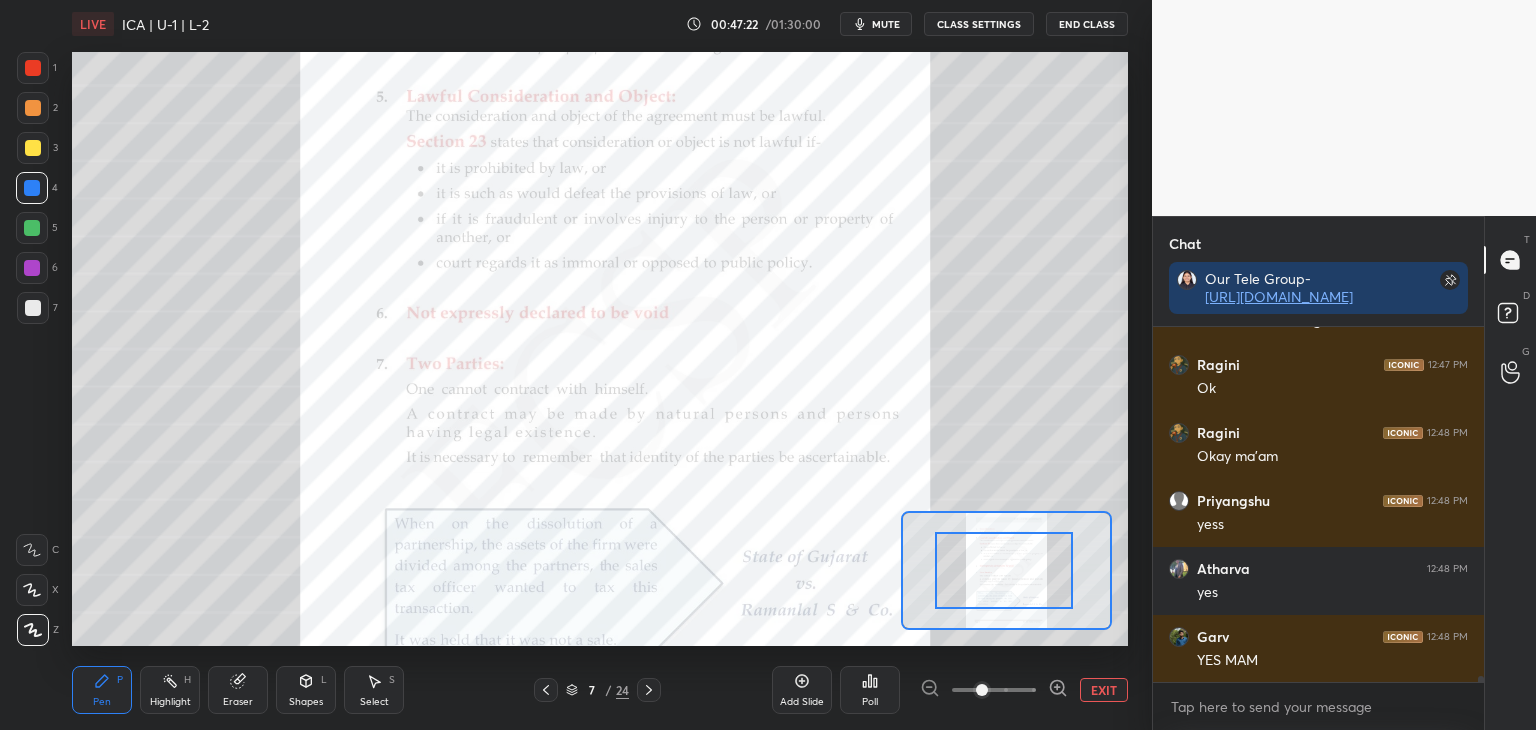 drag, startPoint x: 992, startPoint y: 575, endPoint x: 988, endPoint y: 561, distance: 14.56022 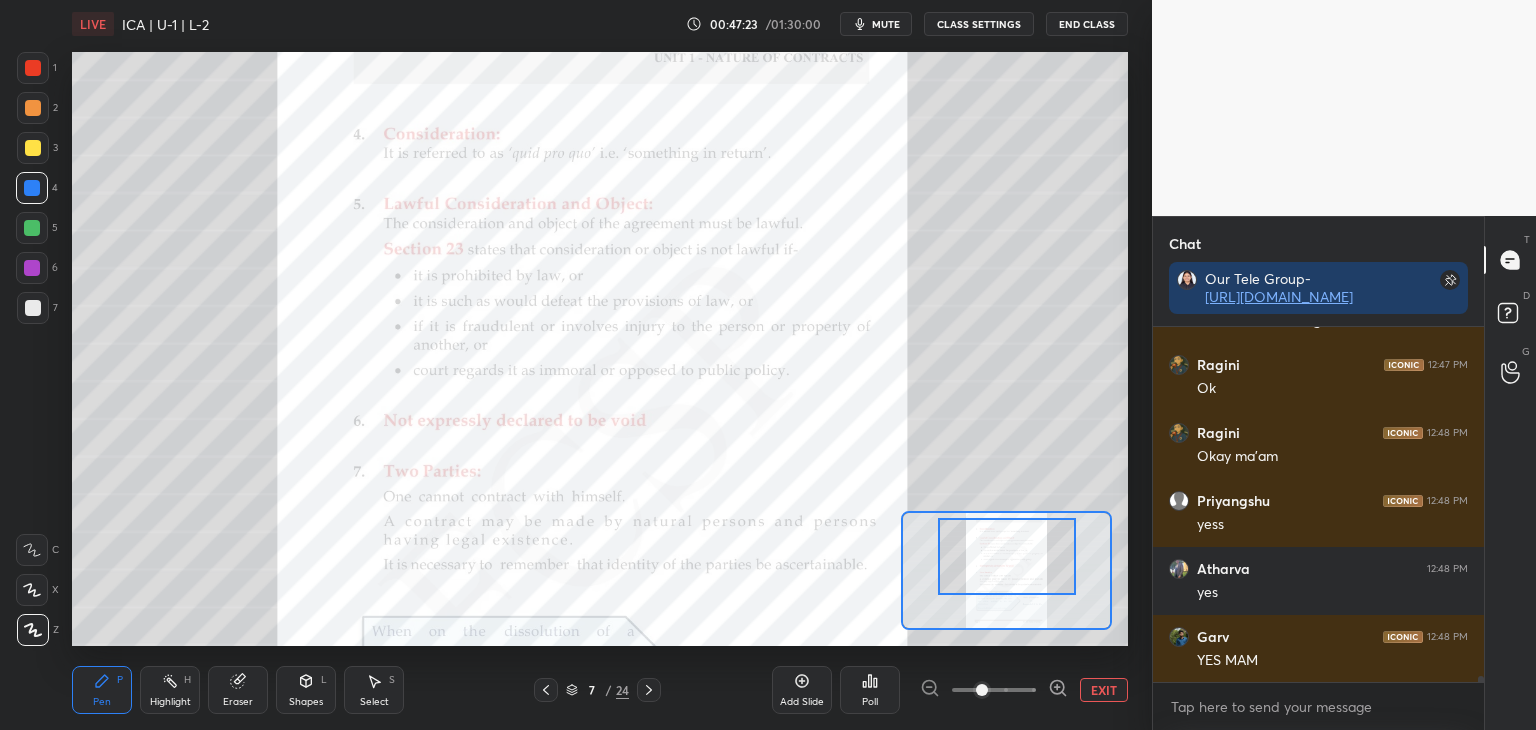drag, startPoint x: 988, startPoint y: 577, endPoint x: 982, endPoint y: 554, distance: 23.769728 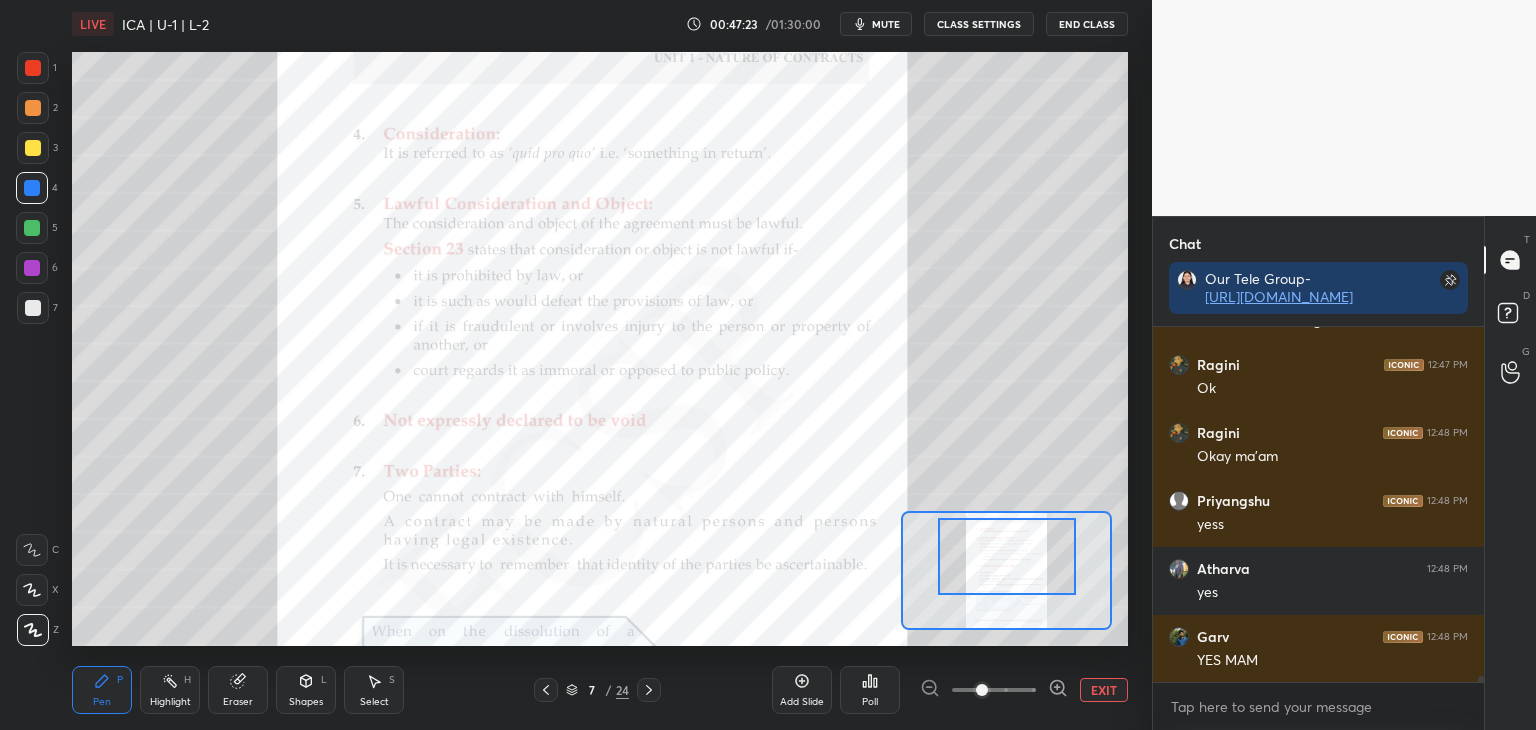 click at bounding box center [1007, 556] 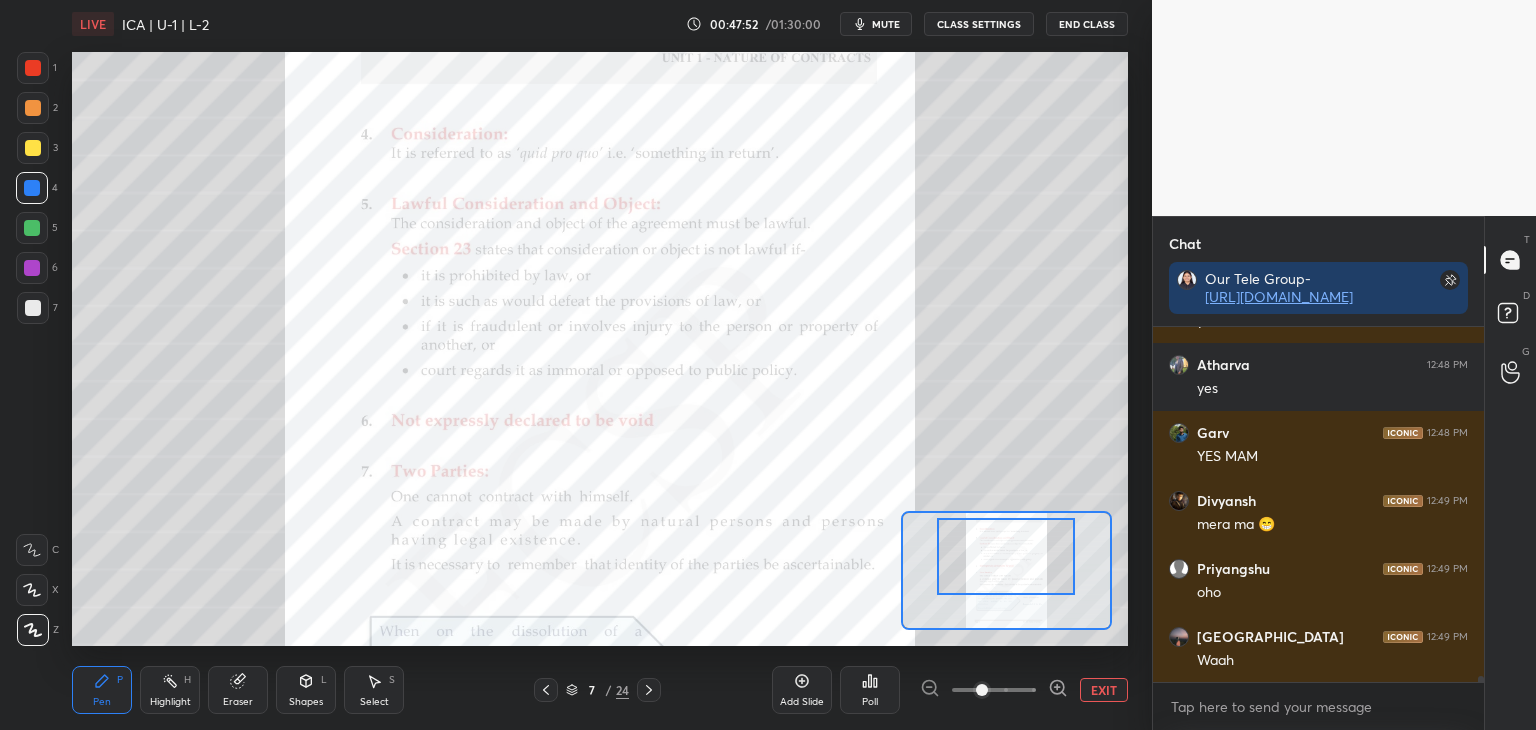 scroll, scrollTop: 20970, scrollLeft: 0, axis: vertical 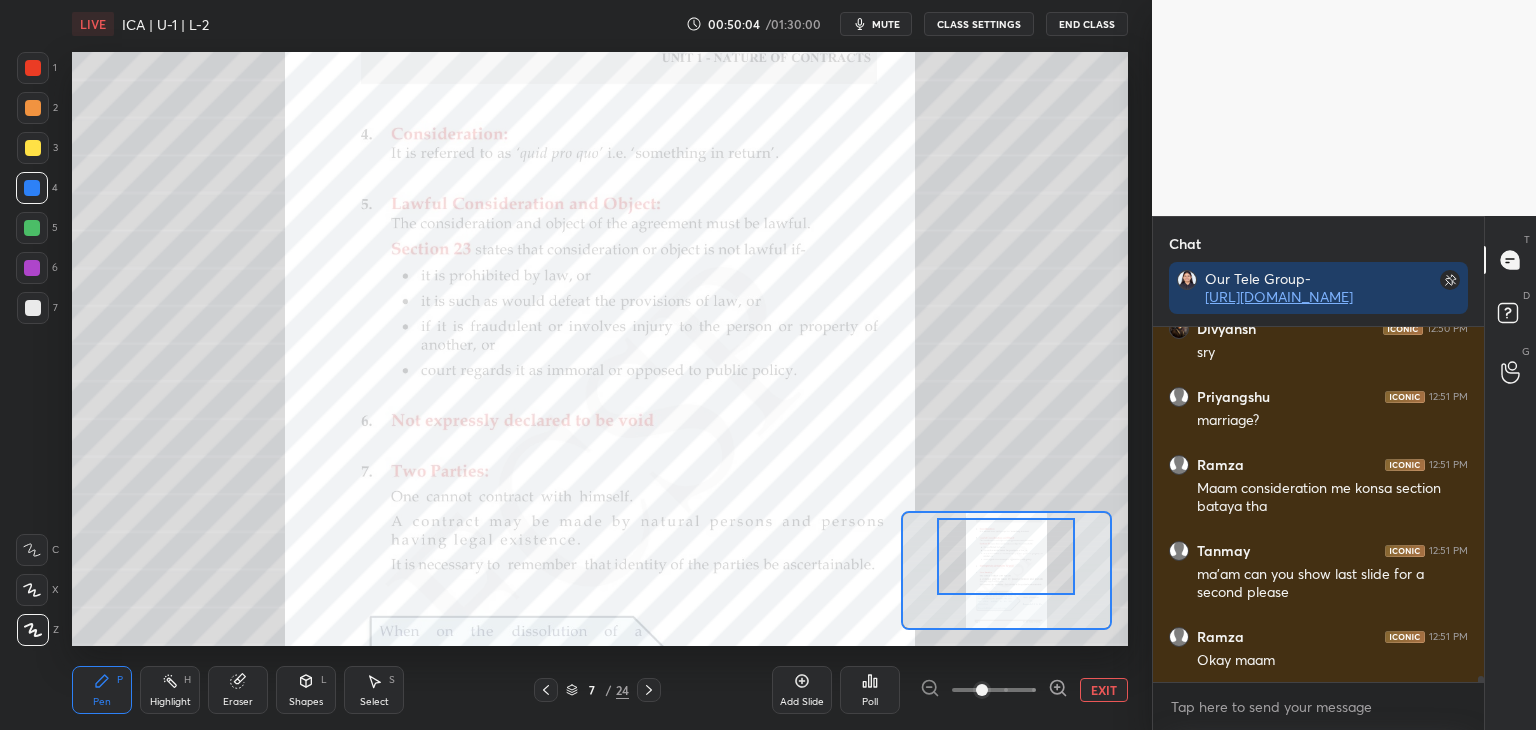 click 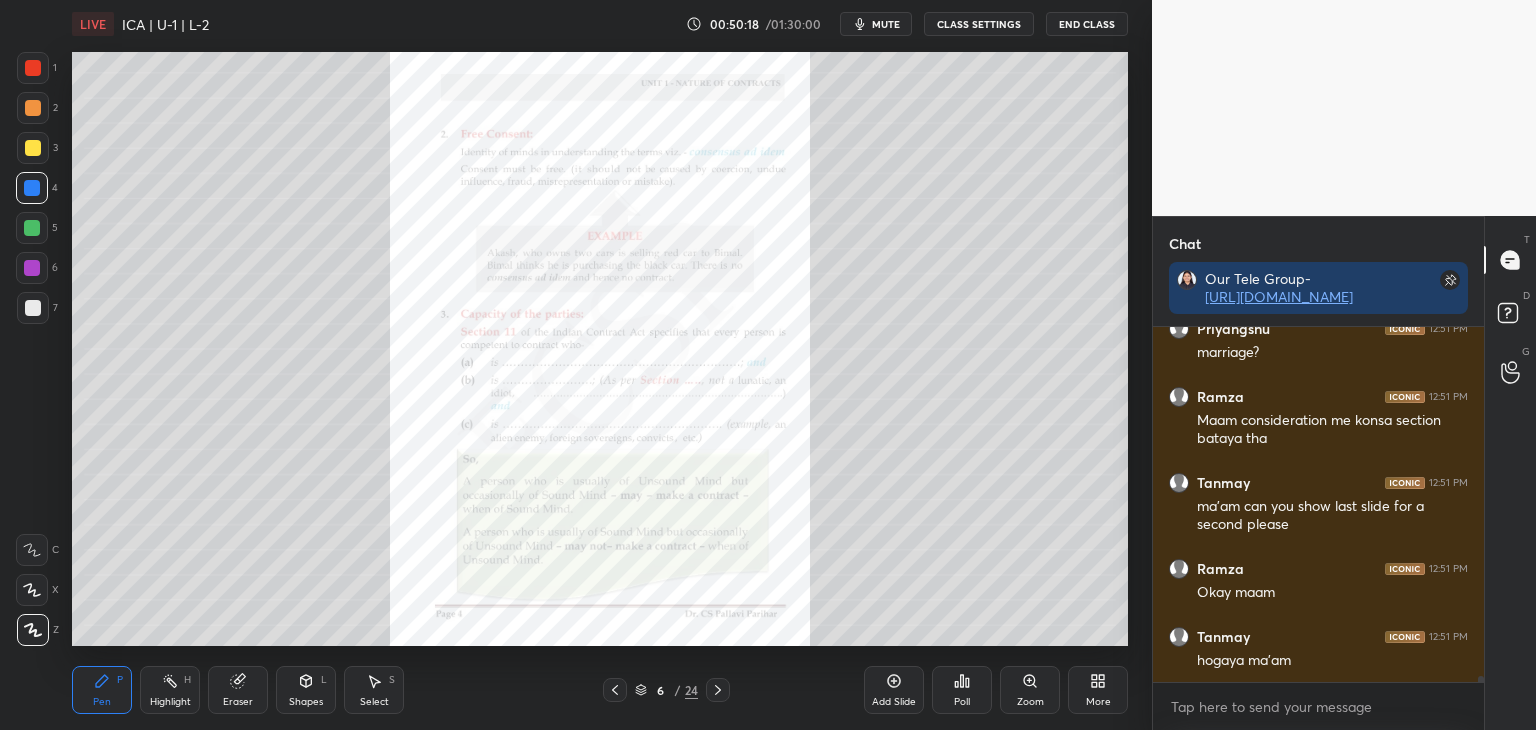 scroll, scrollTop: 21686, scrollLeft: 0, axis: vertical 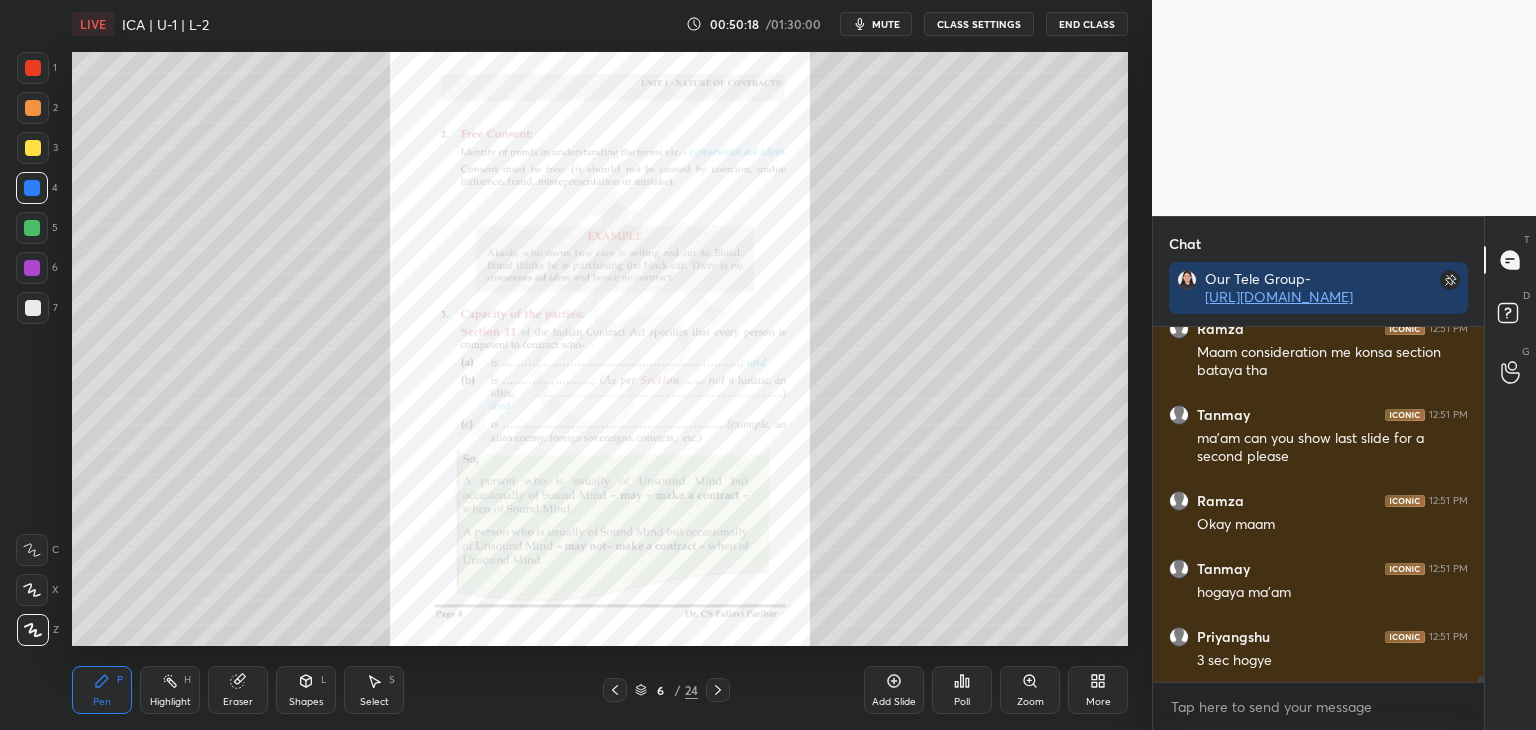 click 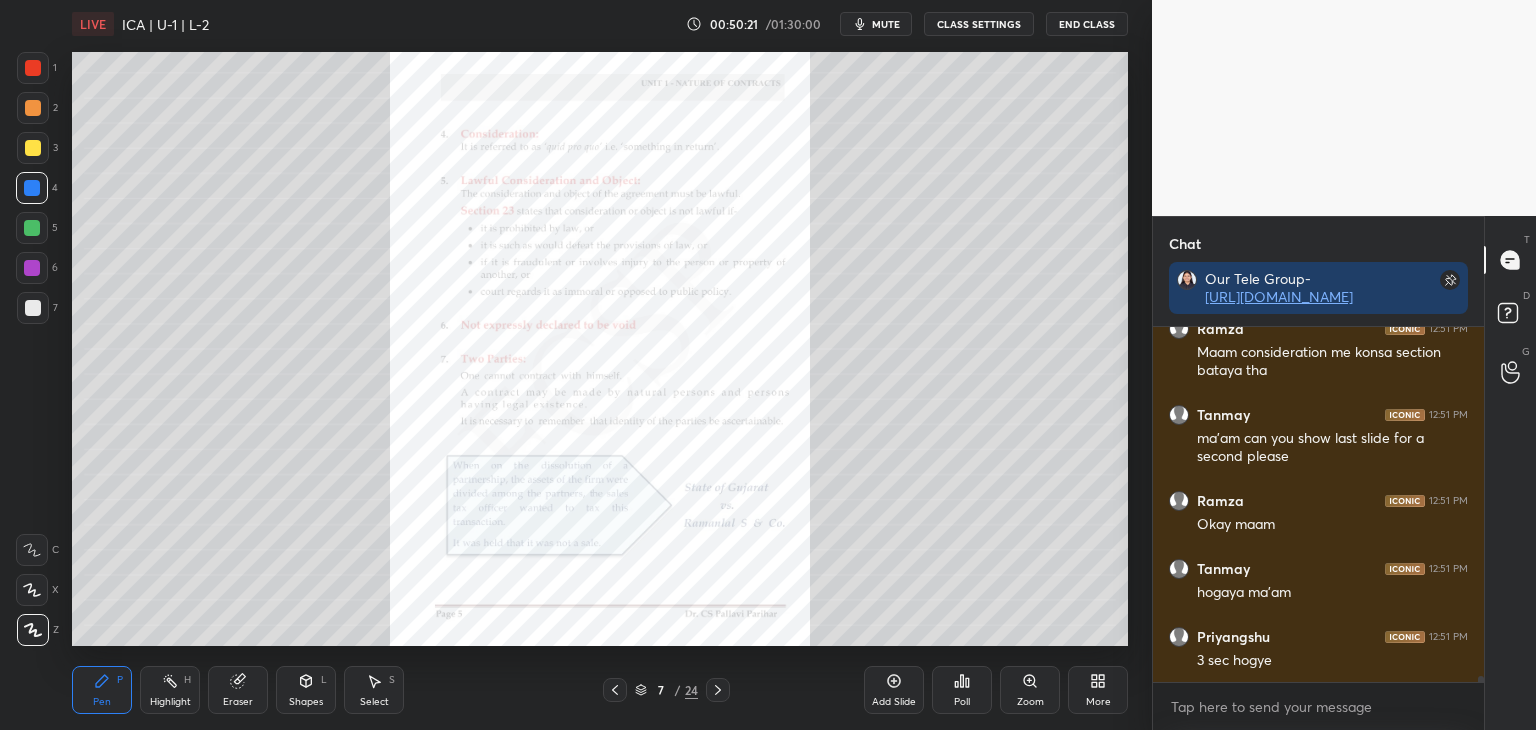 click on "Zoom" at bounding box center [1030, 690] 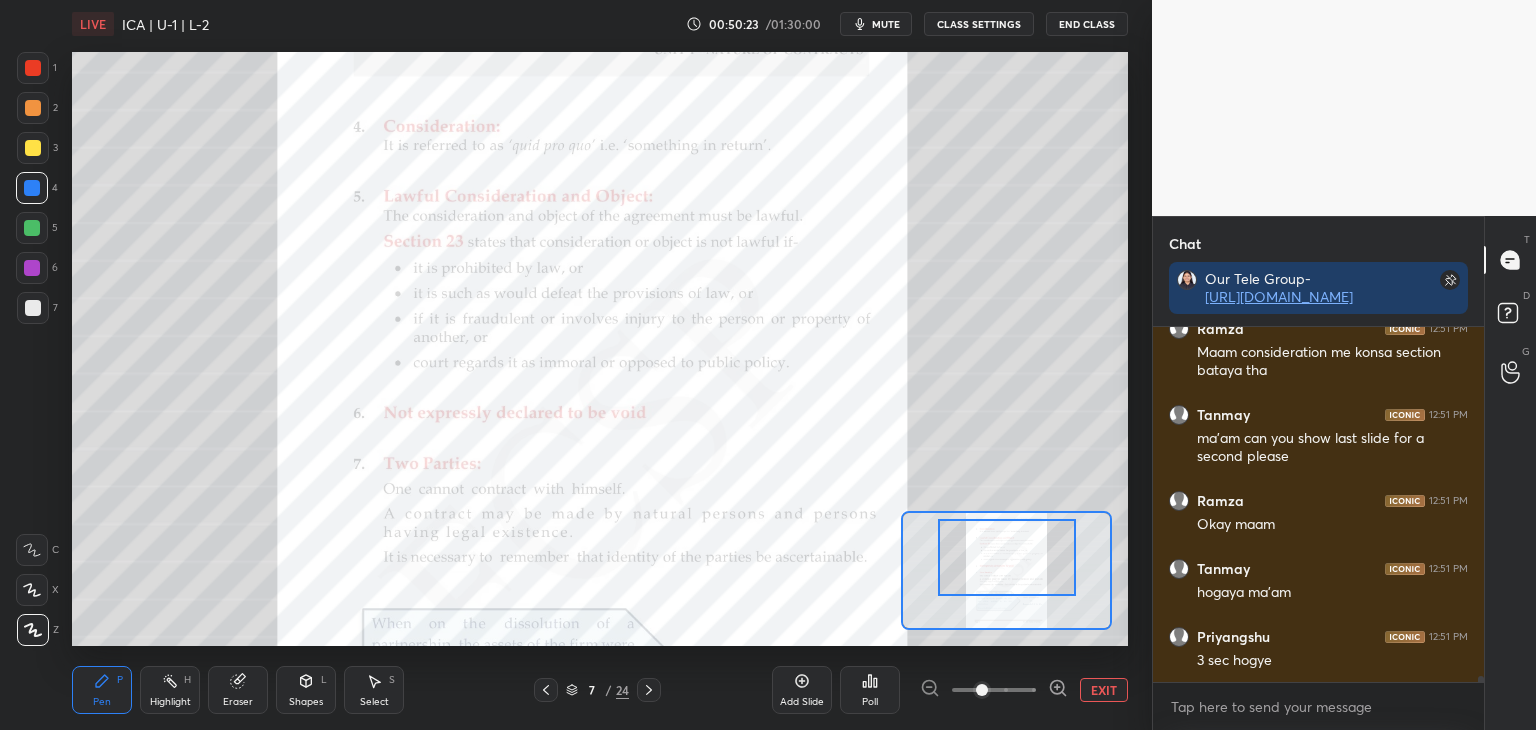 click at bounding box center [1007, 557] 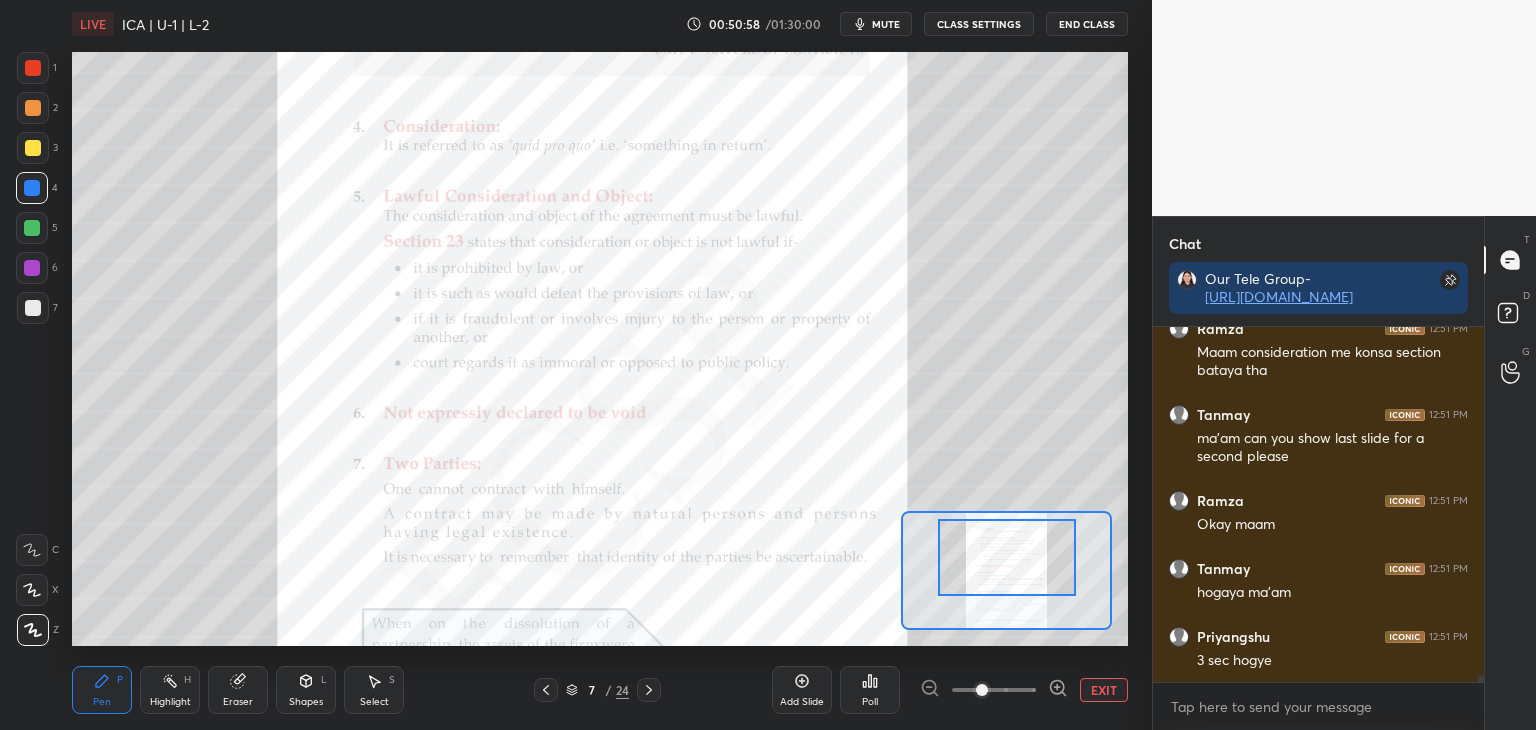 scroll, scrollTop: 21754, scrollLeft: 0, axis: vertical 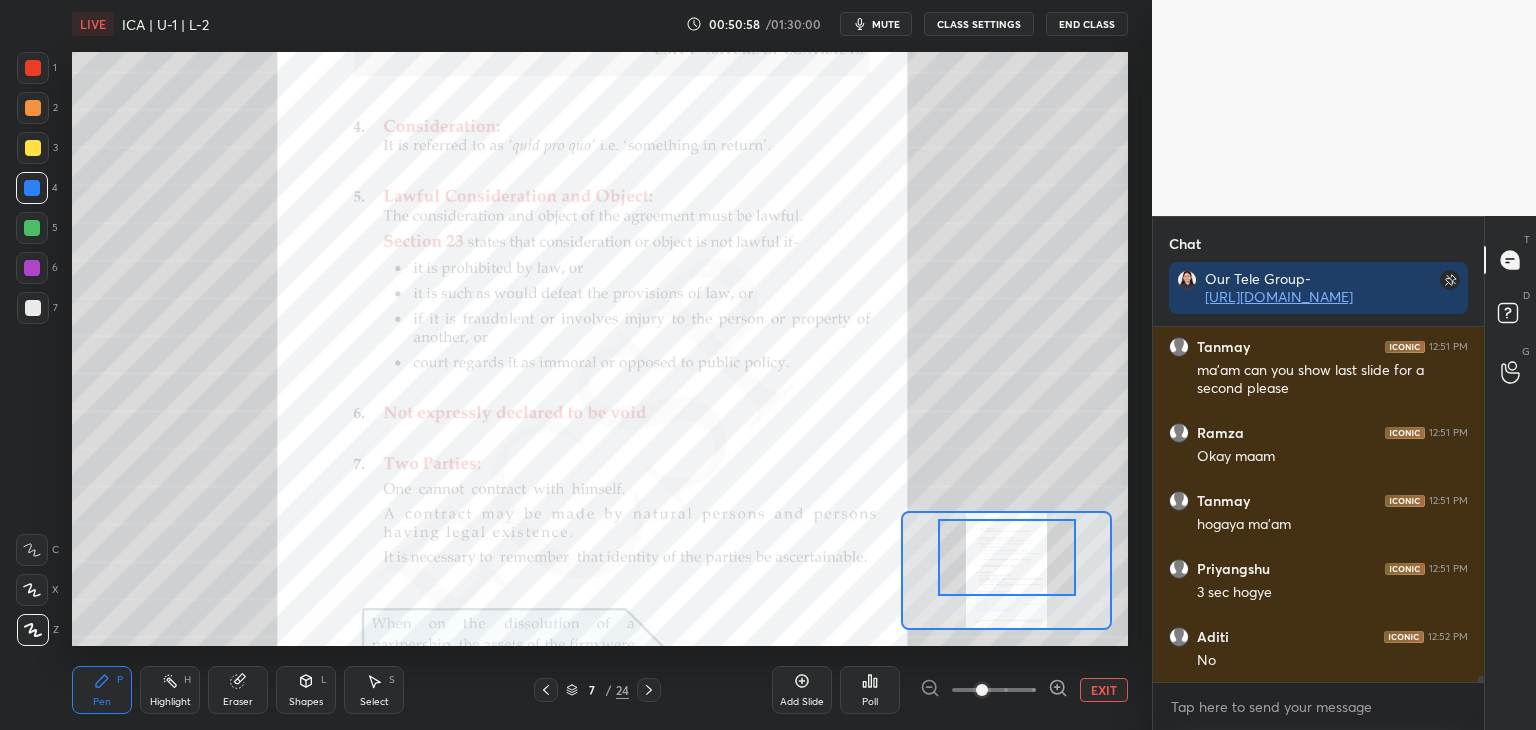 drag, startPoint x: 35, startPoint y: 70, endPoint x: 55, endPoint y: 81, distance: 22.825424 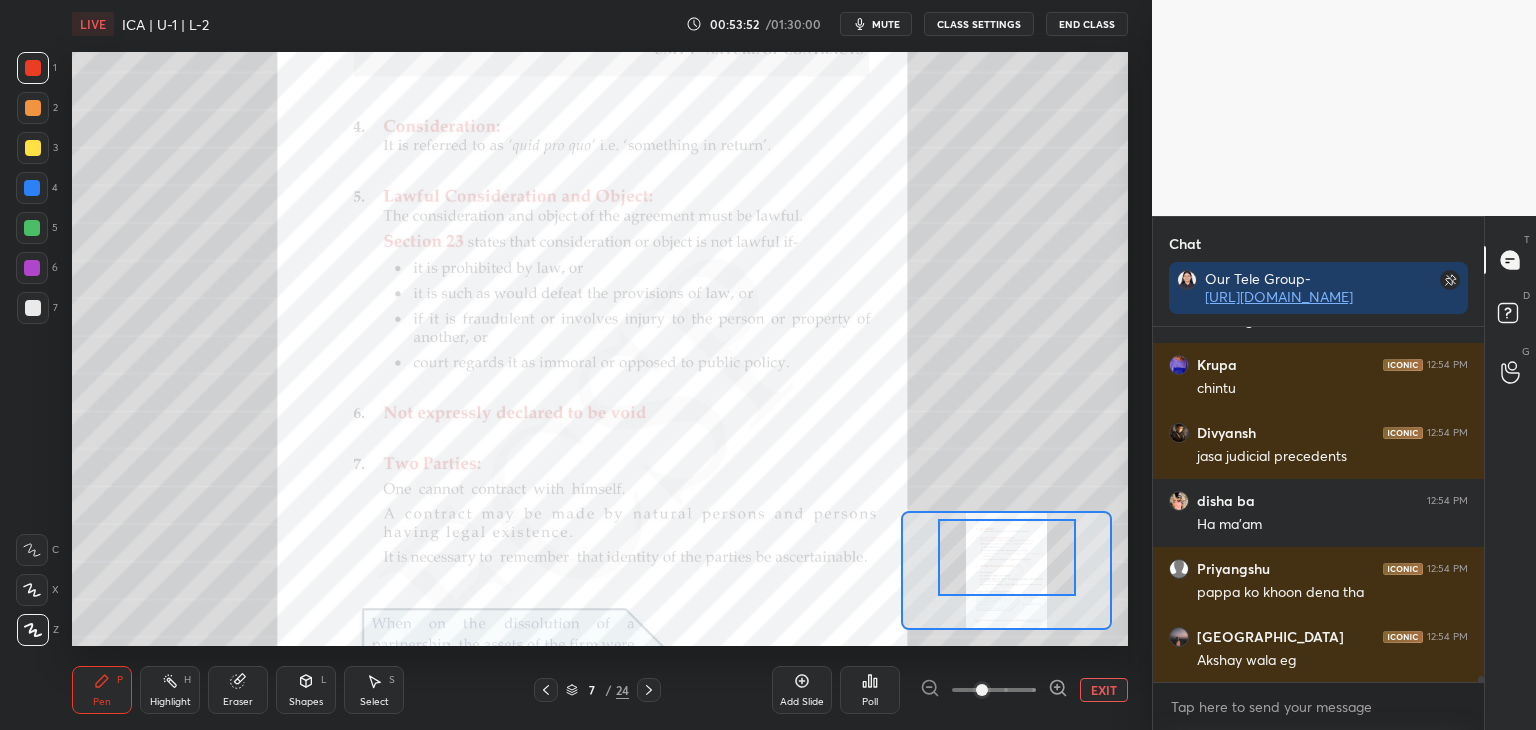 scroll, scrollTop: 22502, scrollLeft: 0, axis: vertical 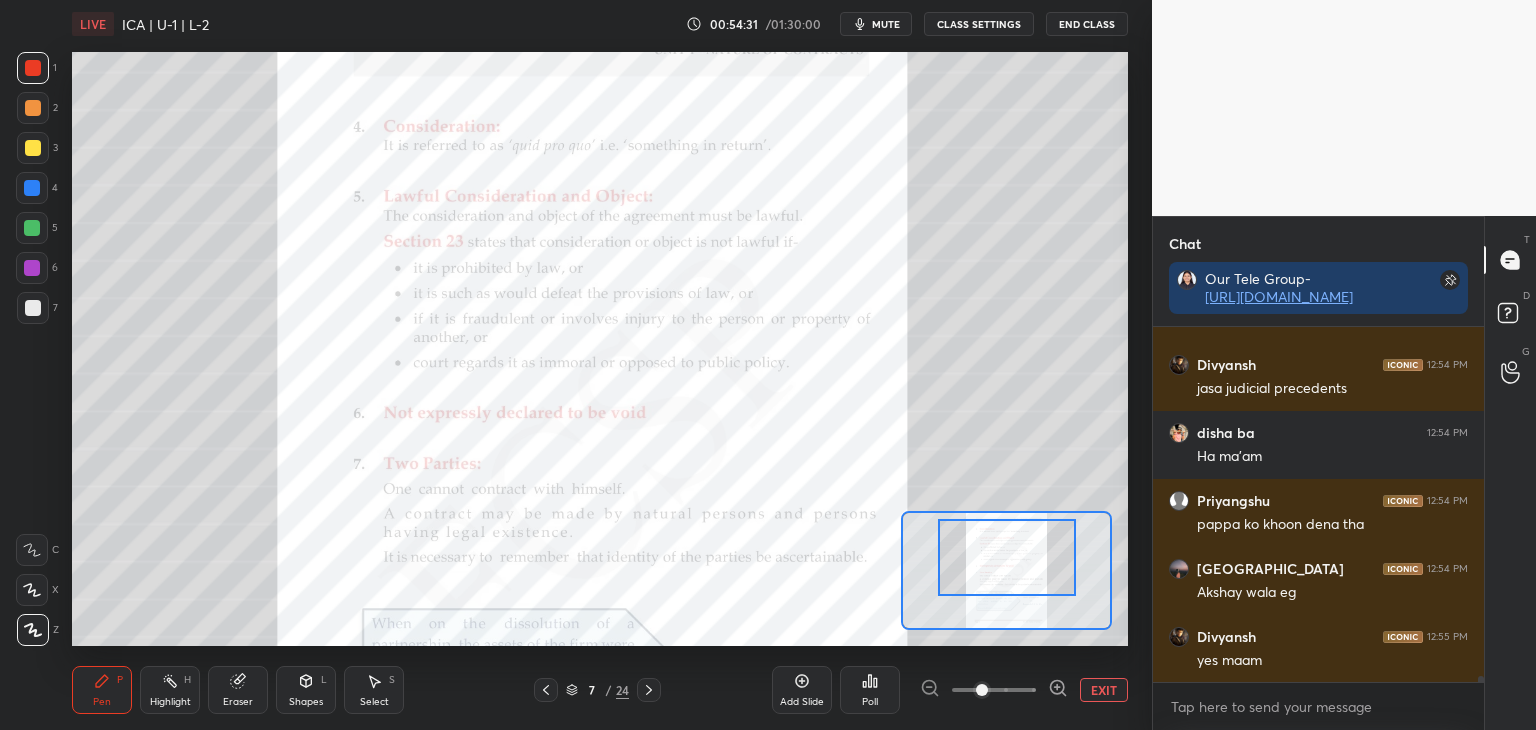 click at bounding box center [32, 188] 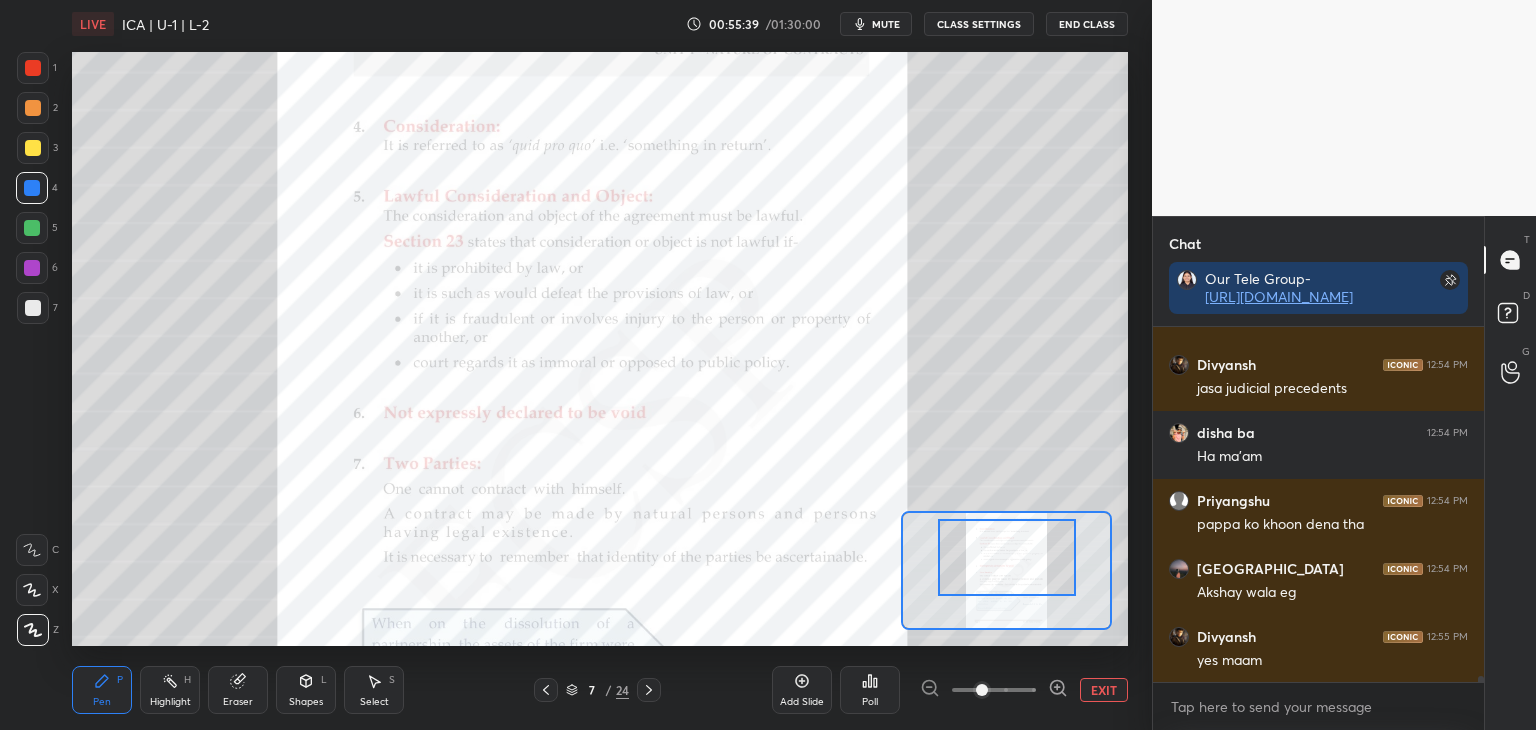 scroll, scrollTop: 22570, scrollLeft: 0, axis: vertical 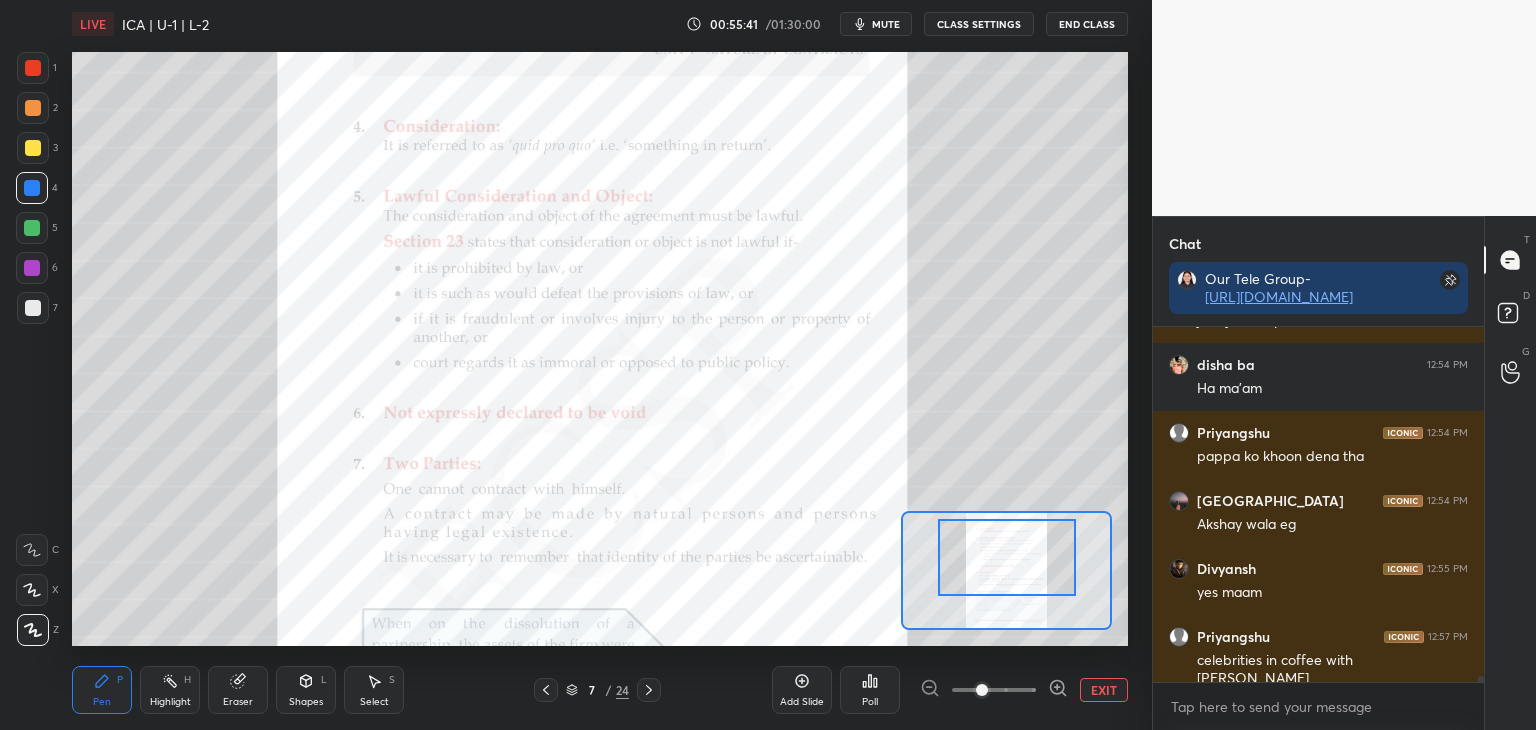 click on "mute" at bounding box center (886, 24) 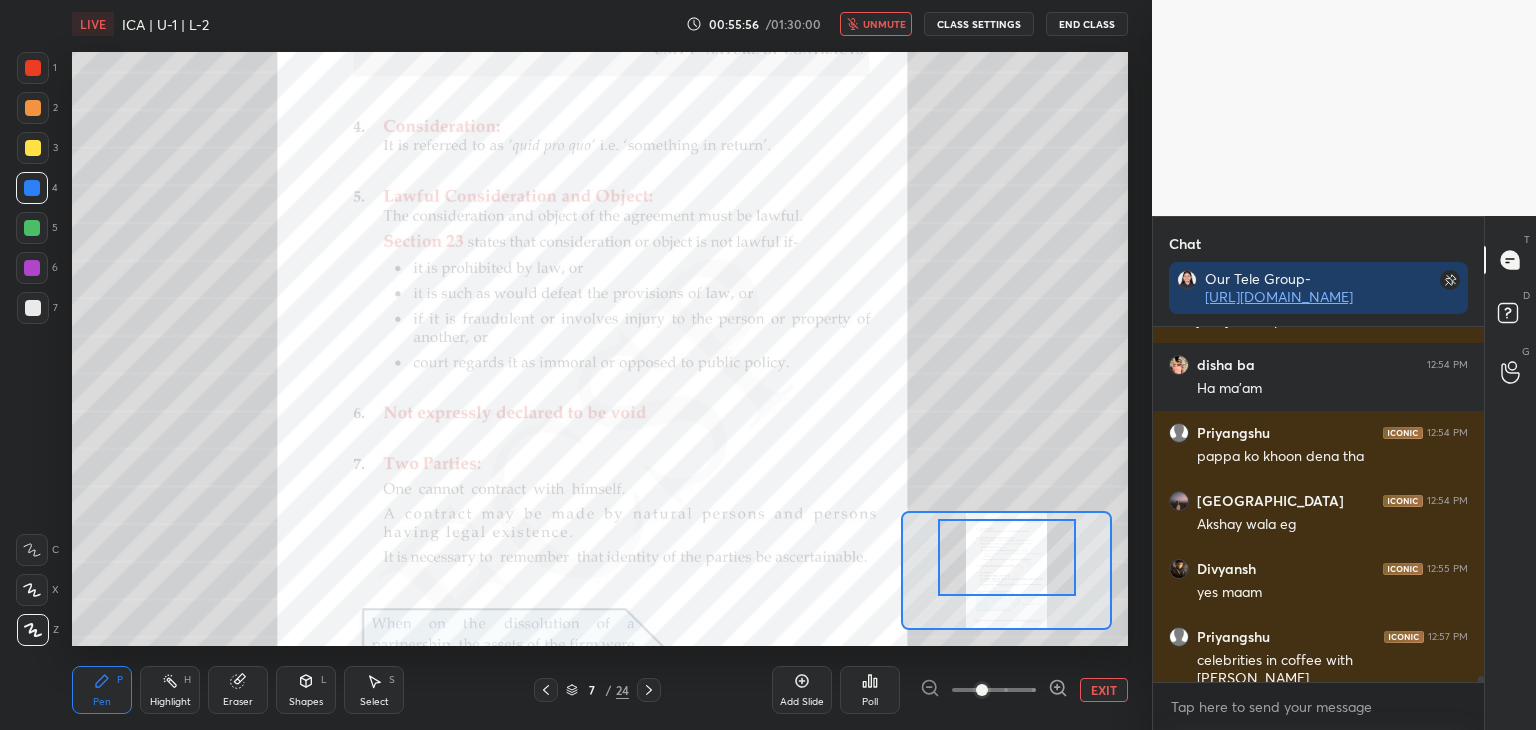 click on "unmute" at bounding box center [876, 24] 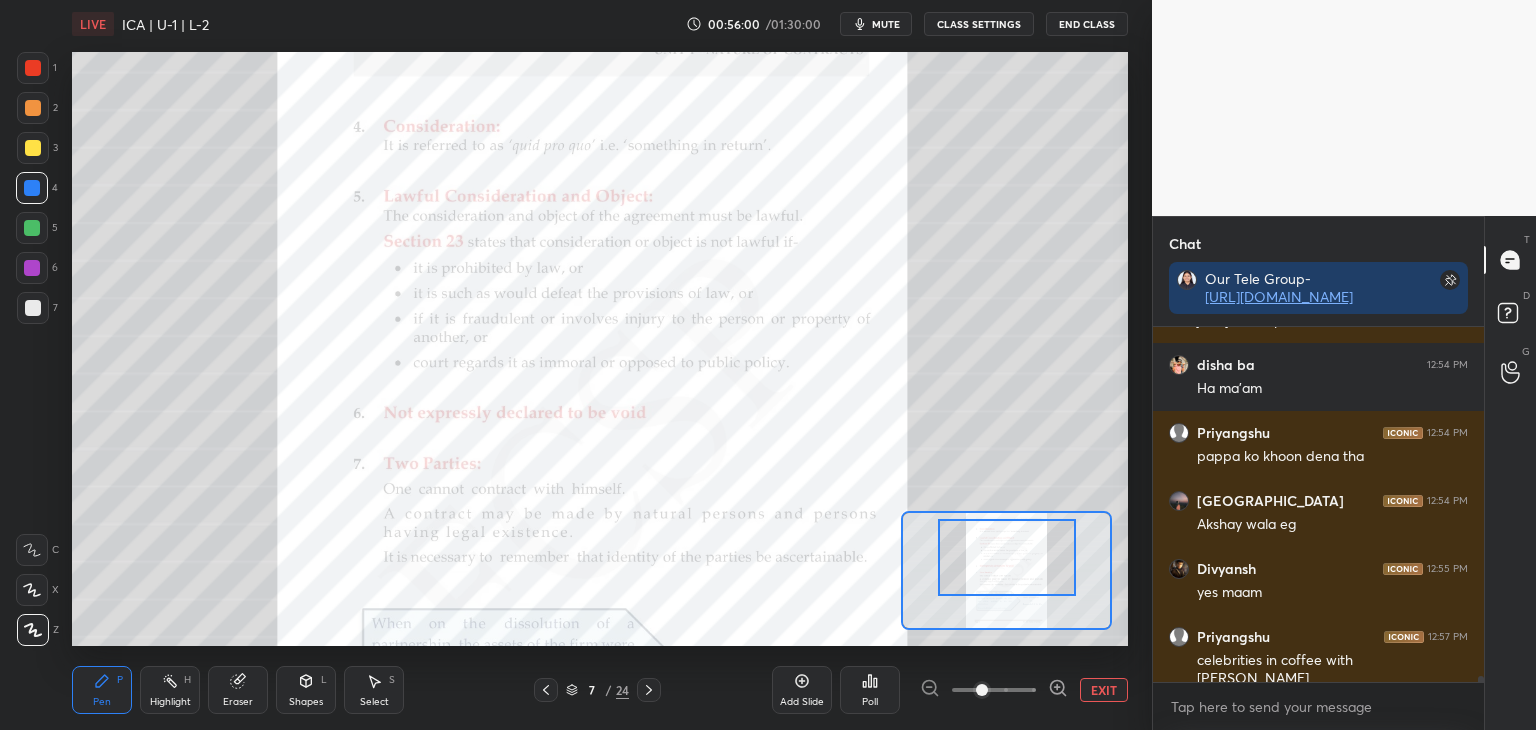 click on "mute" at bounding box center [876, 24] 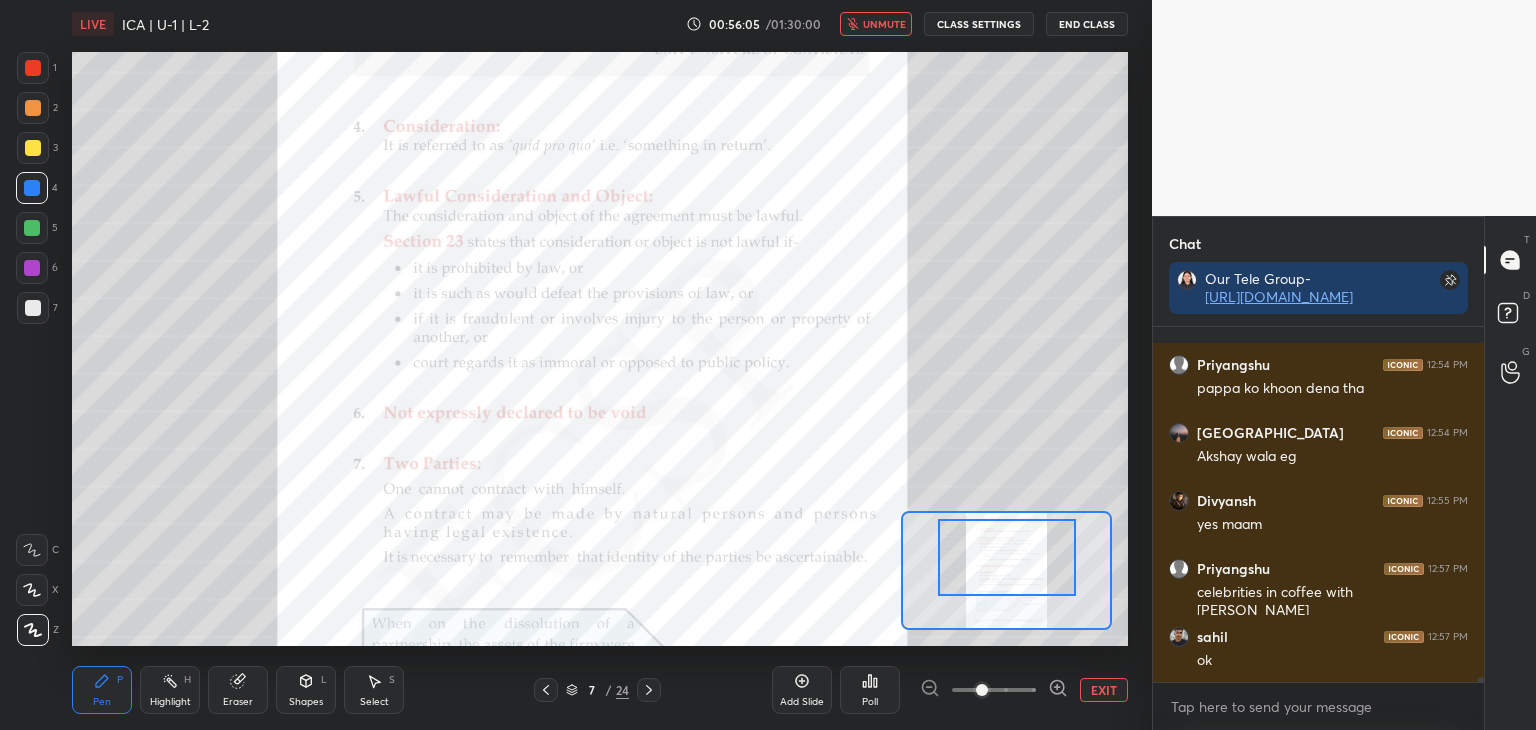 scroll, scrollTop: 22706, scrollLeft: 0, axis: vertical 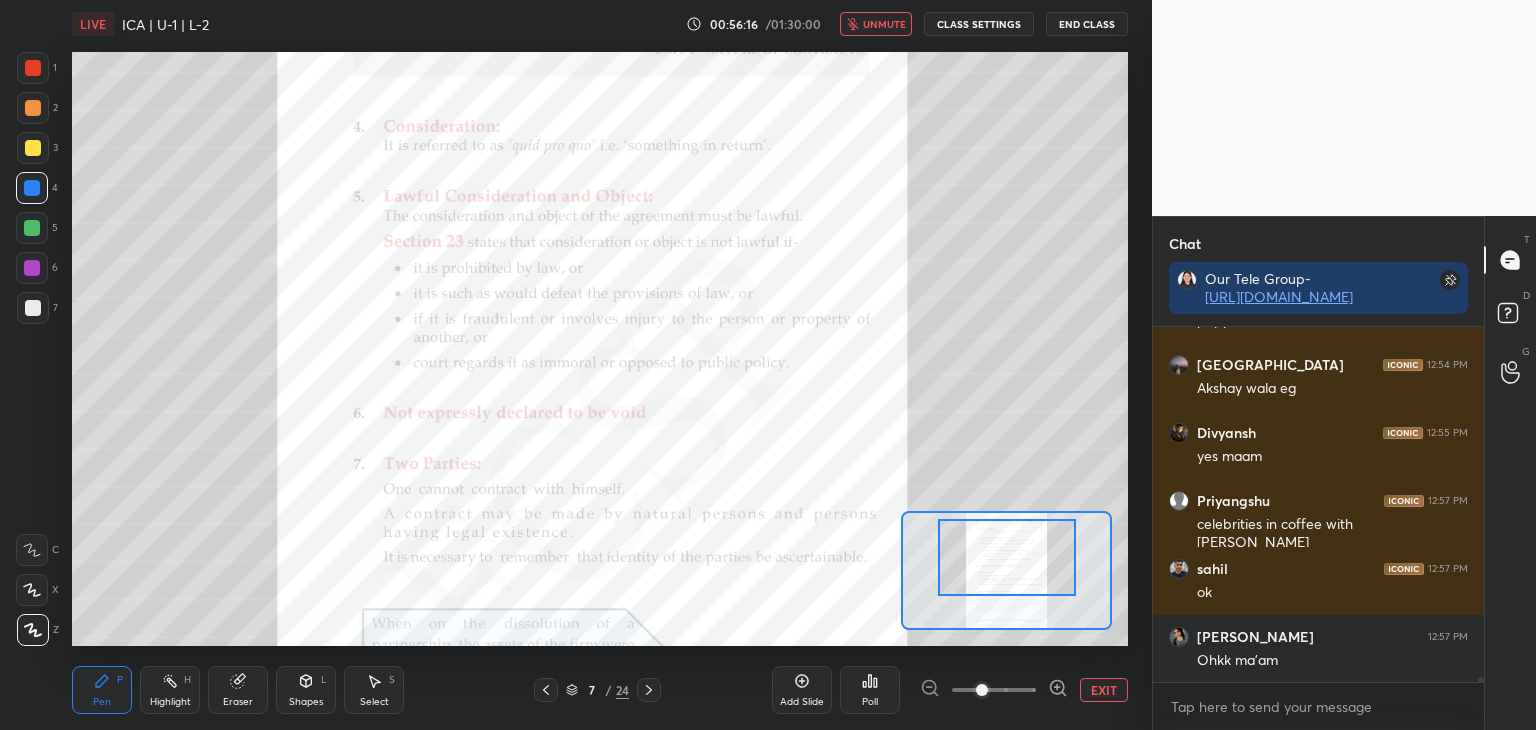 click on "unmute" at bounding box center (884, 24) 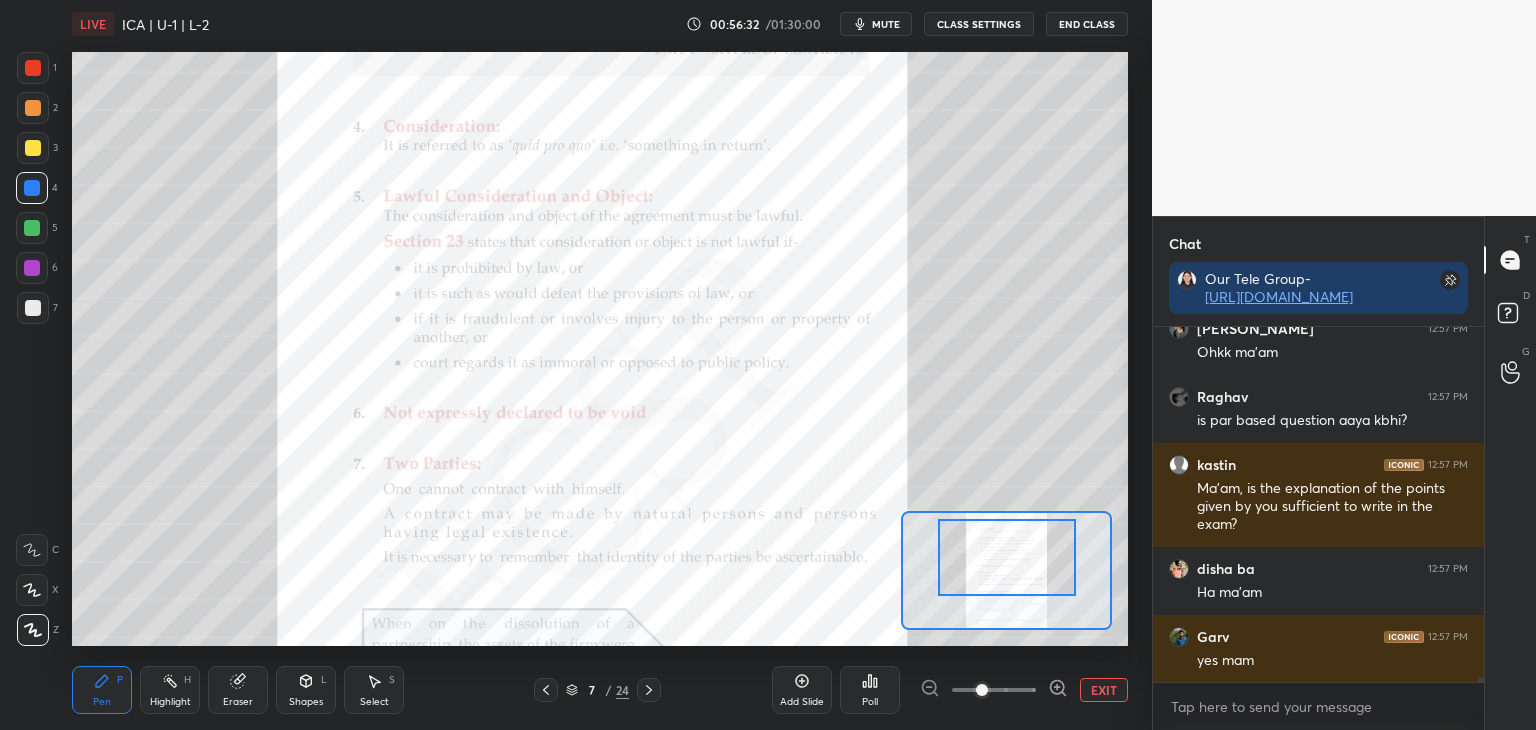 scroll, scrollTop: 23082, scrollLeft: 0, axis: vertical 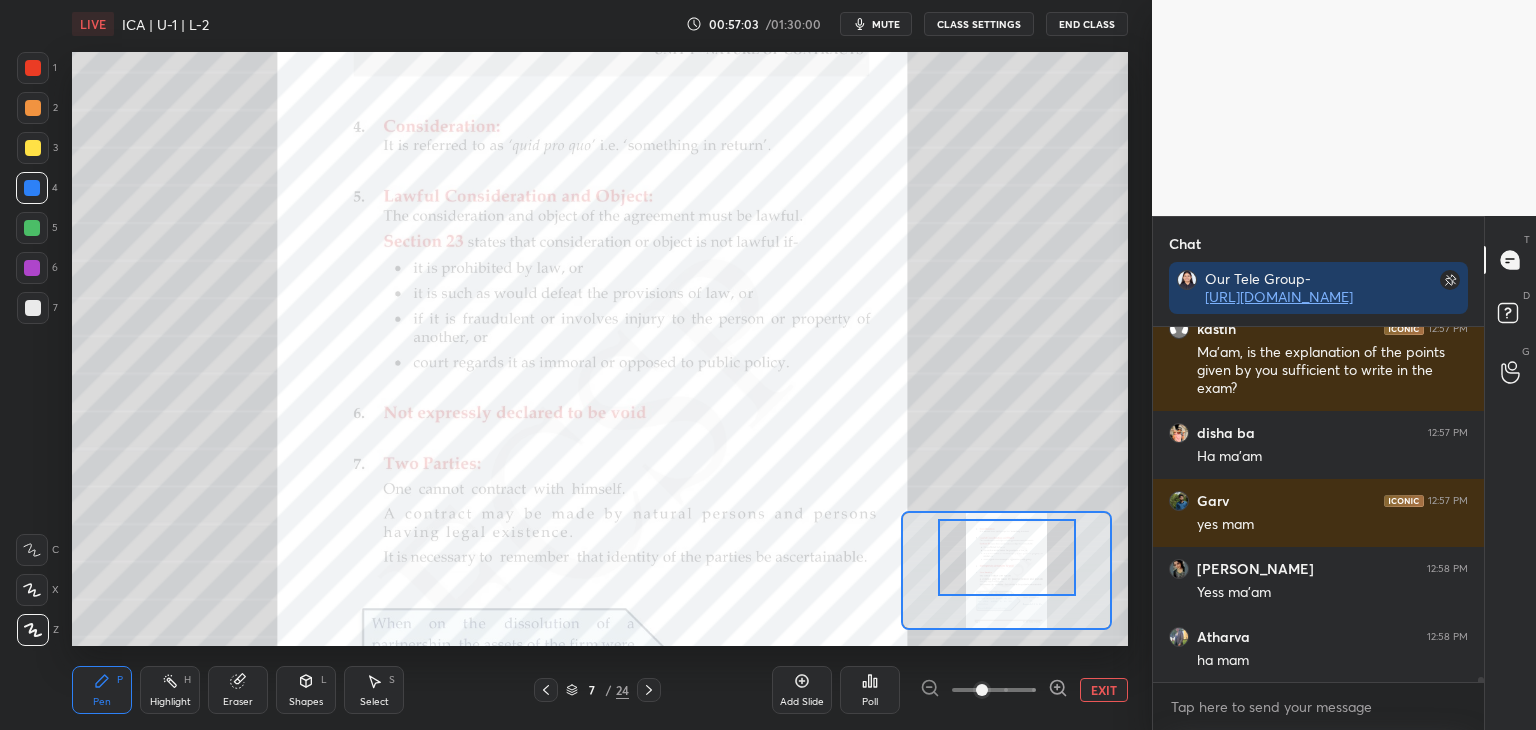click at bounding box center [1481, 685] 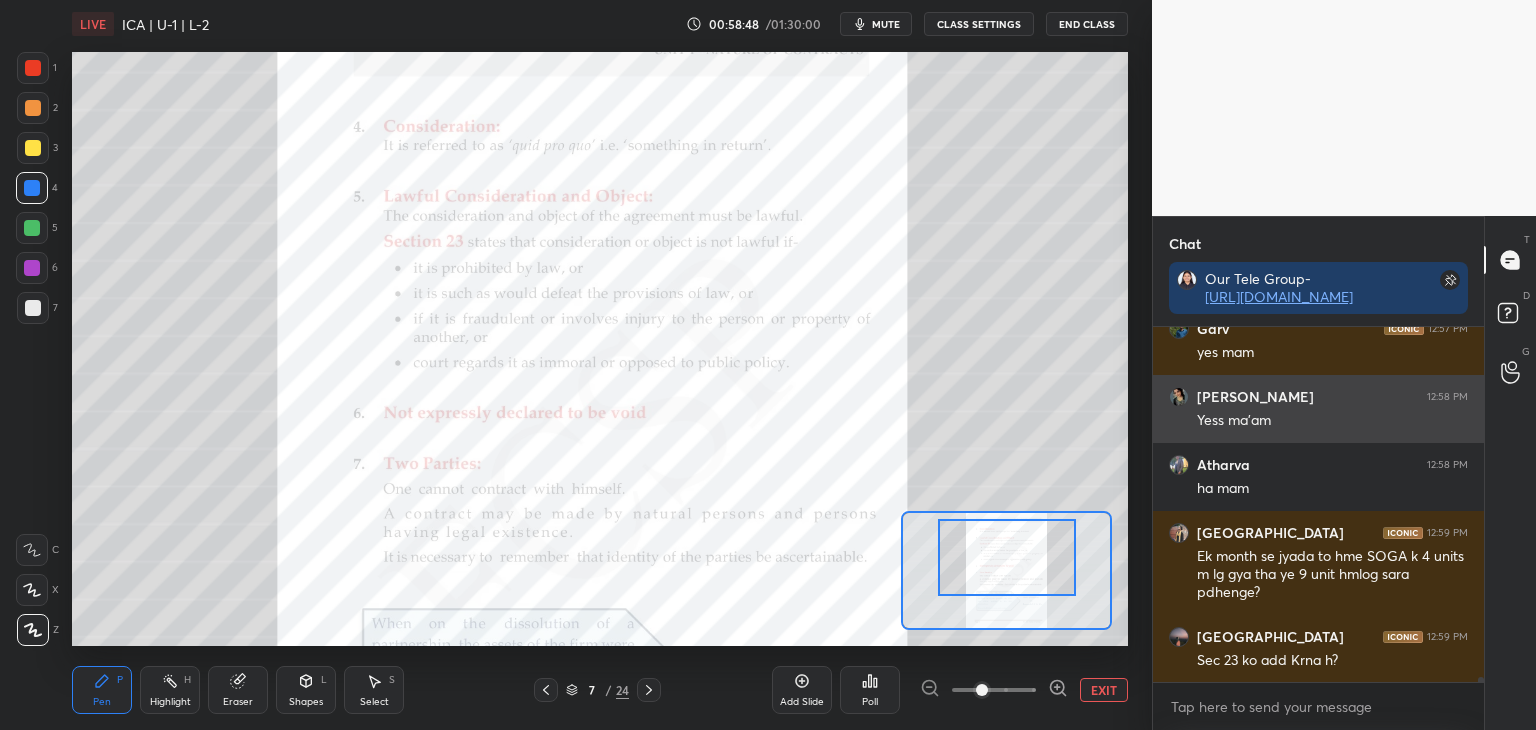 scroll, scrollTop: 23390, scrollLeft: 0, axis: vertical 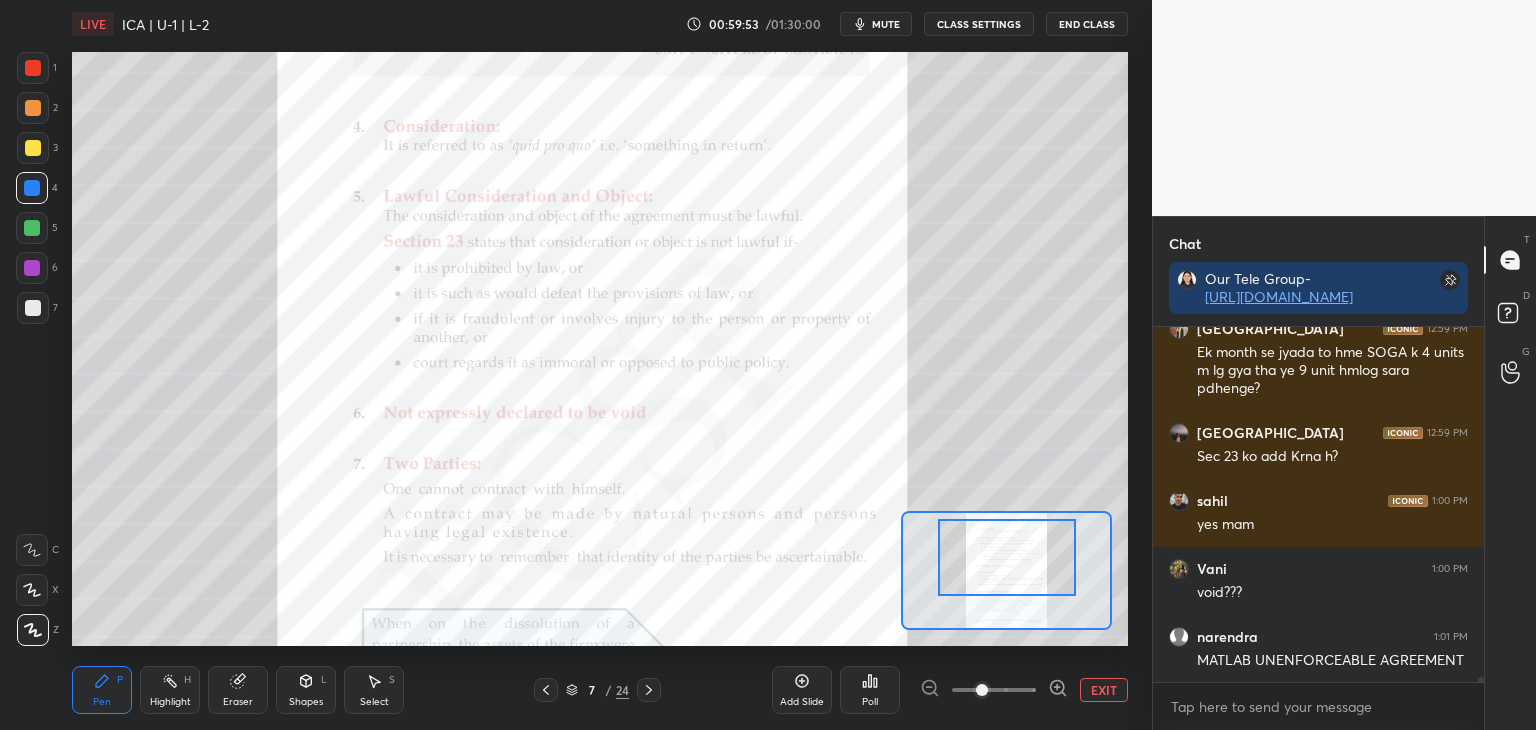 drag, startPoint x: 1006, startPoint y: 563, endPoint x: 1010, endPoint y: 575, distance: 12.649111 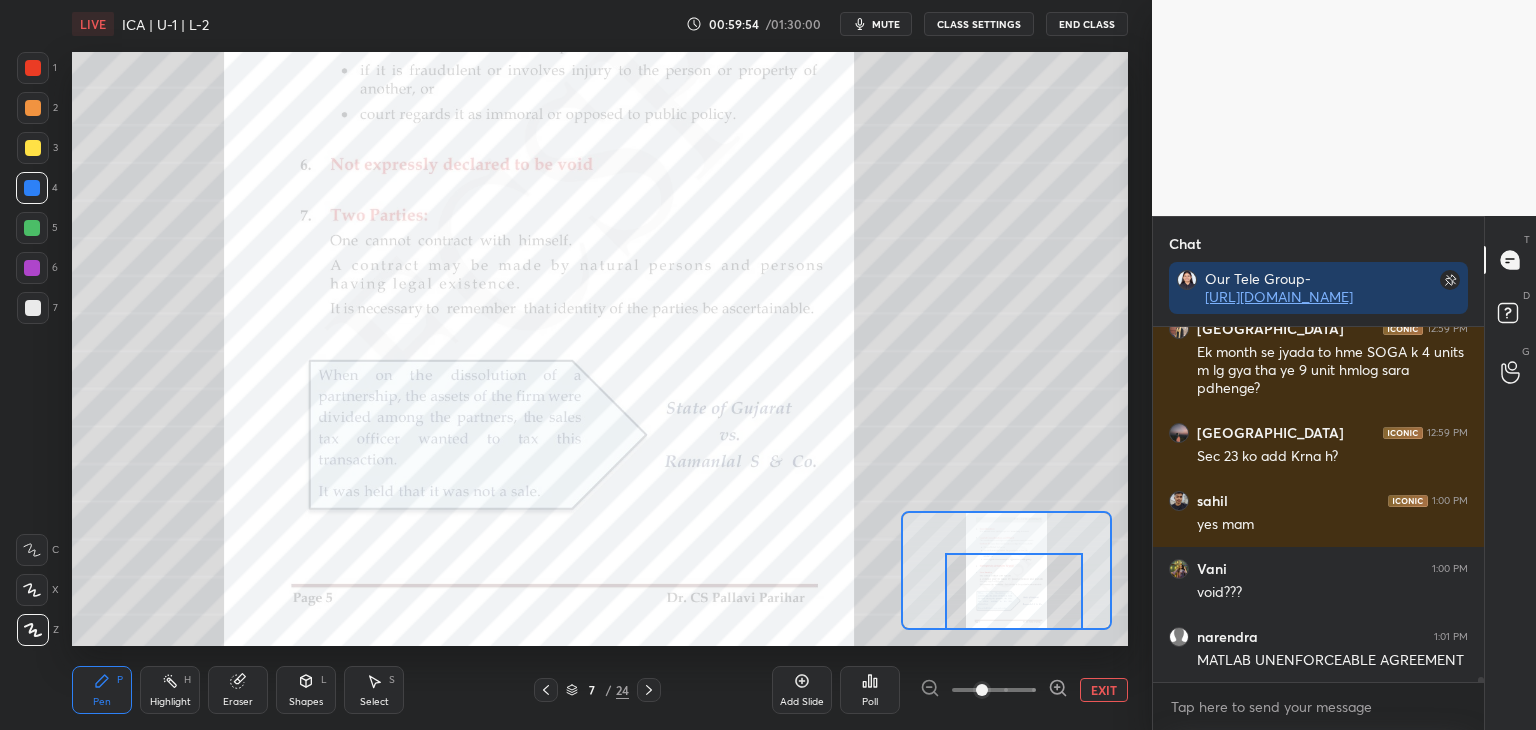 drag, startPoint x: 1012, startPoint y: 563, endPoint x: 1015, endPoint y: 586, distance: 23.194826 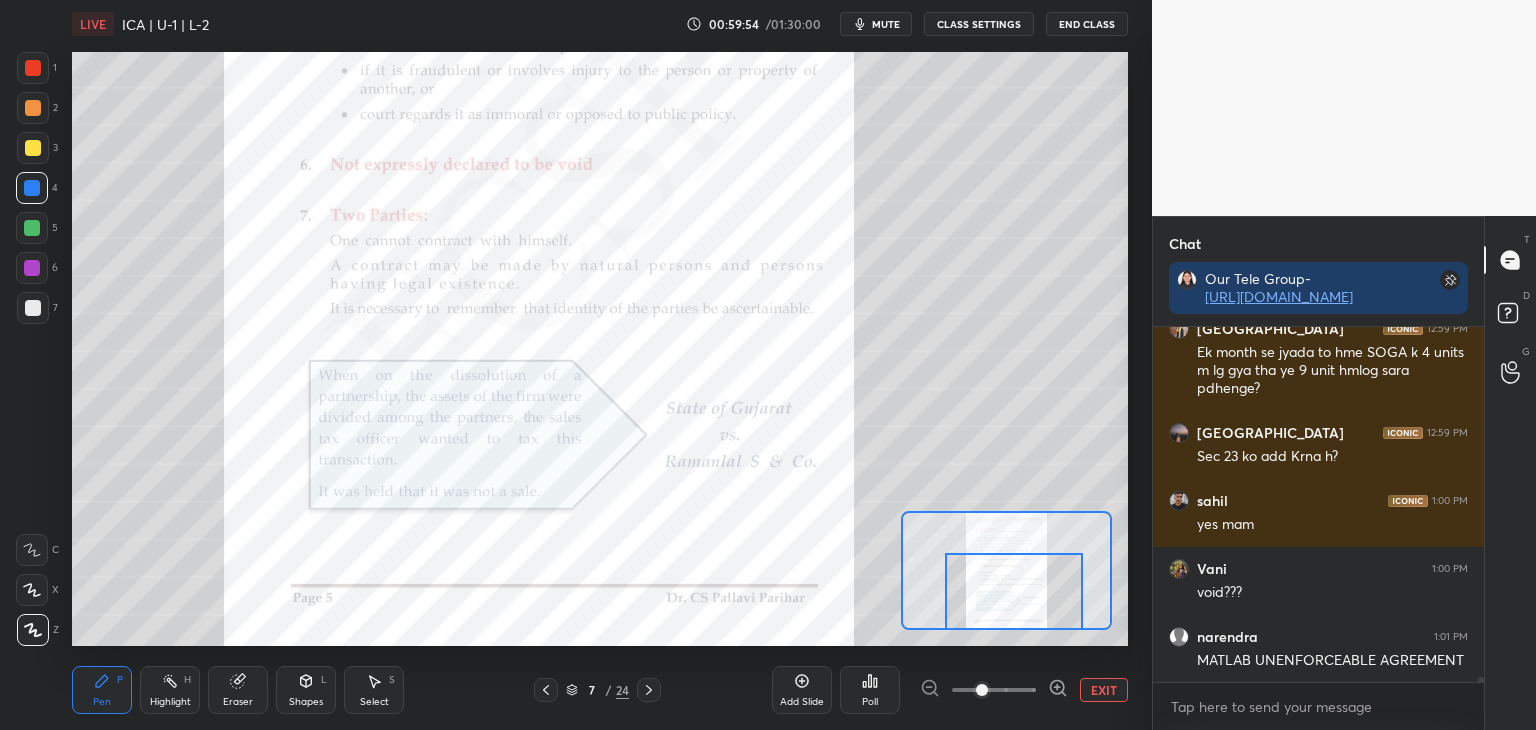 click at bounding box center (1014, 591) 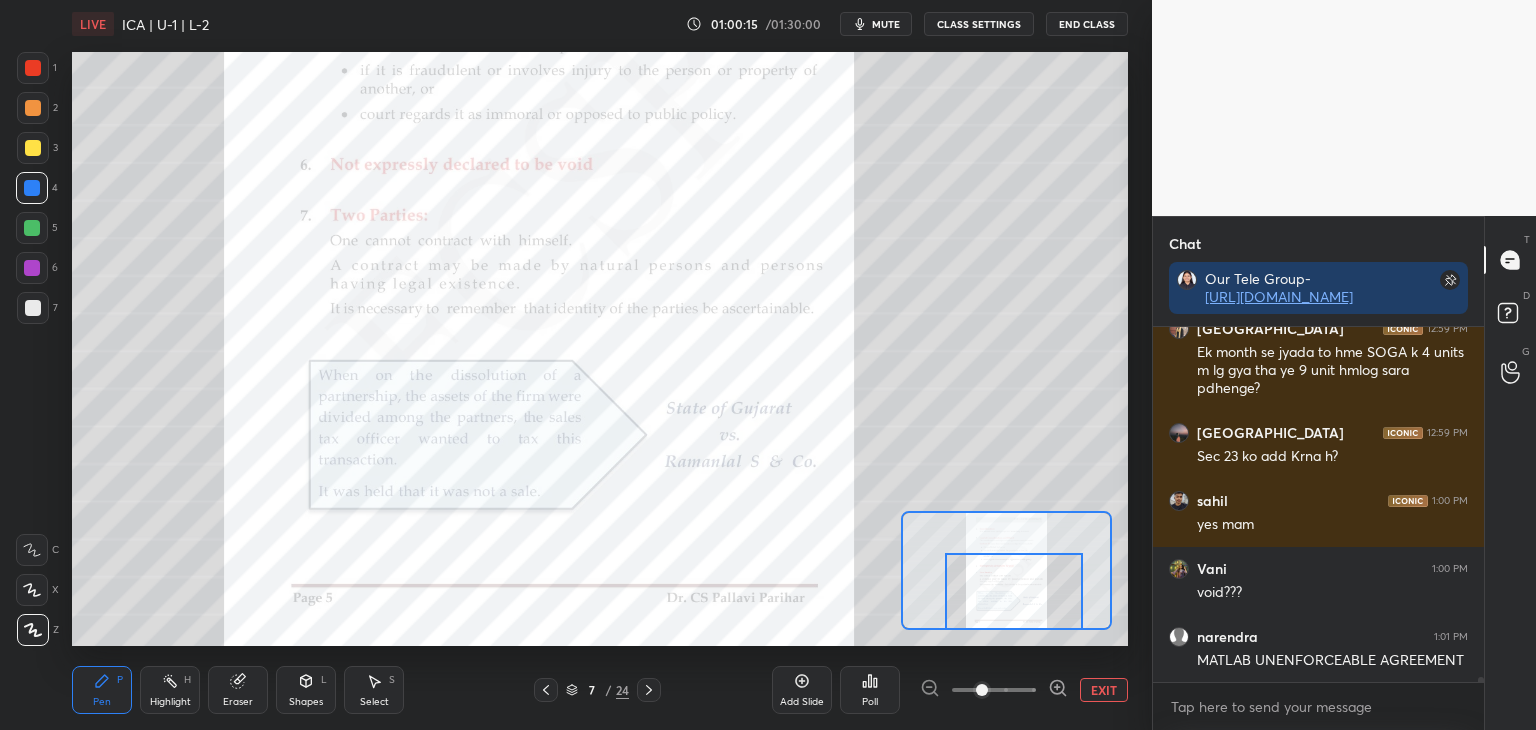 scroll, scrollTop: 6, scrollLeft: 6, axis: both 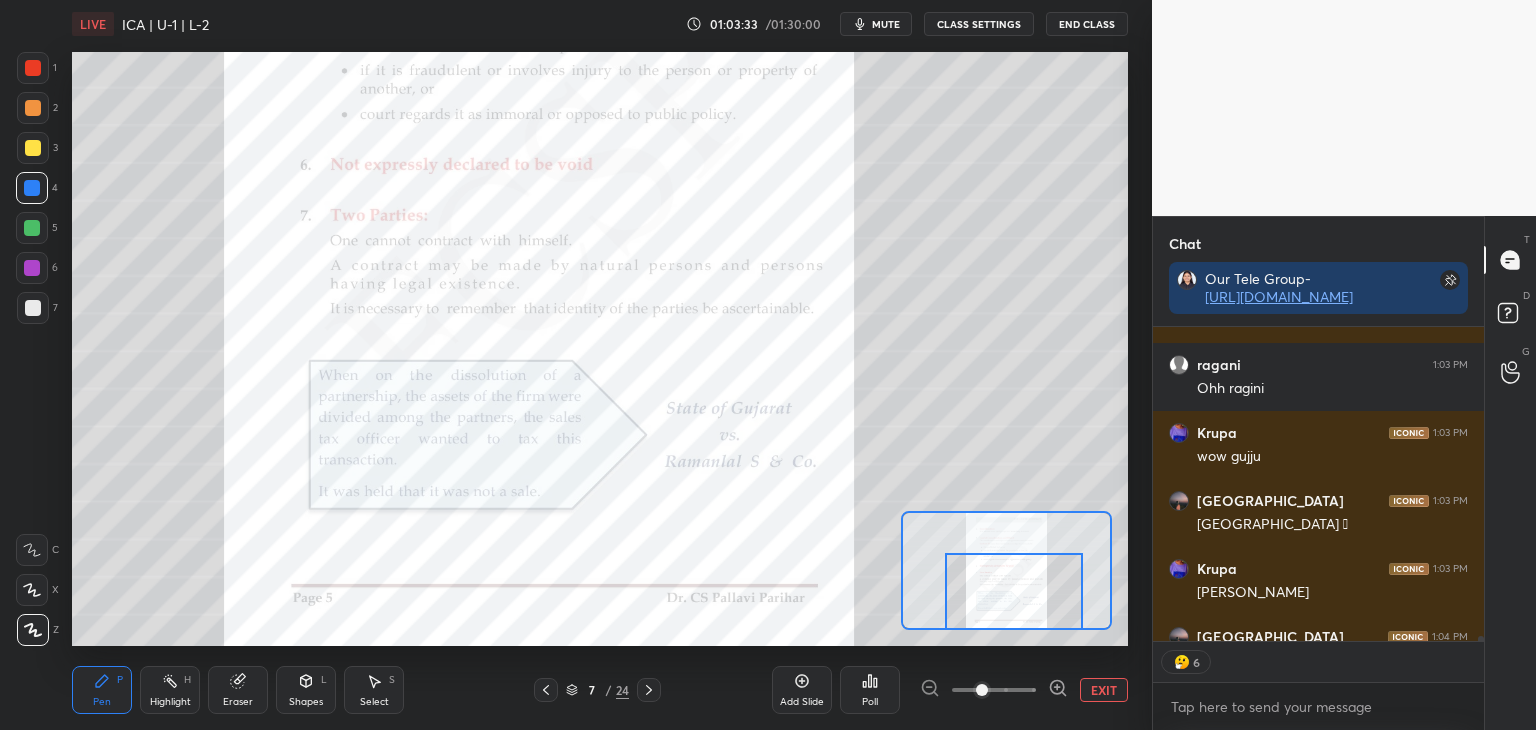 click at bounding box center [33, 68] 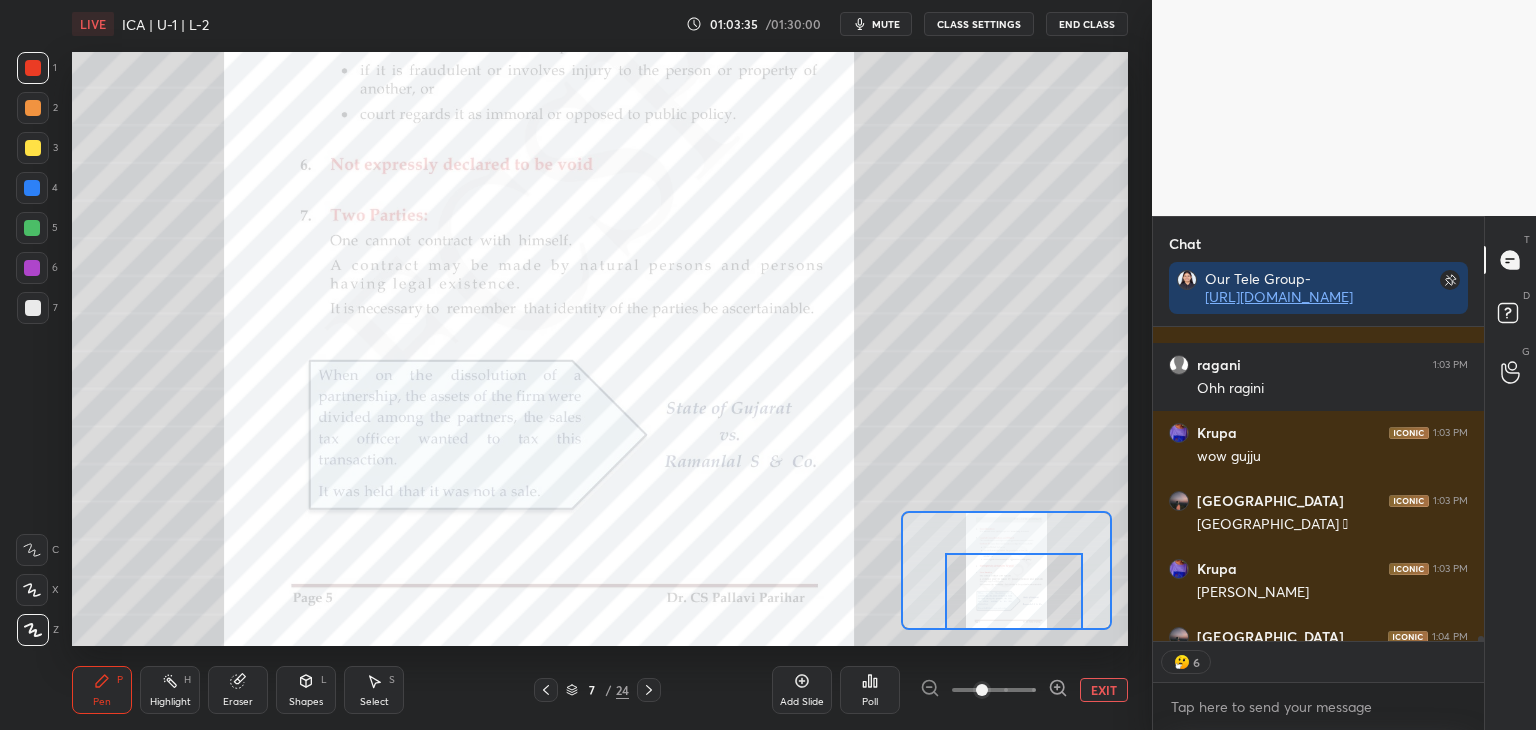 scroll, scrollTop: 6, scrollLeft: 6, axis: both 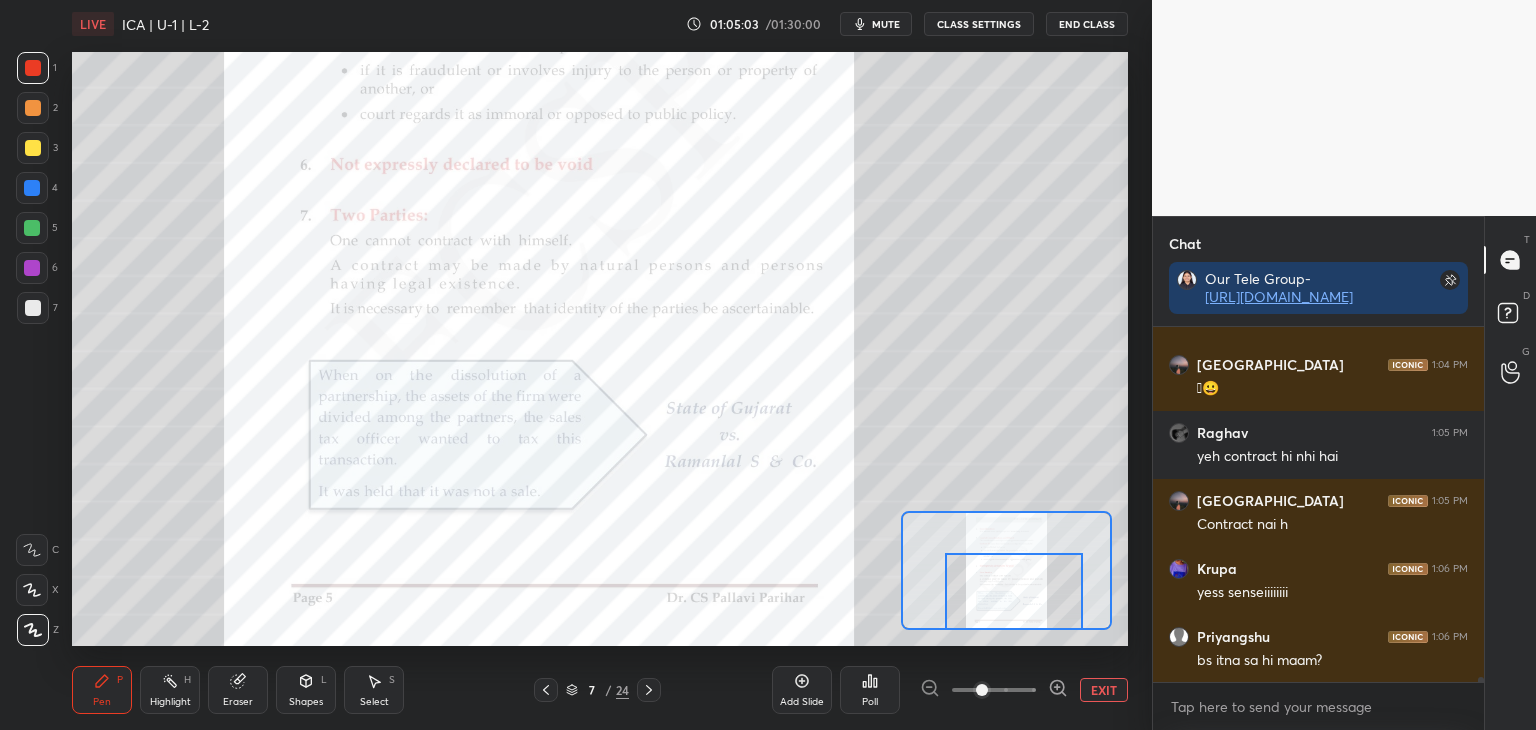 click 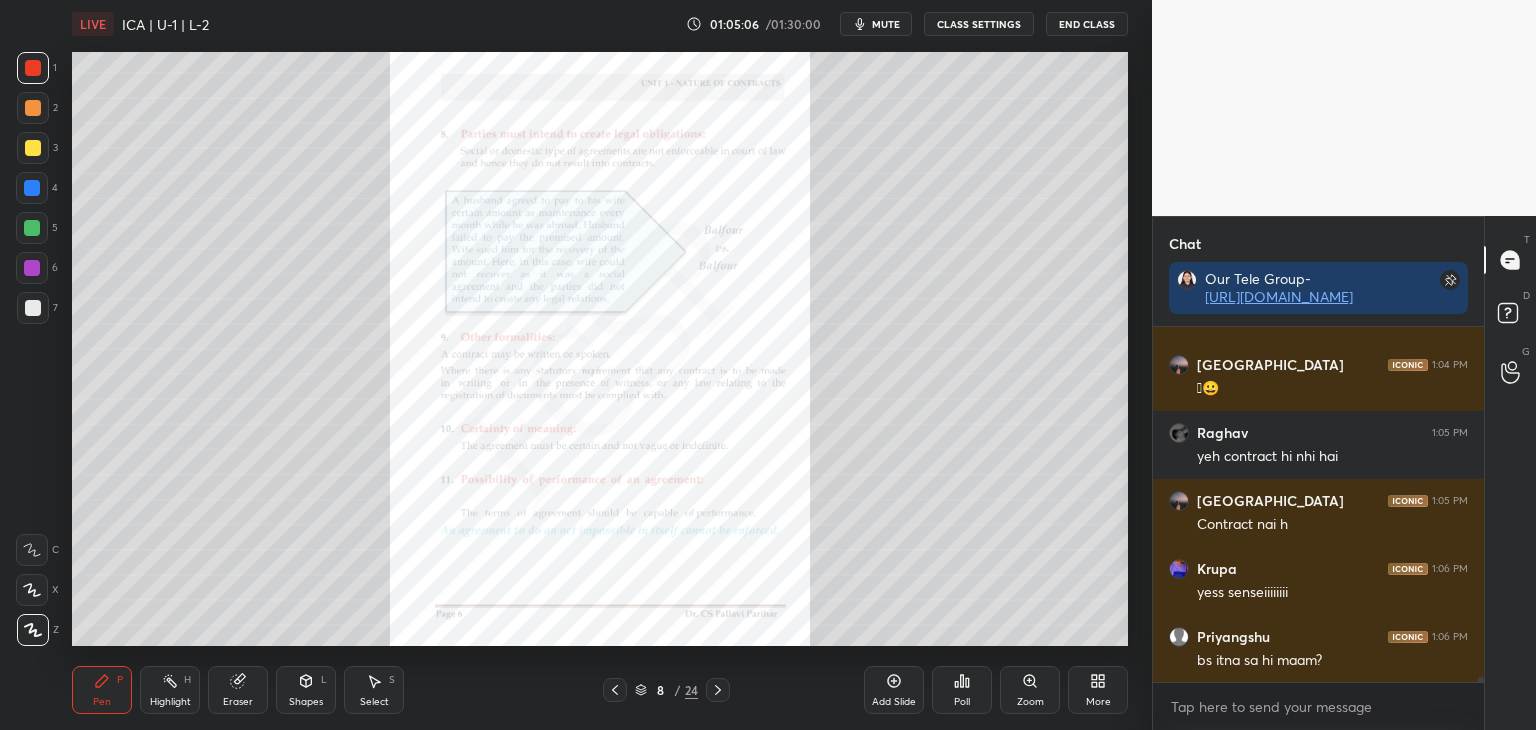 scroll, scrollTop: 24514, scrollLeft: 0, axis: vertical 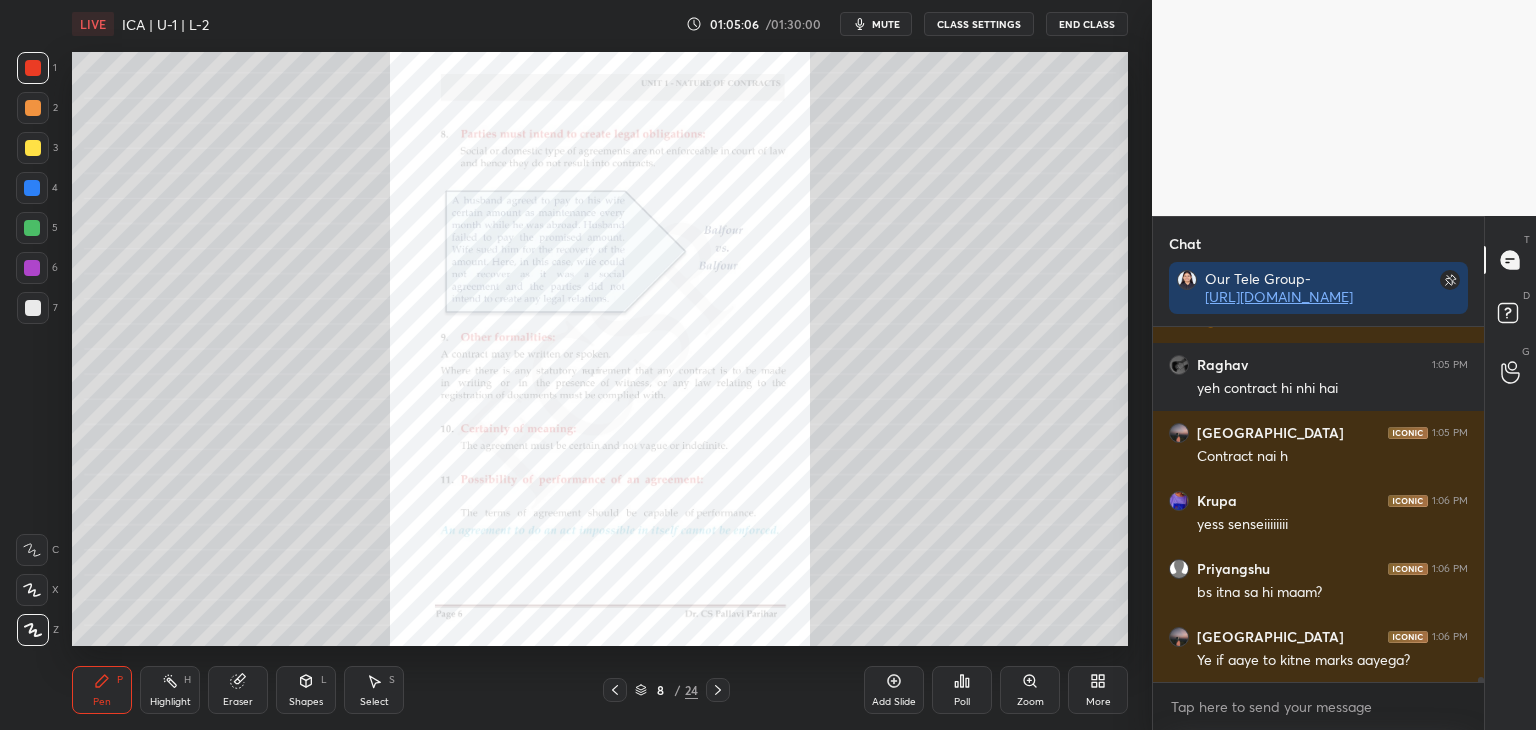 click on "Zoom" at bounding box center (1030, 690) 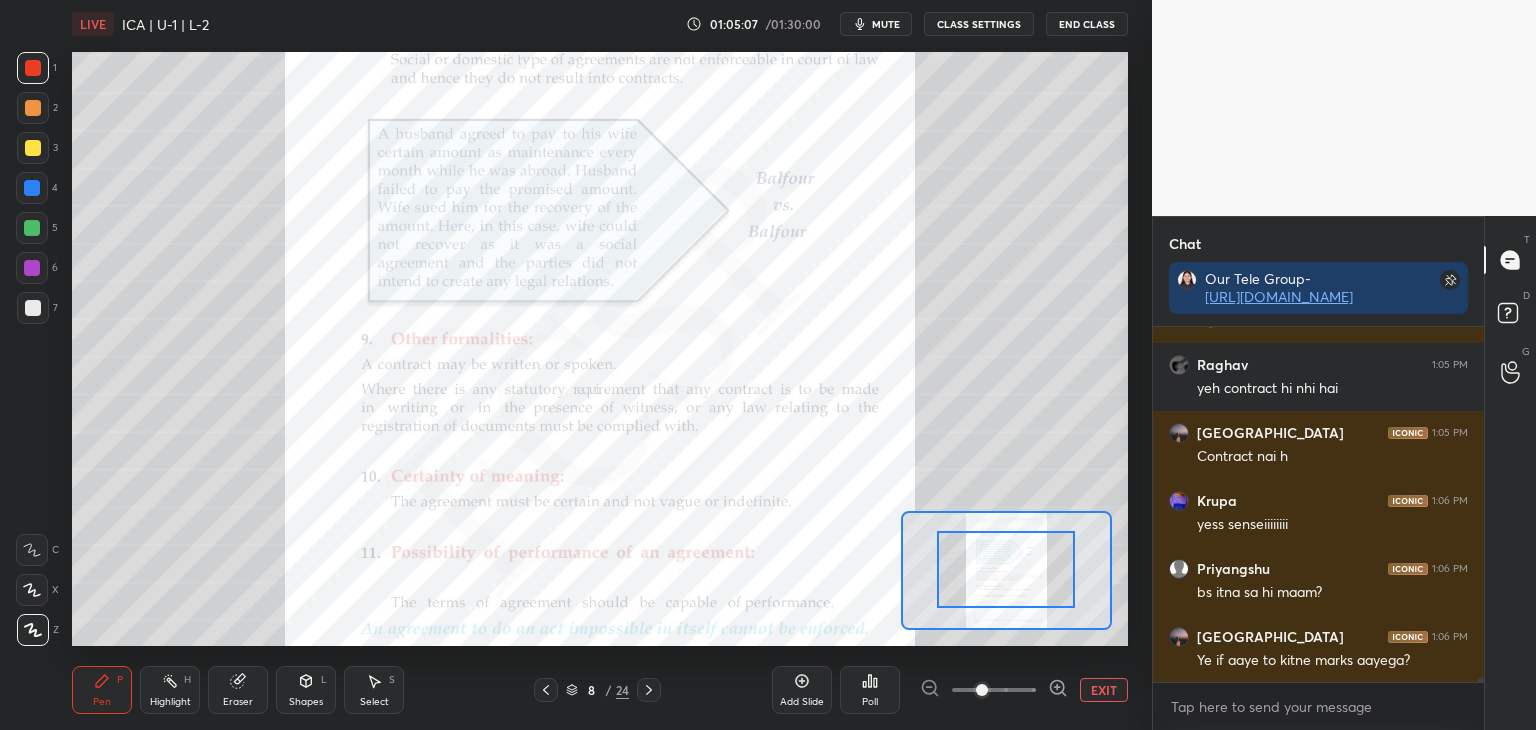 drag, startPoint x: 1019, startPoint y: 592, endPoint x: 1024, endPoint y: 573, distance: 19.646883 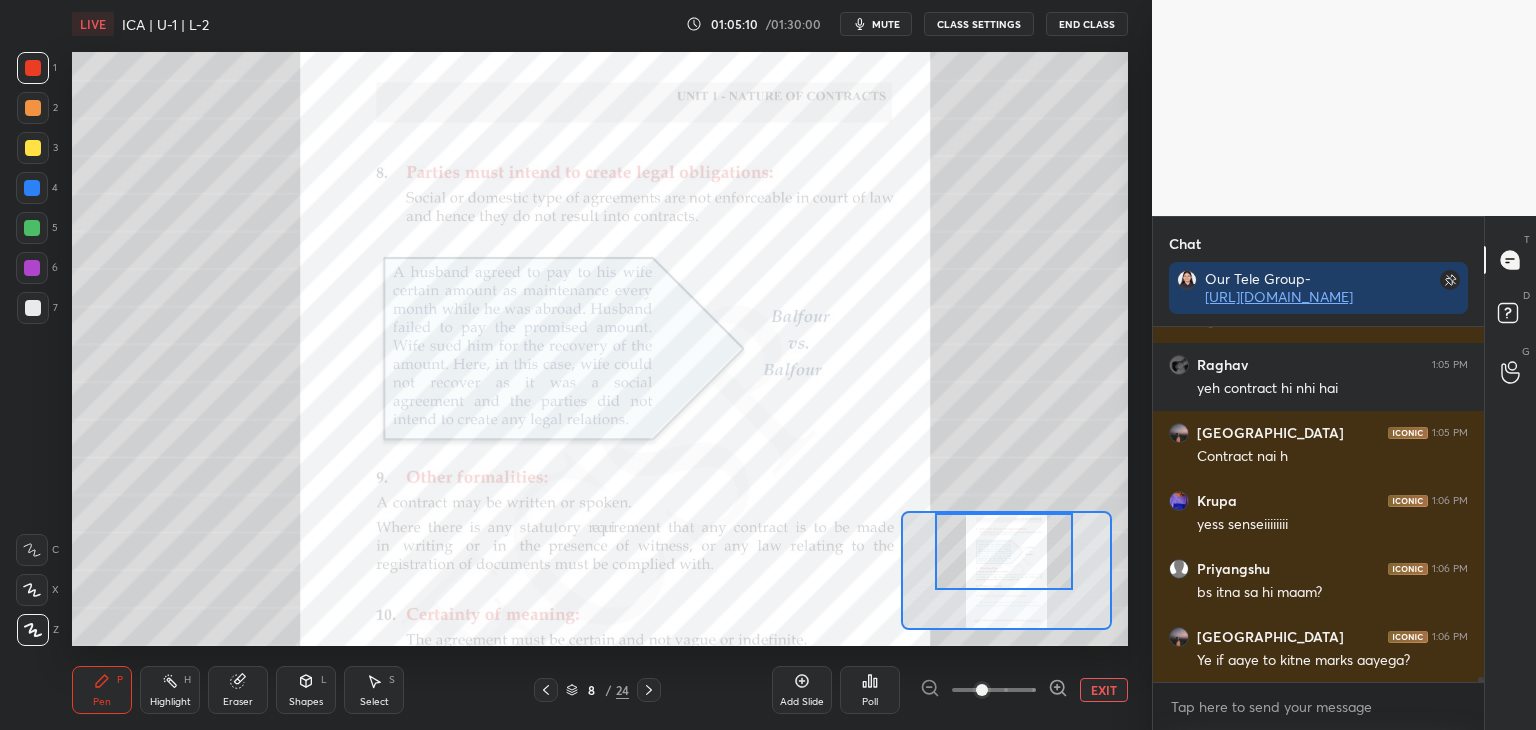 drag, startPoint x: 1032, startPoint y: 589, endPoint x: 1029, endPoint y: 566, distance: 23.194826 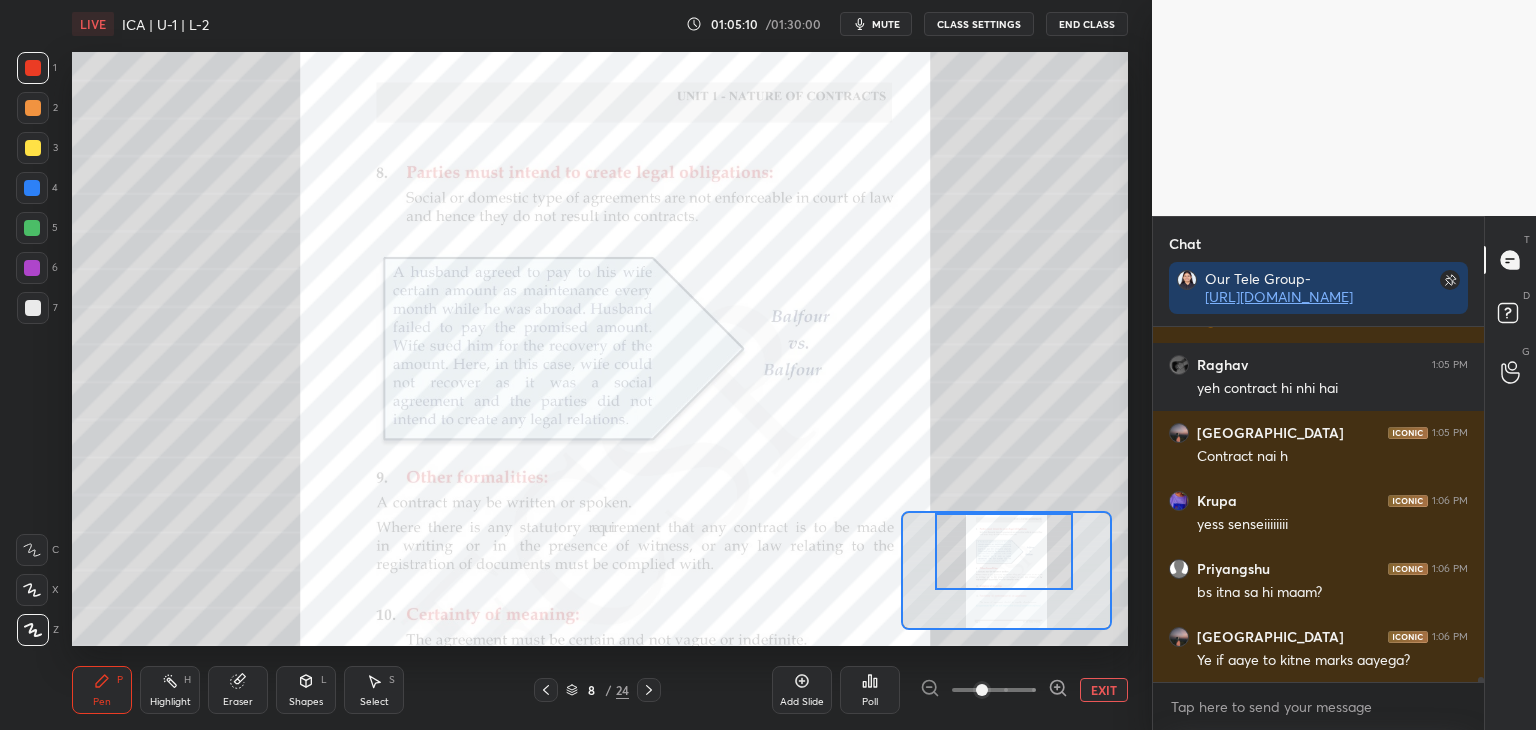 click at bounding box center (1004, 551) 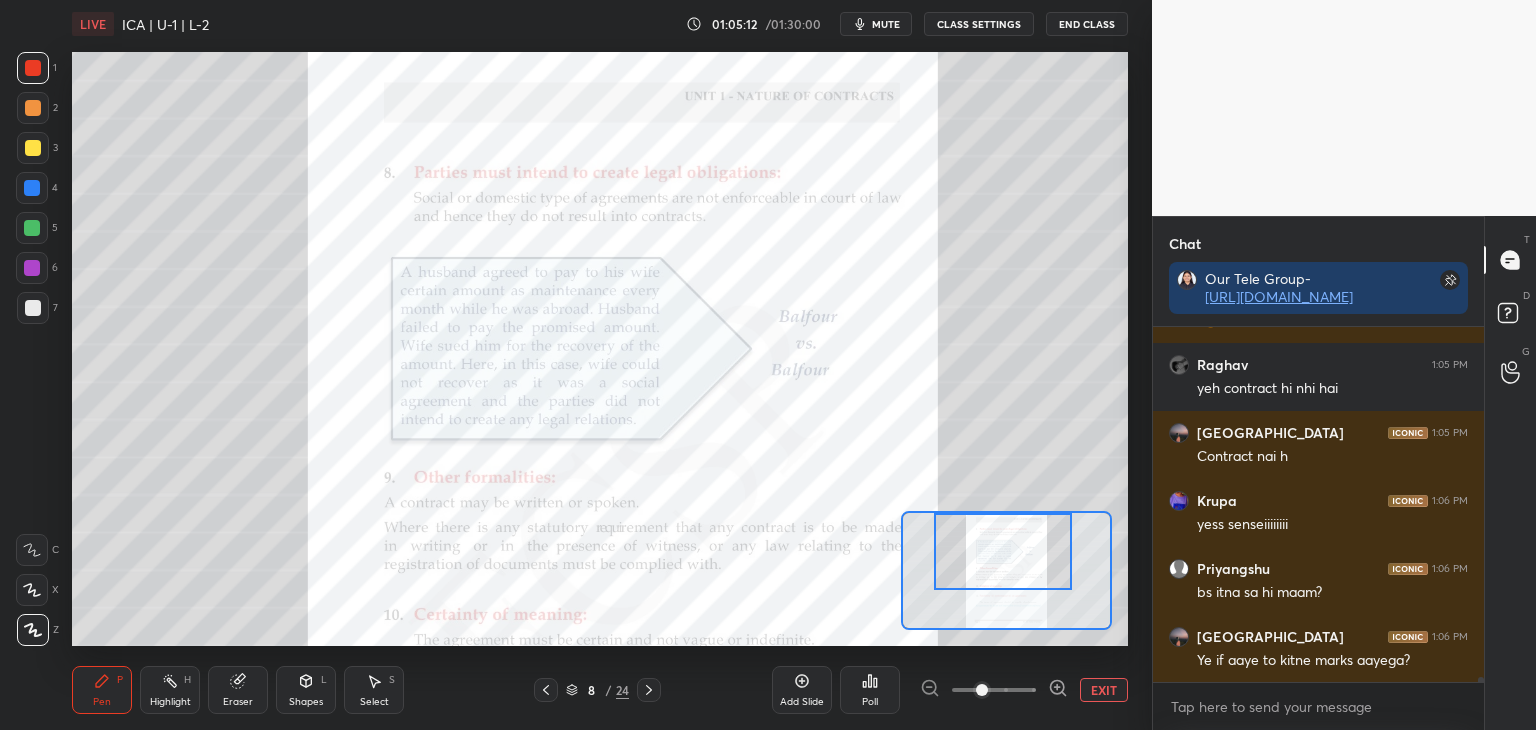 click at bounding box center (32, 188) 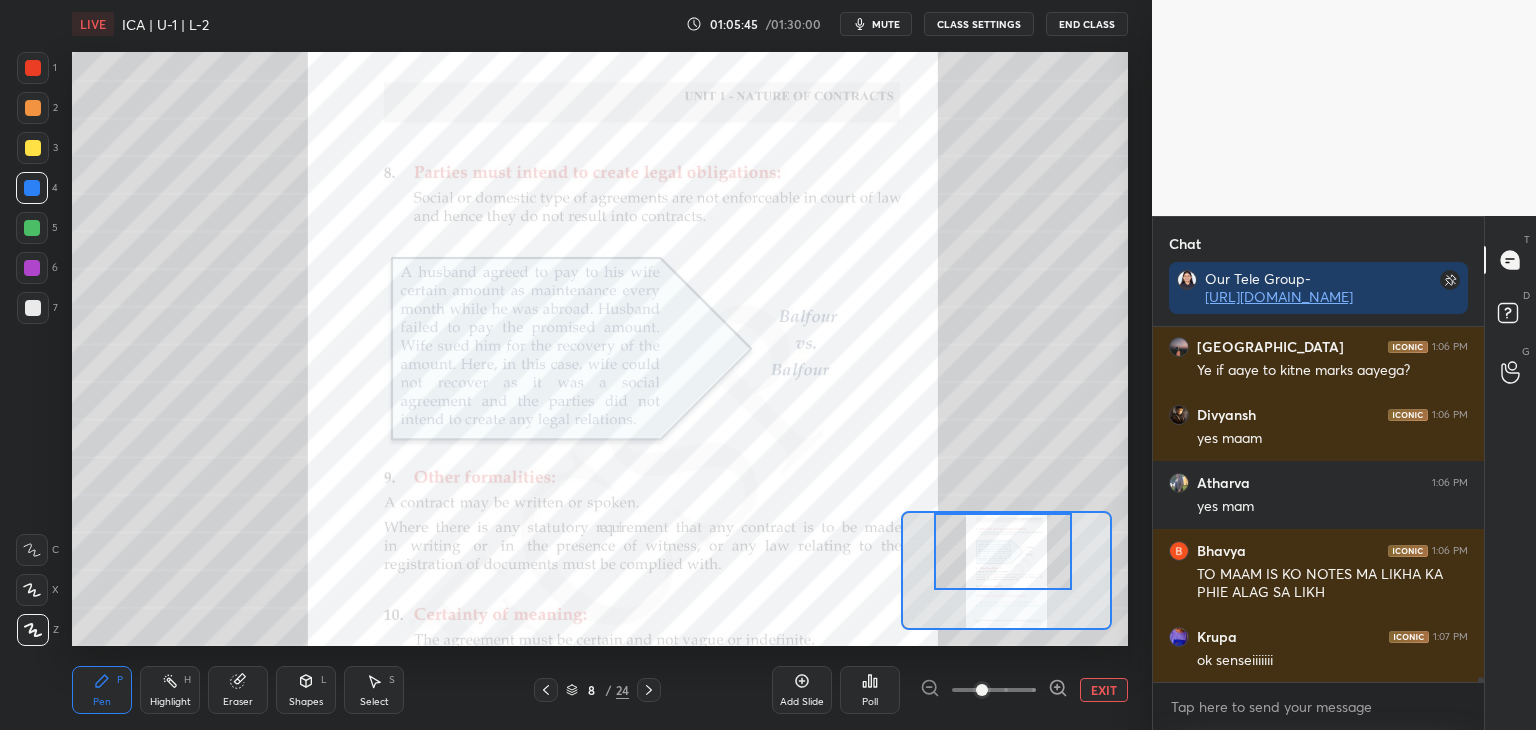 scroll, scrollTop: 24890, scrollLeft: 0, axis: vertical 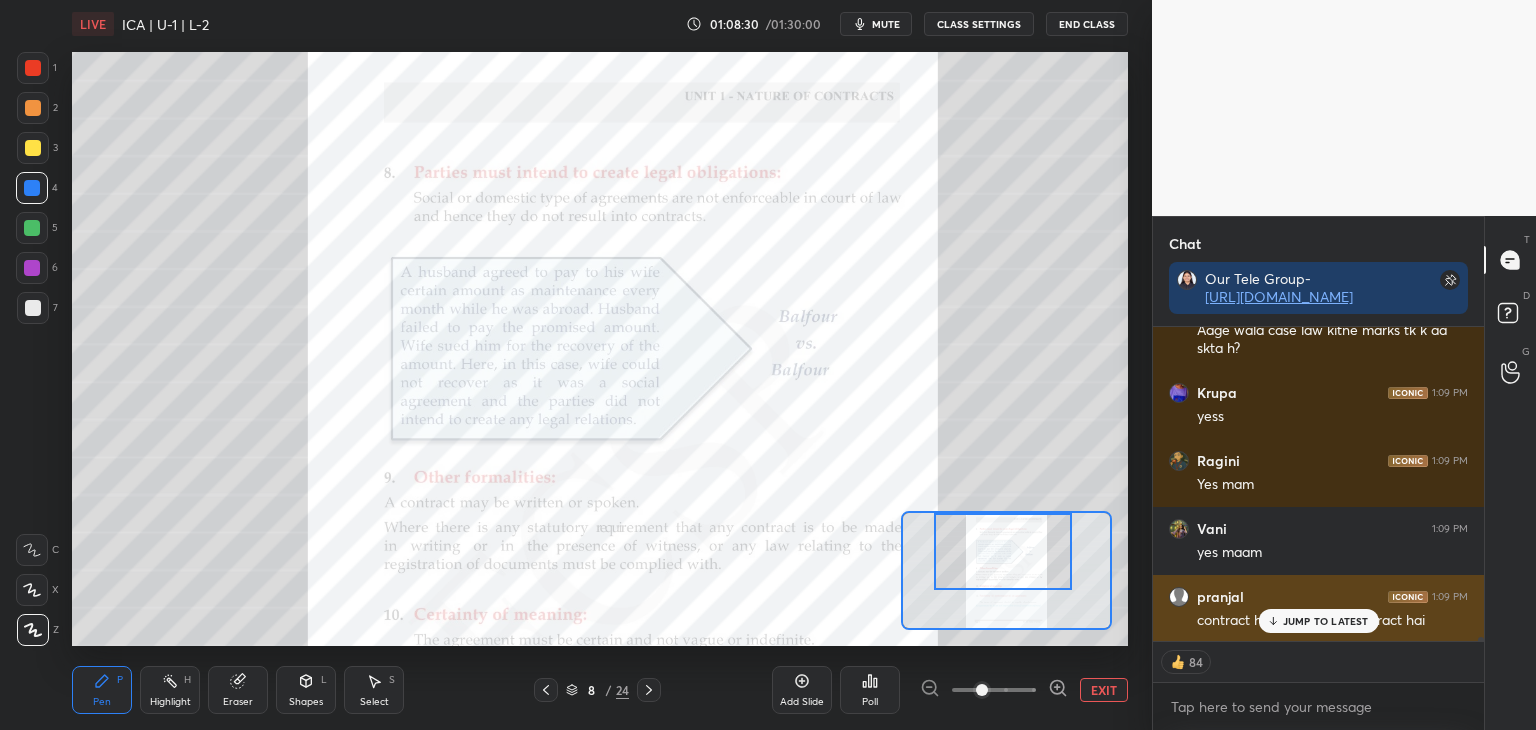 click on "JUMP TO LATEST" at bounding box center (1326, 621) 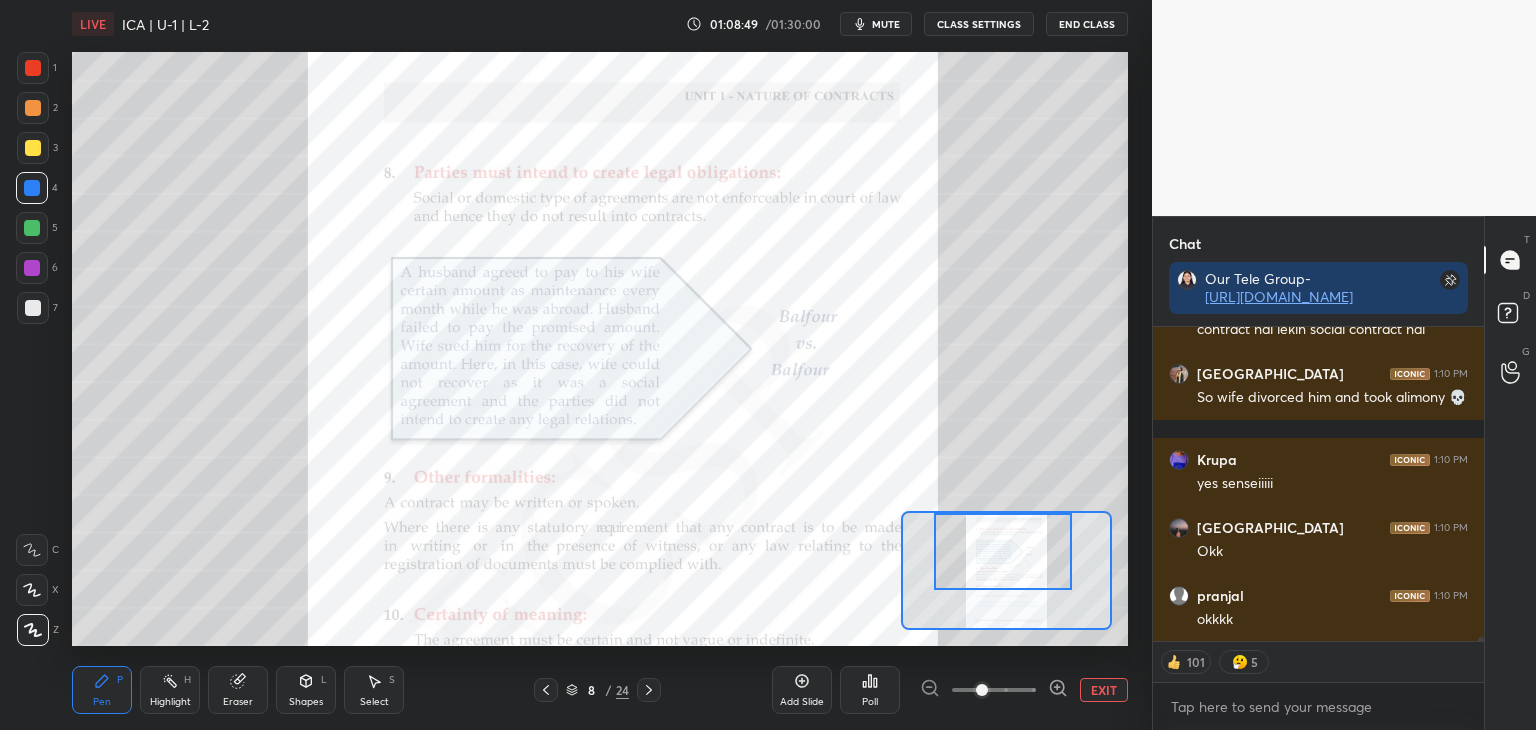 scroll, scrollTop: 25939, scrollLeft: 0, axis: vertical 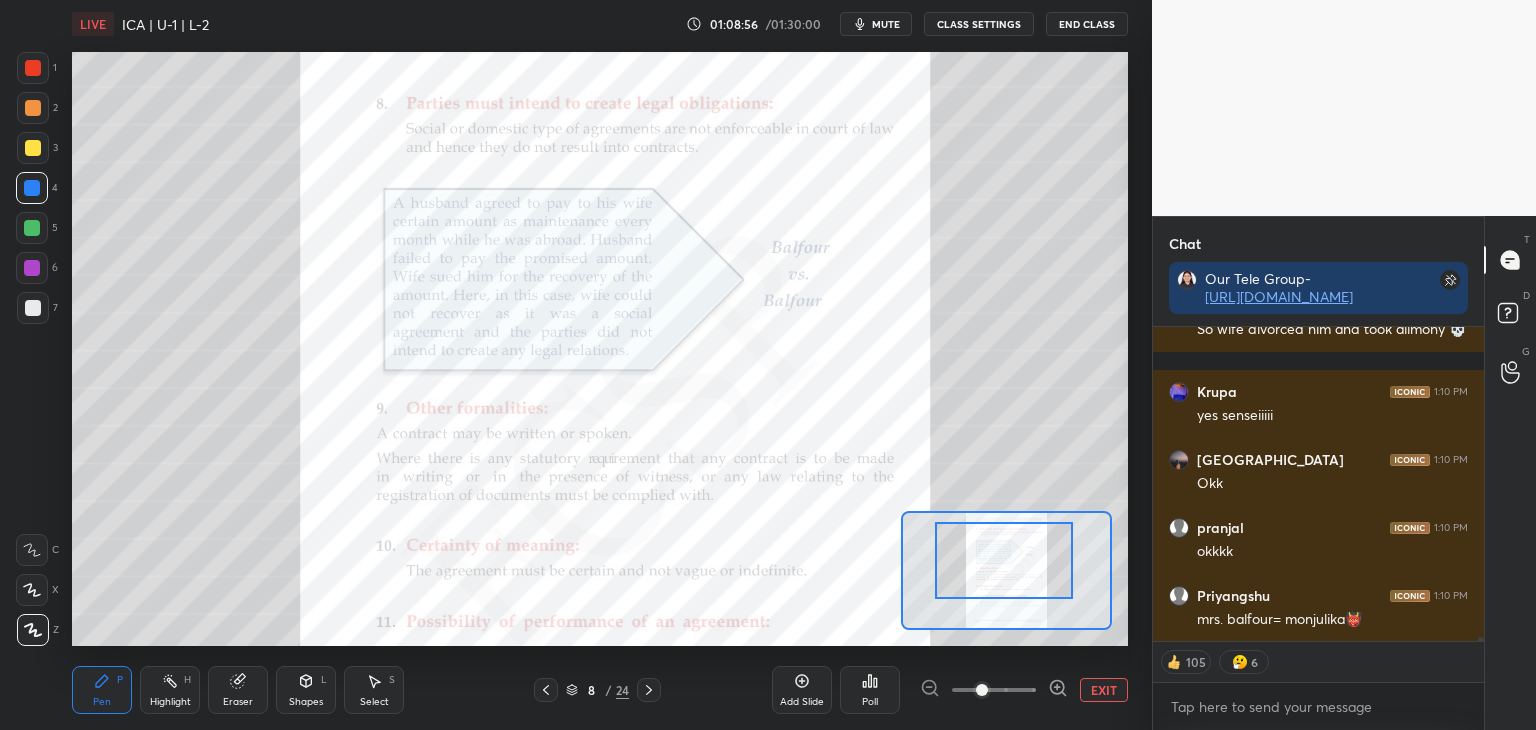 drag, startPoint x: 1016, startPoint y: 565, endPoint x: 1018, endPoint y: 575, distance: 10.198039 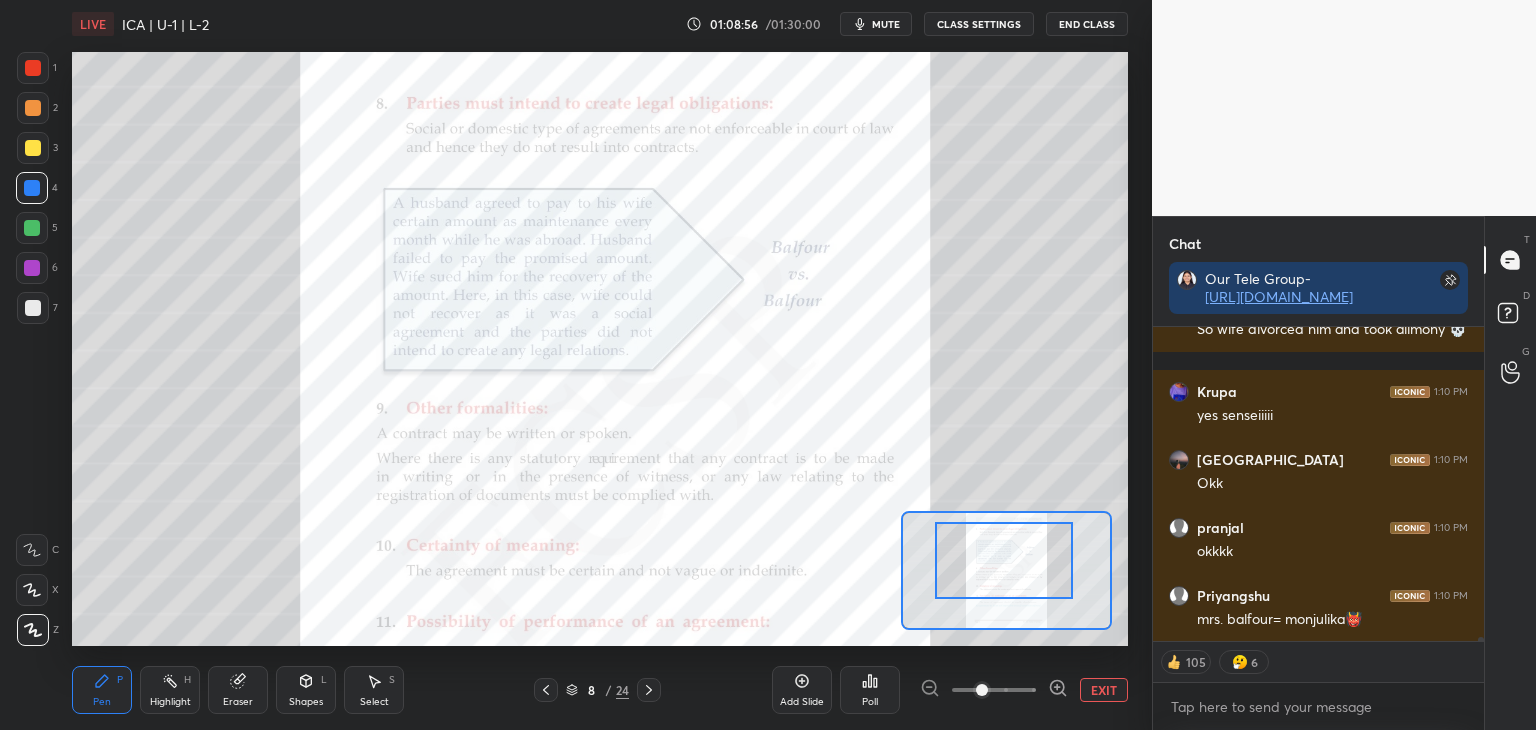 click at bounding box center [1004, 560] 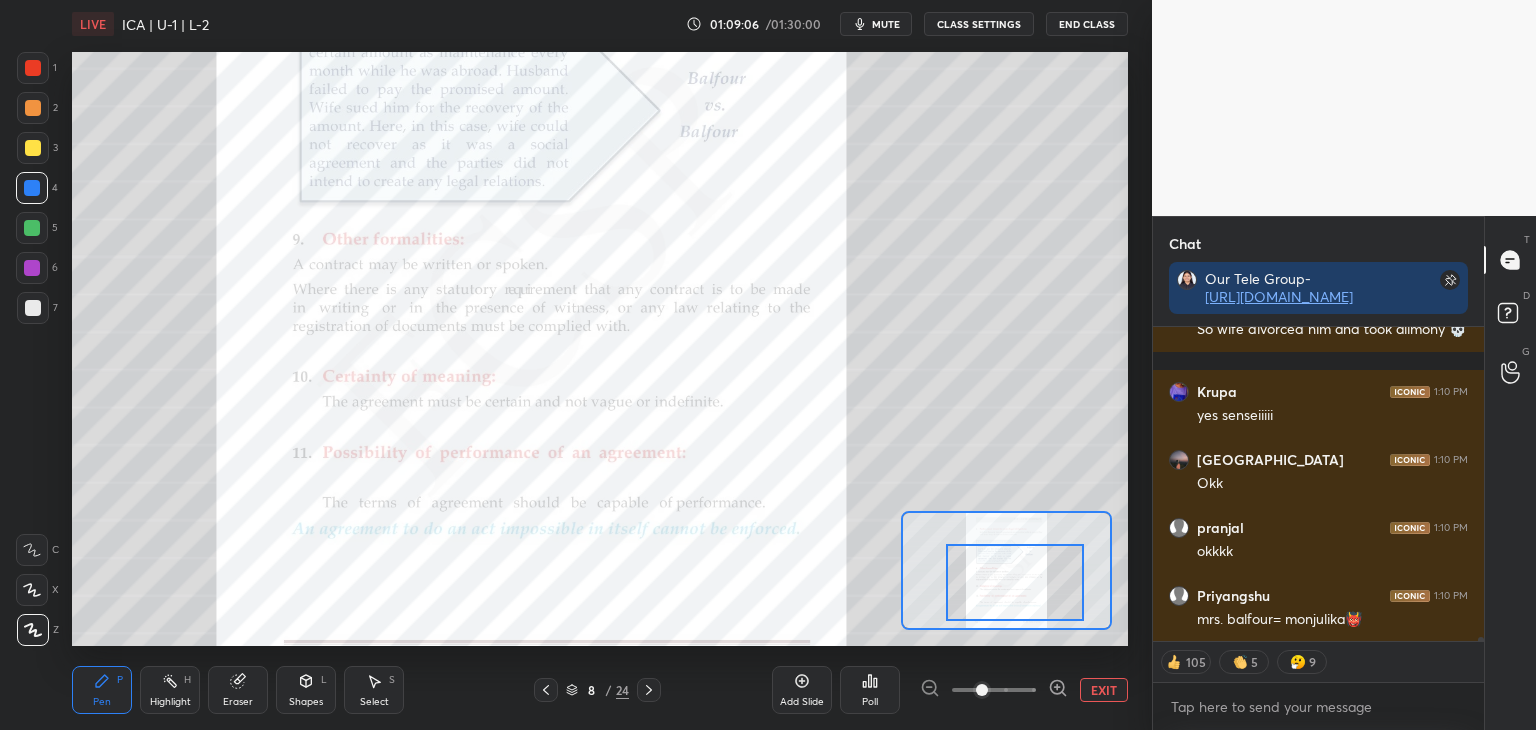 drag, startPoint x: 1018, startPoint y: 570, endPoint x: 1027, endPoint y: 589, distance: 21.023796 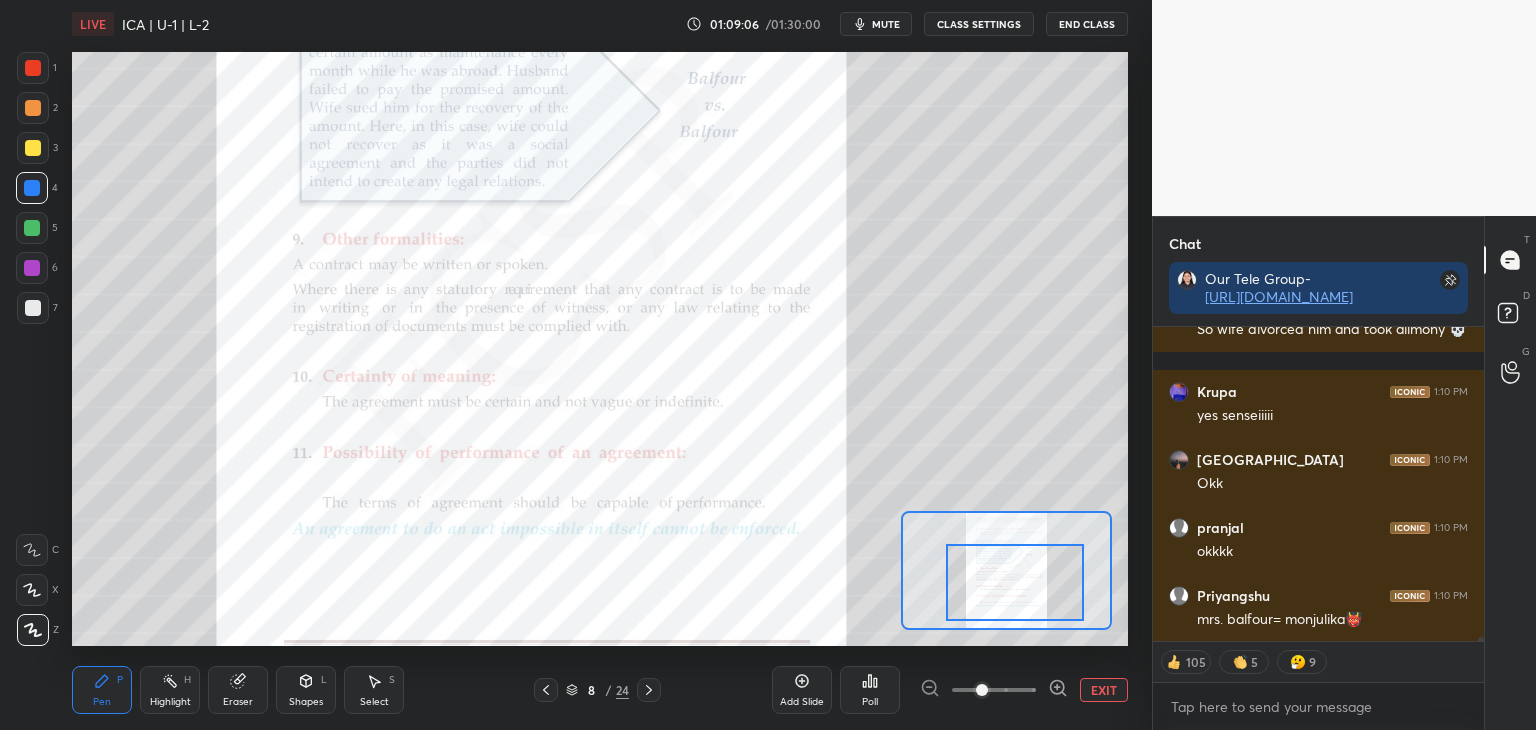 click at bounding box center (1015, 582) 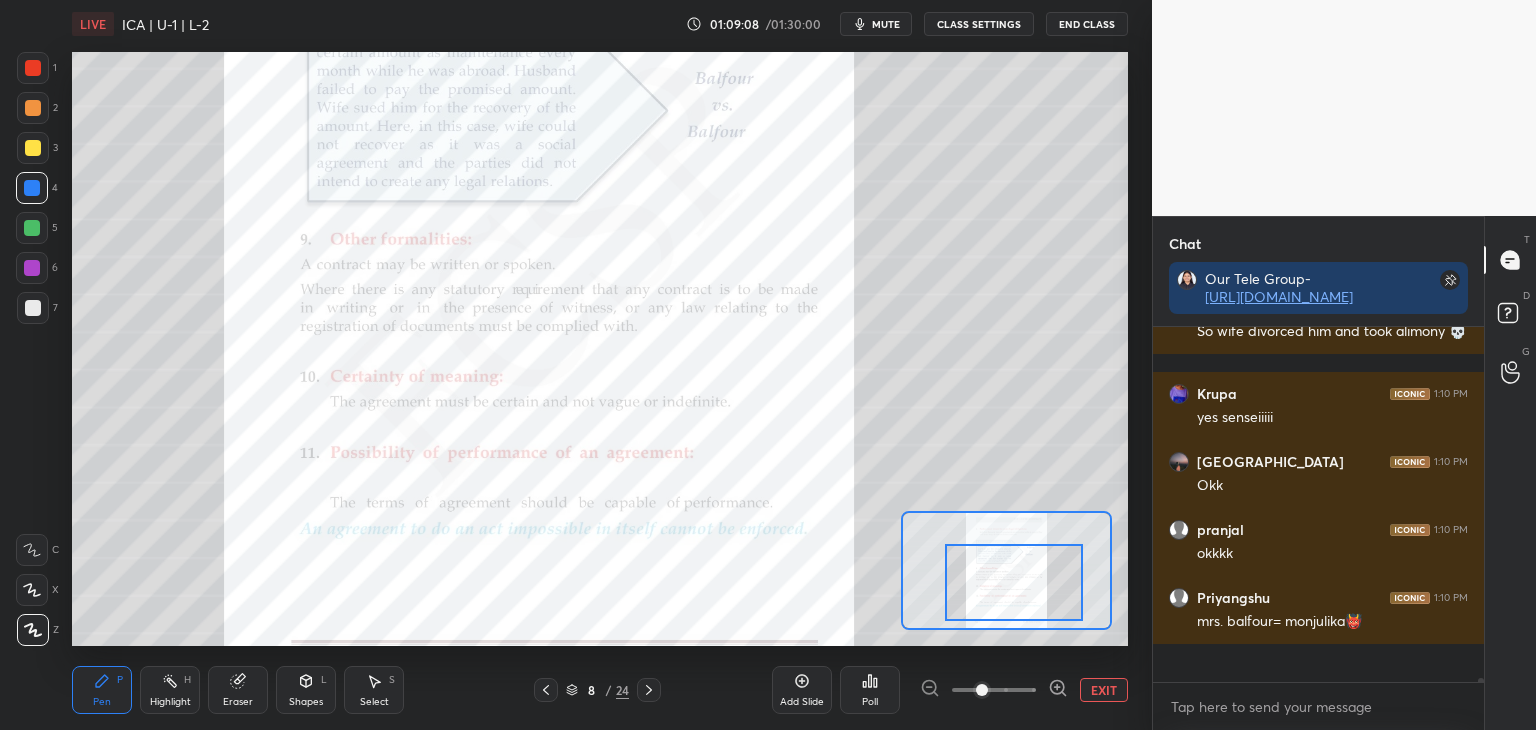 scroll, scrollTop: 6, scrollLeft: 6, axis: both 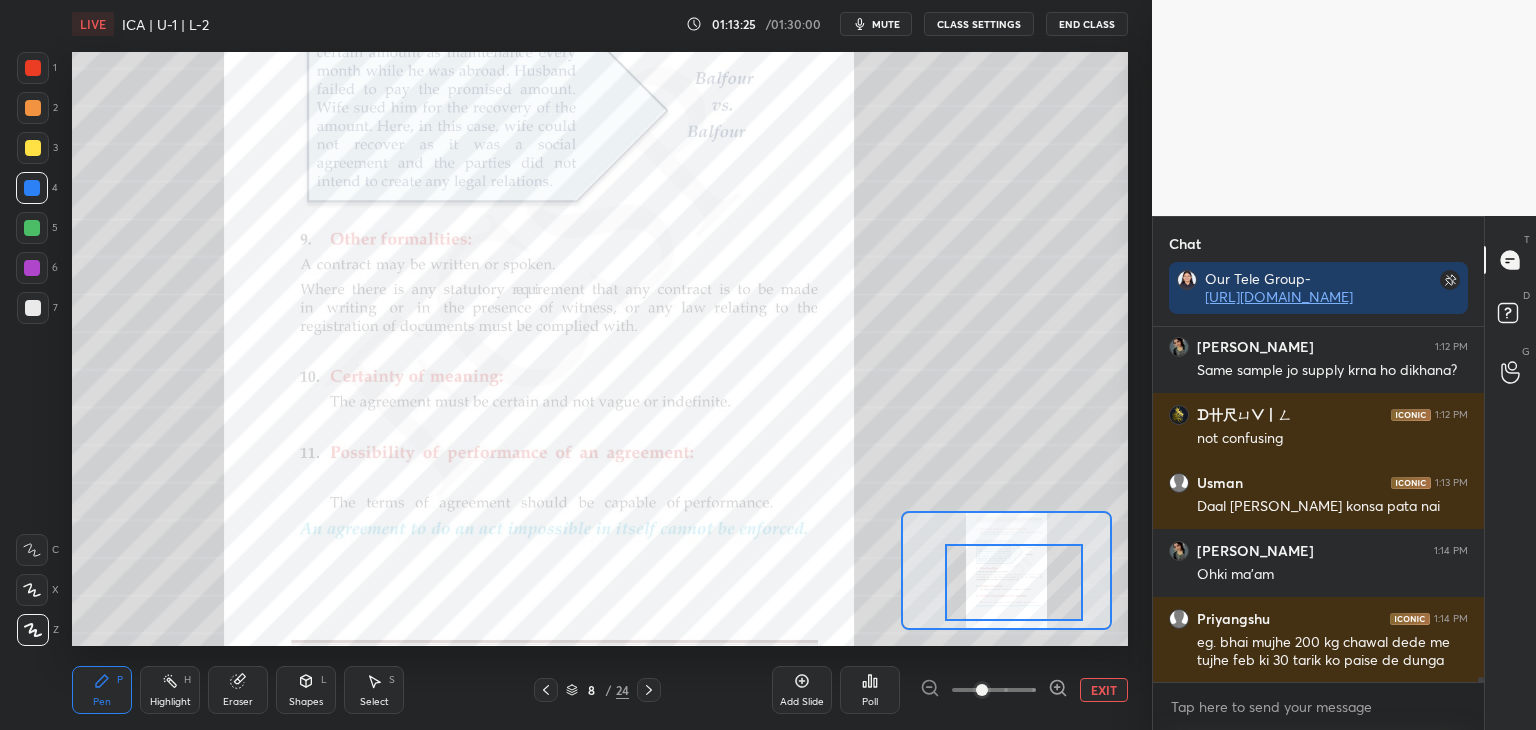 click 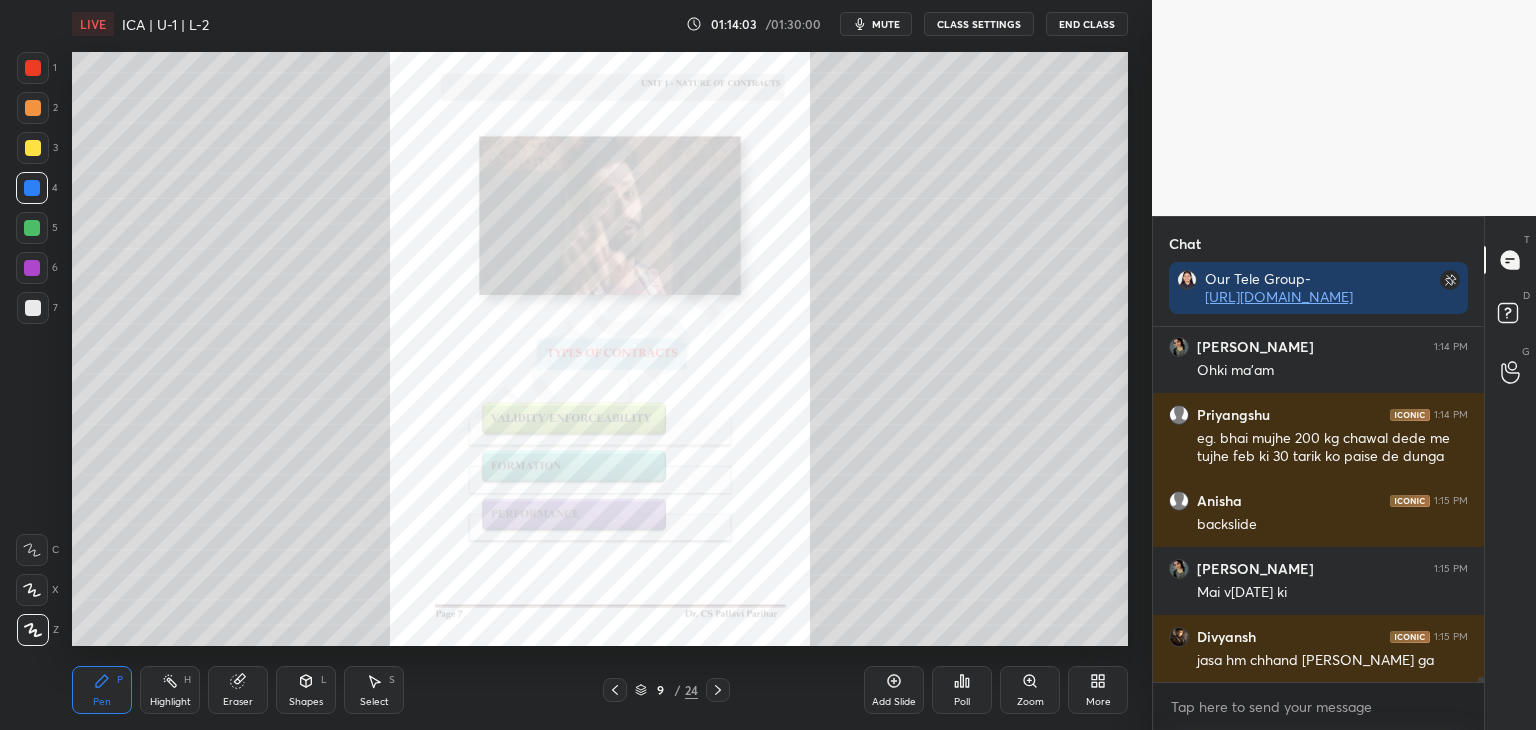 scroll, scrollTop: 27276, scrollLeft: 0, axis: vertical 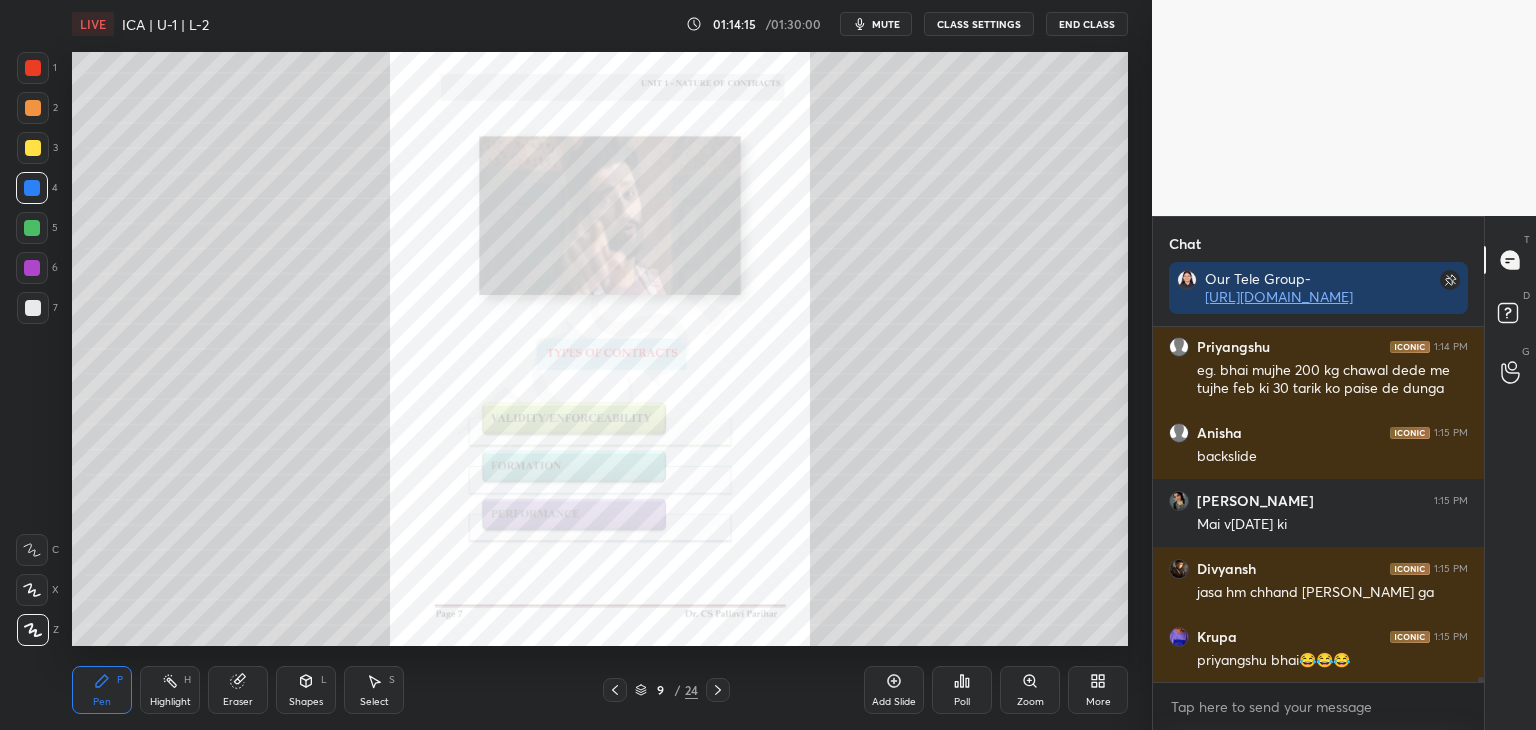 click 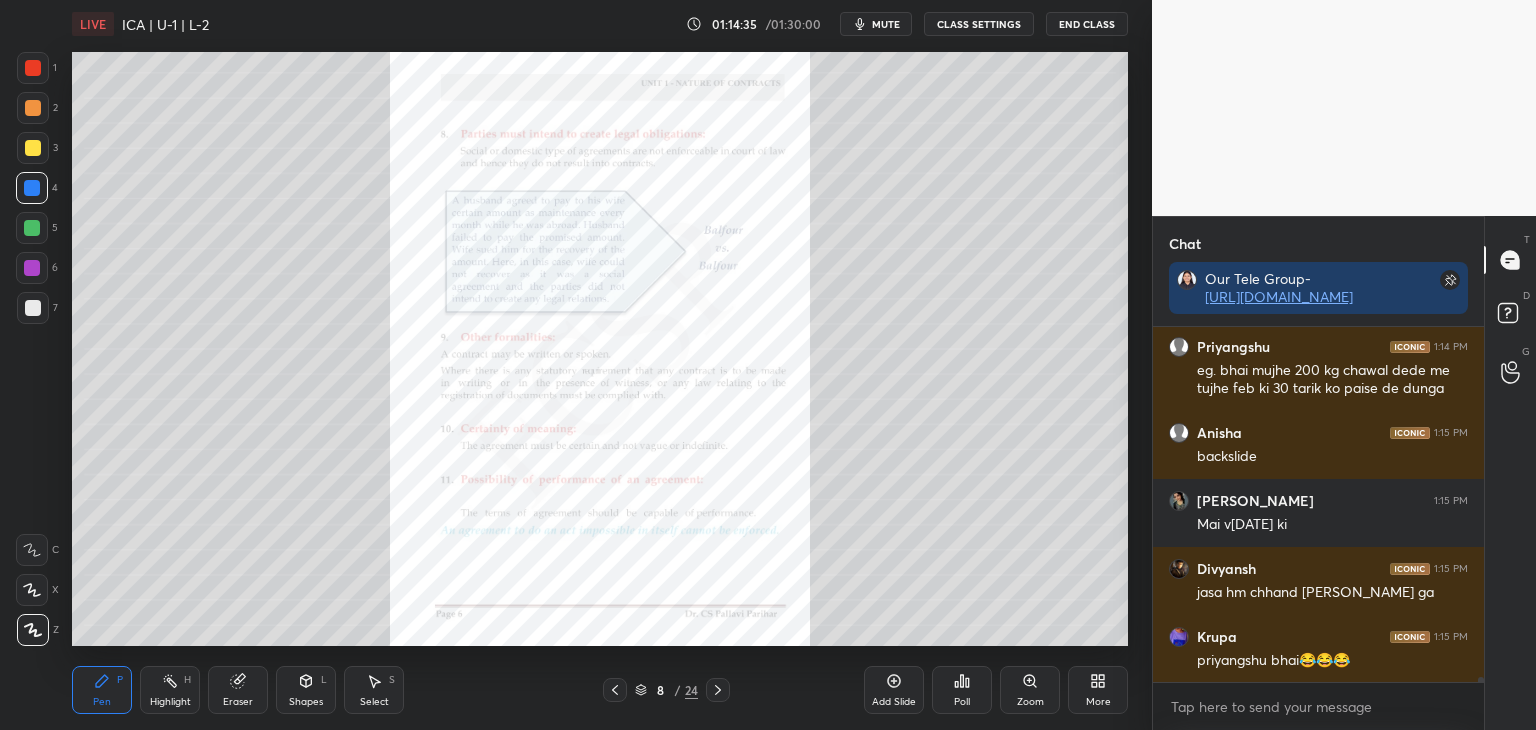 scroll, scrollTop: 27344, scrollLeft: 0, axis: vertical 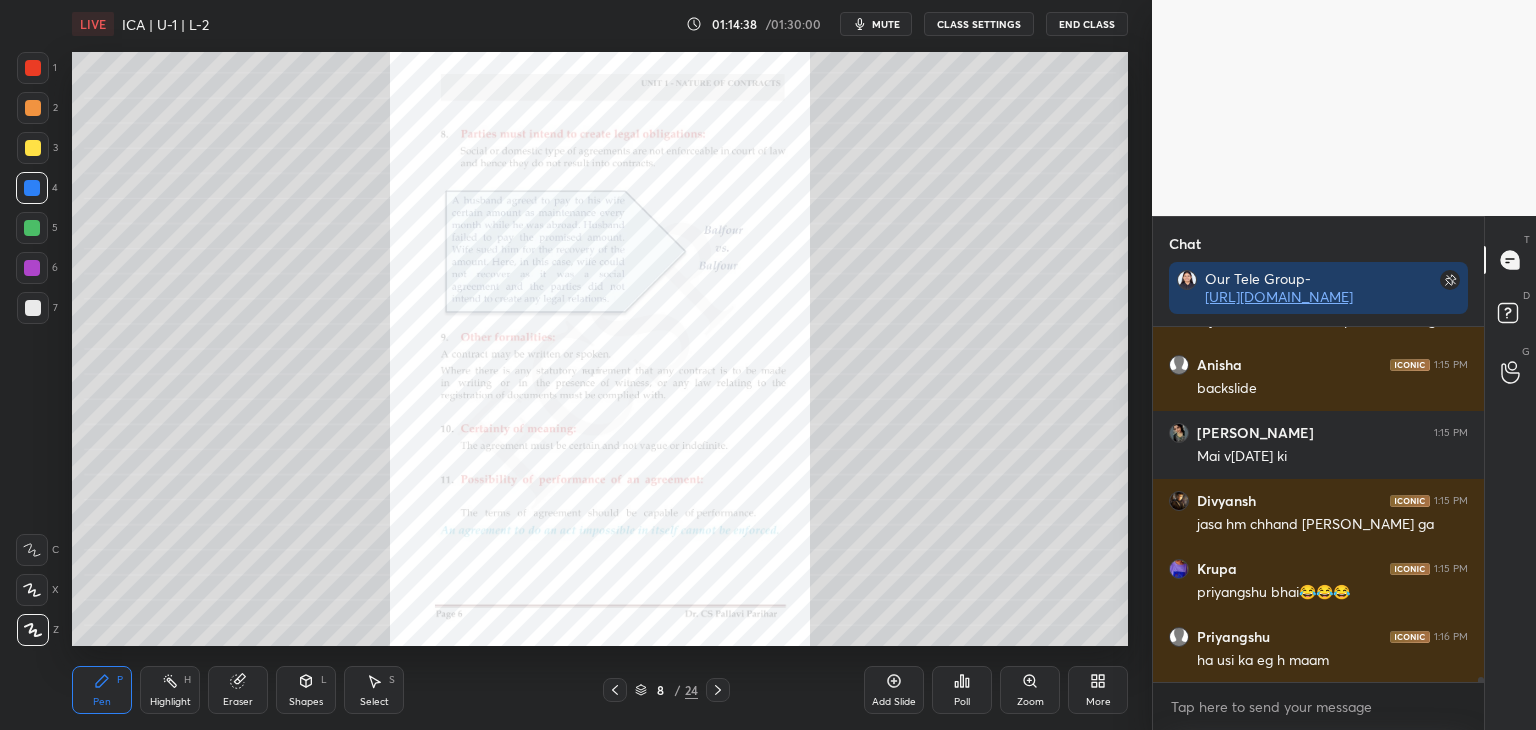 click 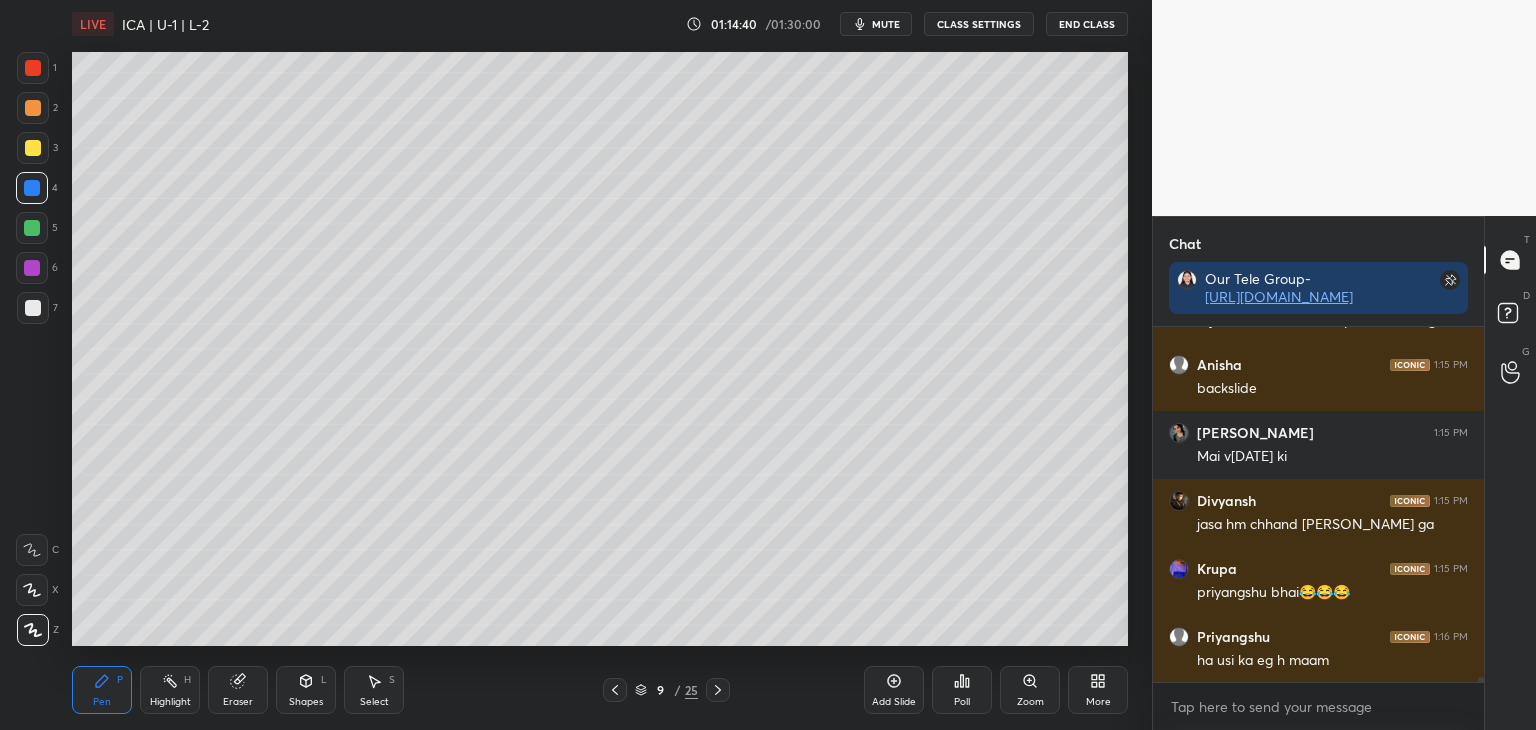 drag, startPoint x: 32, startPoint y: 149, endPoint x: 55, endPoint y: 149, distance: 23 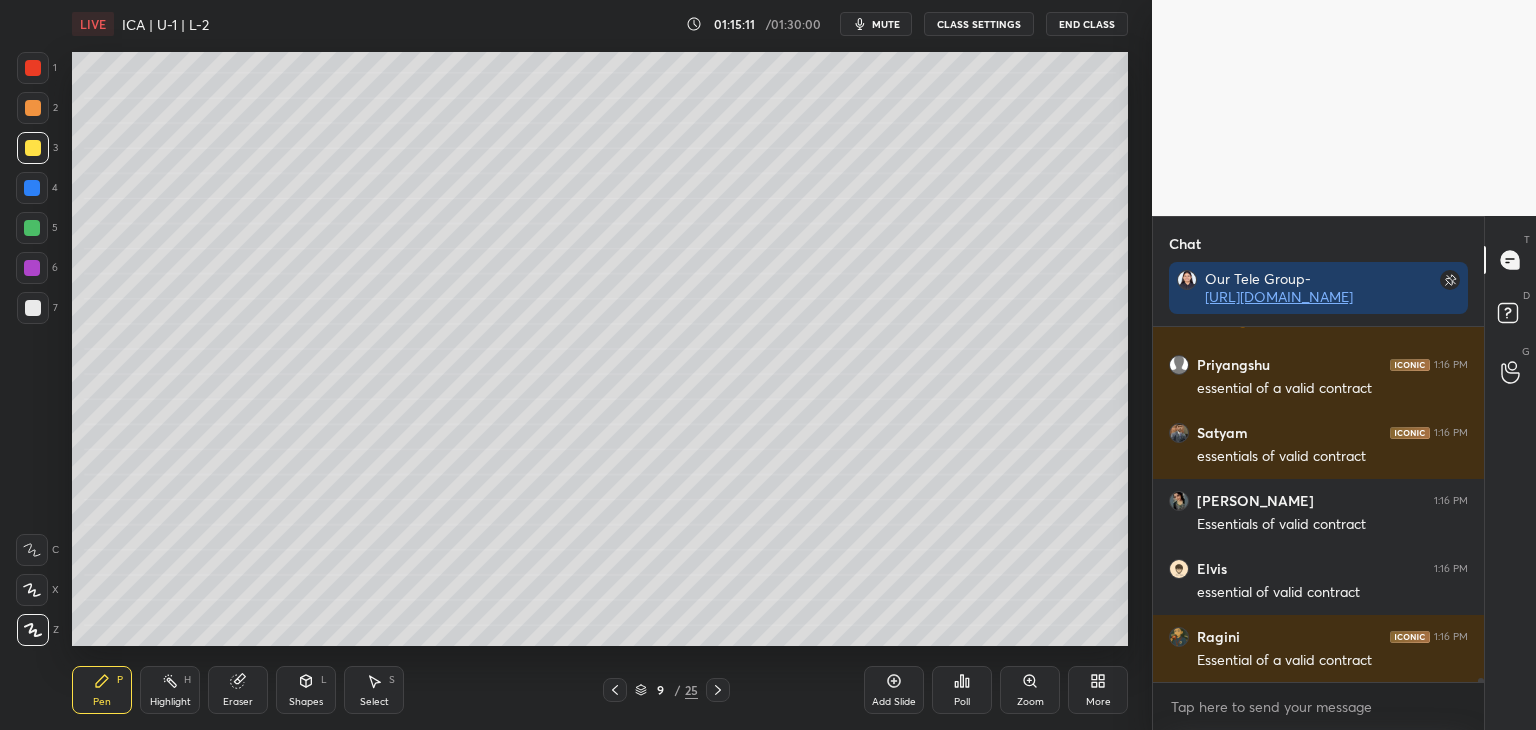 scroll, scrollTop: 27906, scrollLeft: 0, axis: vertical 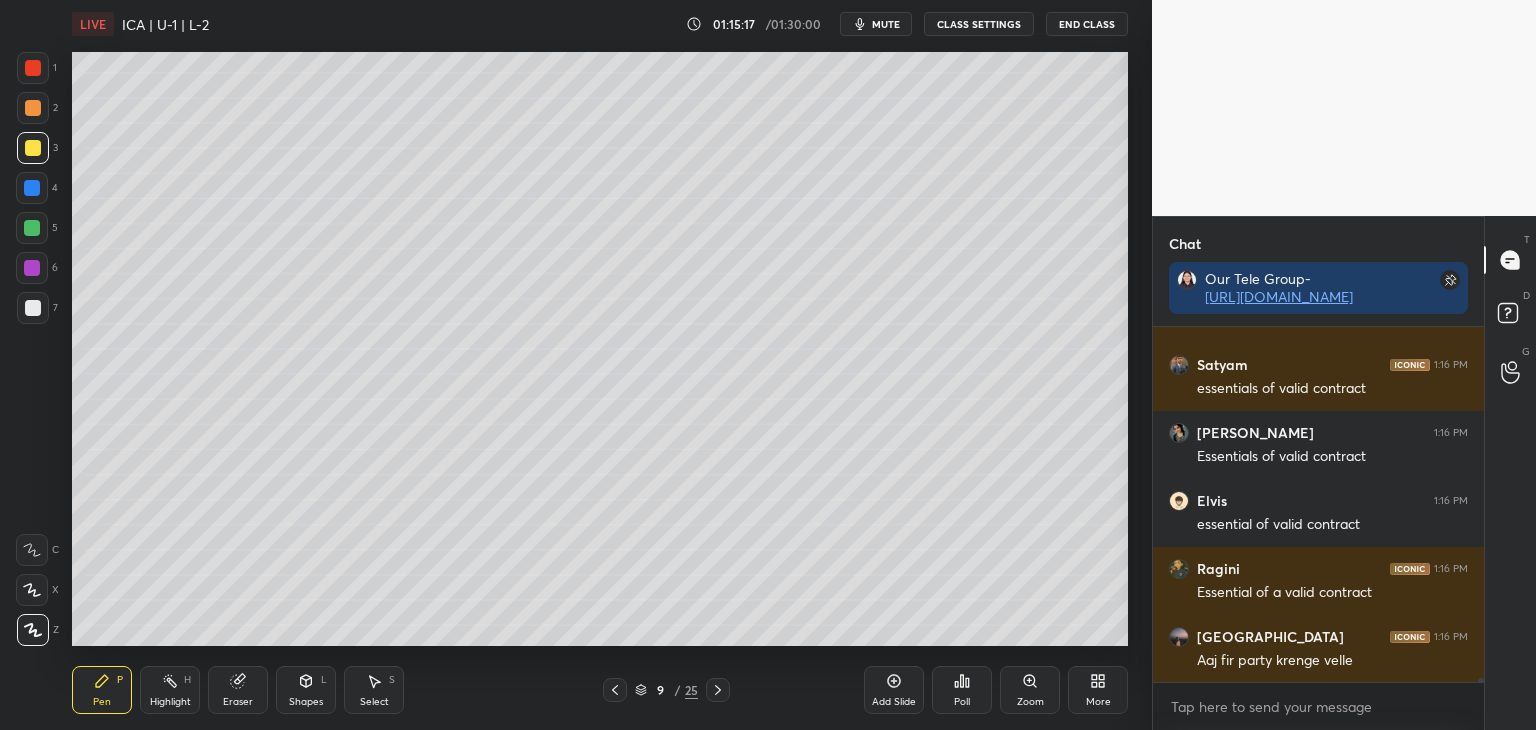 click at bounding box center (32, 188) 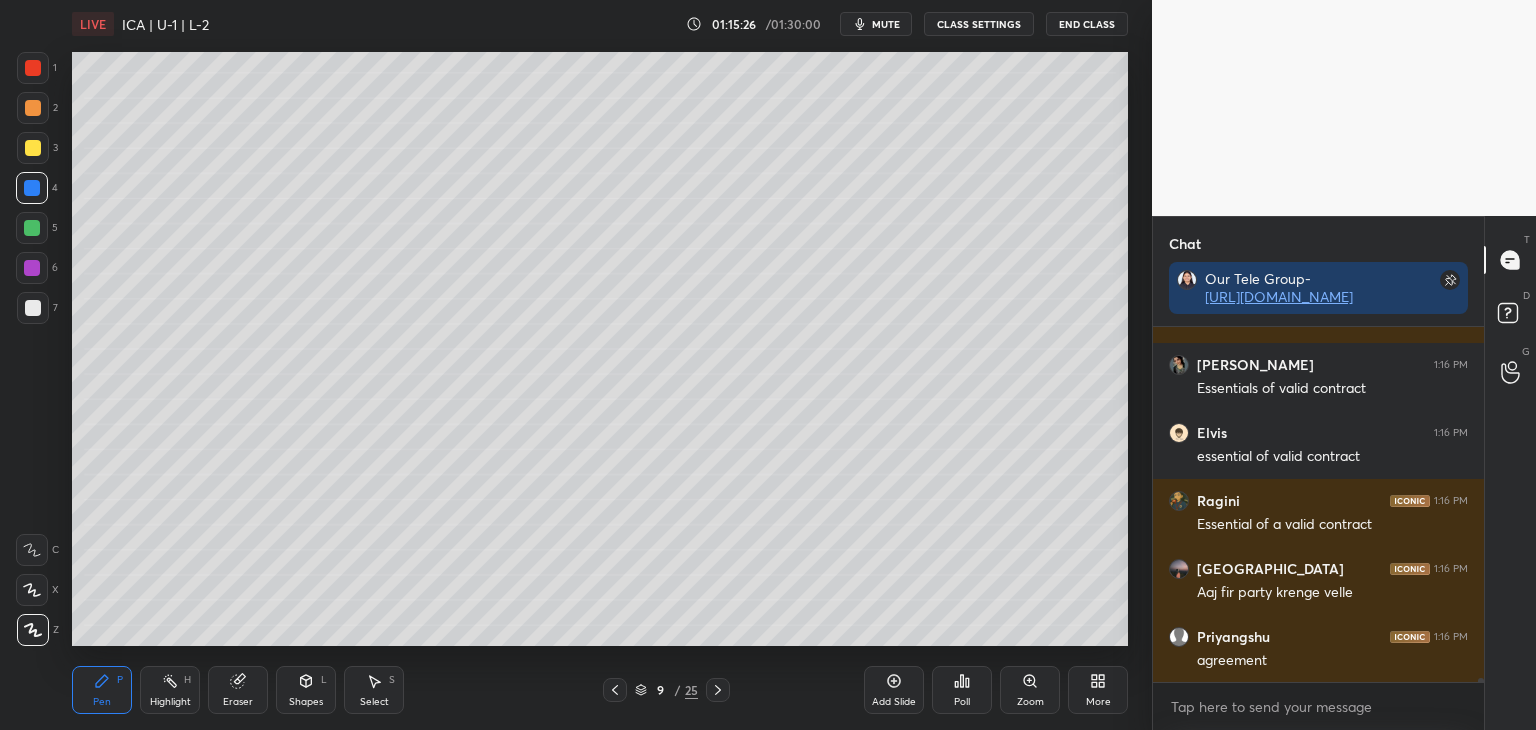 scroll, scrollTop: 28042, scrollLeft: 0, axis: vertical 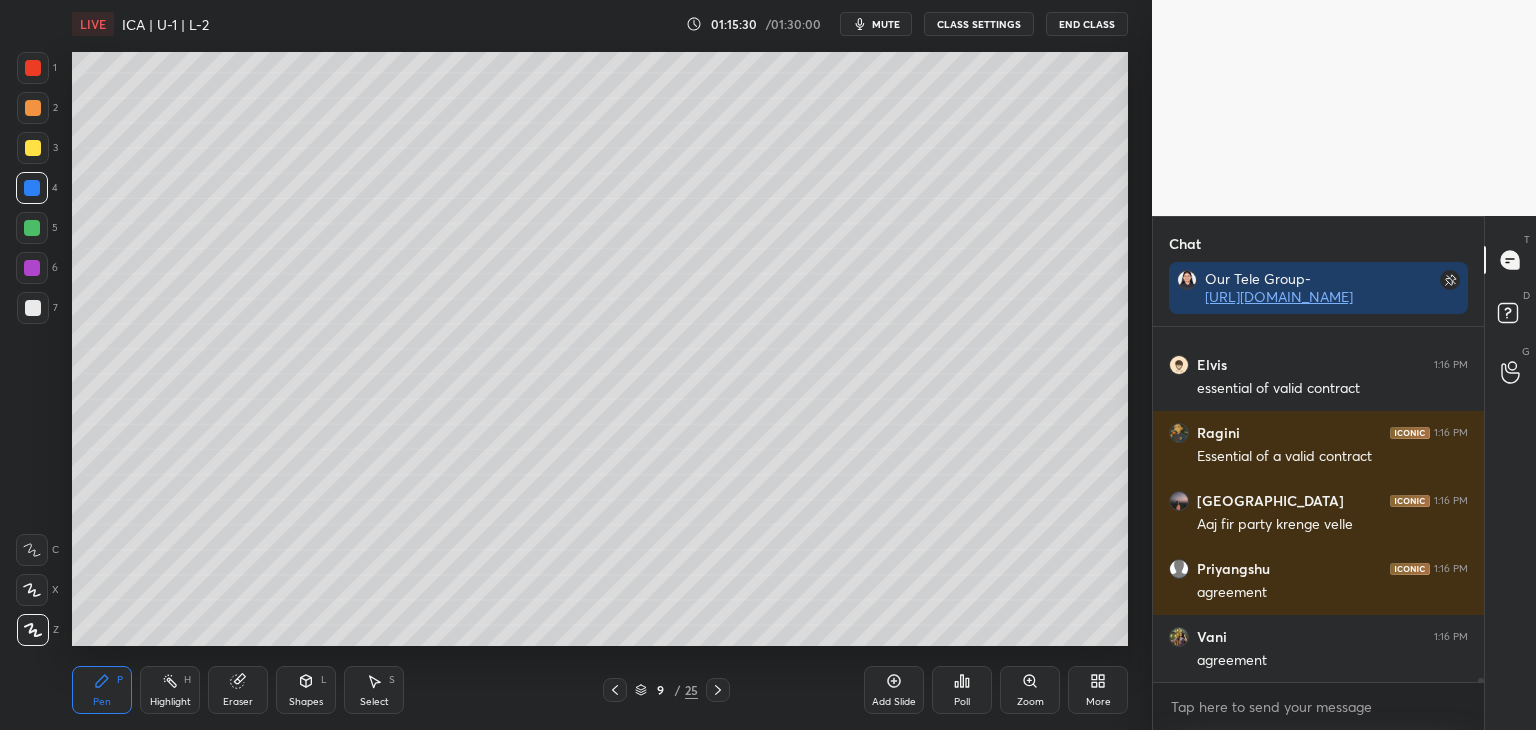 drag, startPoint x: 28, startPoint y: 227, endPoint x: 70, endPoint y: 241, distance: 44.27189 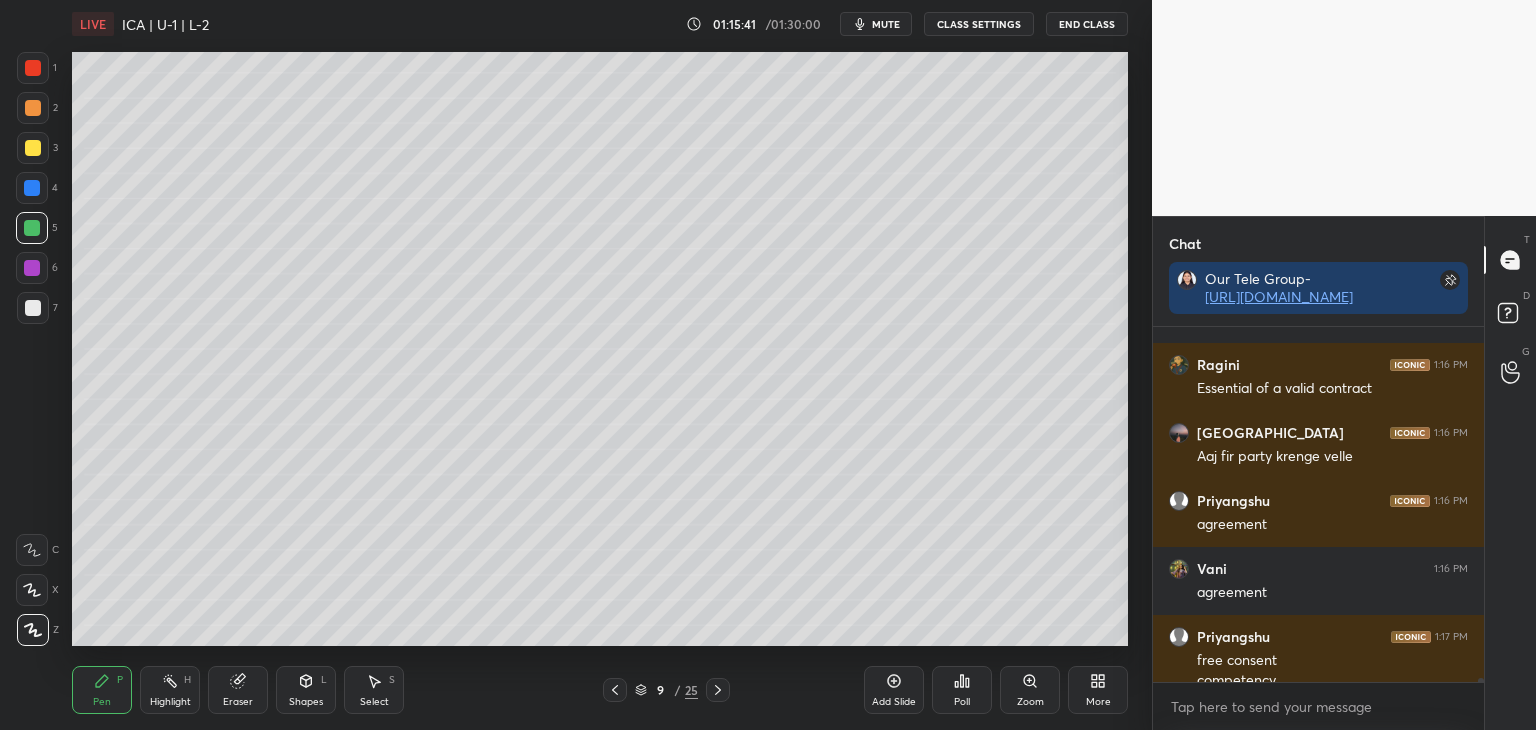 scroll, scrollTop: 28130, scrollLeft: 0, axis: vertical 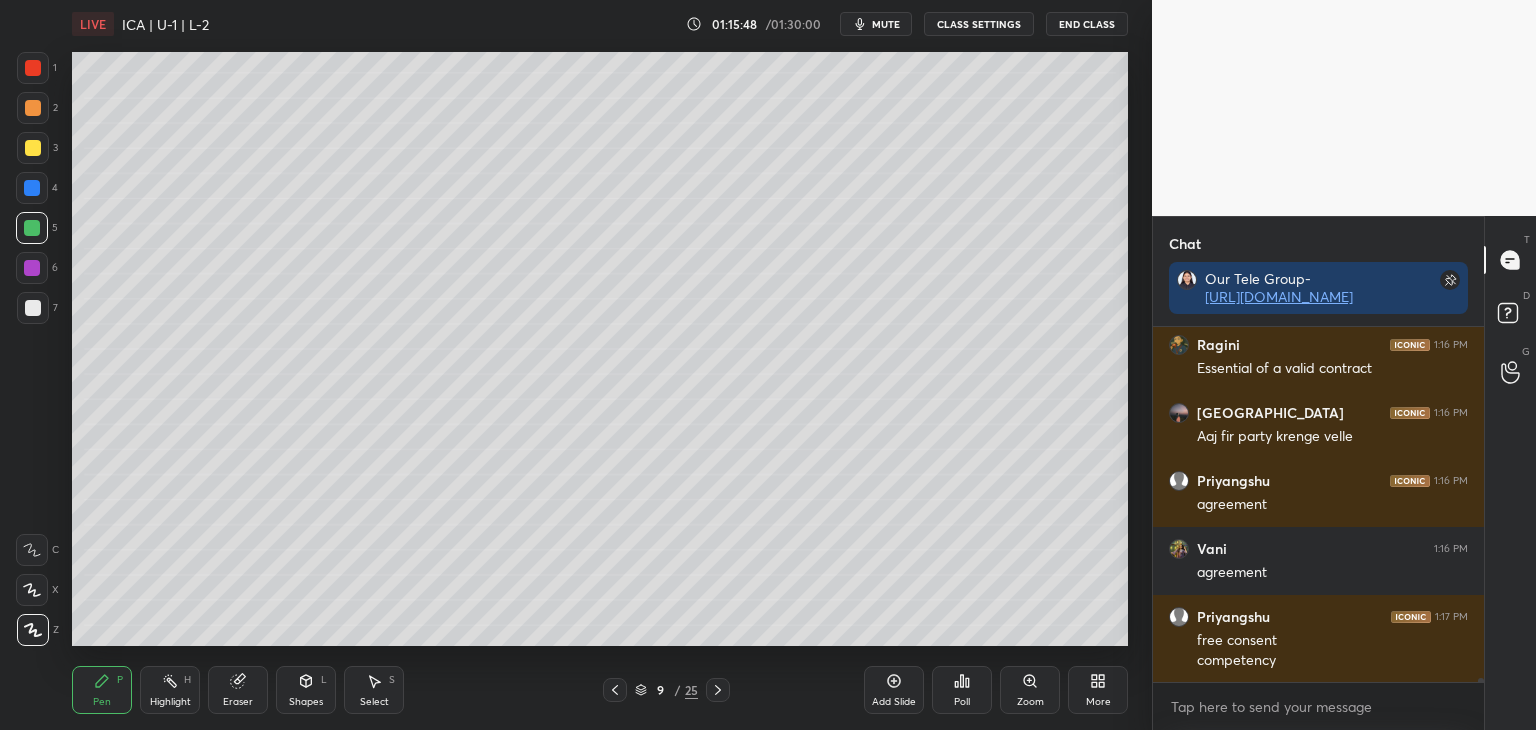 drag, startPoint x: 28, startPoint y: 150, endPoint x: 60, endPoint y: 198, distance: 57.68882 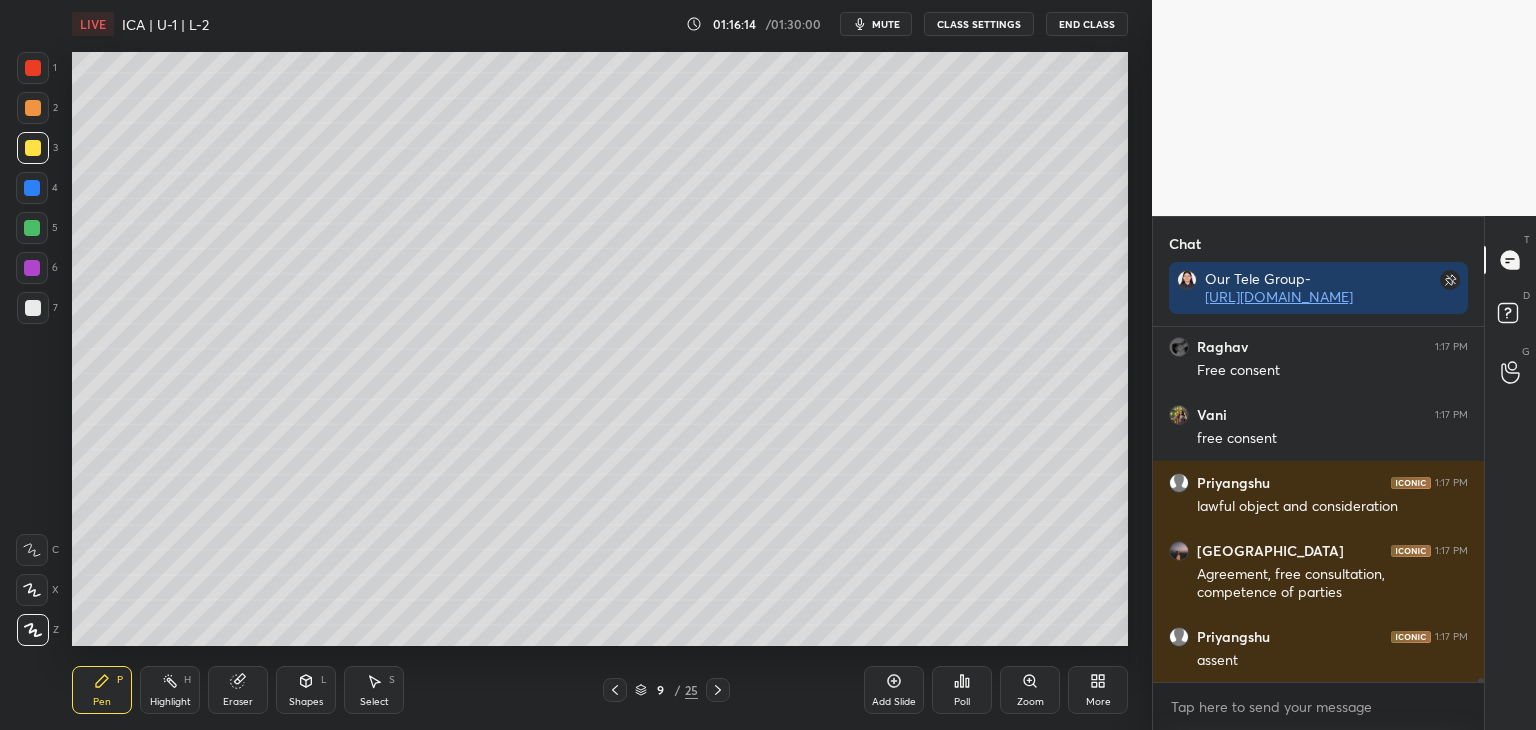 scroll, scrollTop: 28556, scrollLeft: 0, axis: vertical 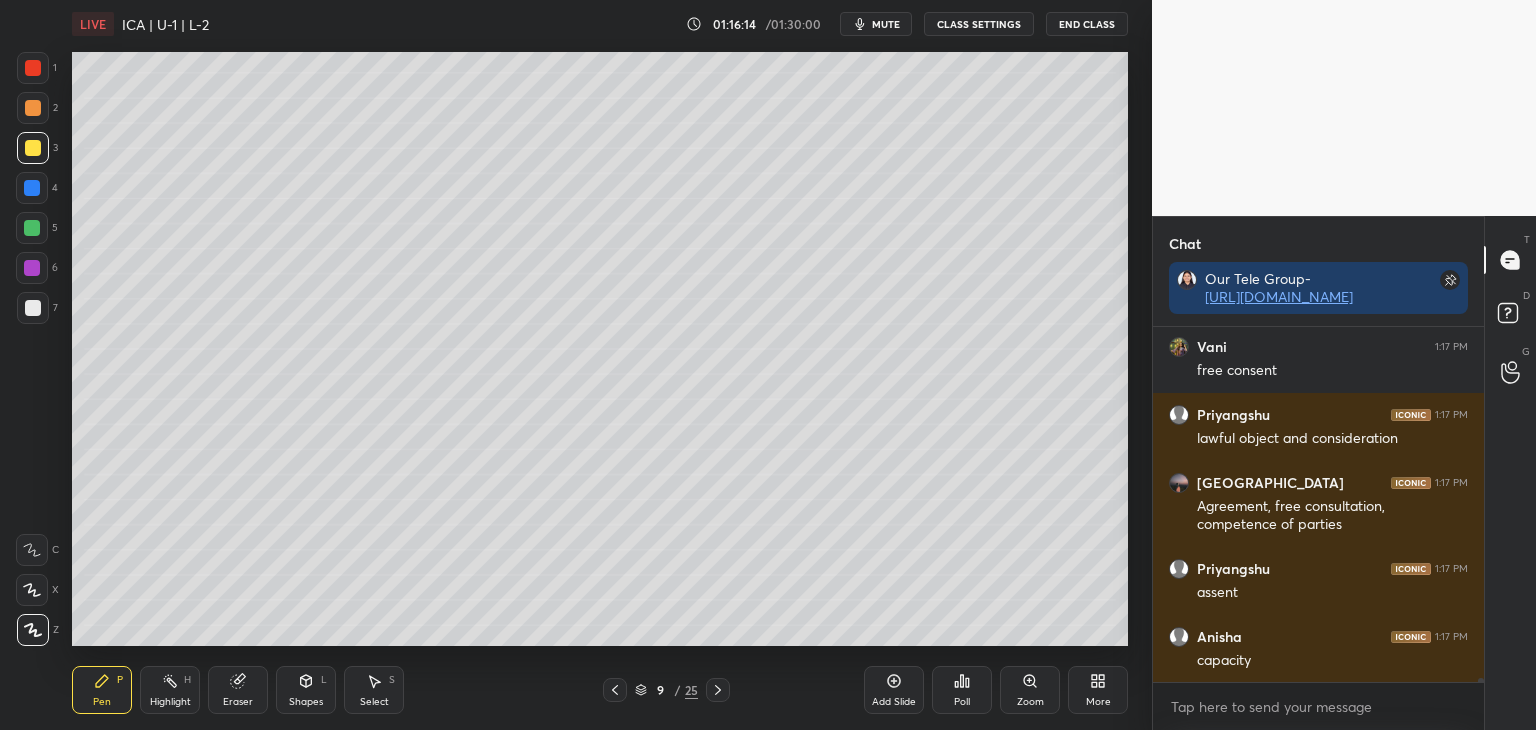 click at bounding box center (32, 268) 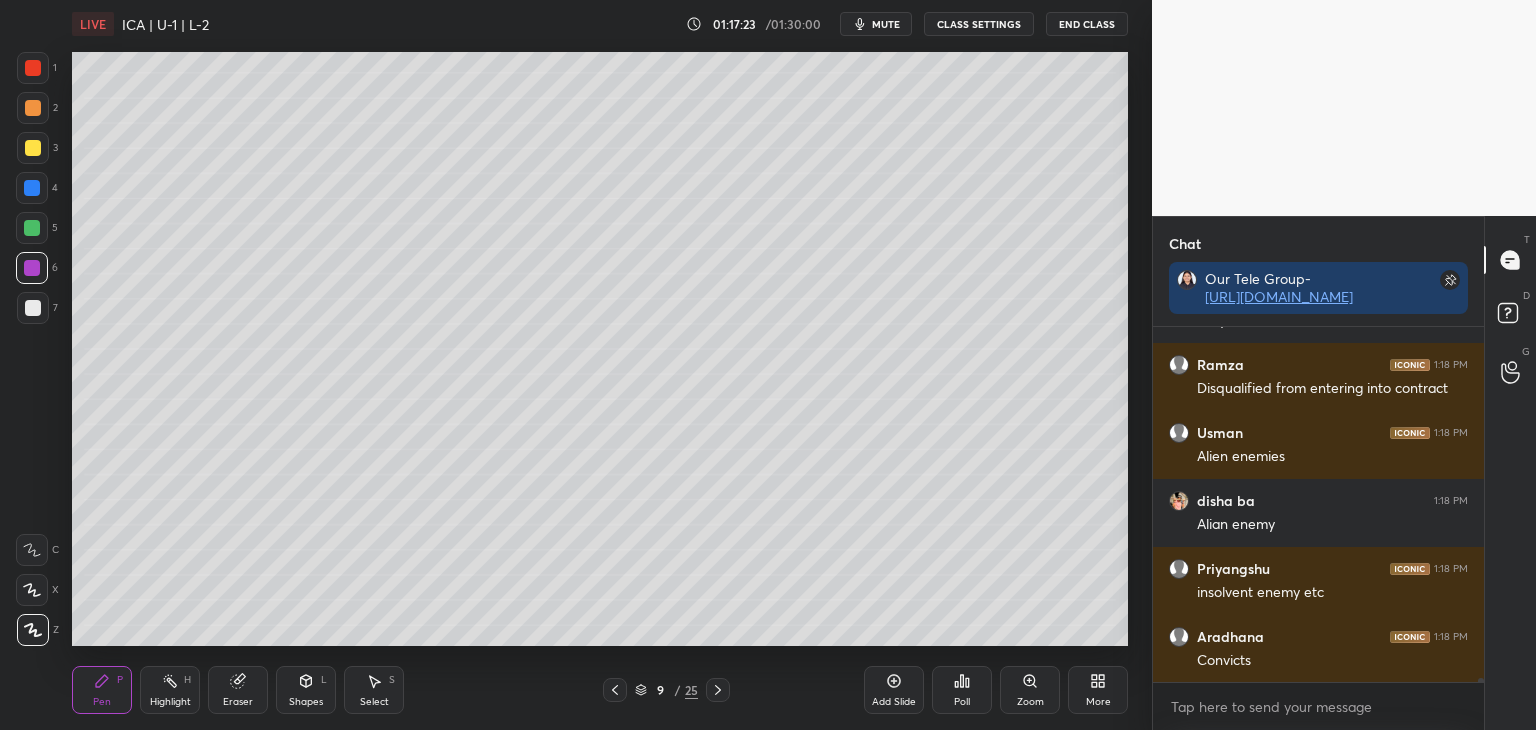 scroll, scrollTop: 30022, scrollLeft: 0, axis: vertical 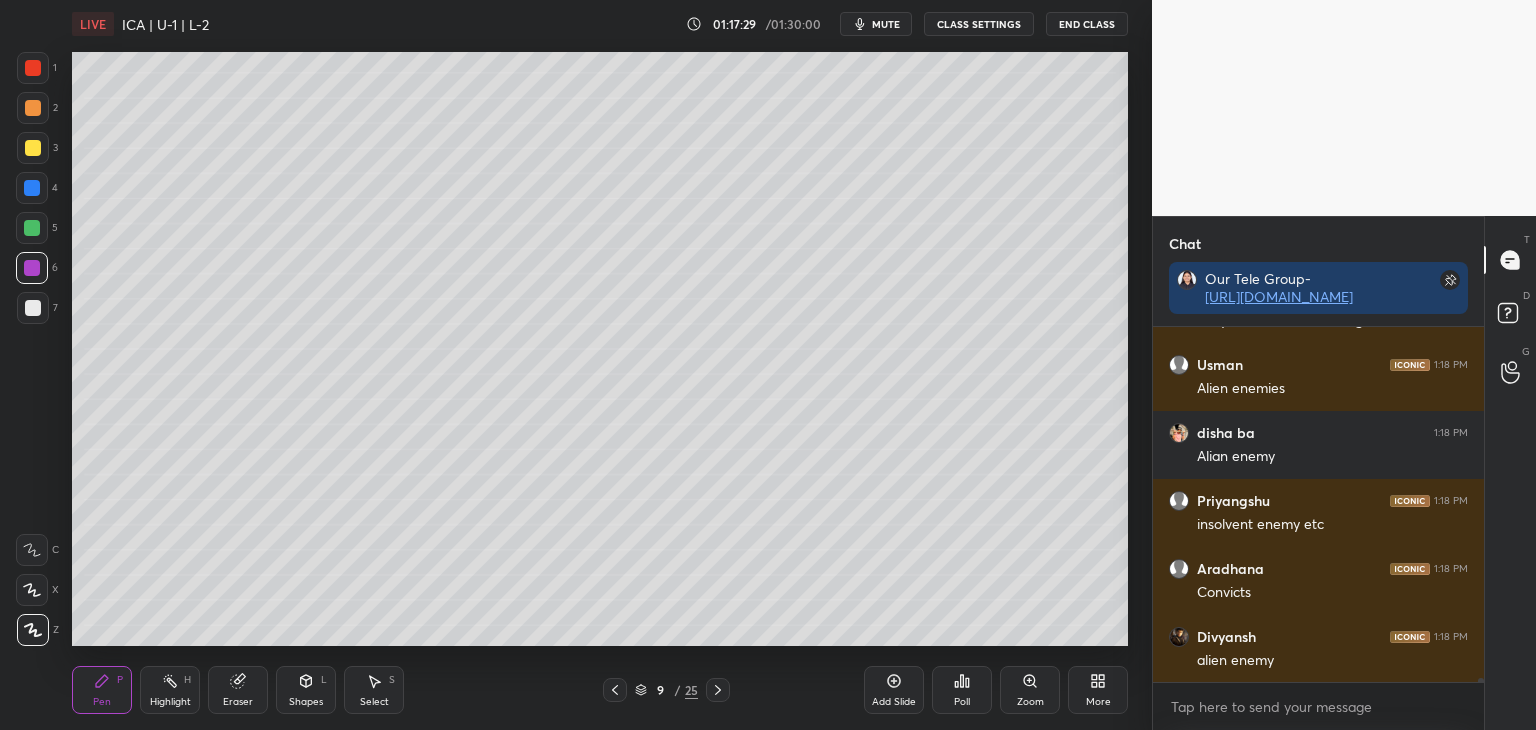 click at bounding box center (33, 148) 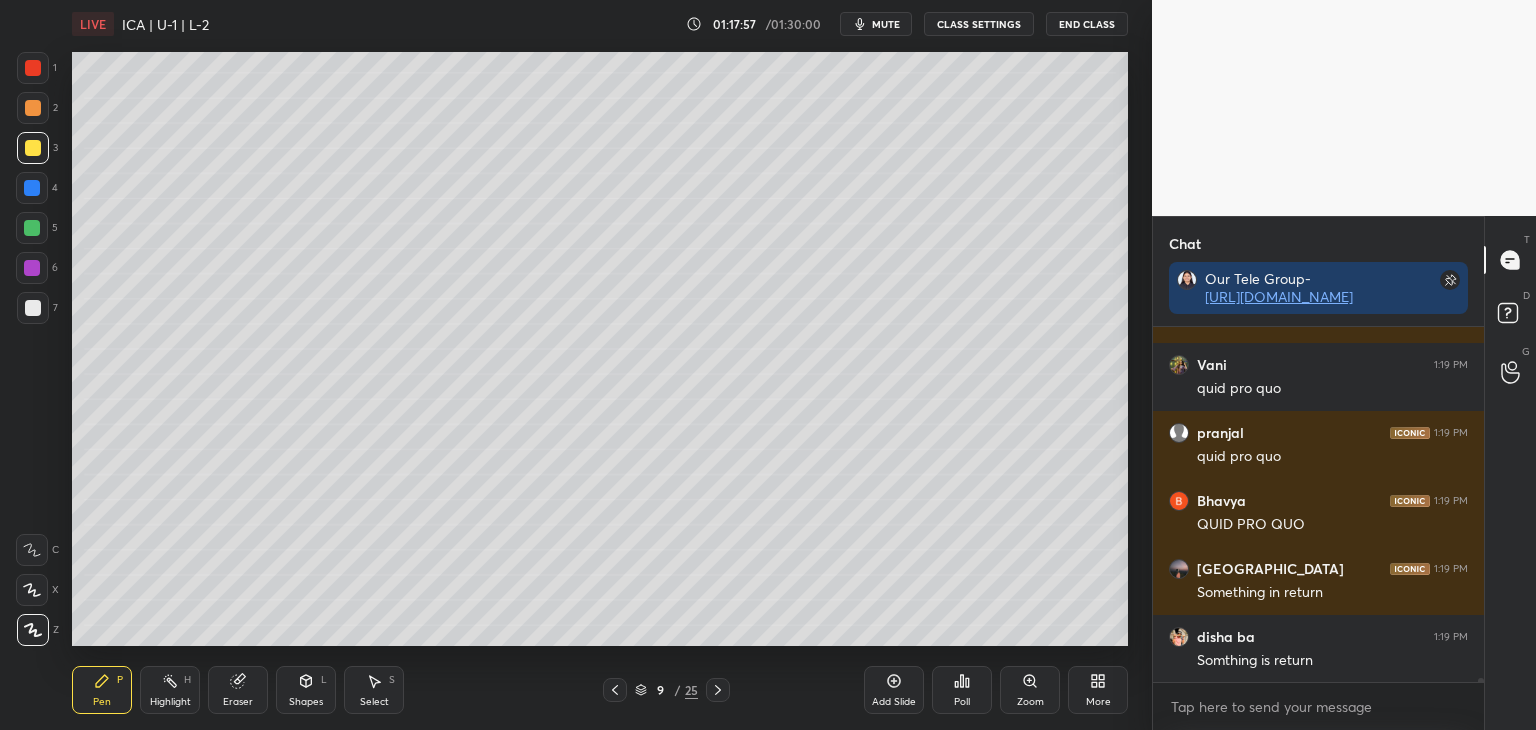 scroll, scrollTop: 30702, scrollLeft: 0, axis: vertical 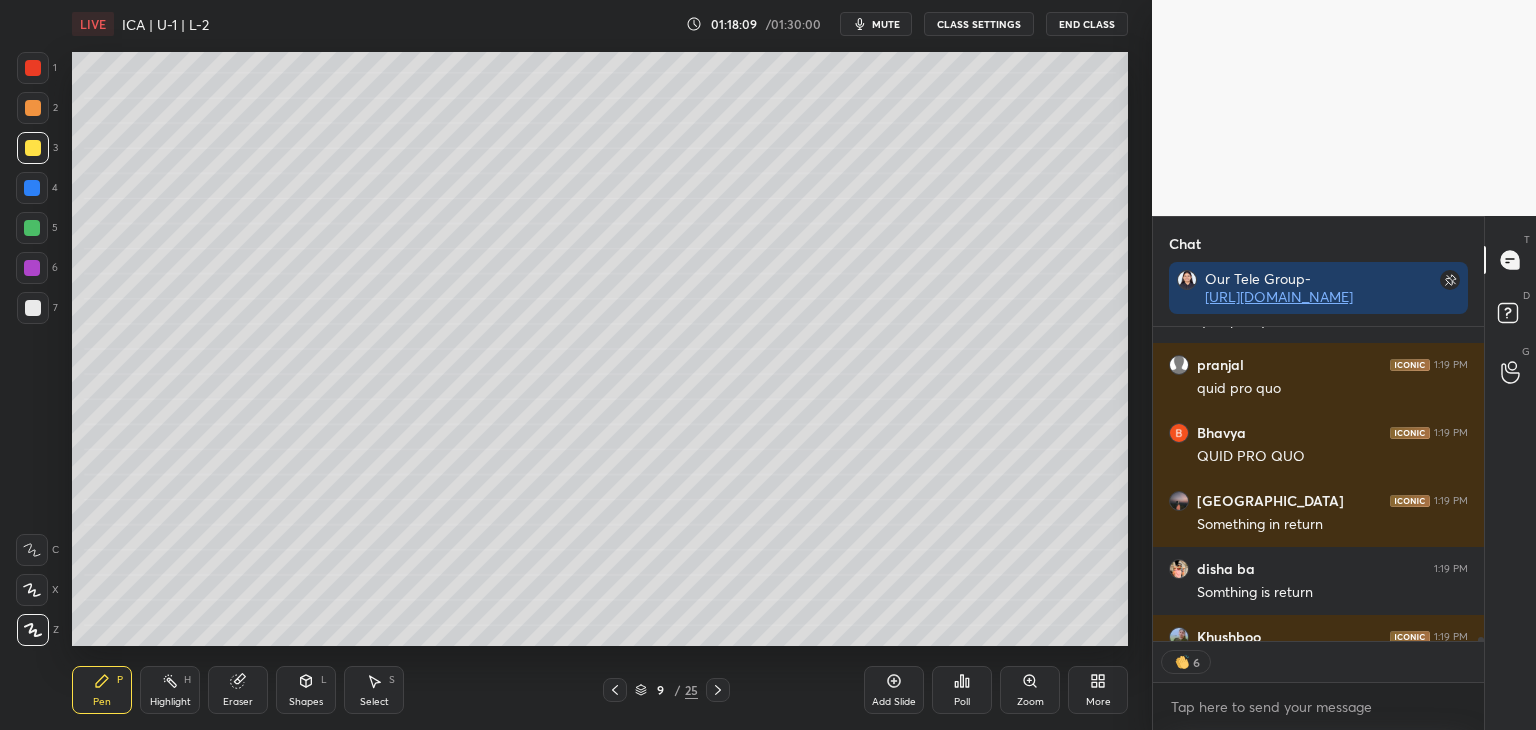 drag, startPoint x: 28, startPoint y: 267, endPoint x: 51, endPoint y: 273, distance: 23.769728 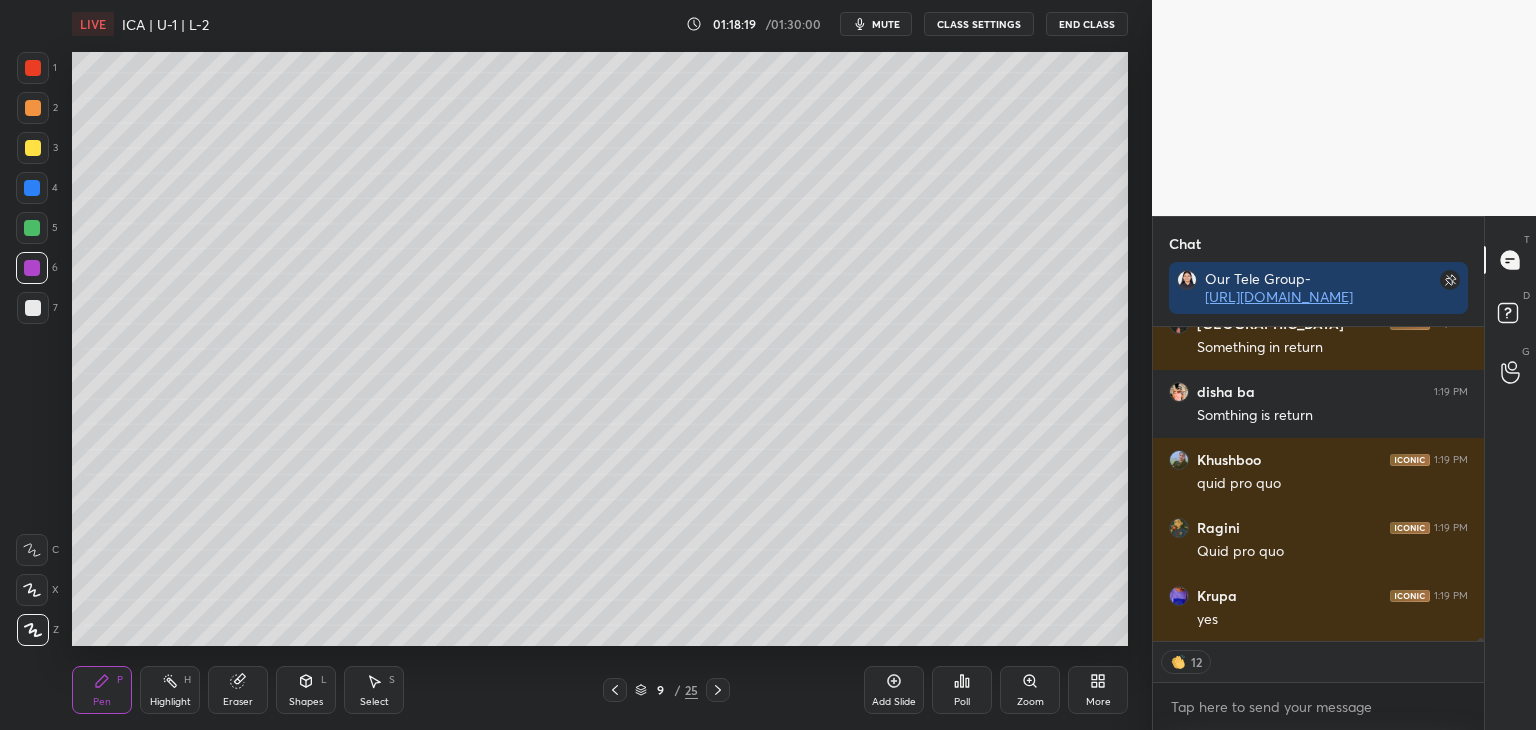 scroll, scrollTop: 30964, scrollLeft: 0, axis: vertical 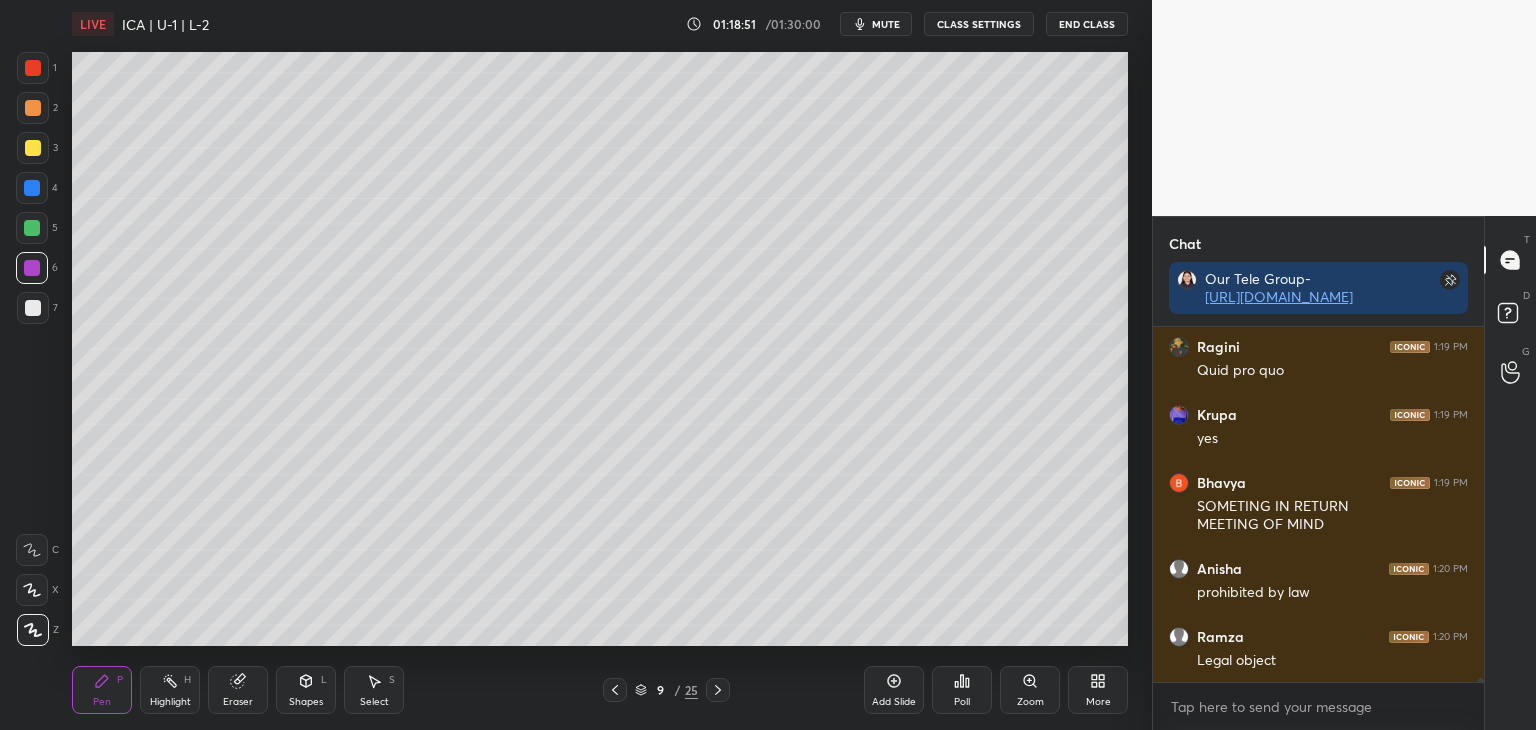click at bounding box center [33, 148] 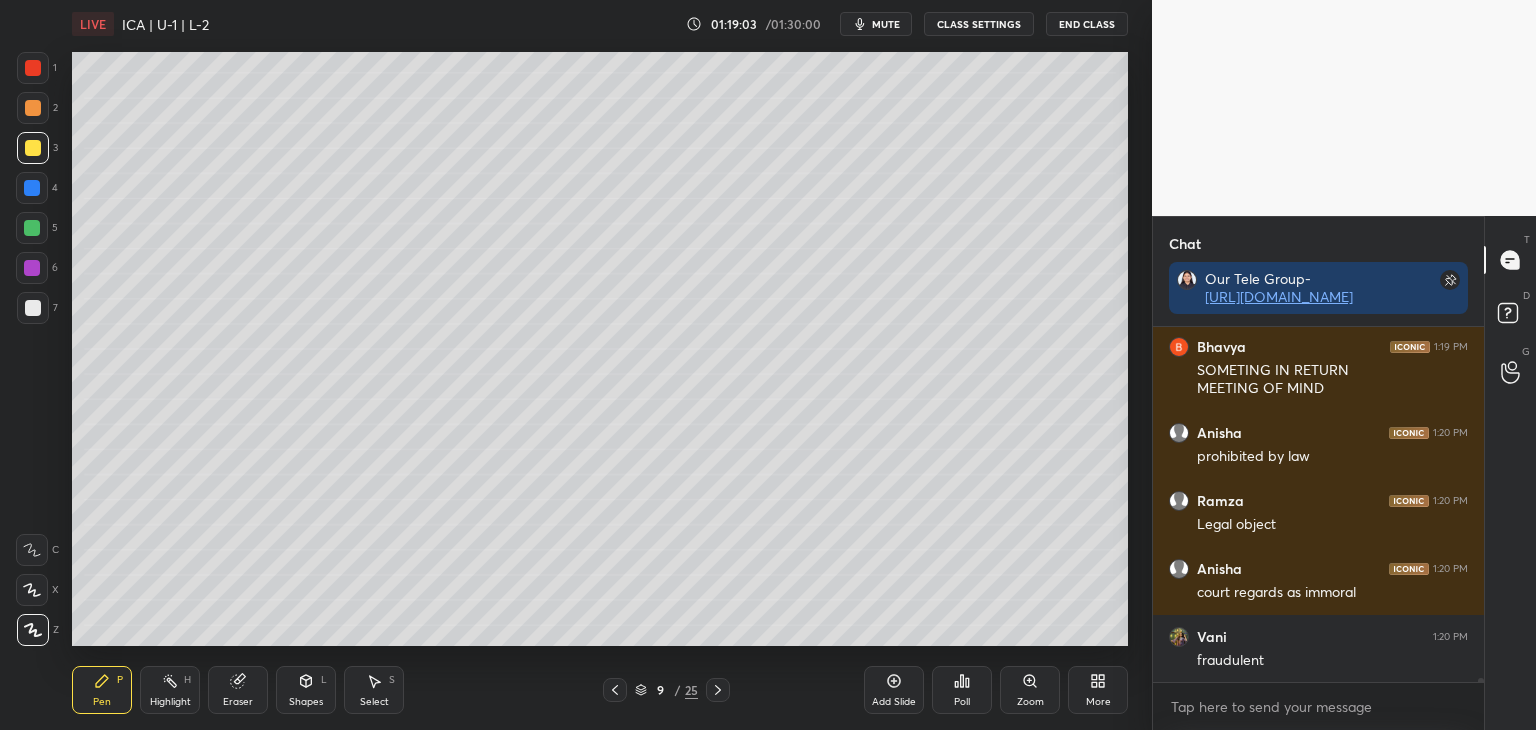 scroll, scrollTop: 31282, scrollLeft: 0, axis: vertical 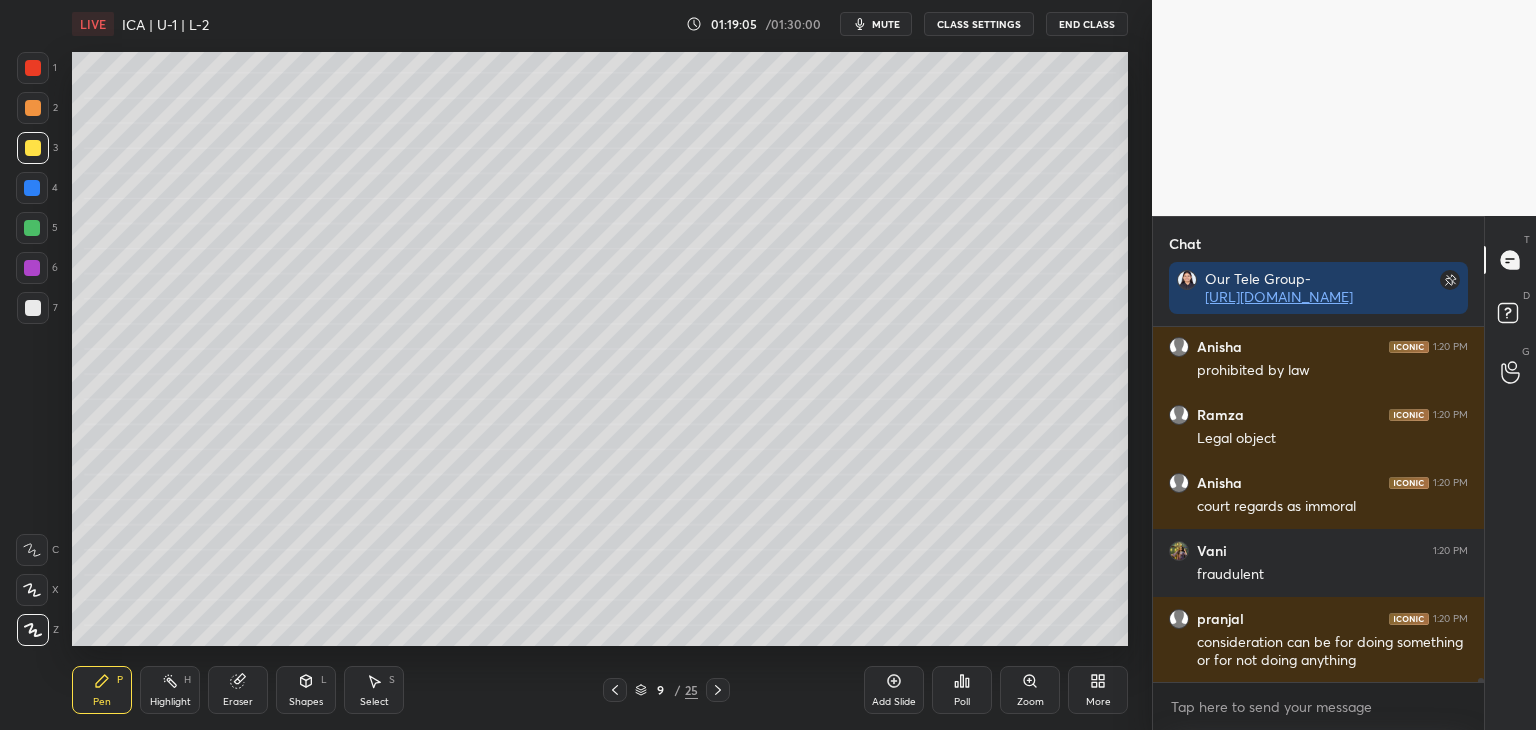 click at bounding box center (32, 228) 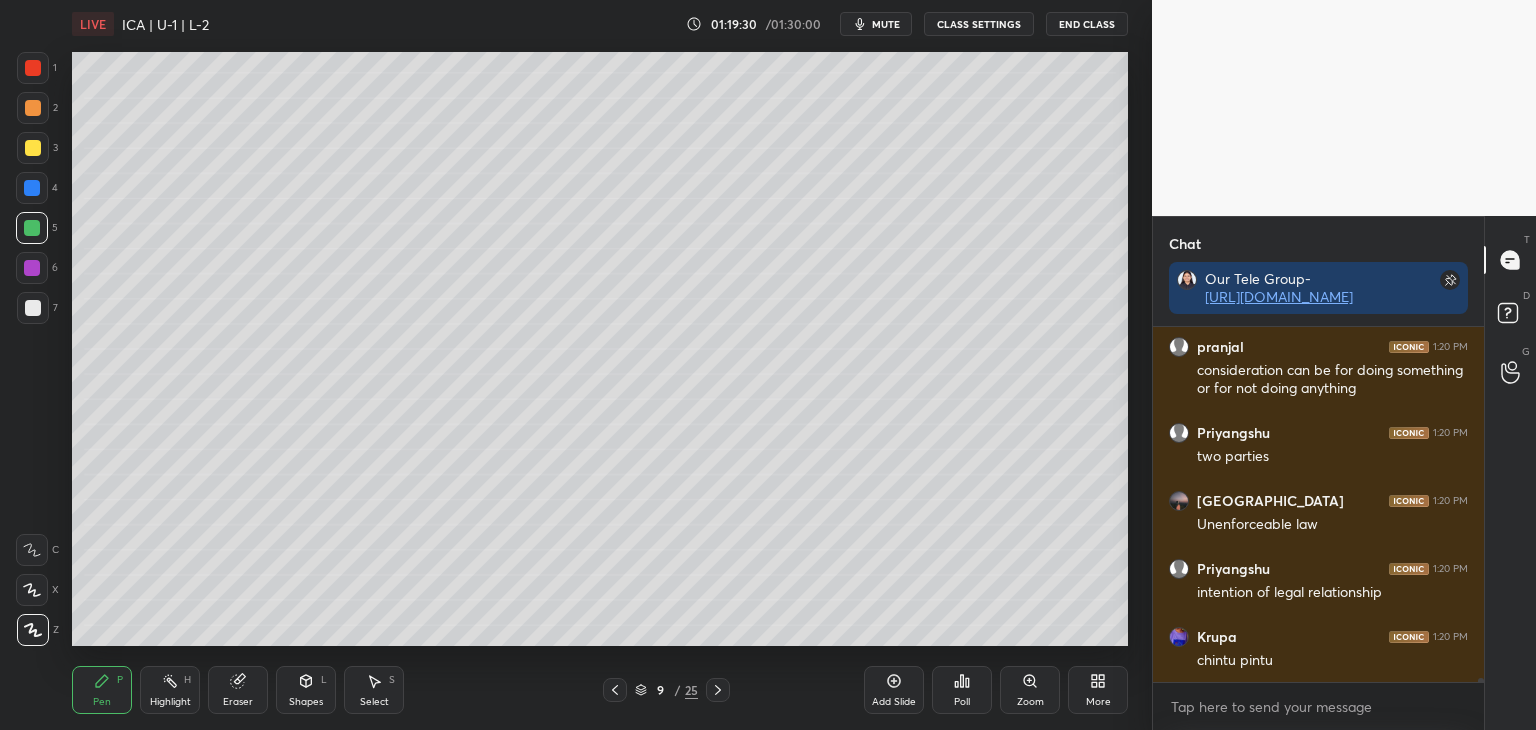scroll, scrollTop: 31622, scrollLeft: 0, axis: vertical 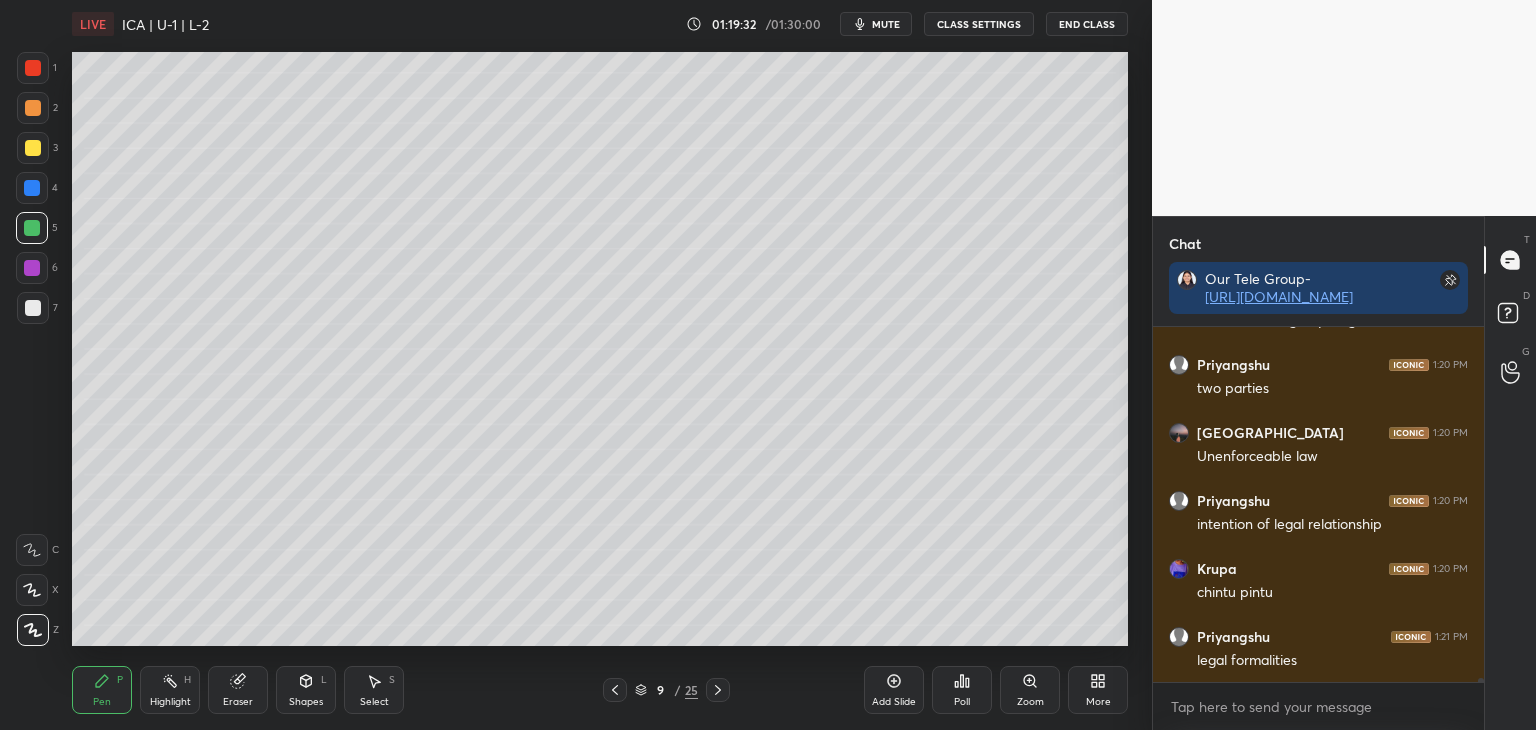 click at bounding box center (33, 148) 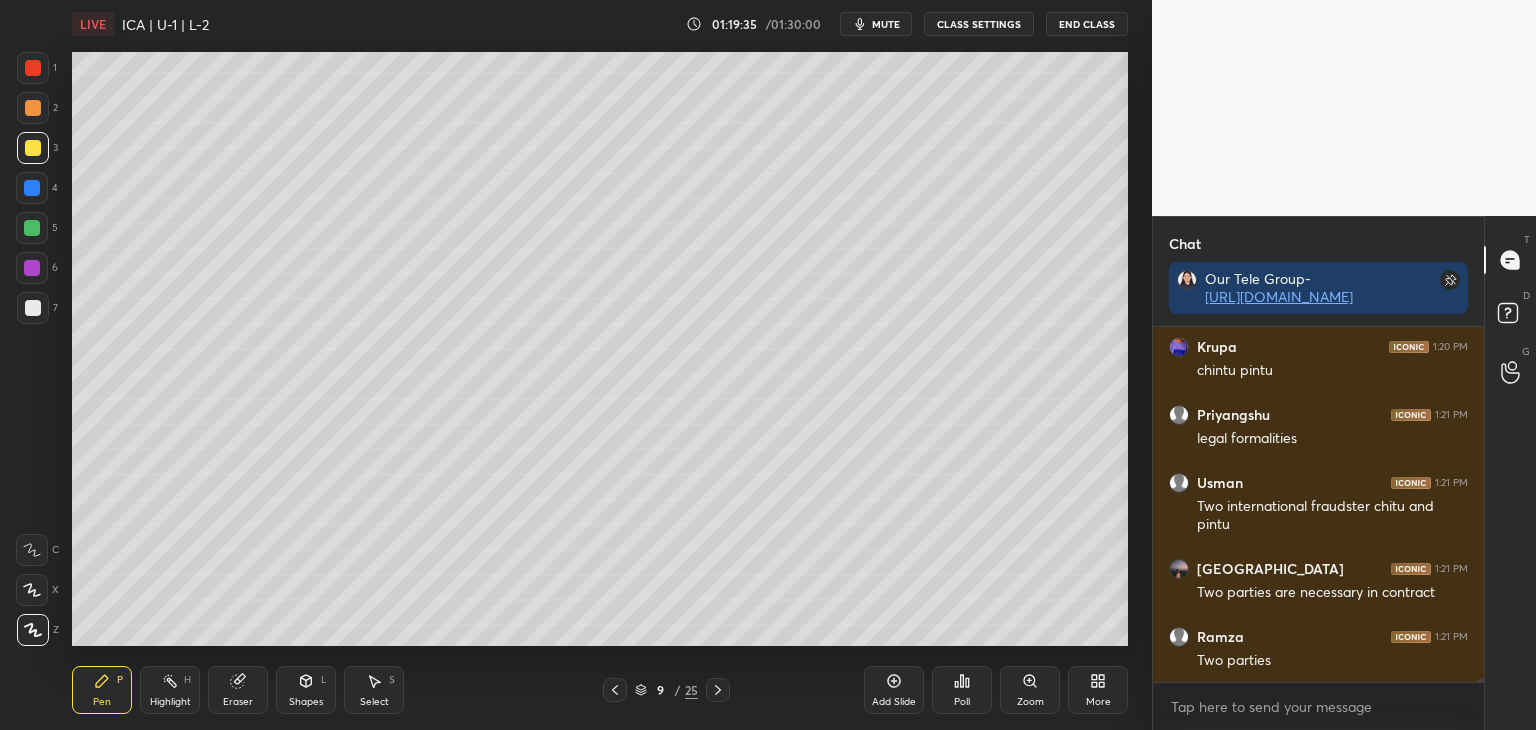 scroll, scrollTop: 31912, scrollLeft: 0, axis: vertical 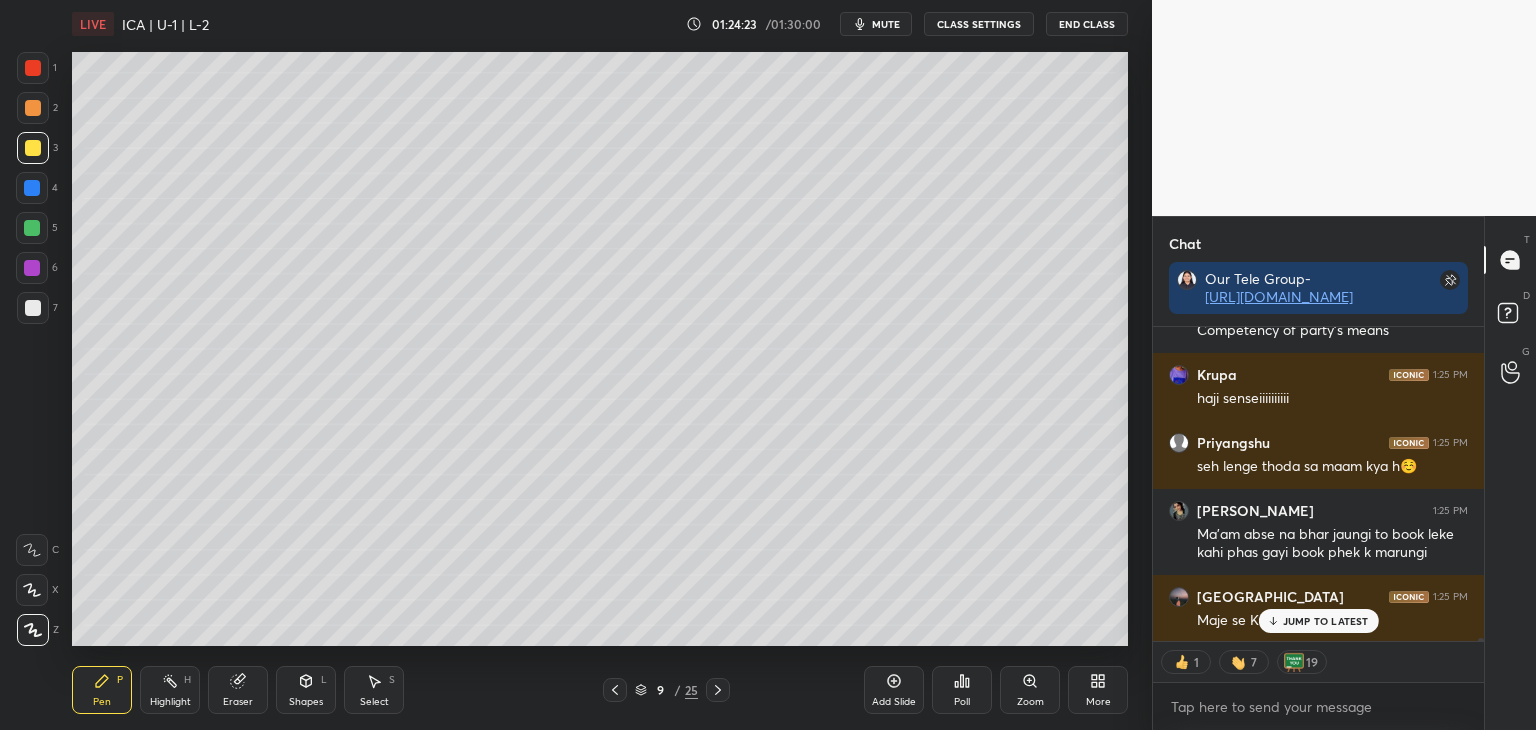 click on "JUMP TO LATEST" at bounding box center [1326, 621] 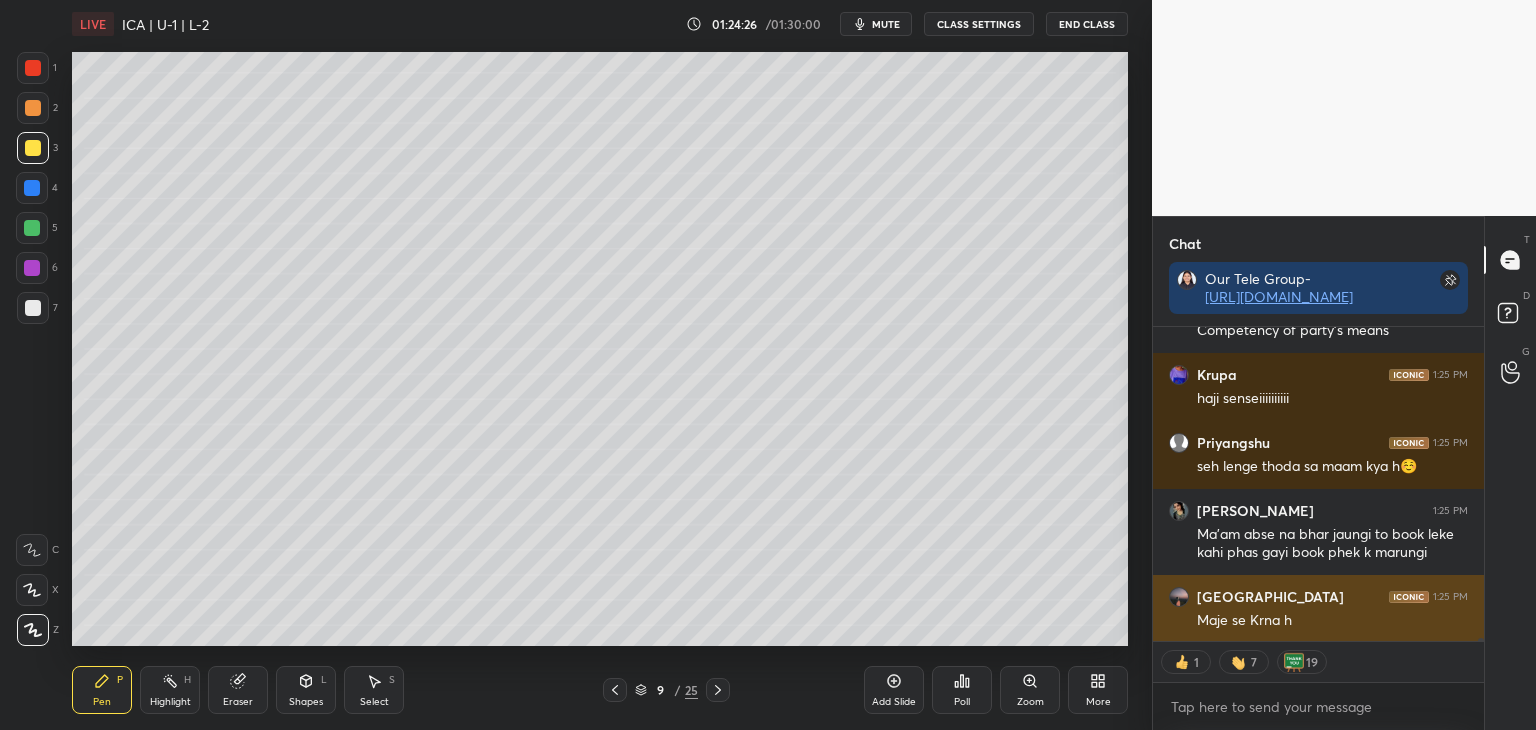 scroll, scrollTop: 35796, scrollLeft: 0, axis: vertical 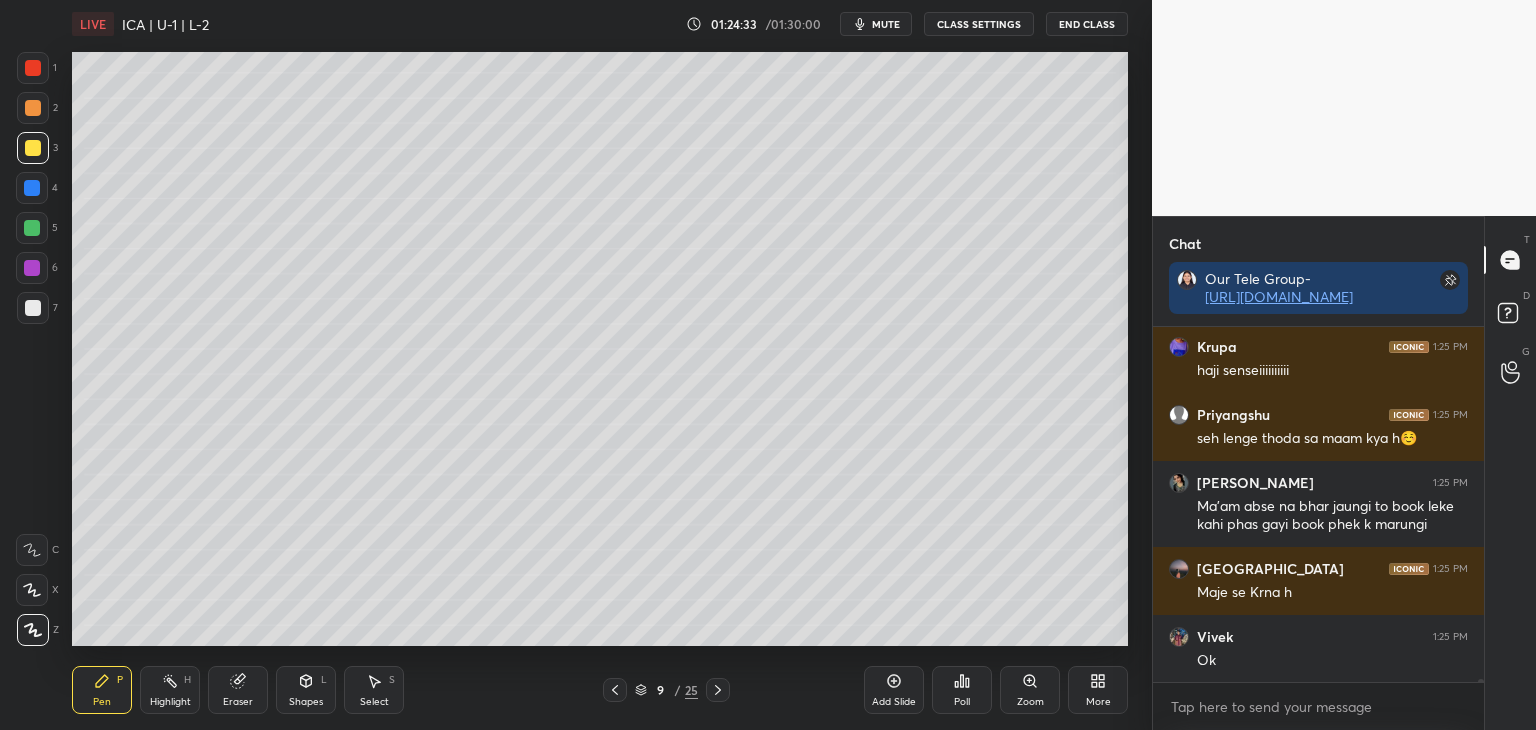 click 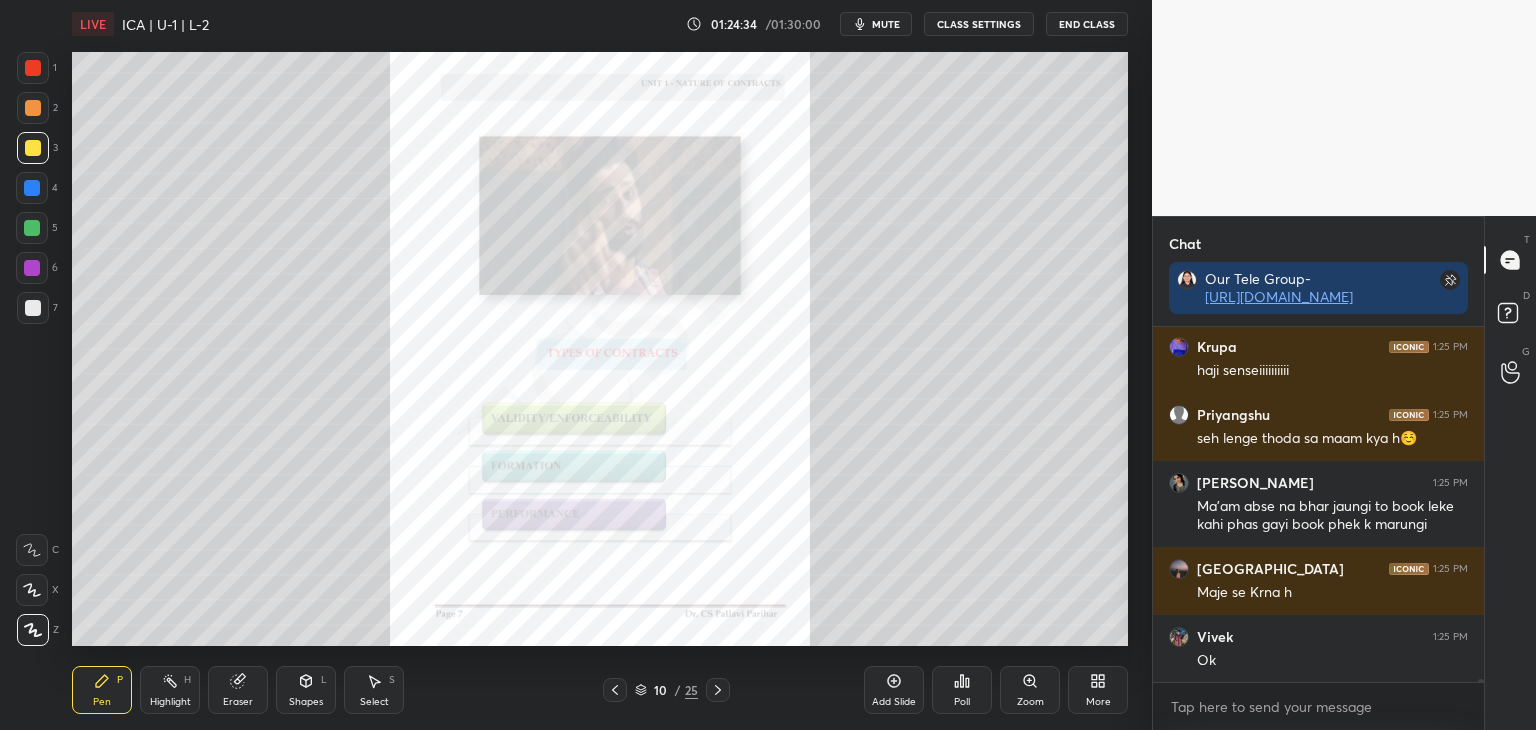 scroll, scrollTop: 35824, scrollLeft: 0, axis: vertical 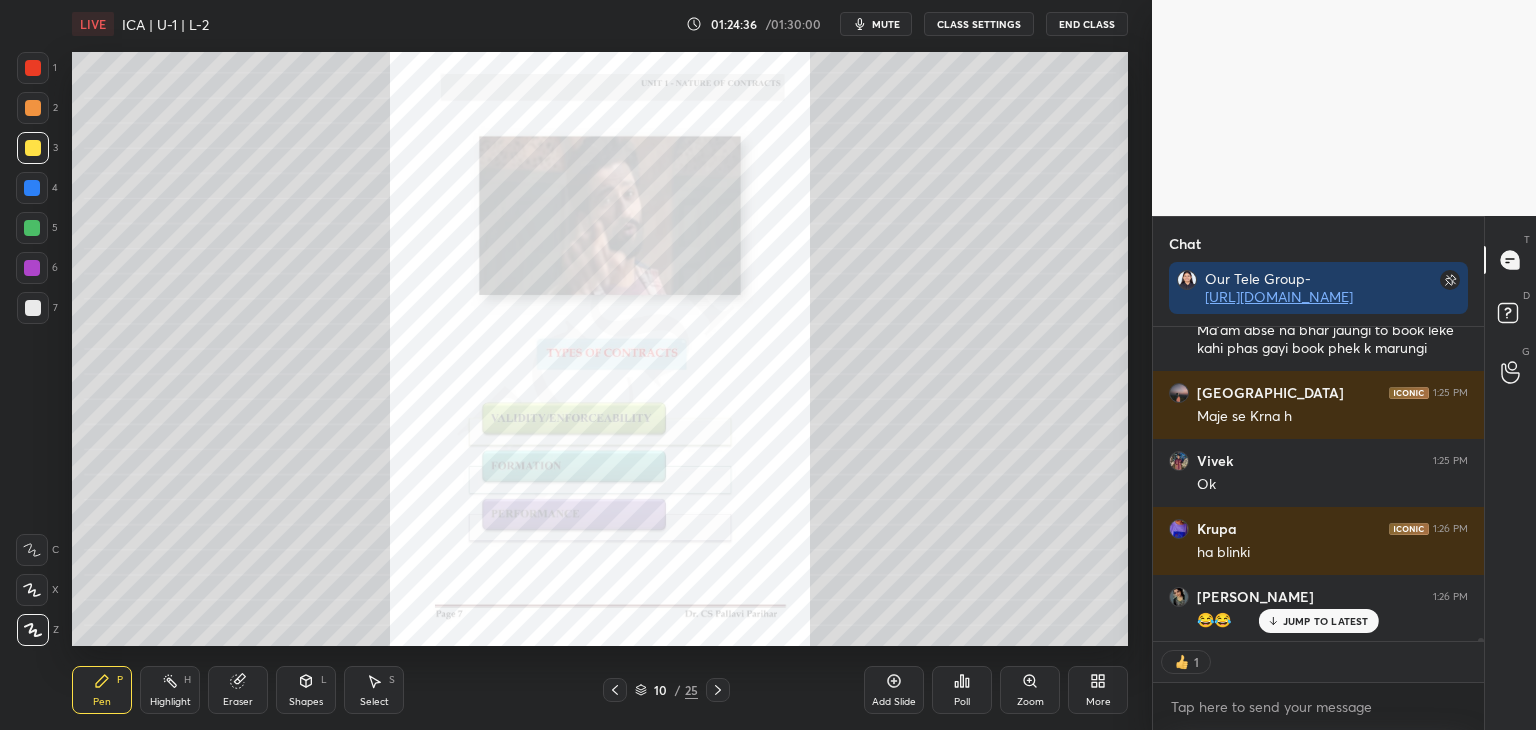 click at bounding box center [33, 68] 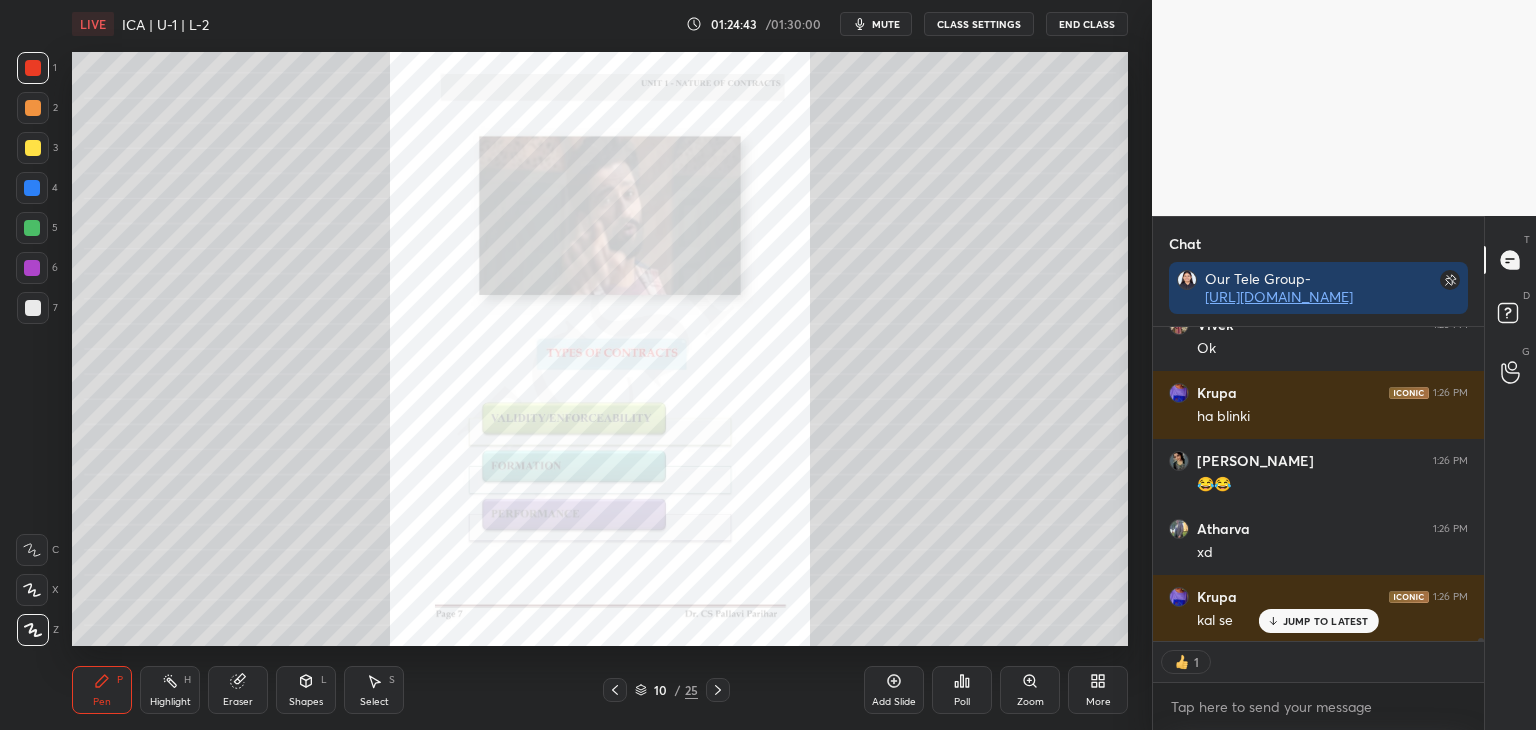 scroll, scrollTop: 36136, scrollLeft: 0, axis: vertical 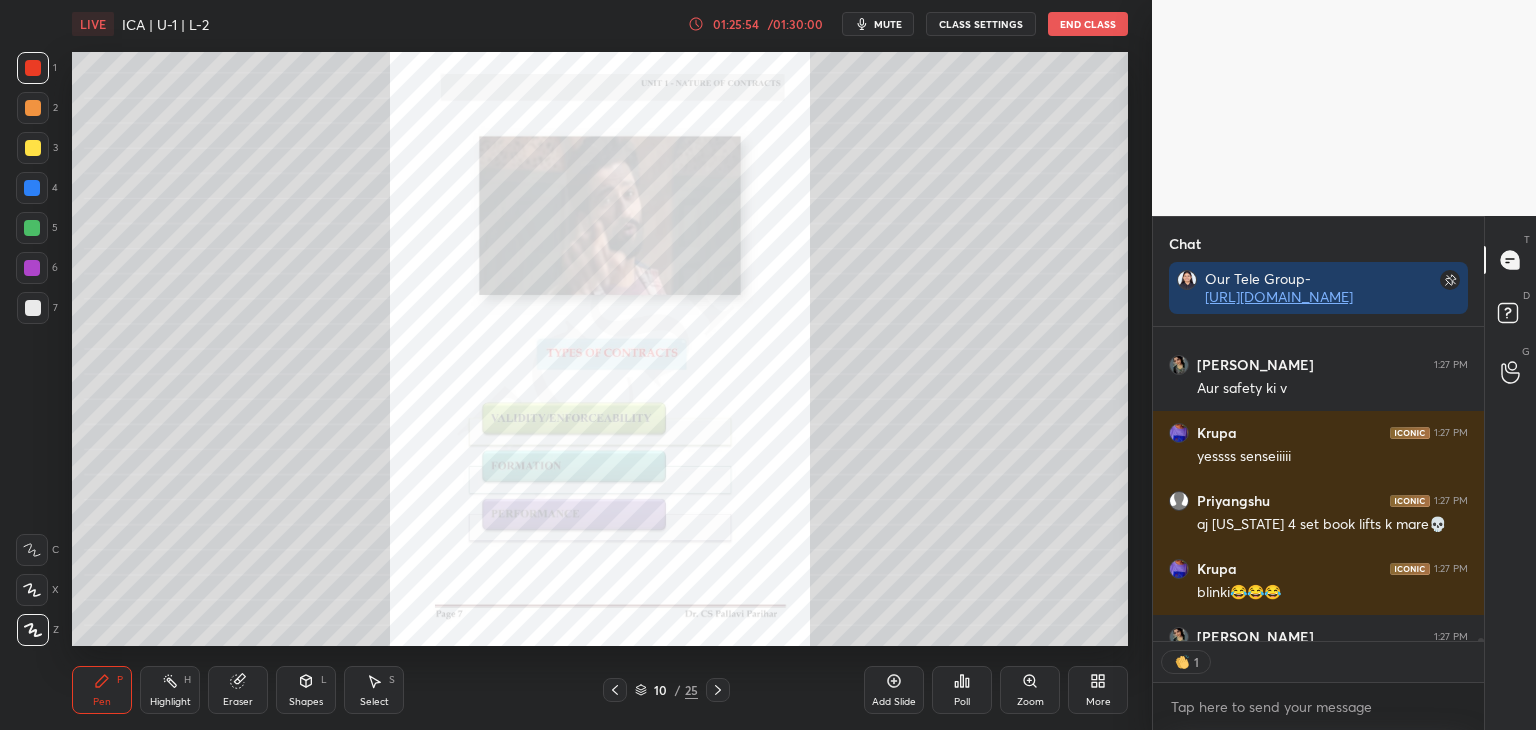 drag, startPoint x: 28, startPoint y: 147, endPoint x: 28, endPoint y: 160, distance: 13 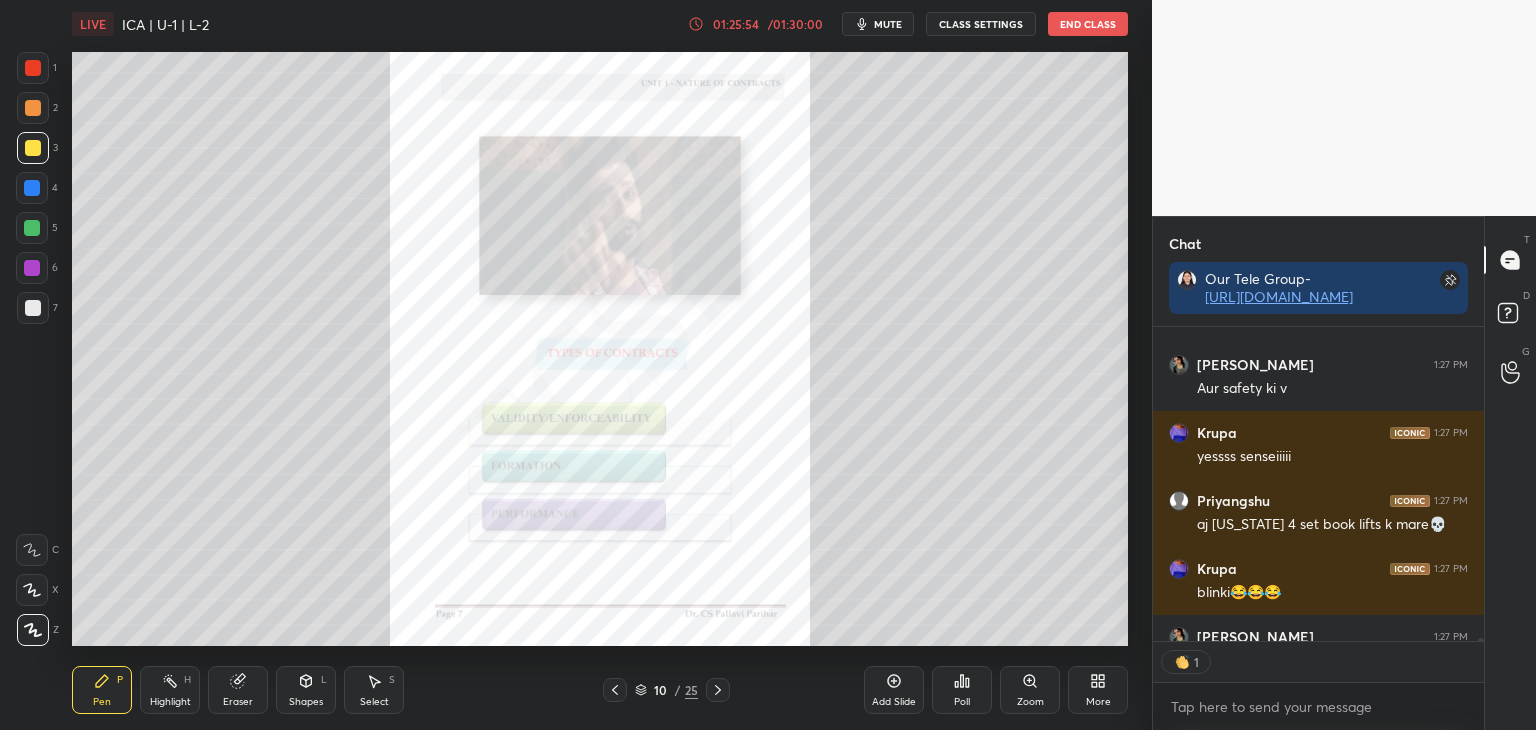 scroll, scrollTop: 37128, scrollLeft: 0, axis: vertical 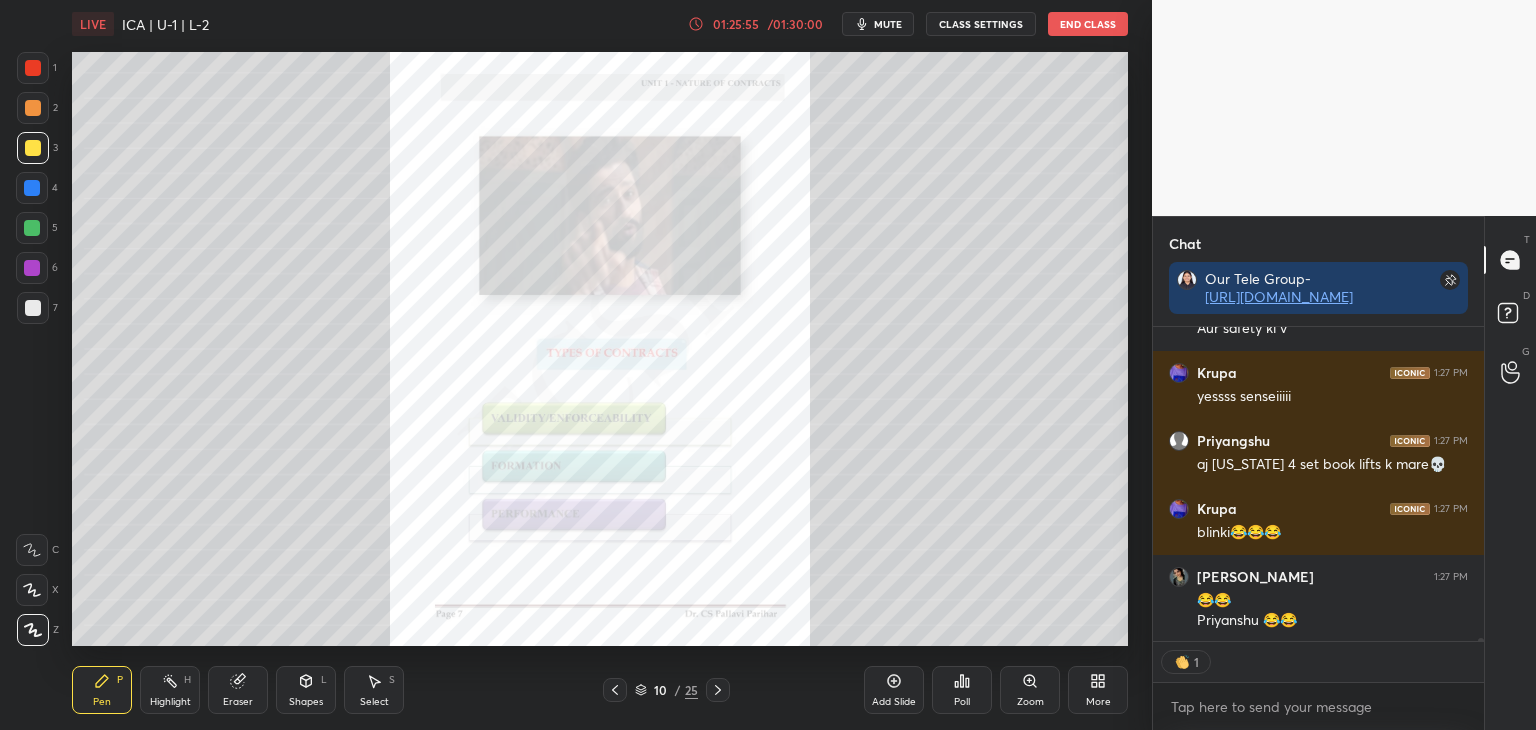 click at bounding box center (32, 188) 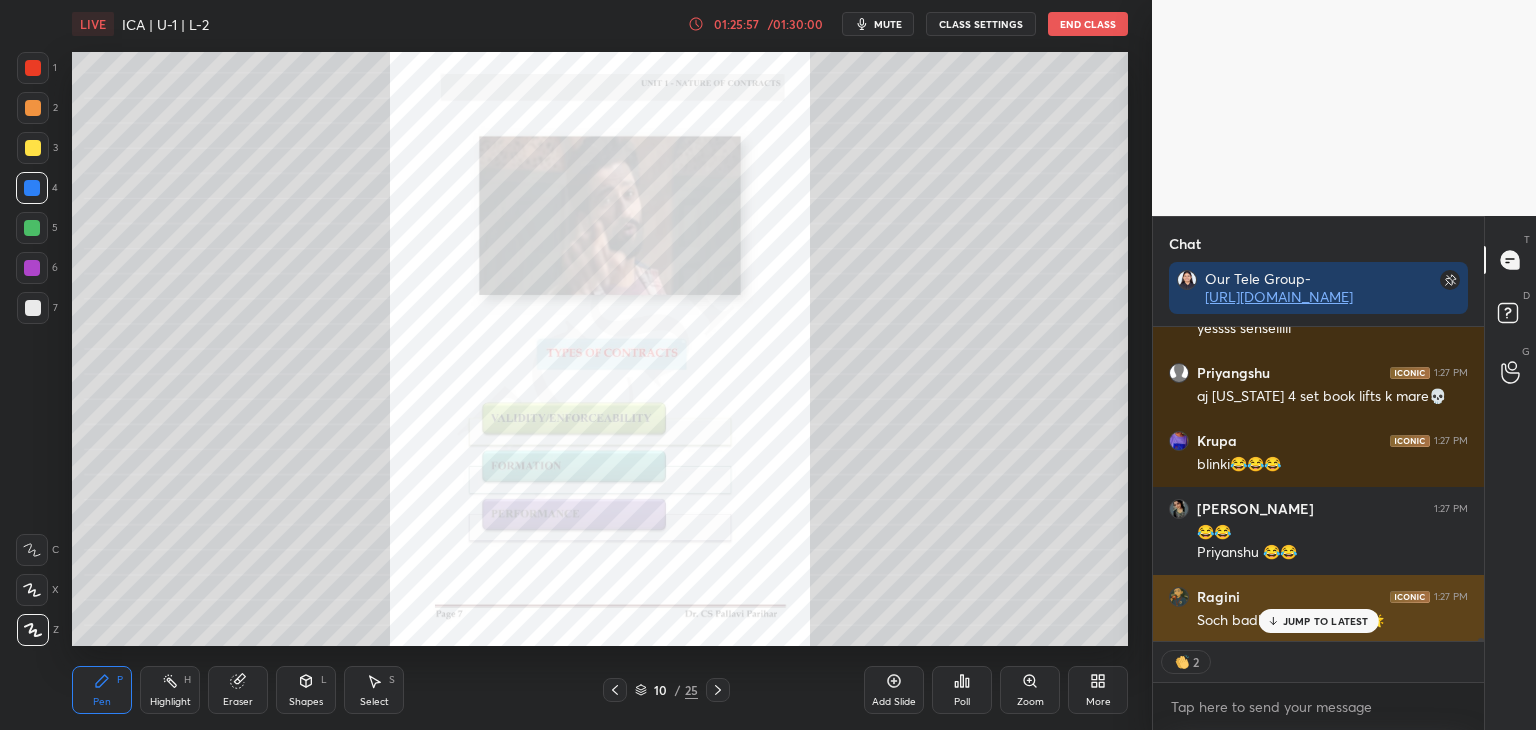 click 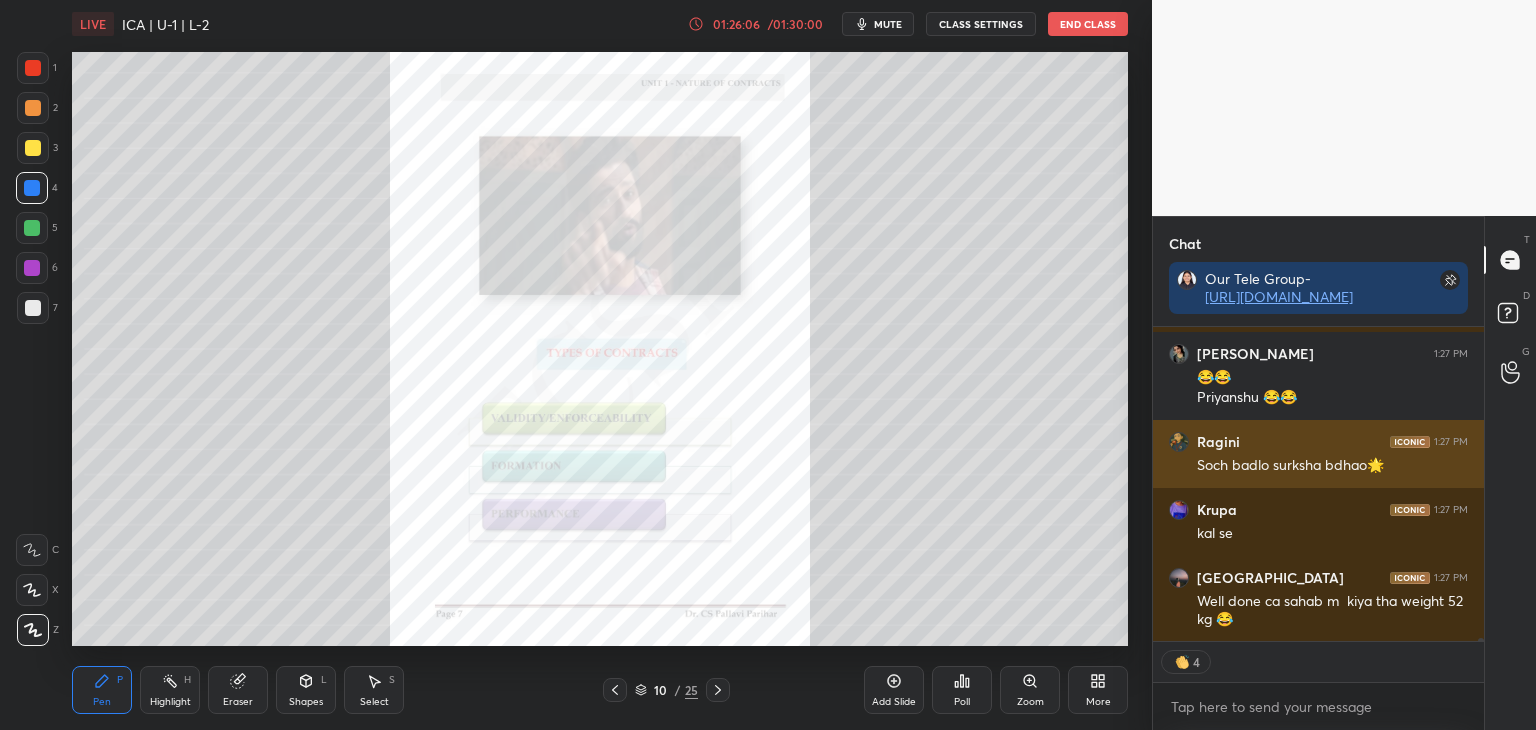 scroll, scrollTop: 37419, scrollLeft: 0, axis: vertical 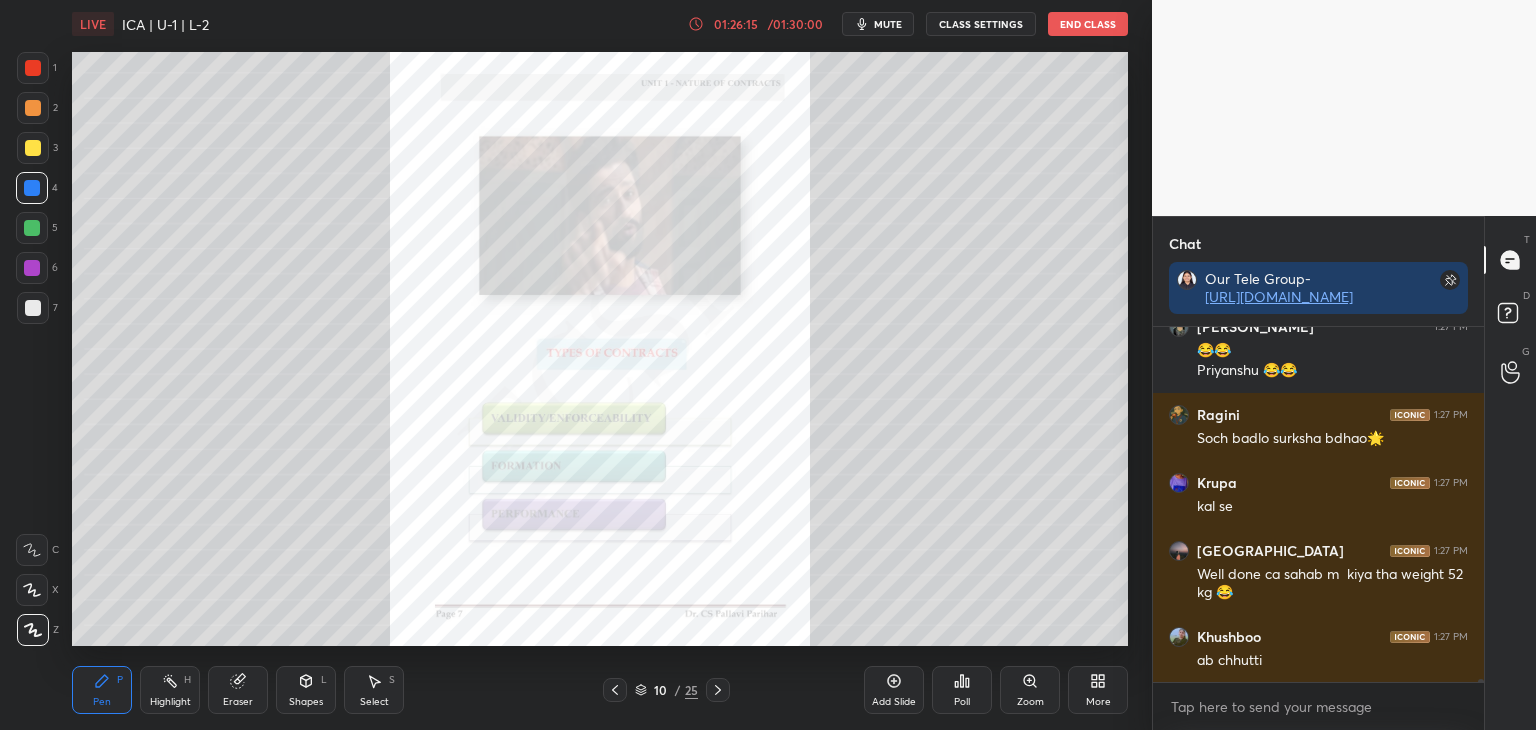 click 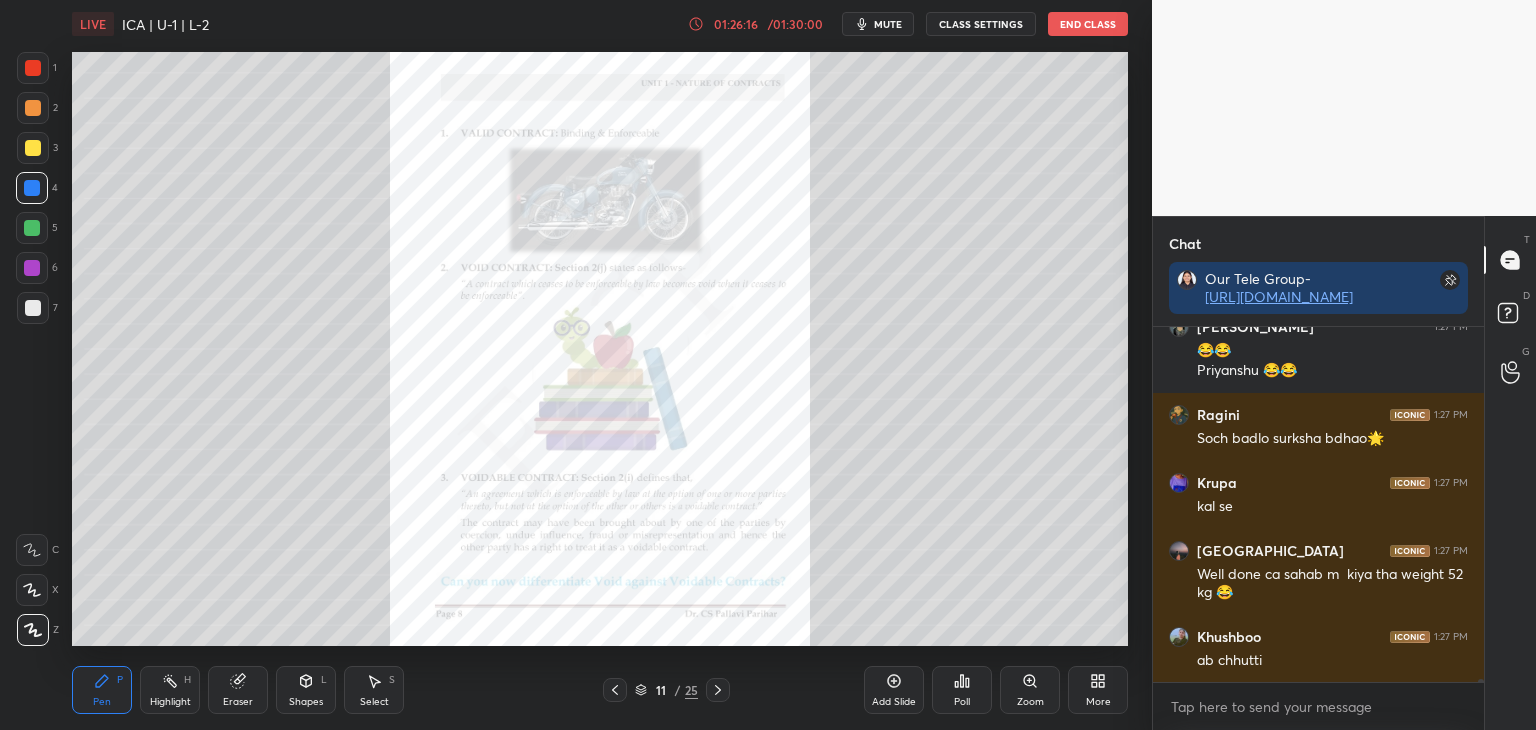 click 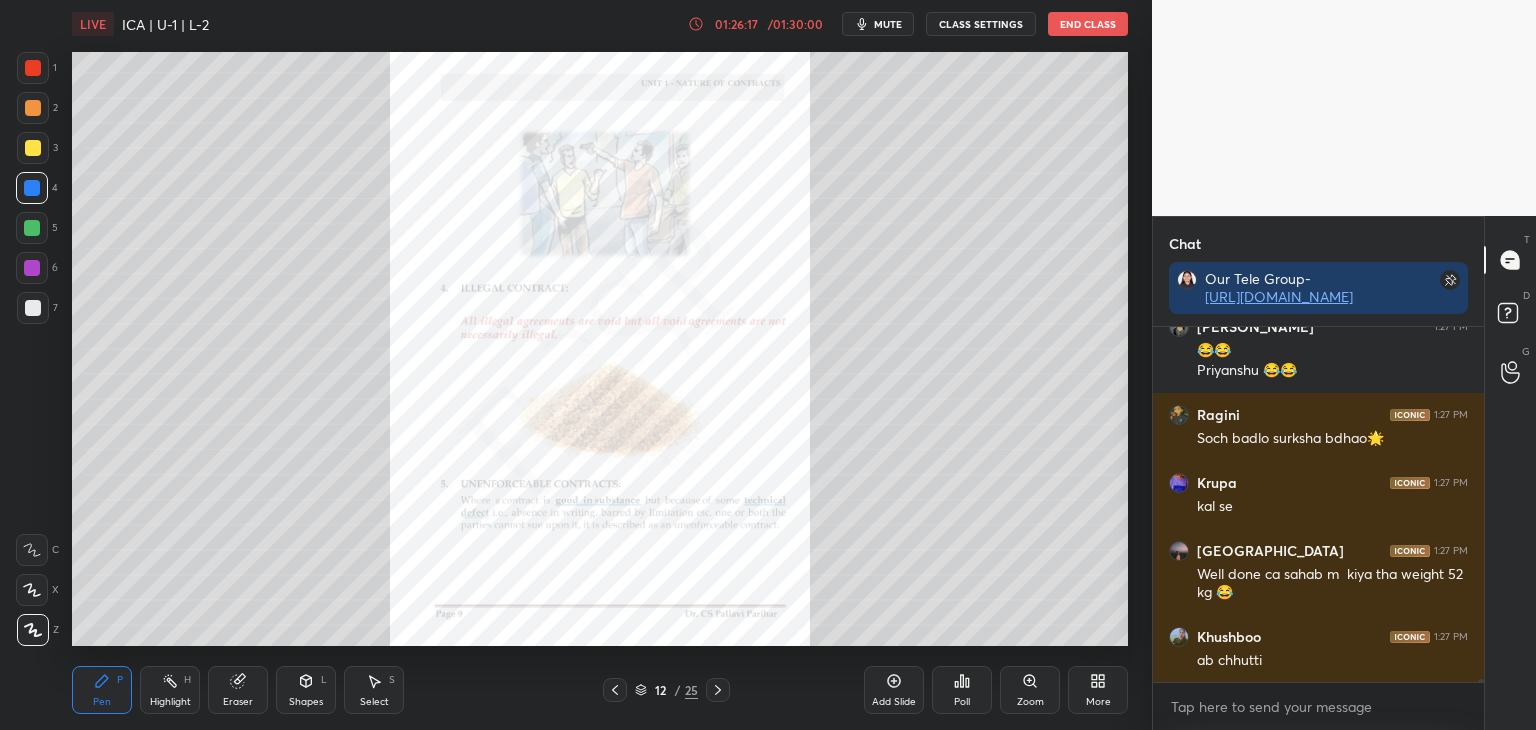 click 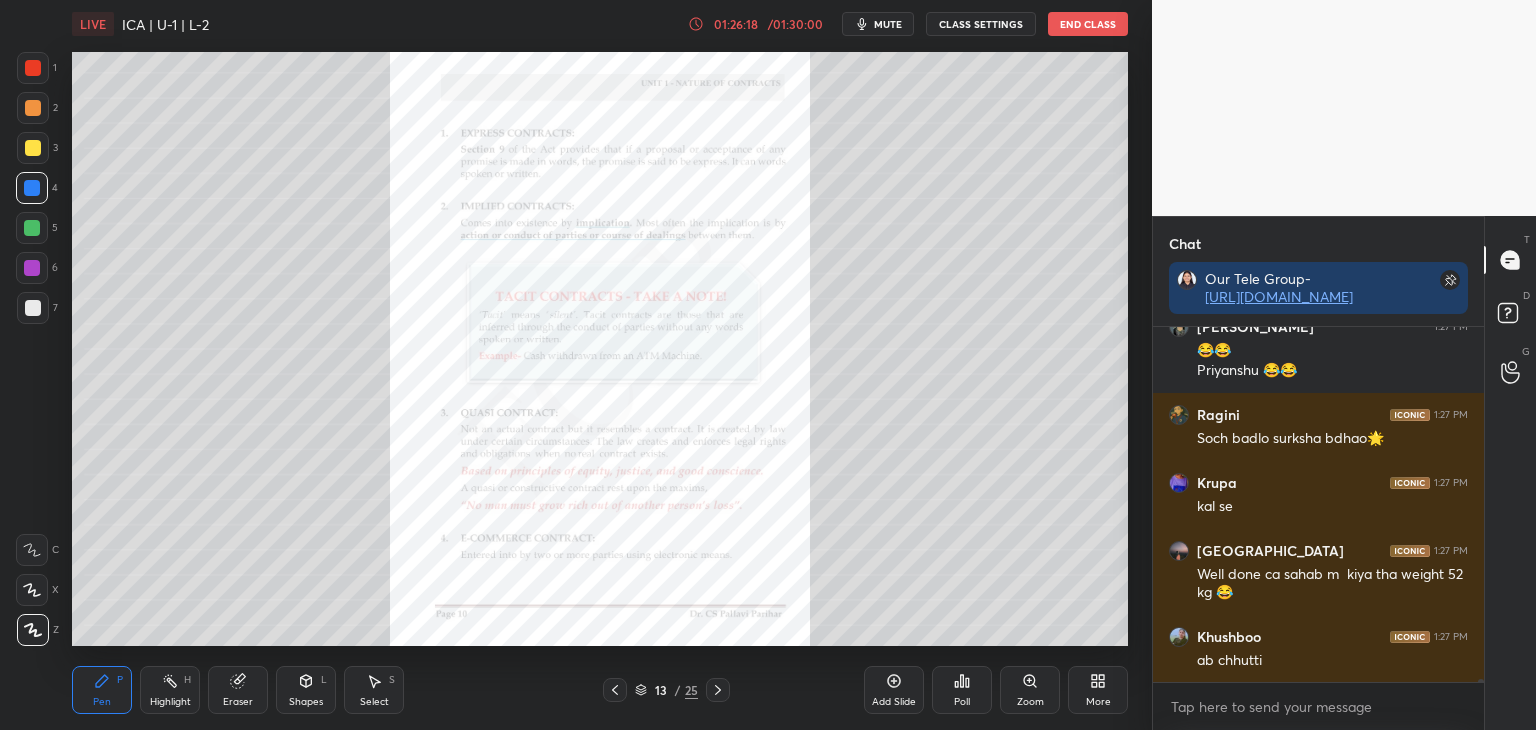 click 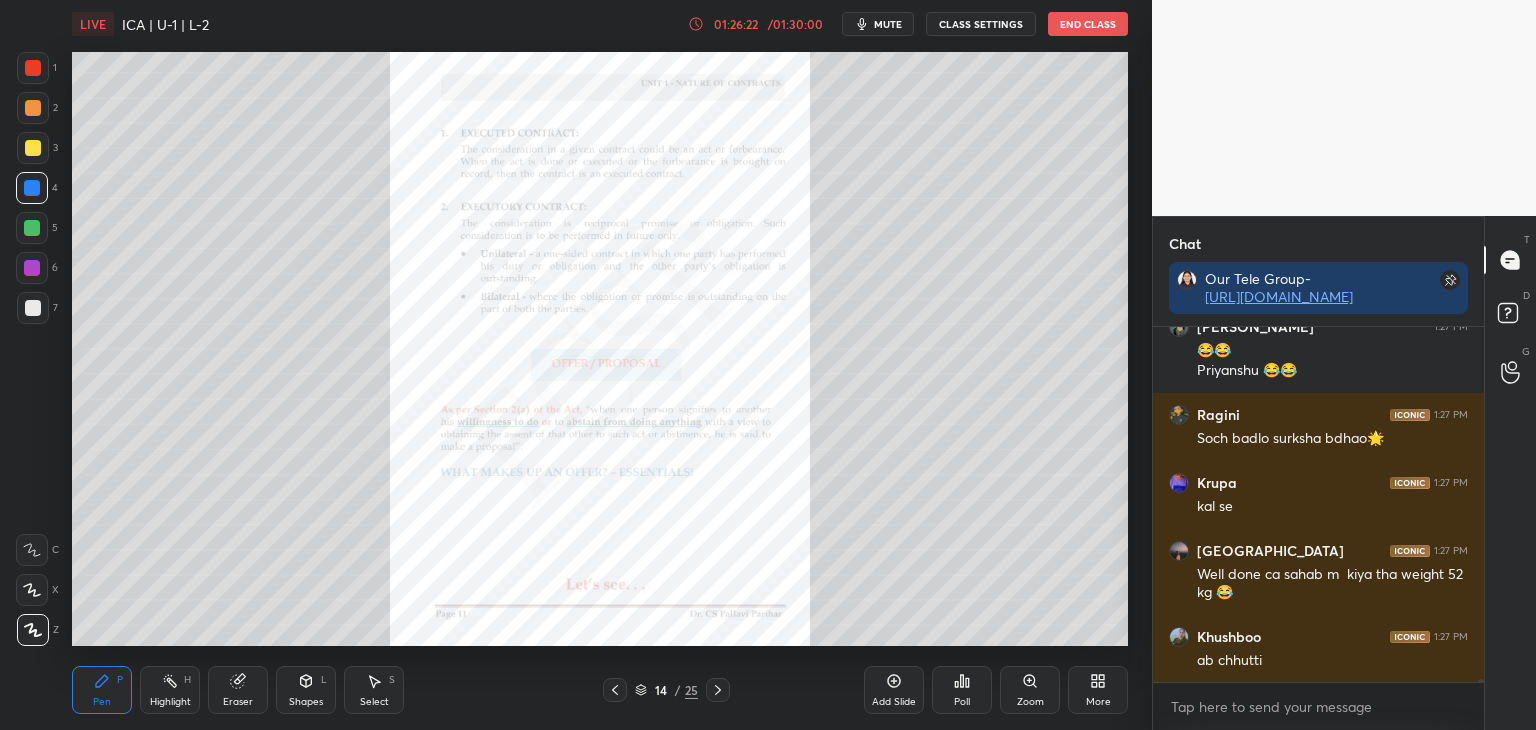 scroll, scrollTop: 37446, scrollLeft: 0, axis: vertical 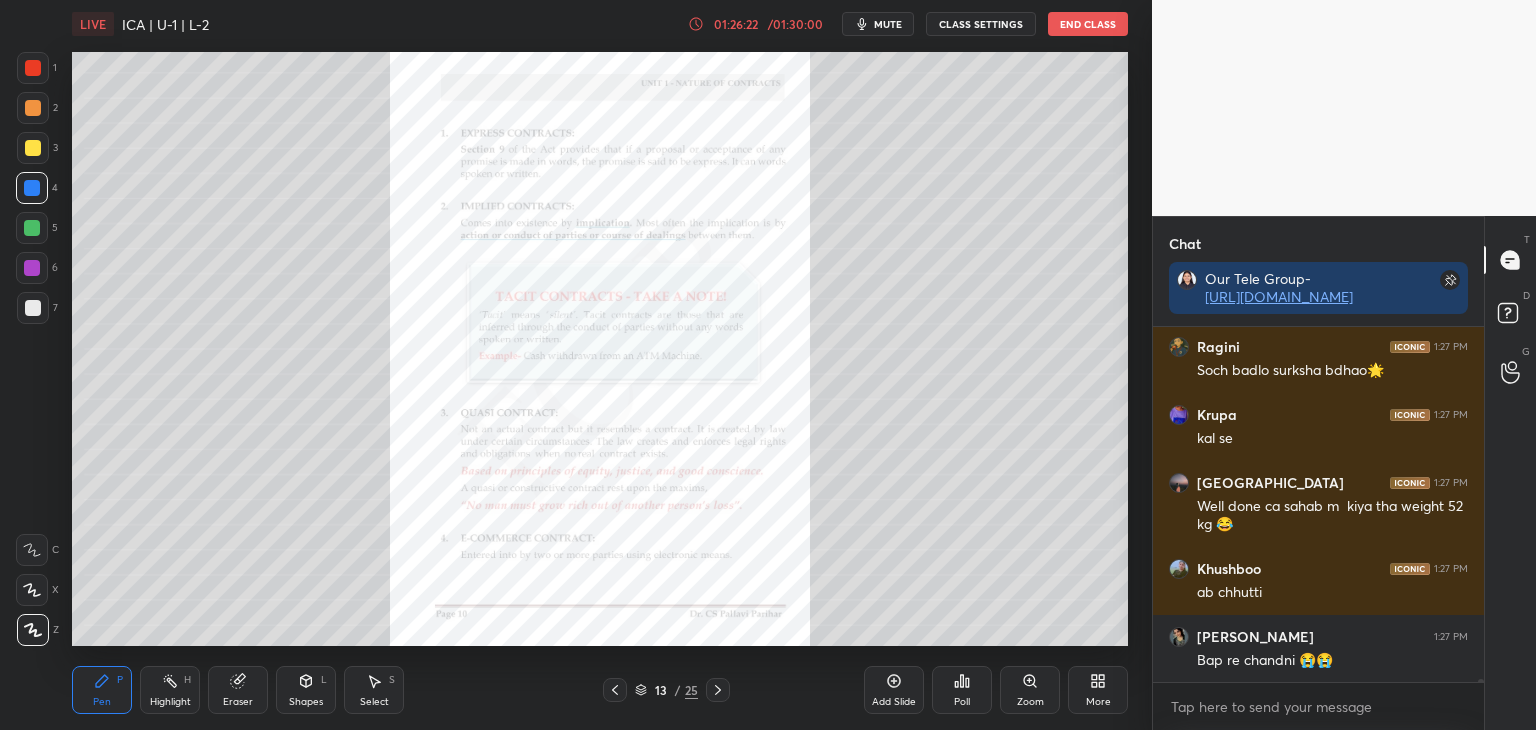 click 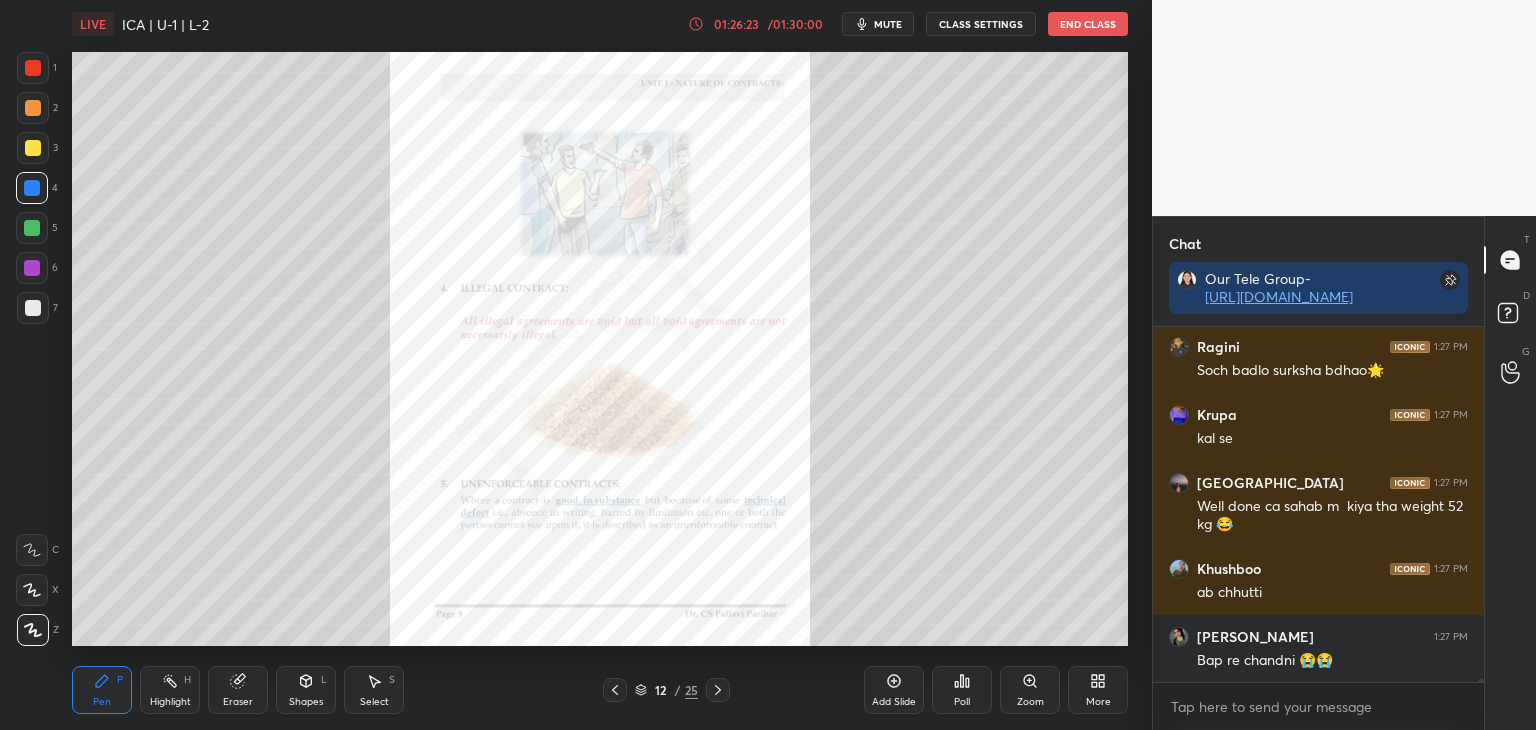 click 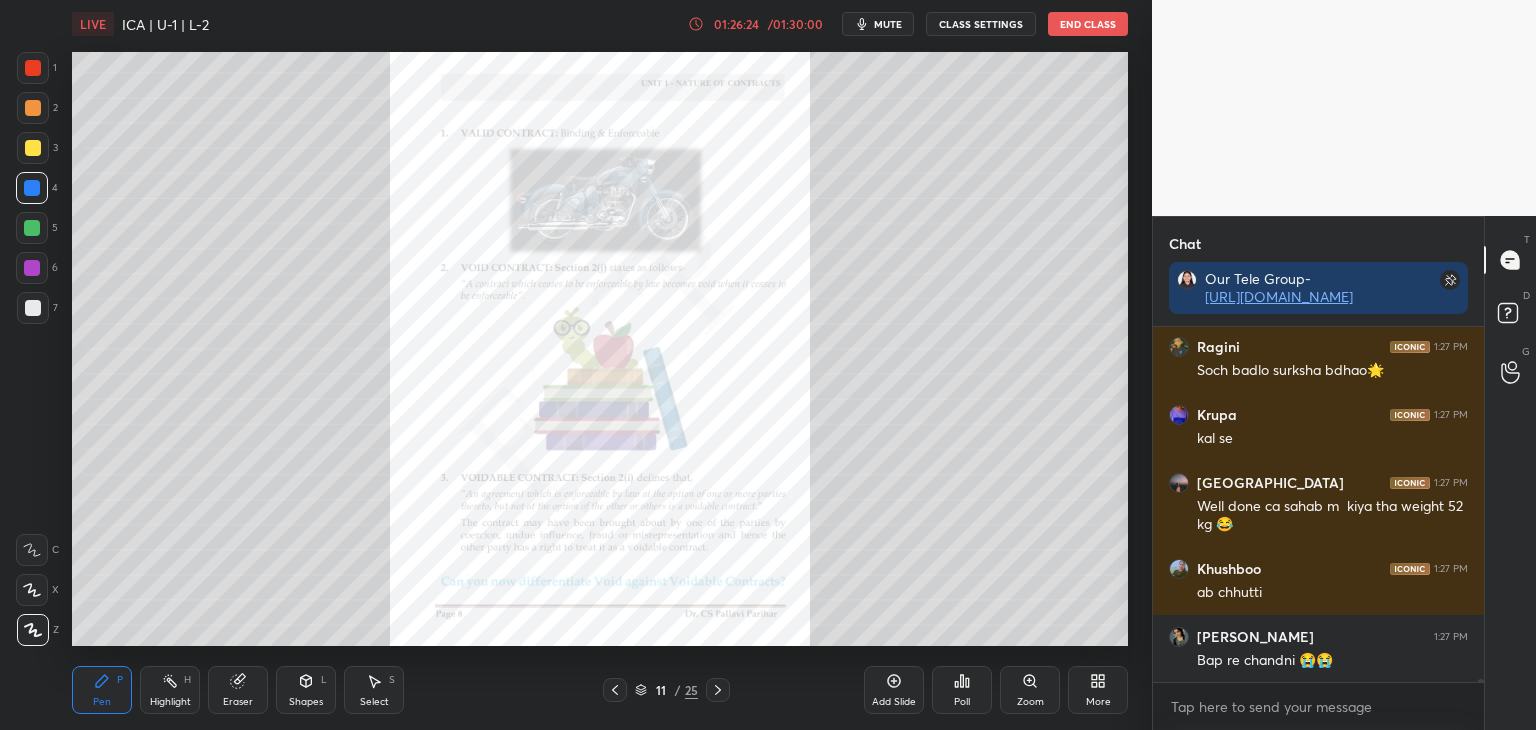 click 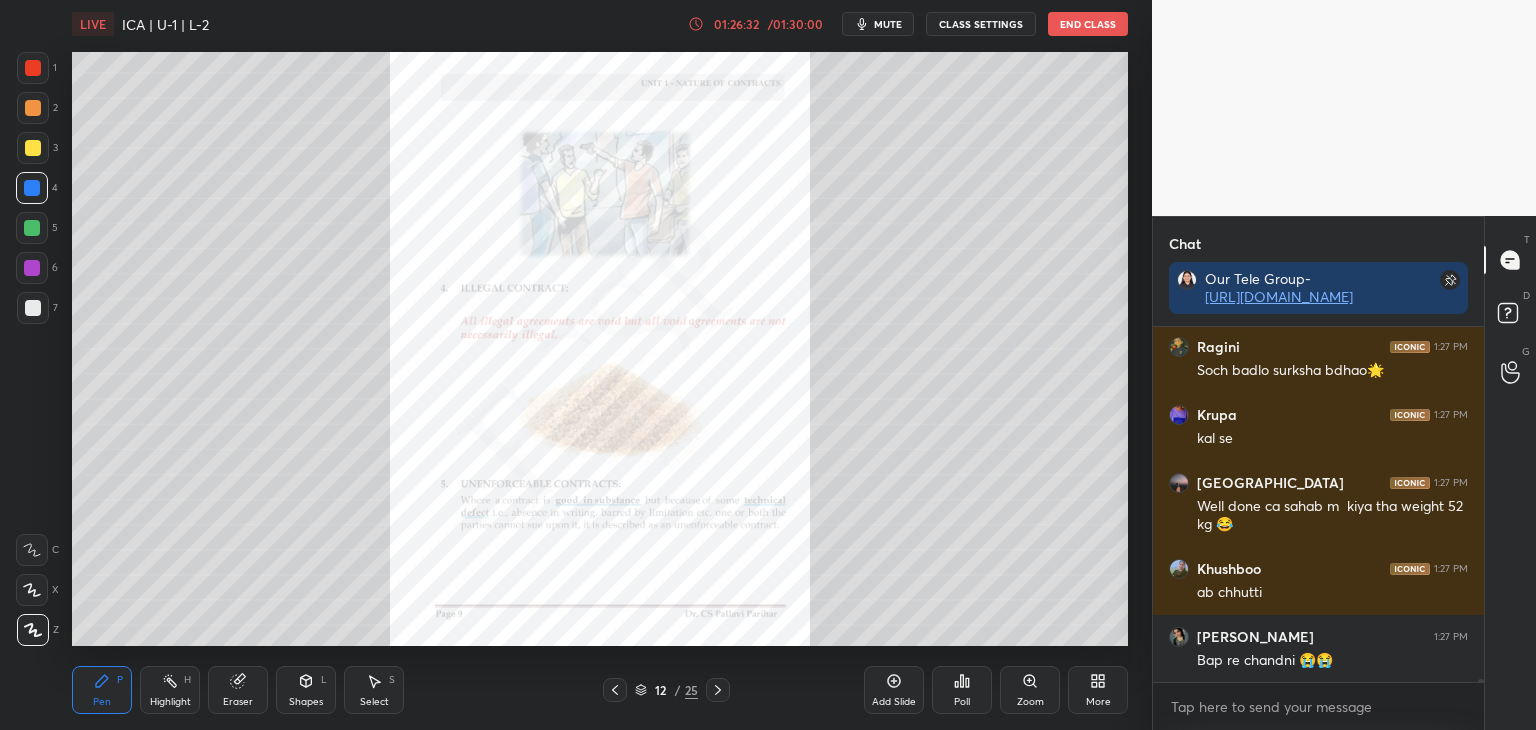 click 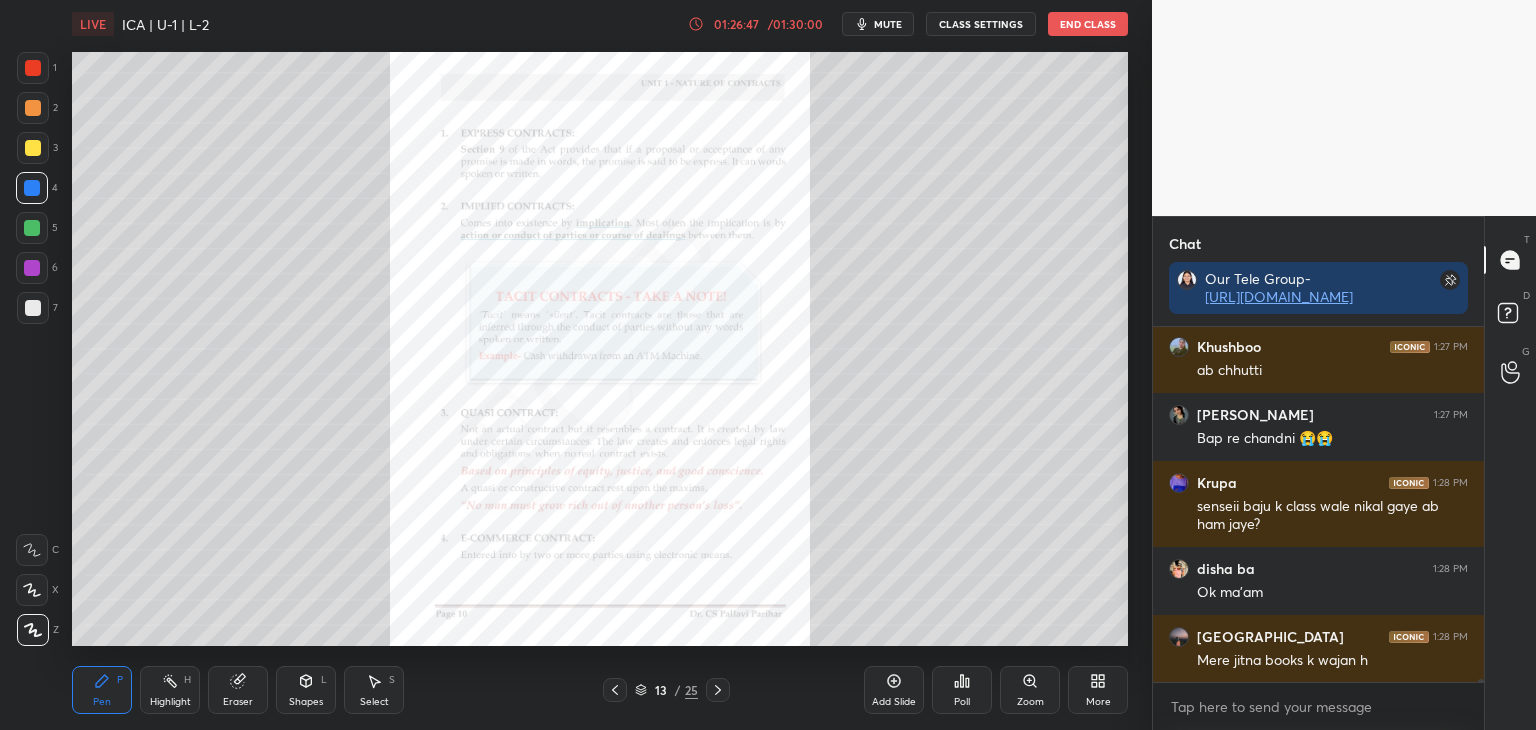 scroll, scrollTop: 37736, scrollLeft: 0, axis: vertical 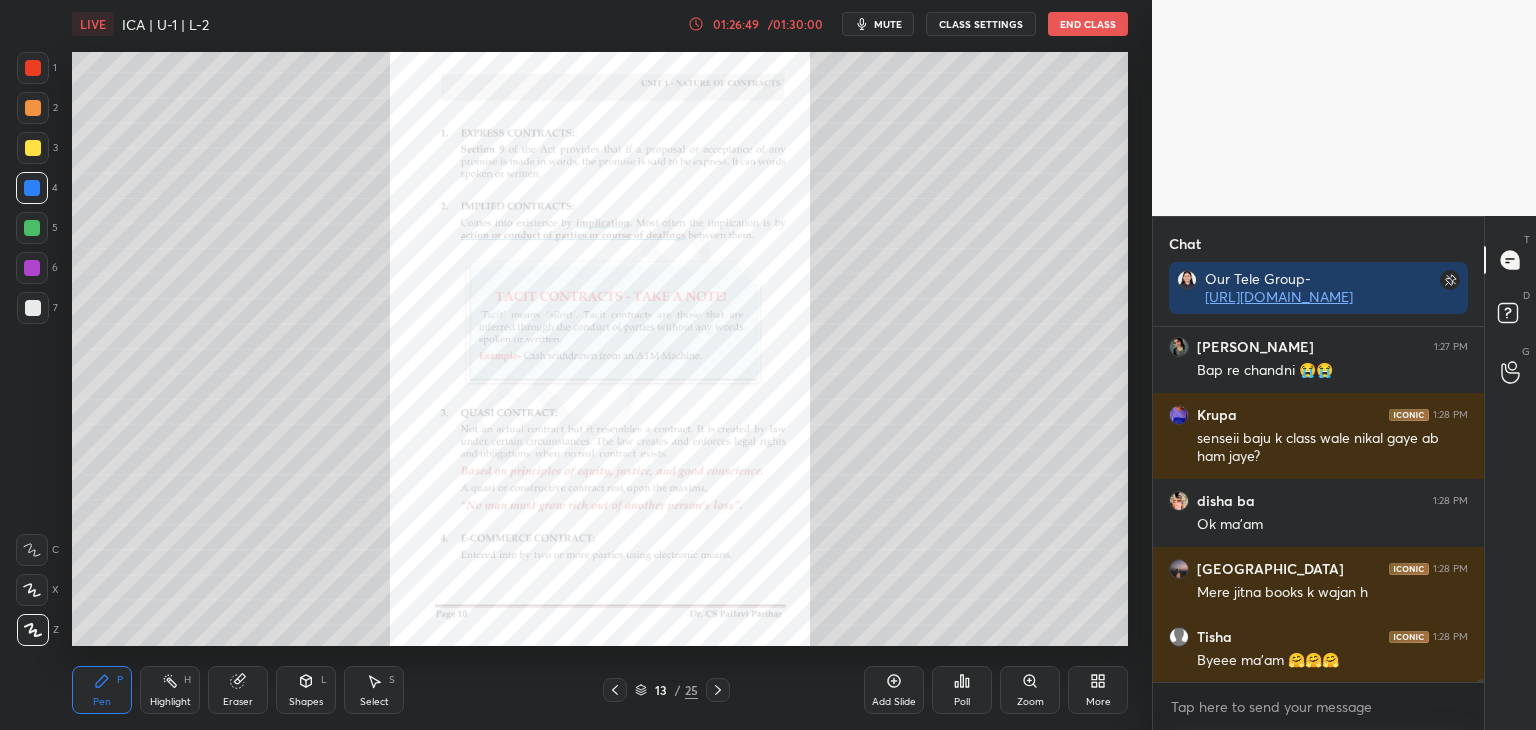 click 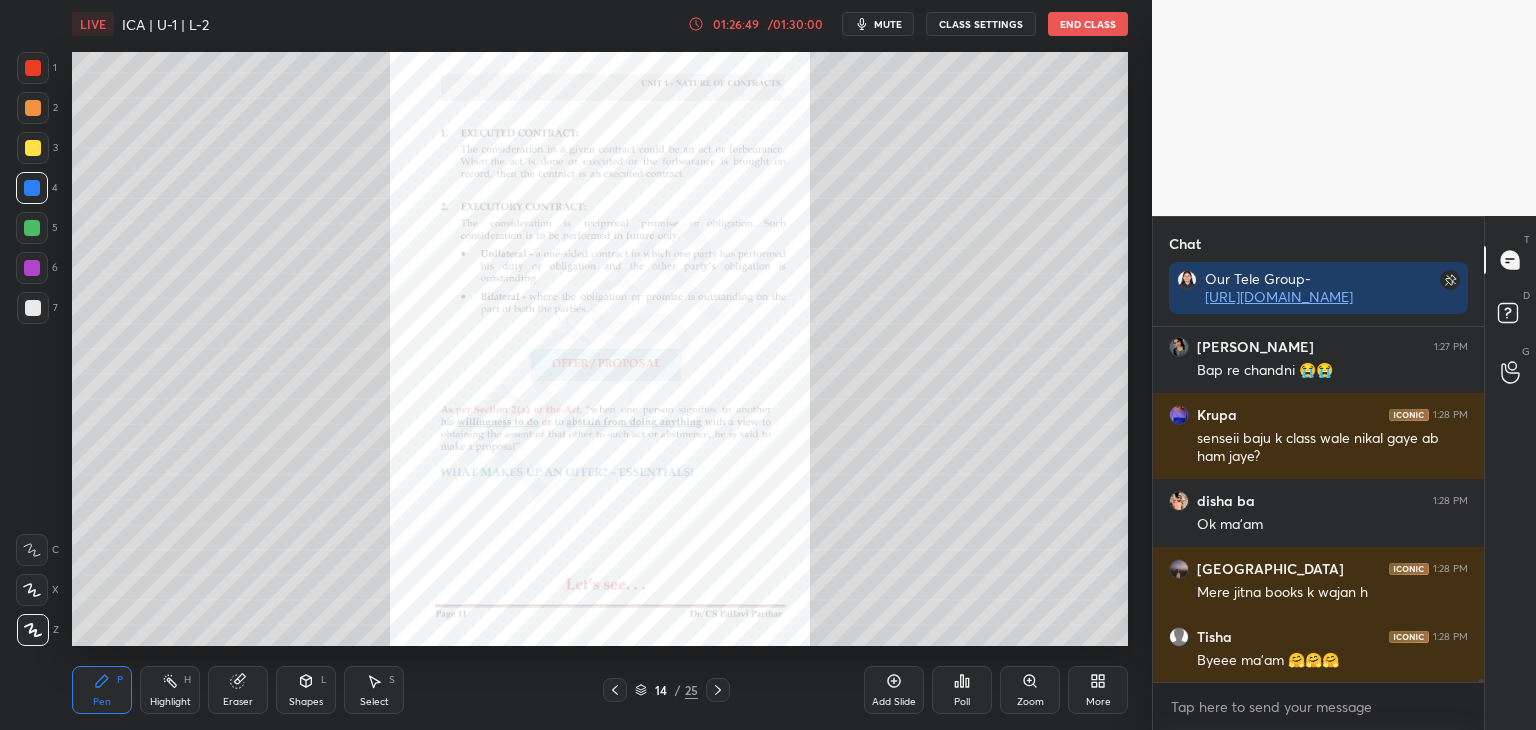 click 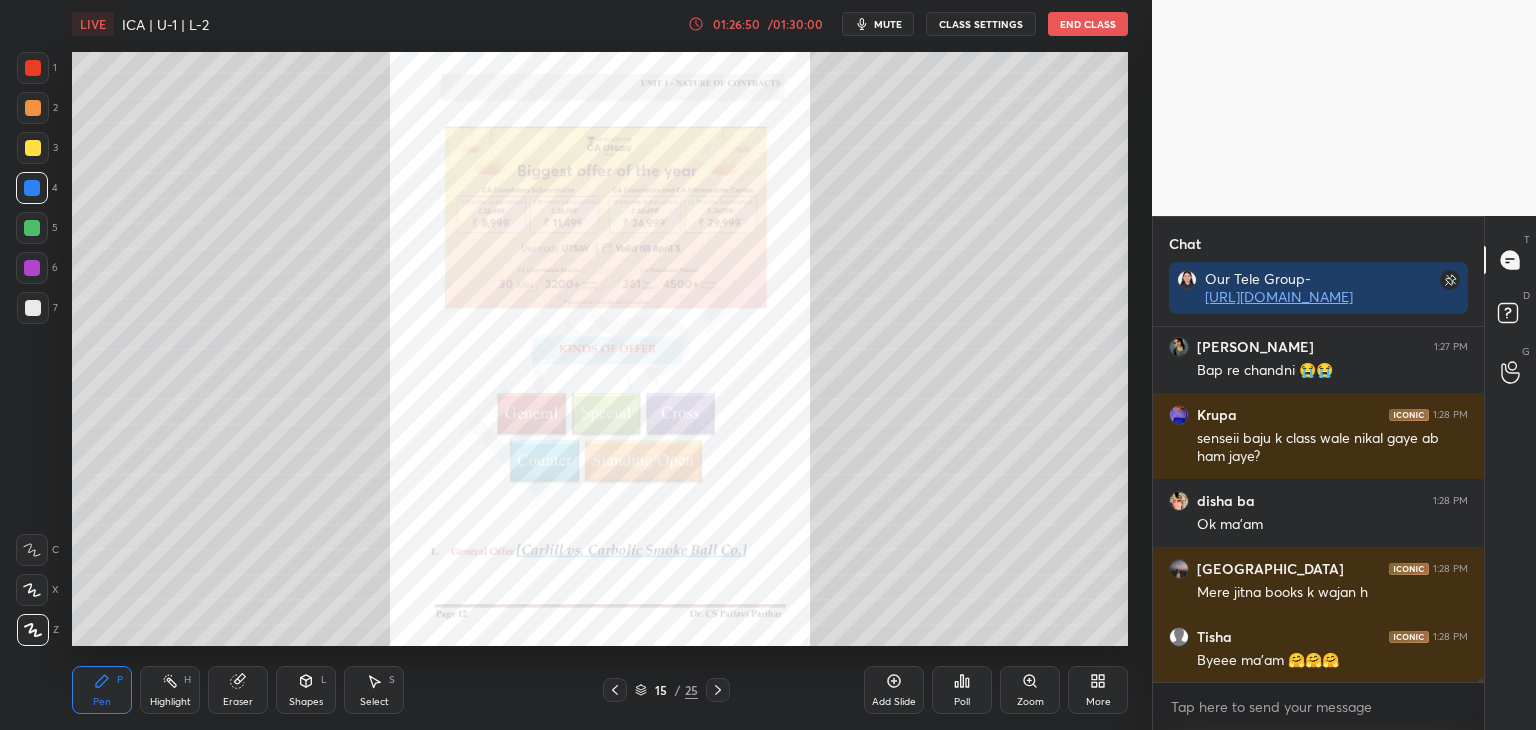 click 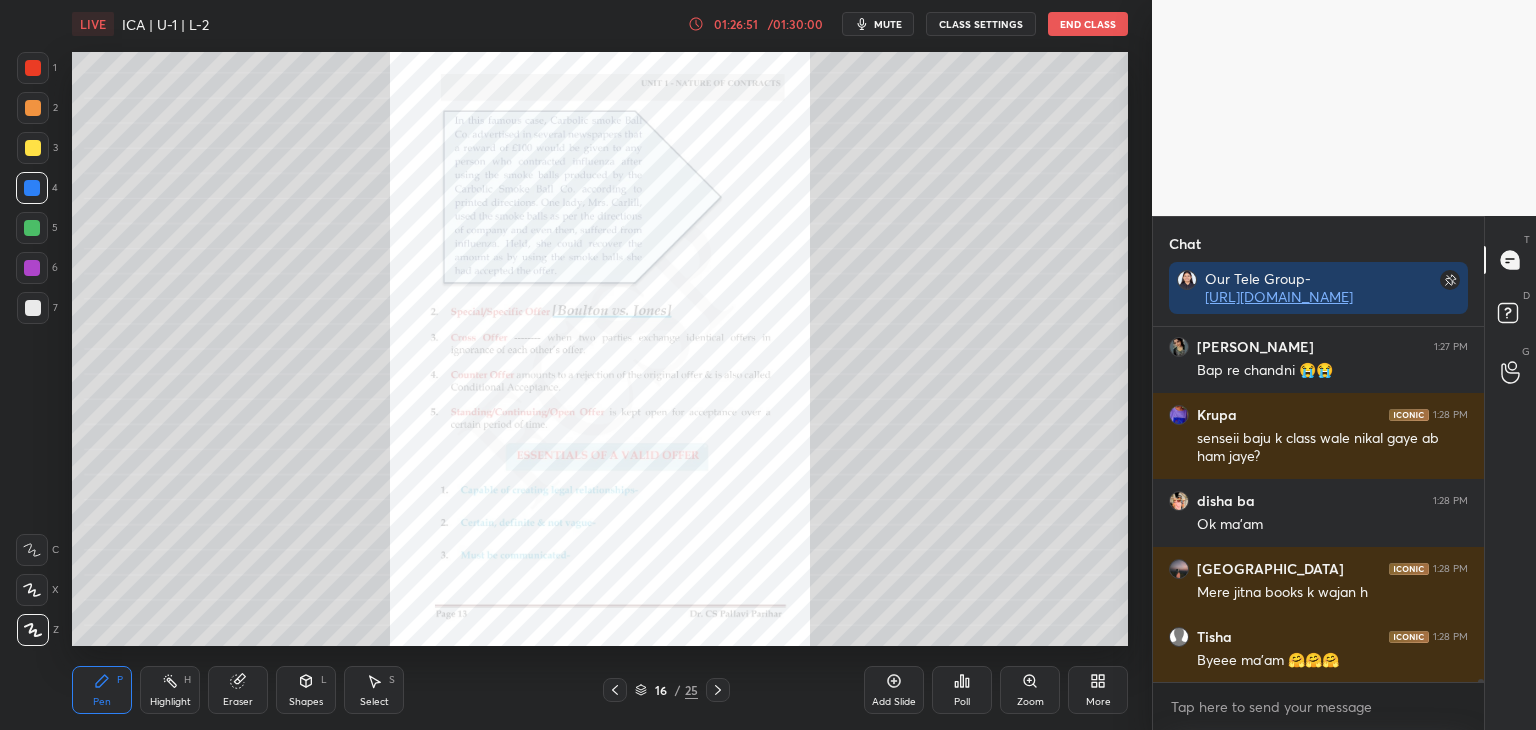 click 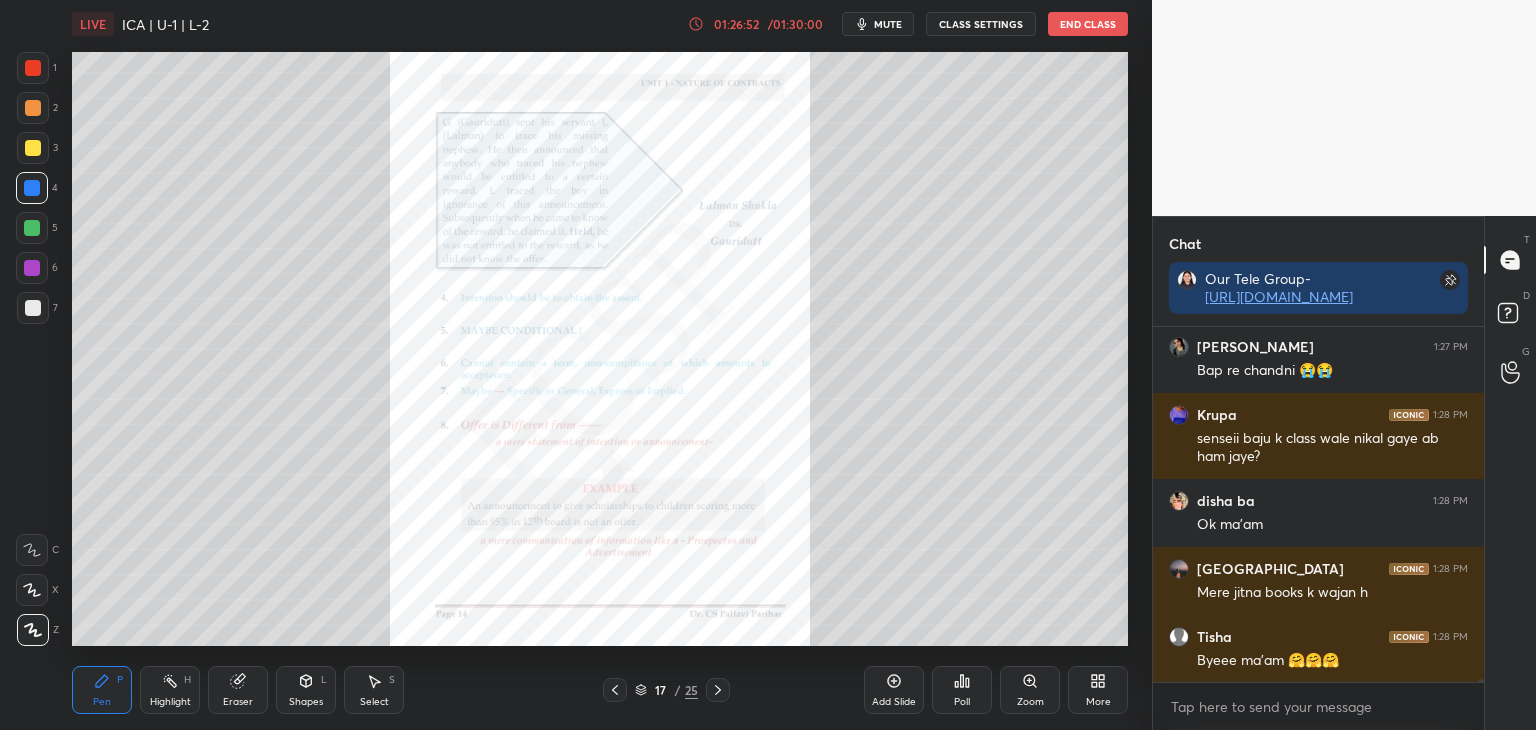 click 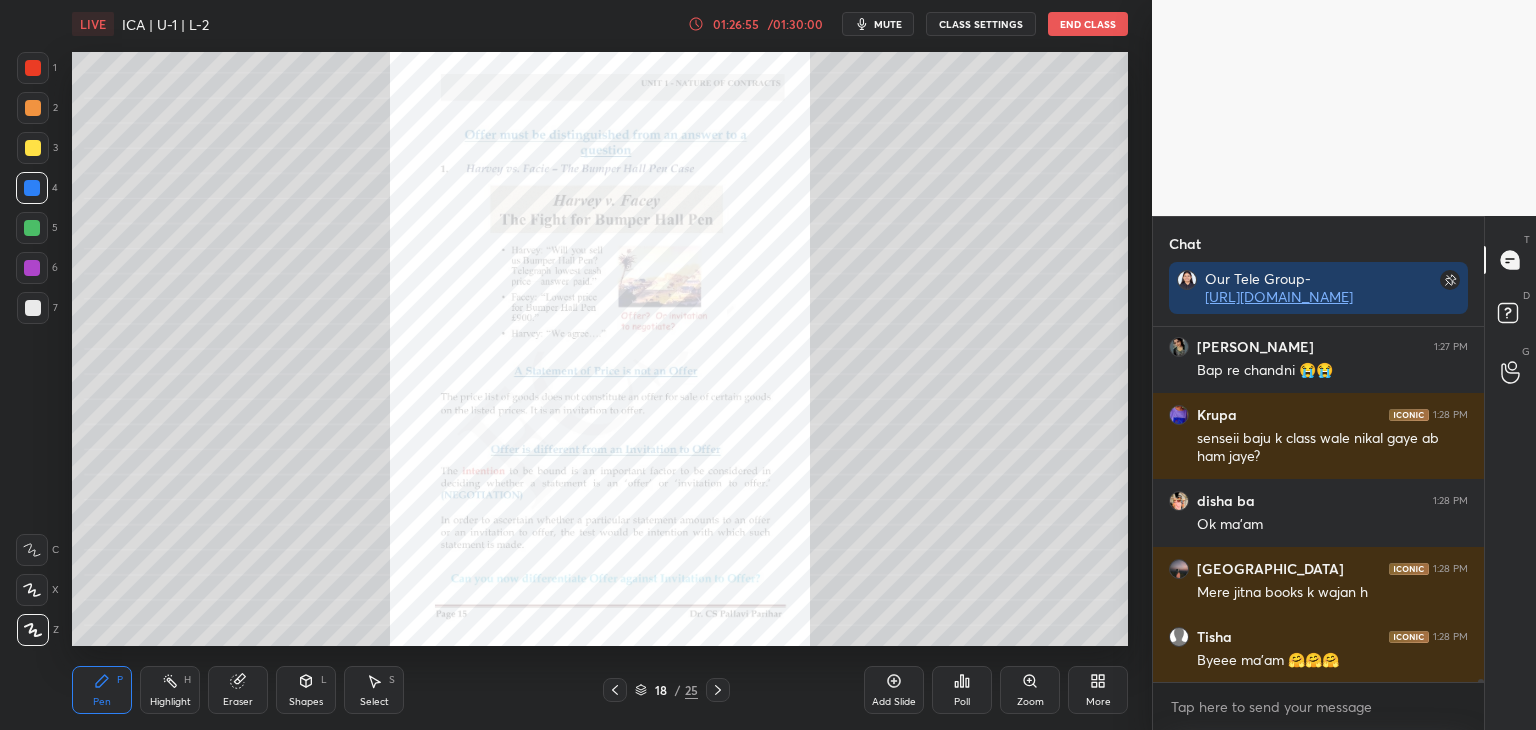 scroll, scrollTop: 37804, scrollLeft: 0, axis: vertical 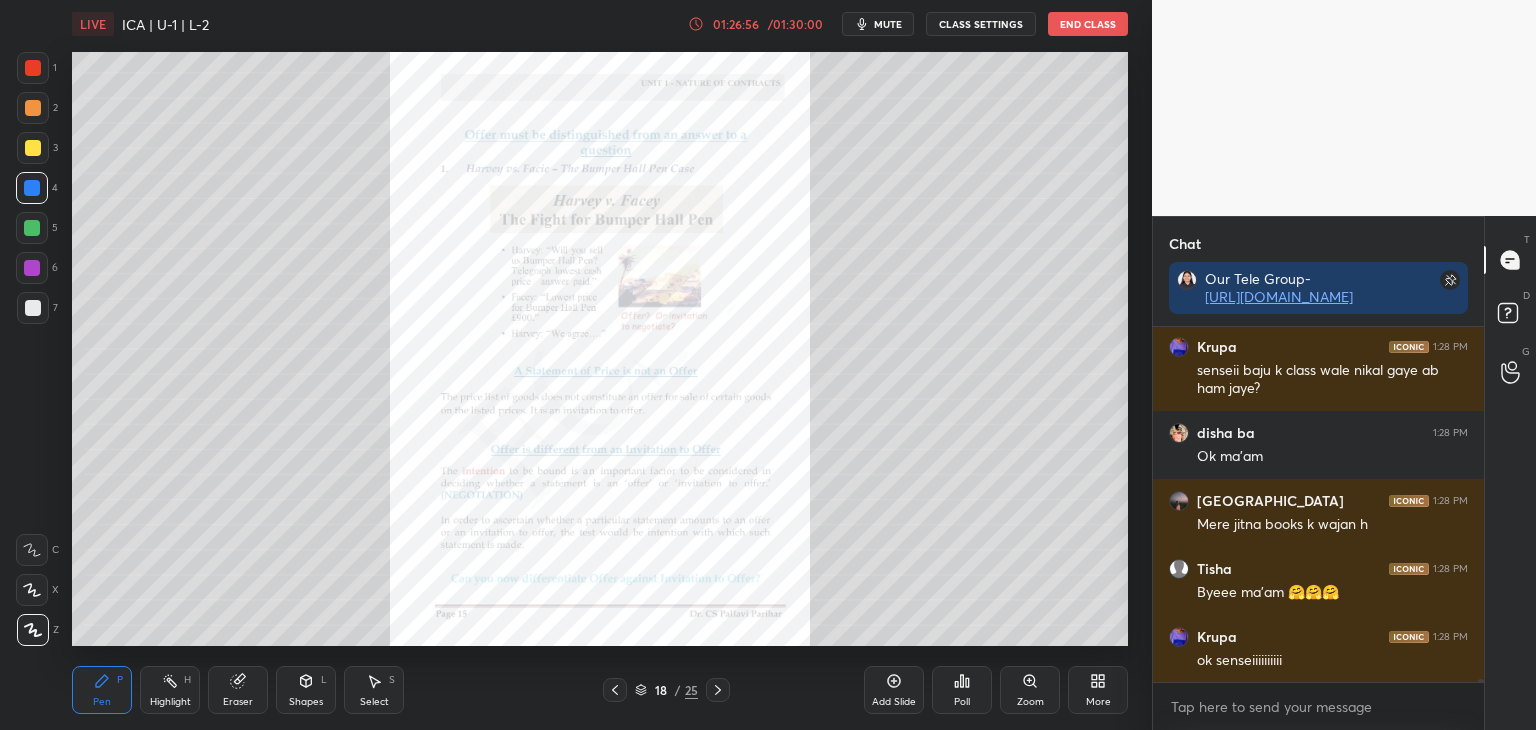 click 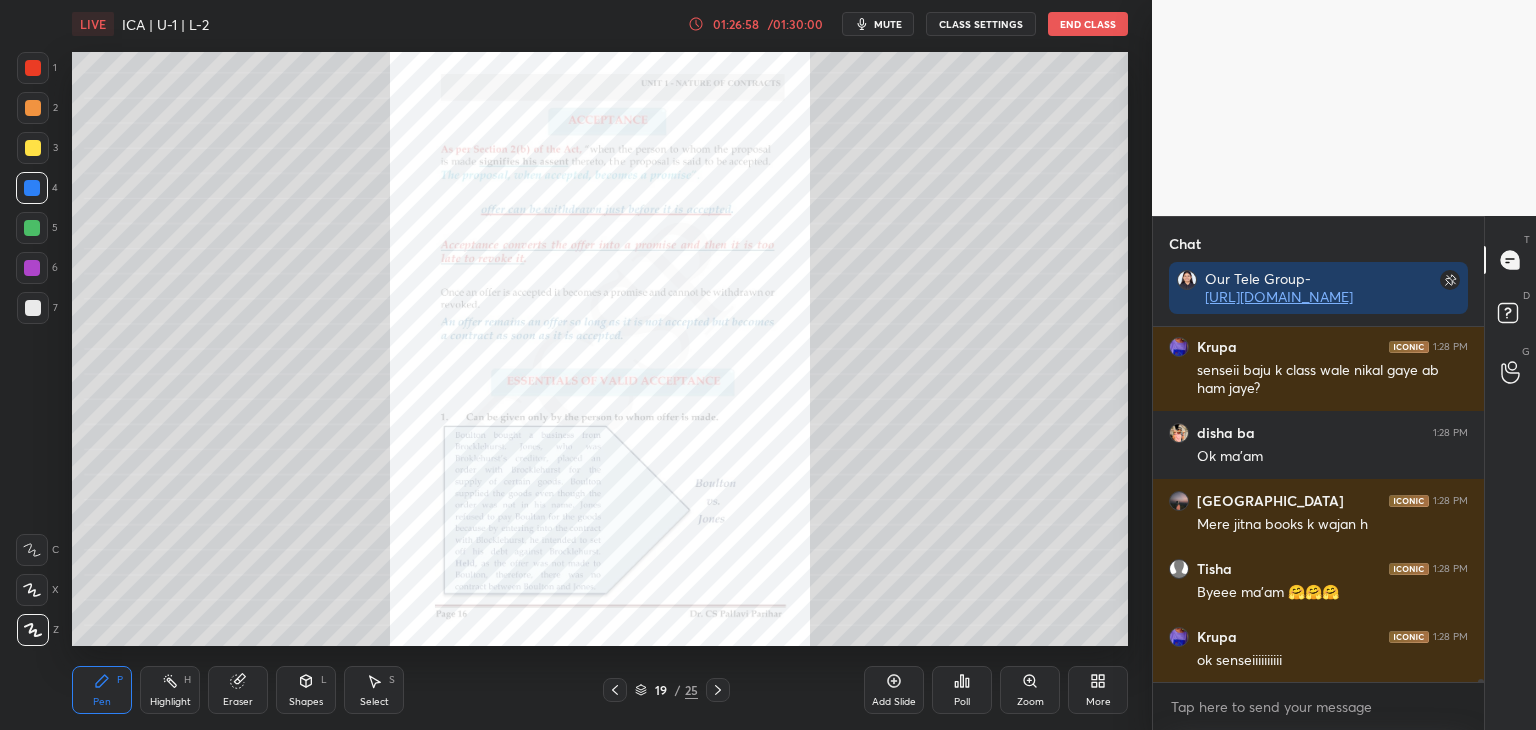 click 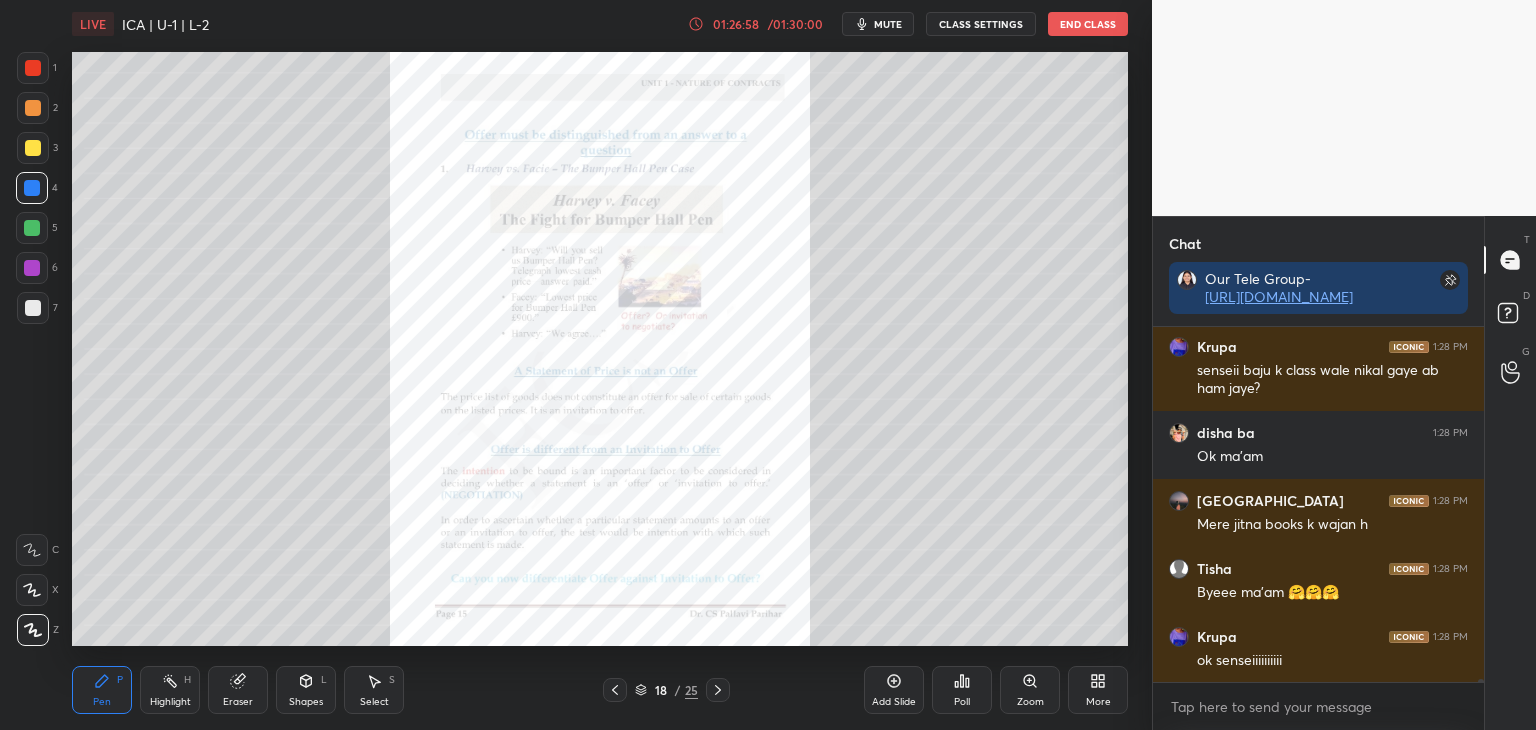 click 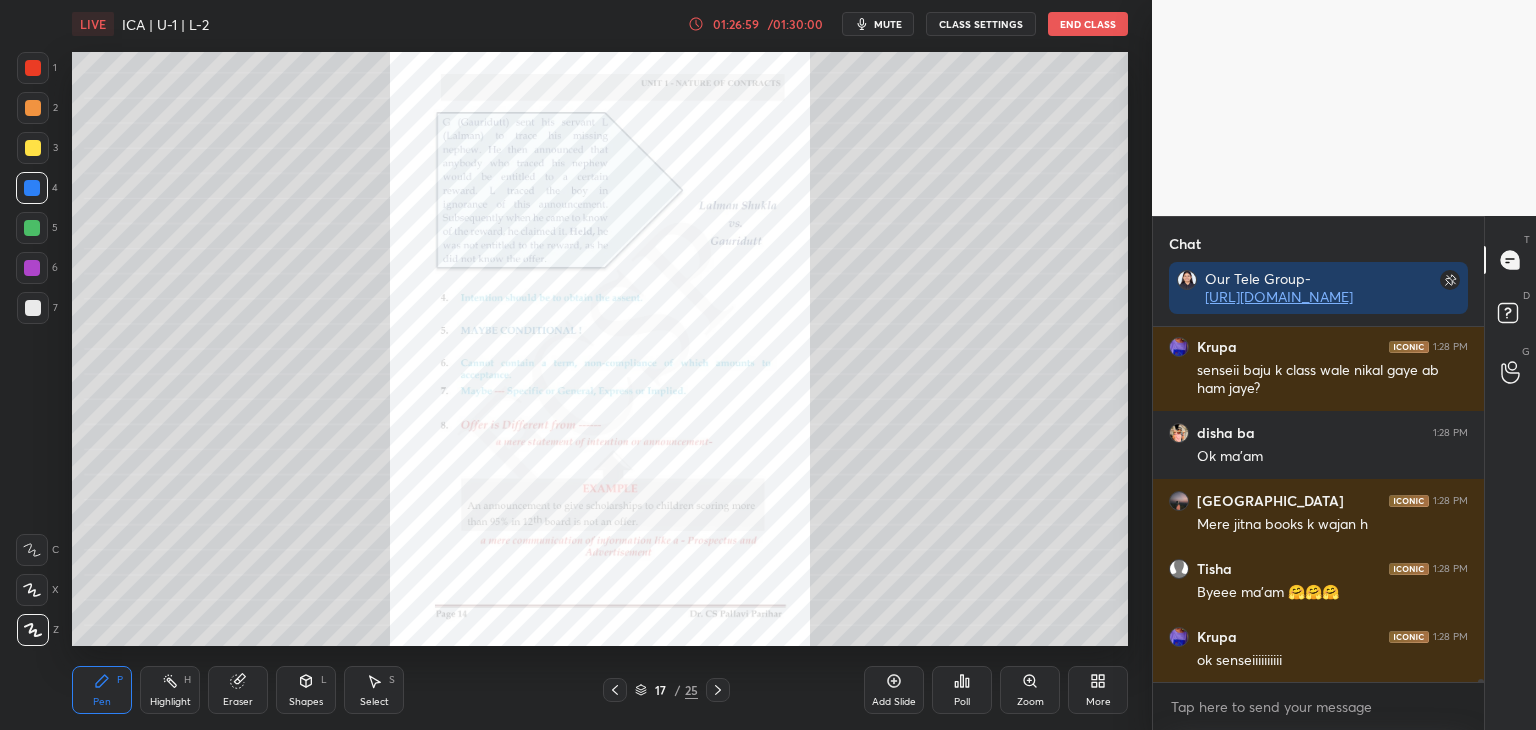 click 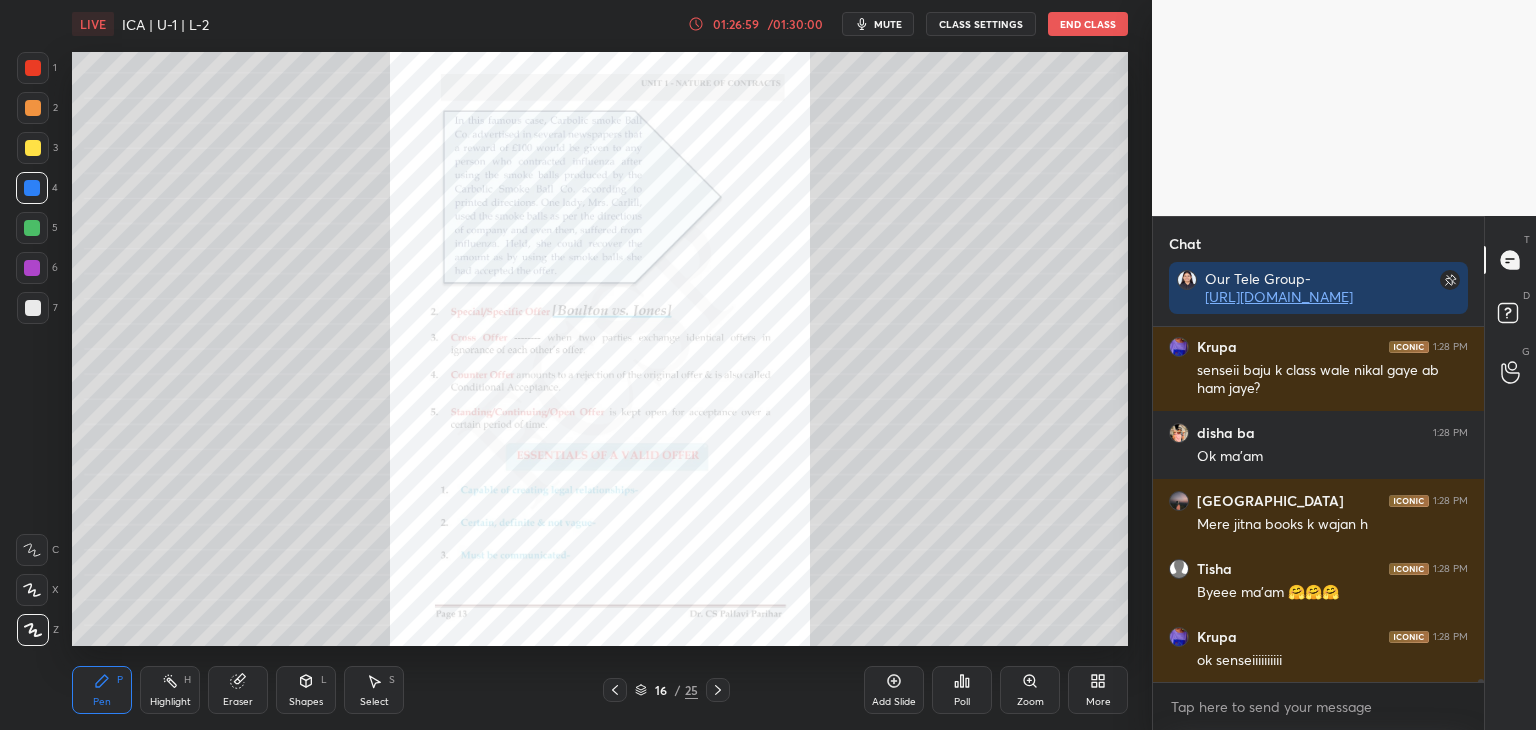 click 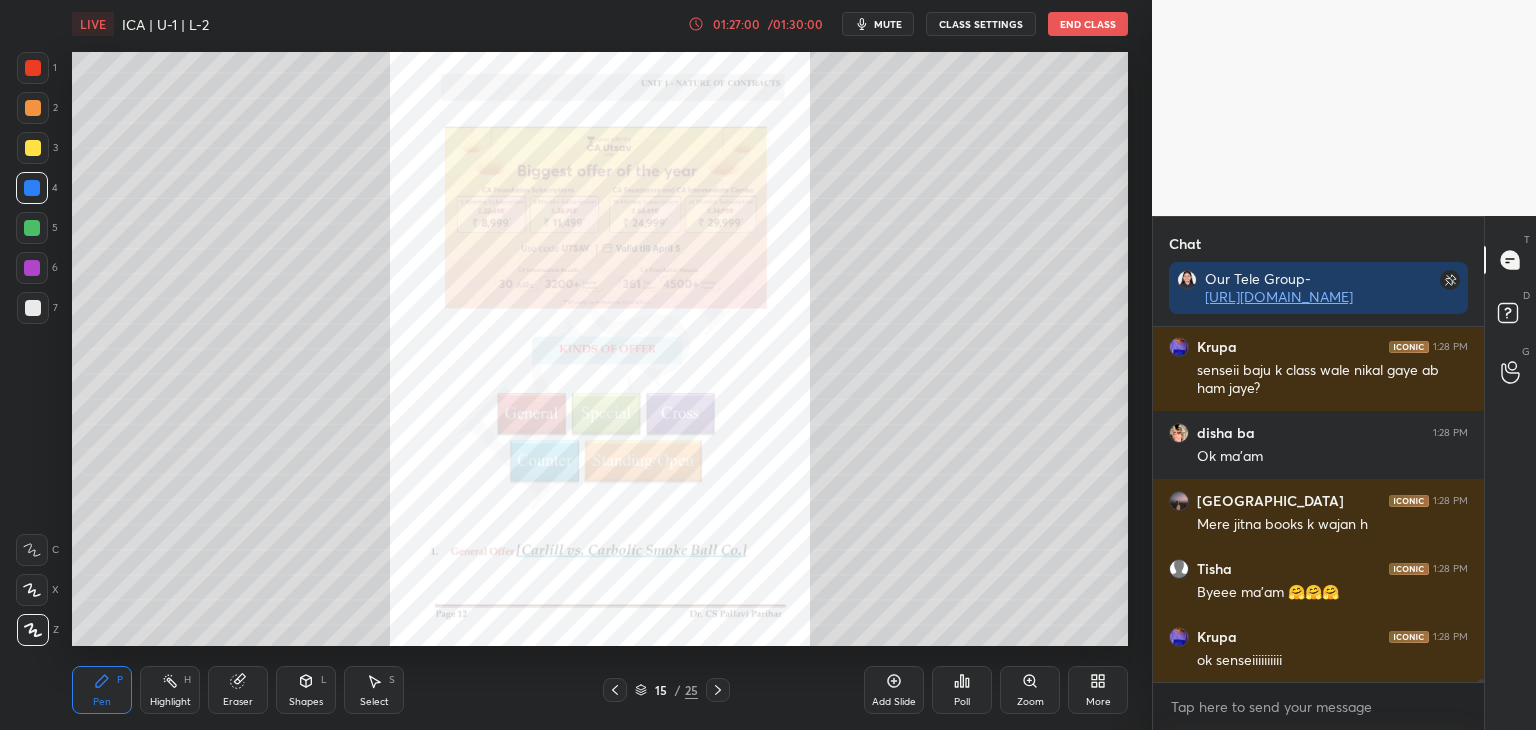 click 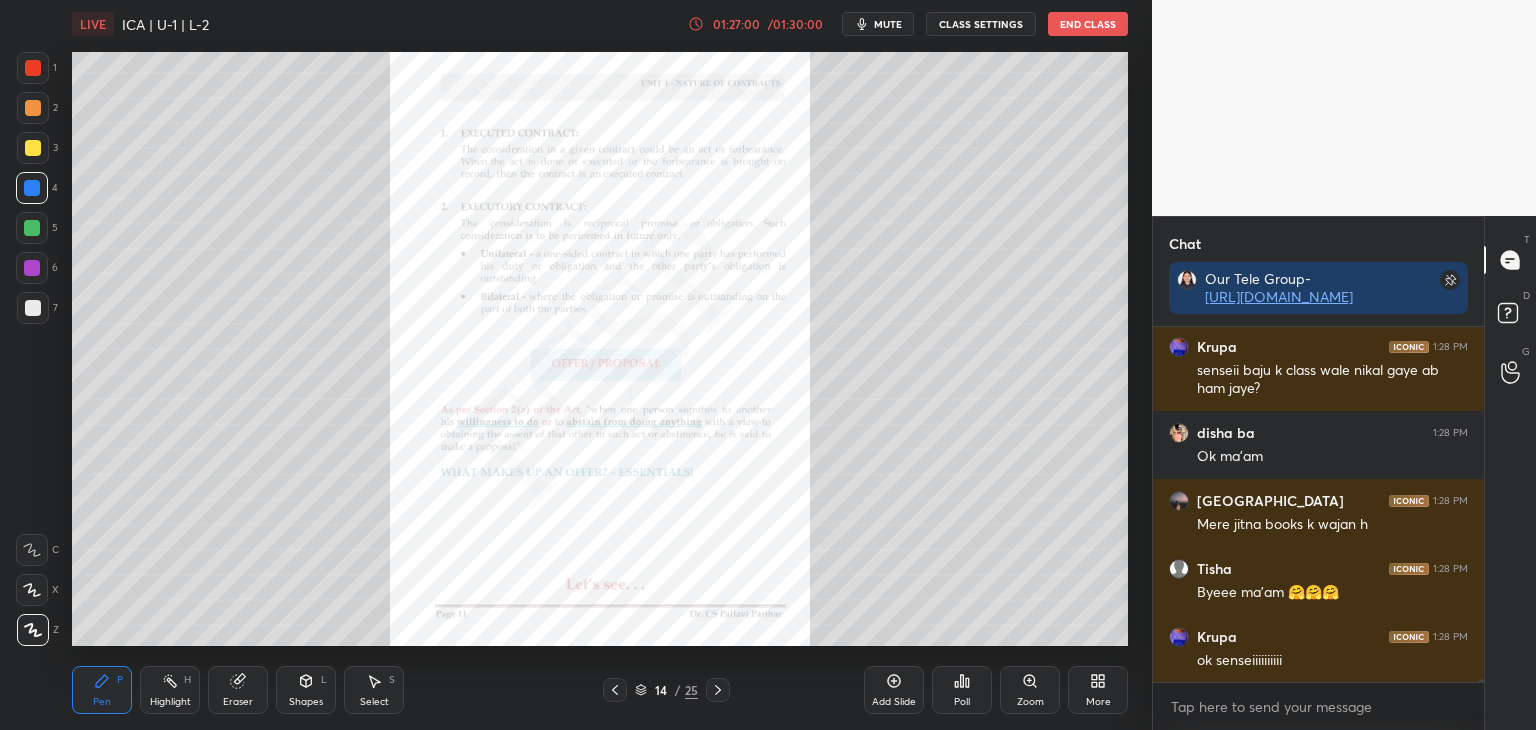 click 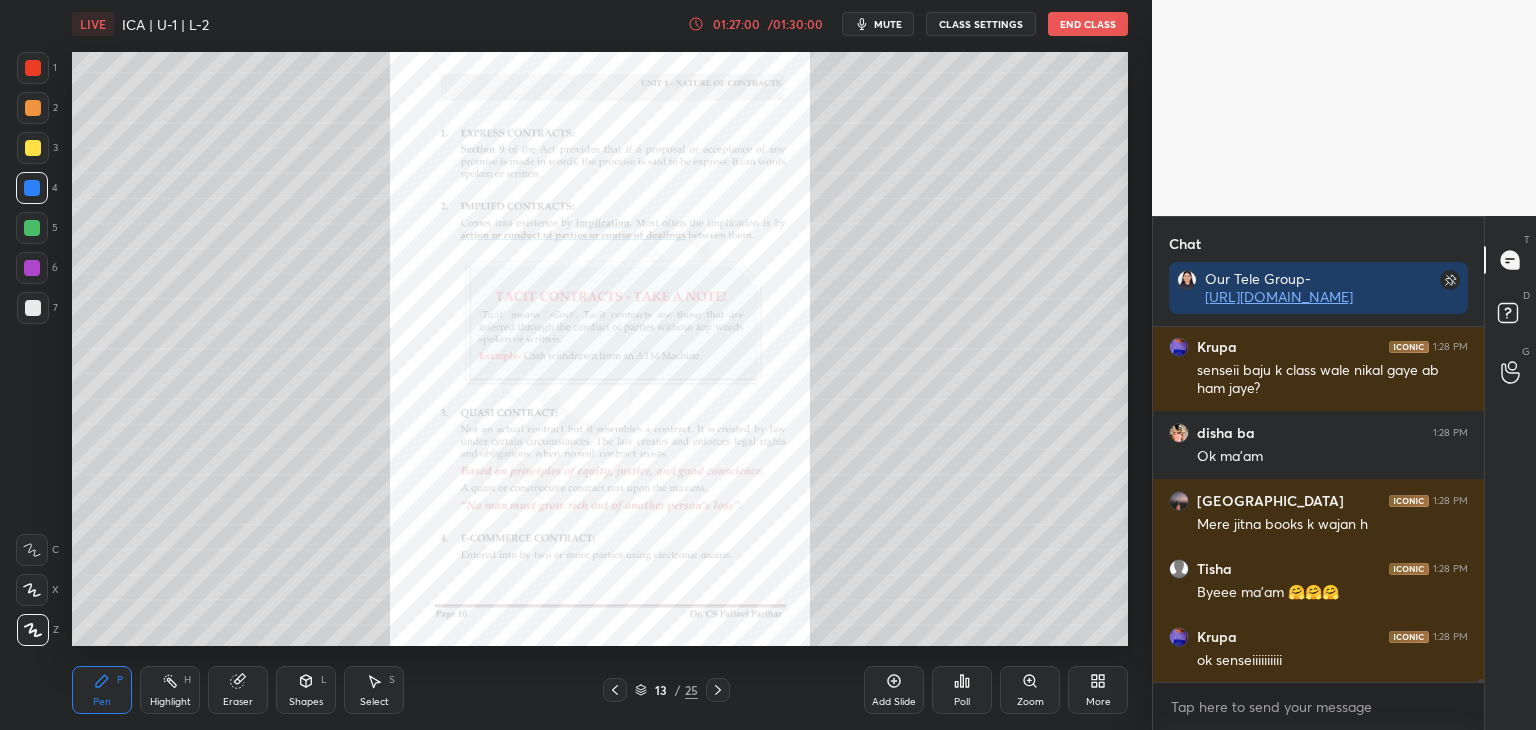 click 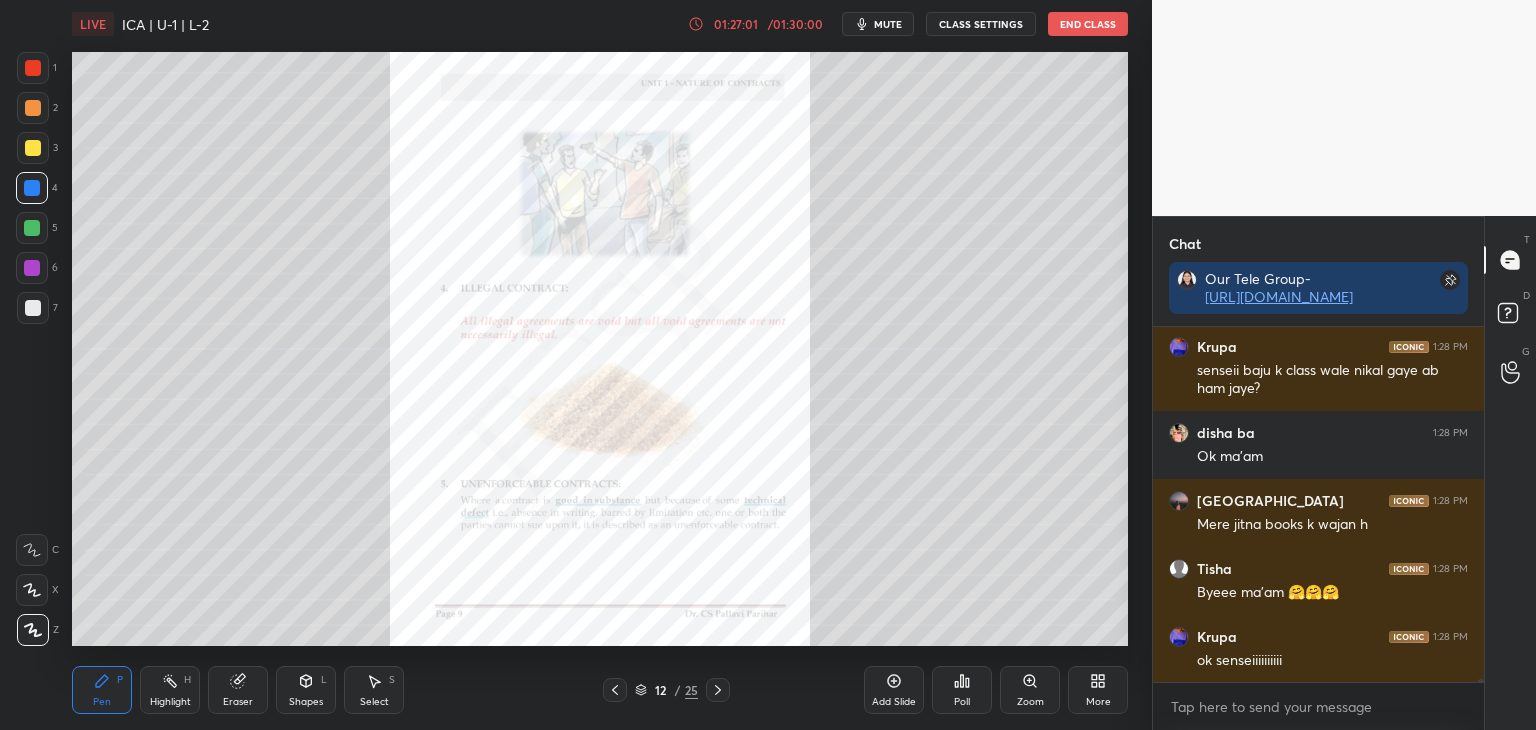 click 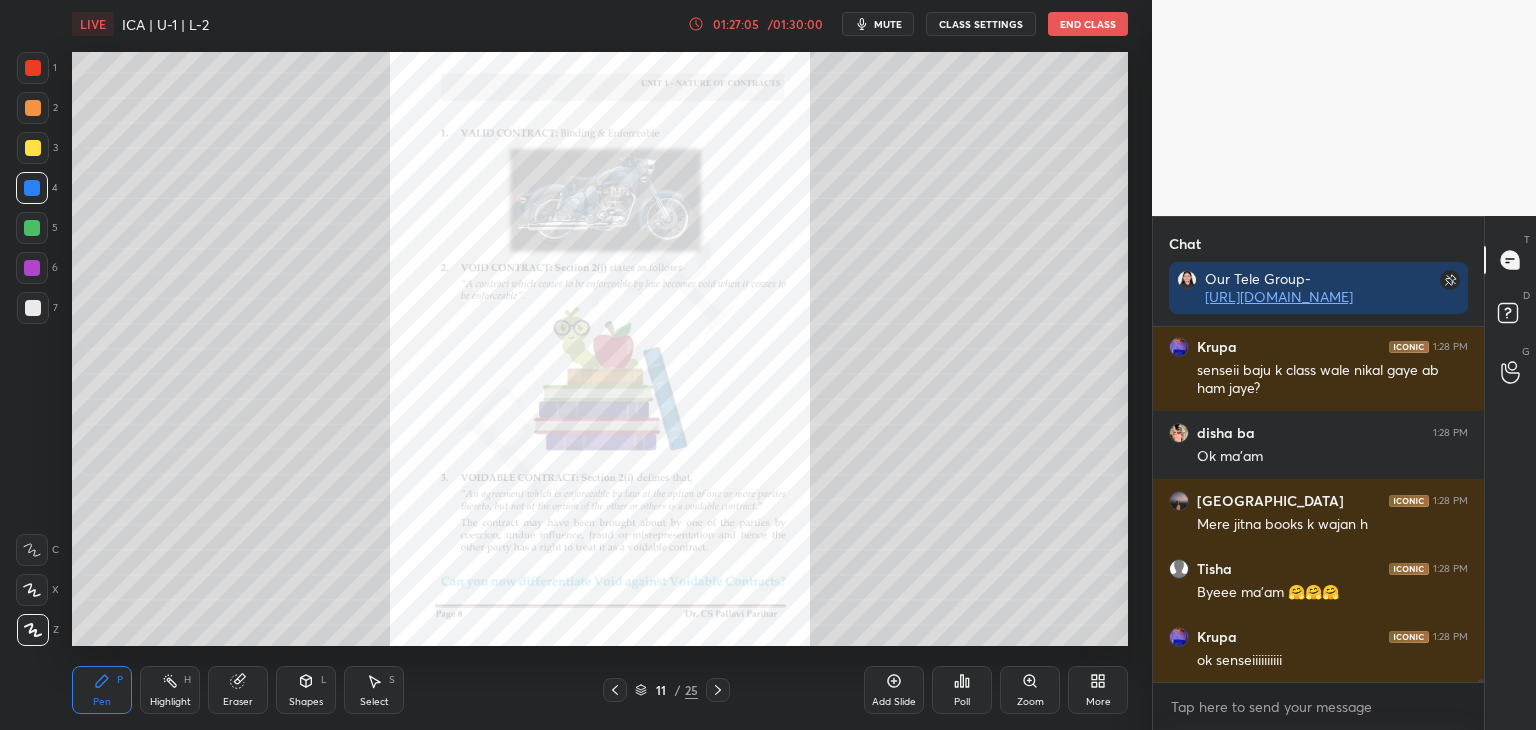 click 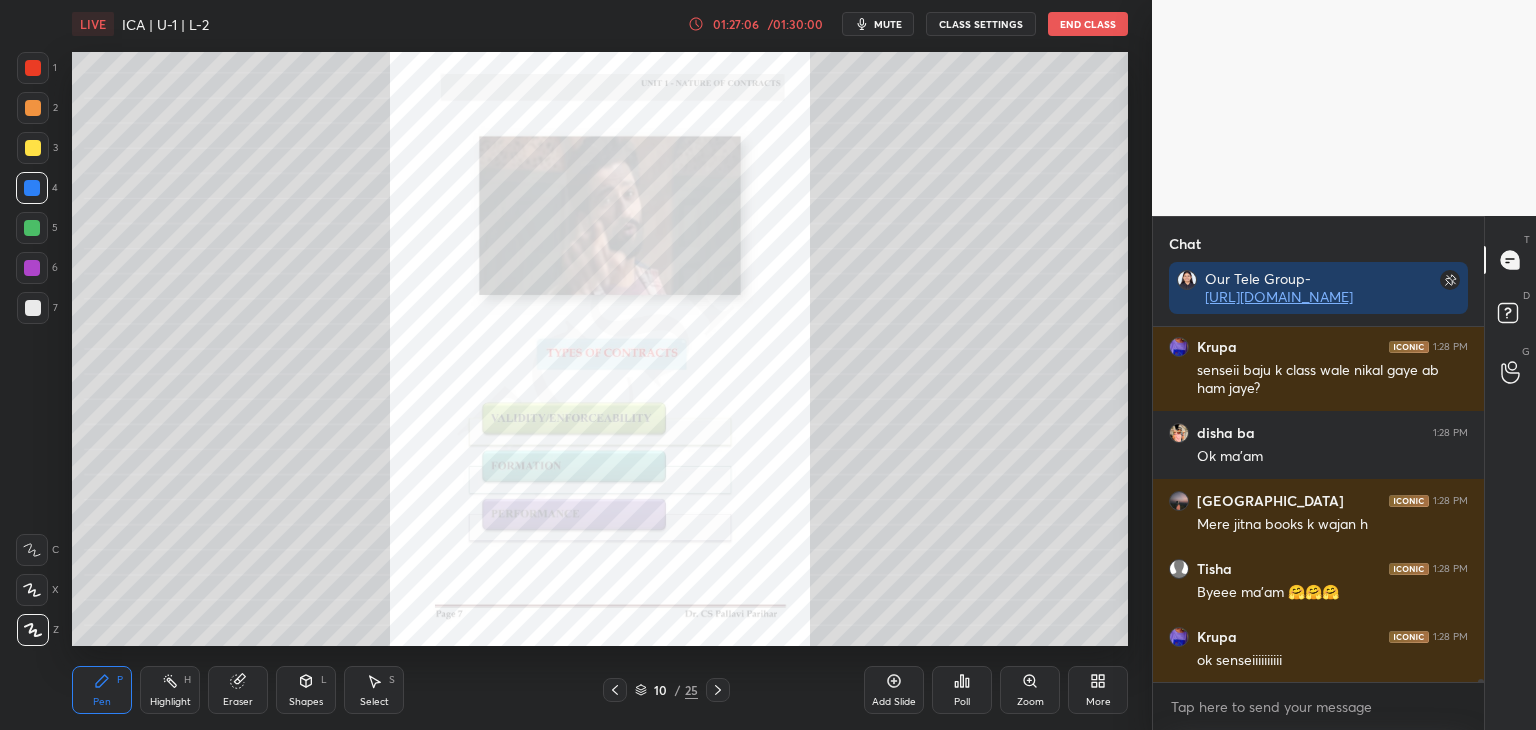 click 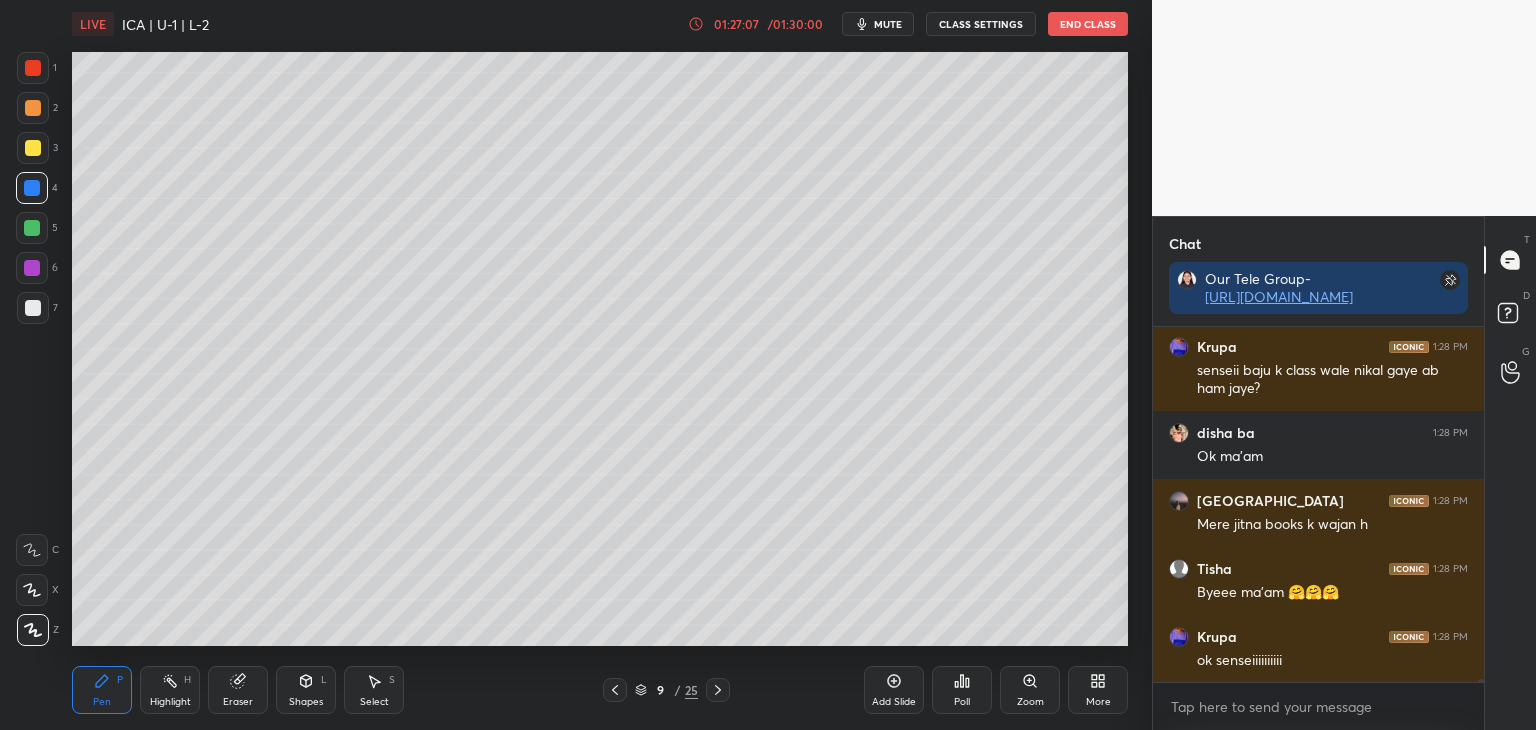 click 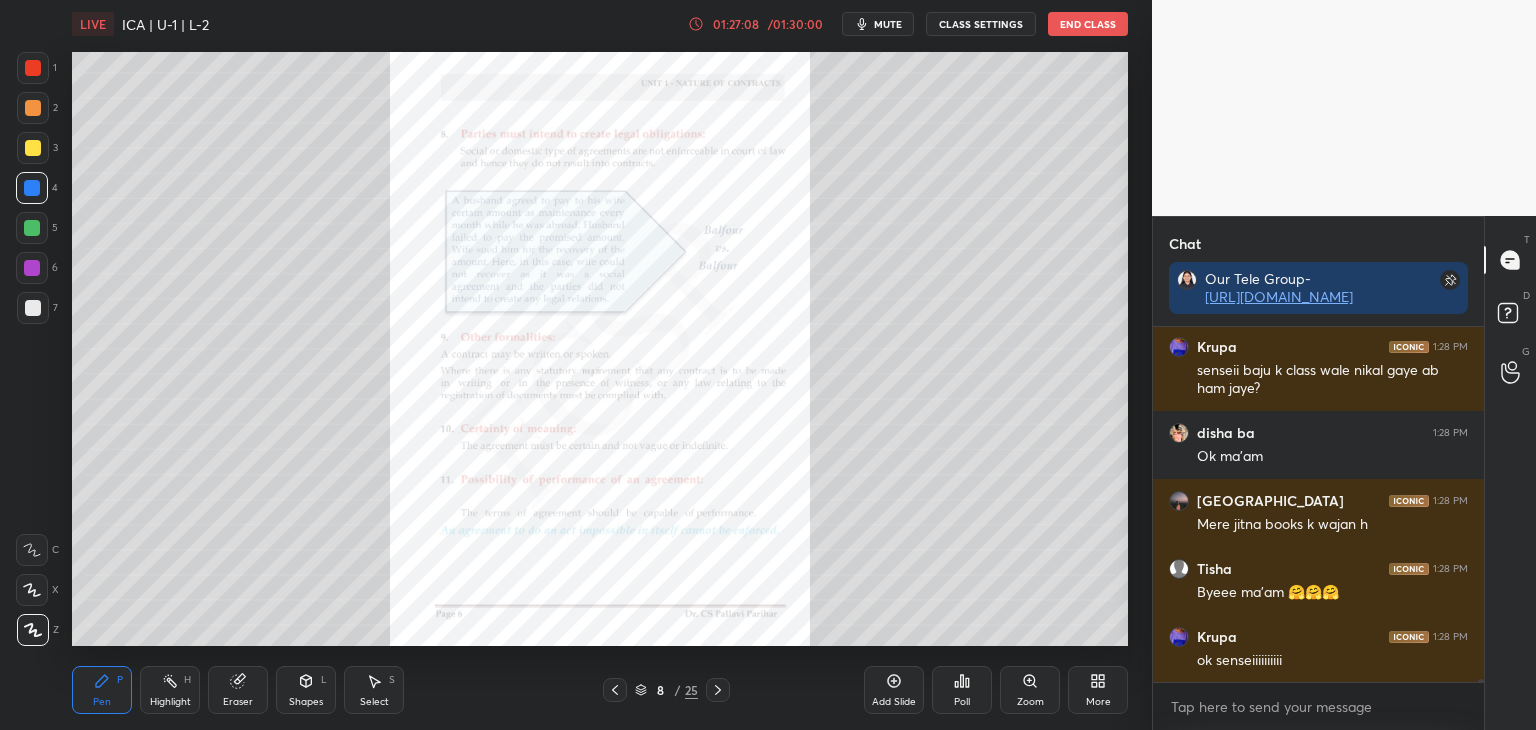 click 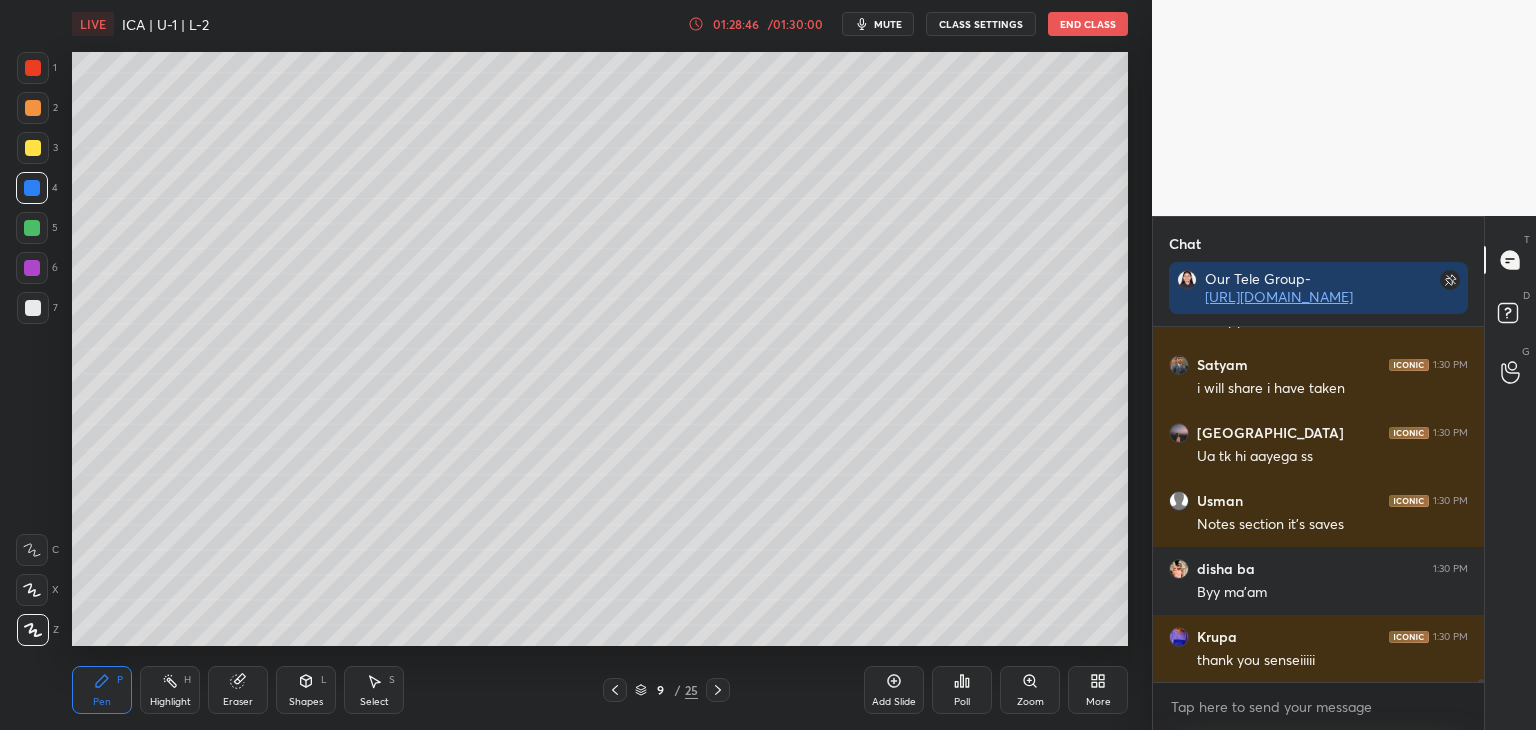 scroll, scrollTop: 39736, scrollLeft: 0, axis: vertical 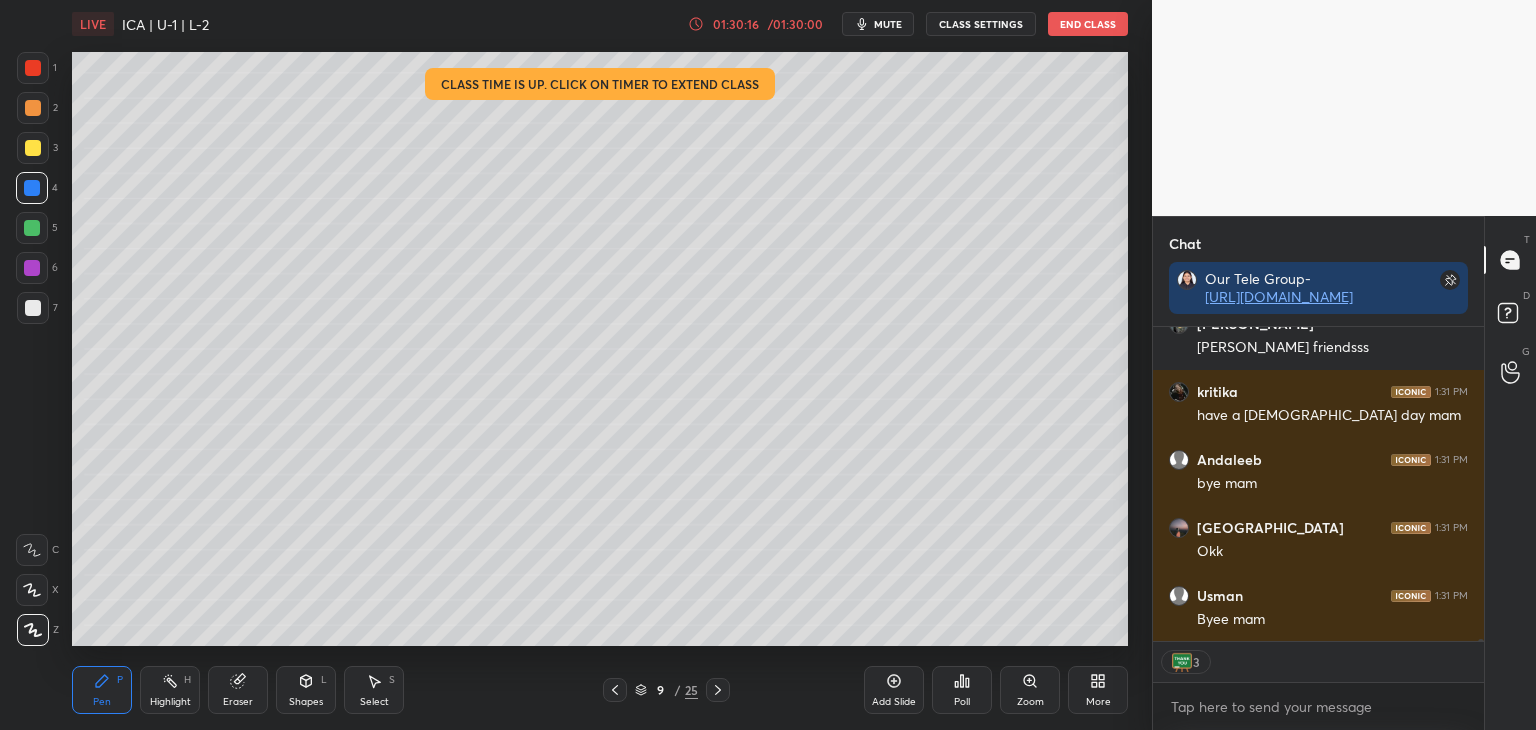 click on "End Class" at bounding box center [1088, 24] 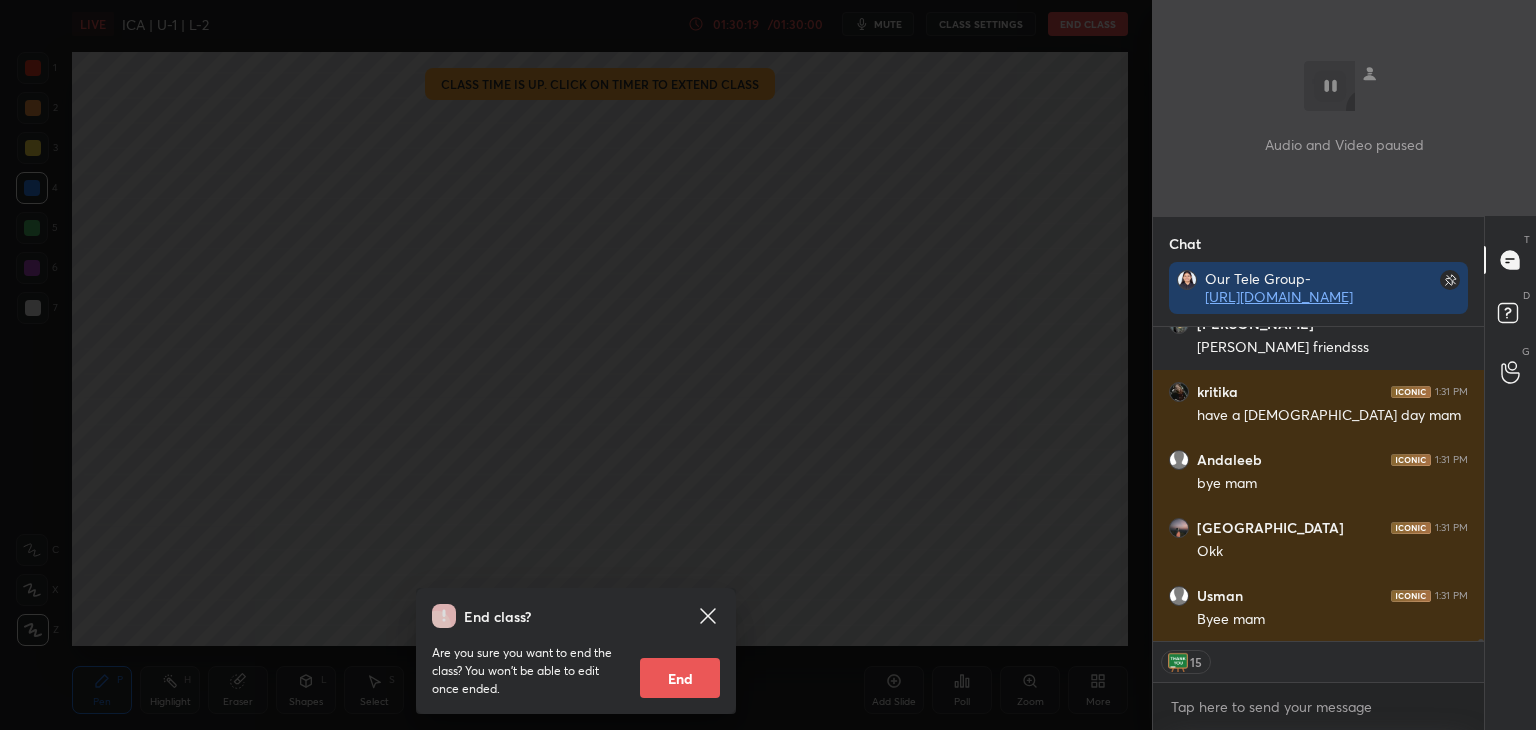 click on "End" at bounding box center [680, 678] 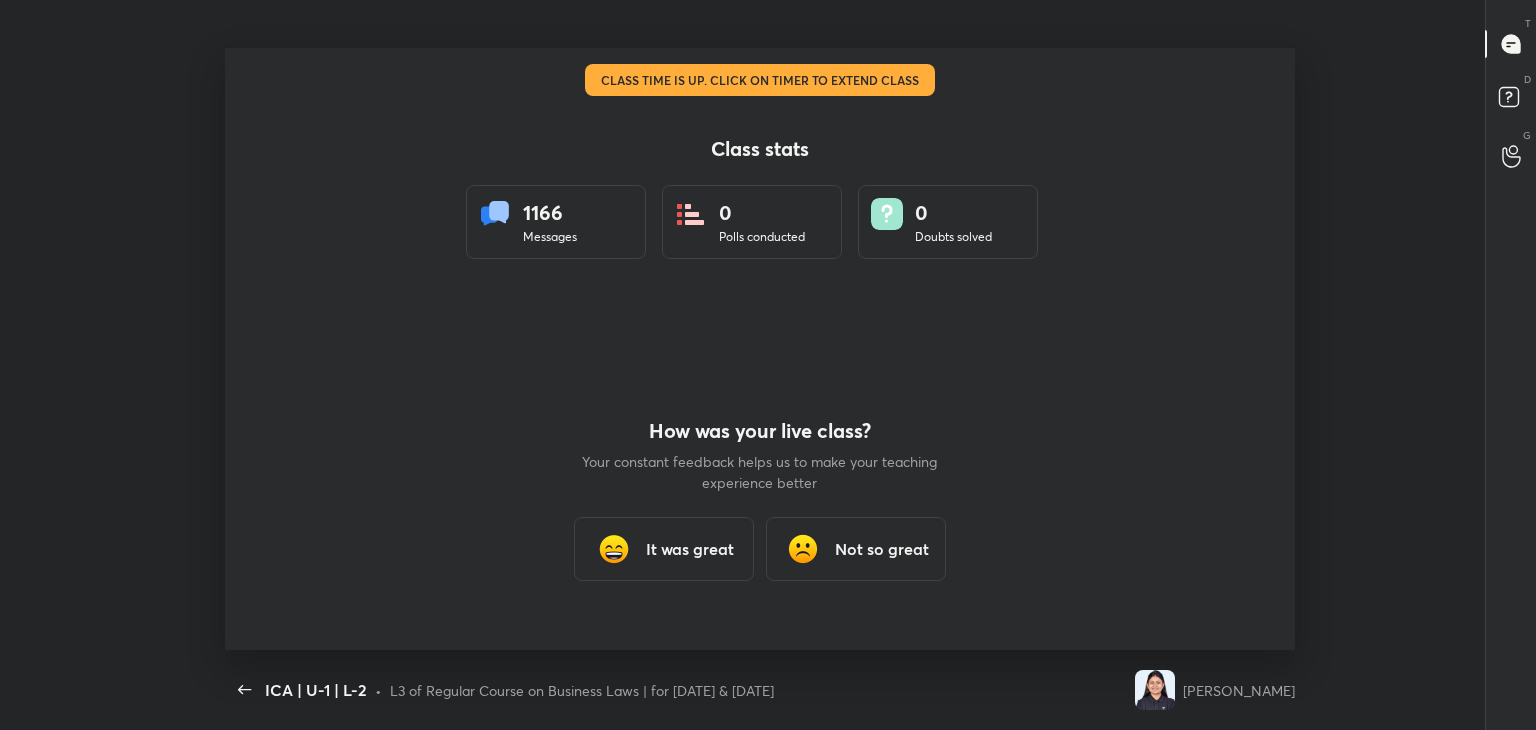 scroll, scrollTop: 99397, scrollLeft: 98850, axis: both 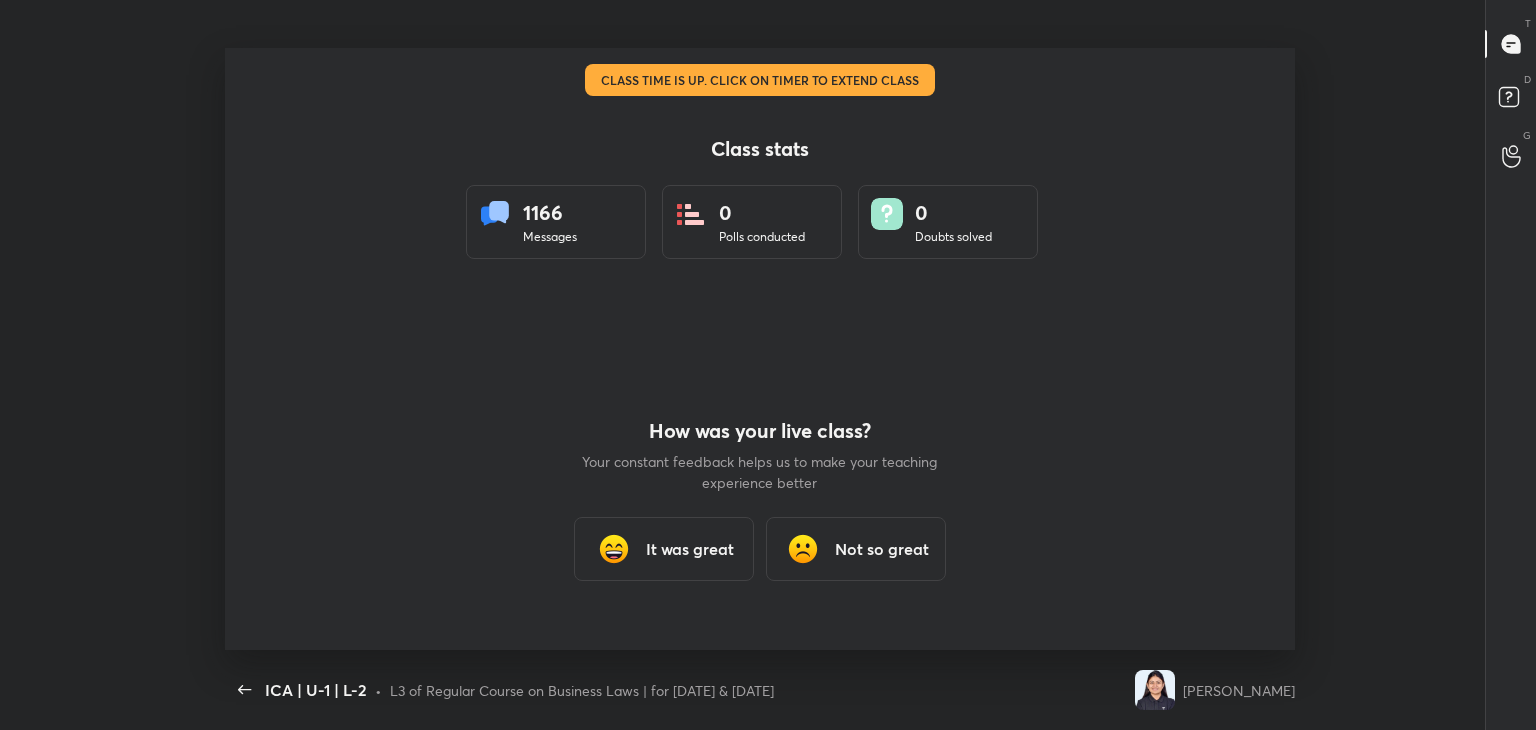 click on "It was great" at bounding box center (690, 549) 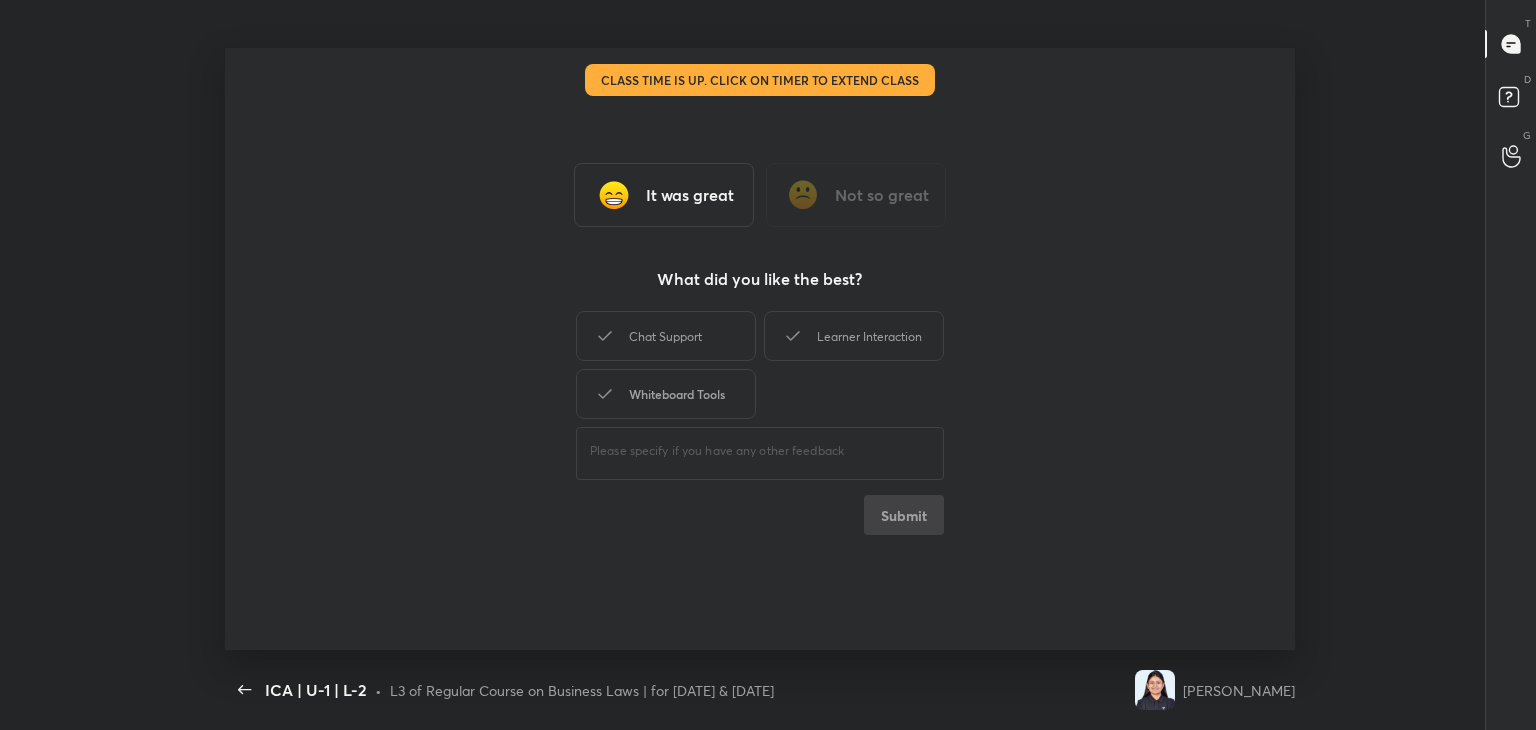 click on "Whiteboard Tools" at bounding box center [666, 394] 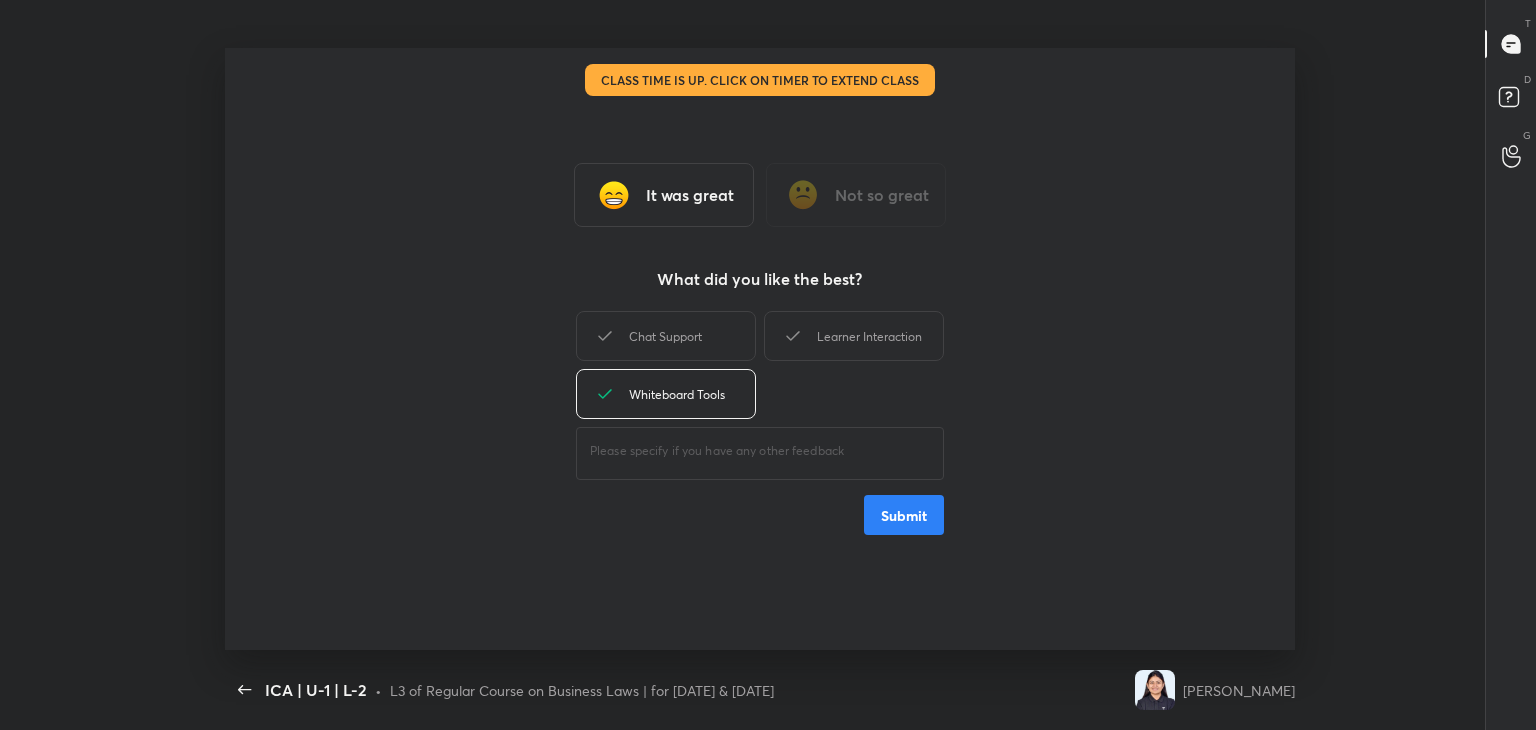 drag, startPoint x: 830, startPoint y: 345, endPoint x: 912, endPoint y: 511, distance: 185.14859 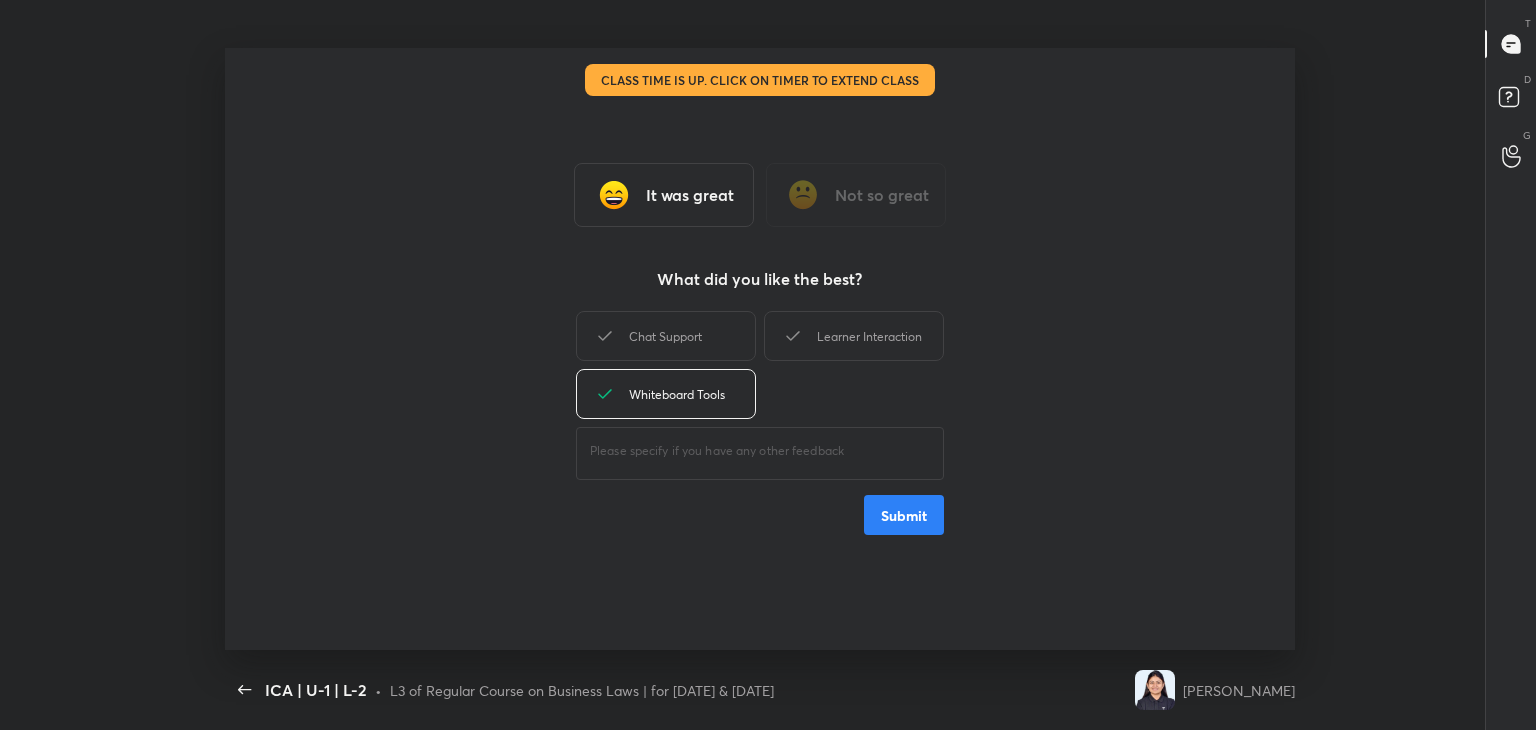 click on "Chat Support Learner Interaction Whiteboard Tools ​ Submit" at bounding box center (760, 421) 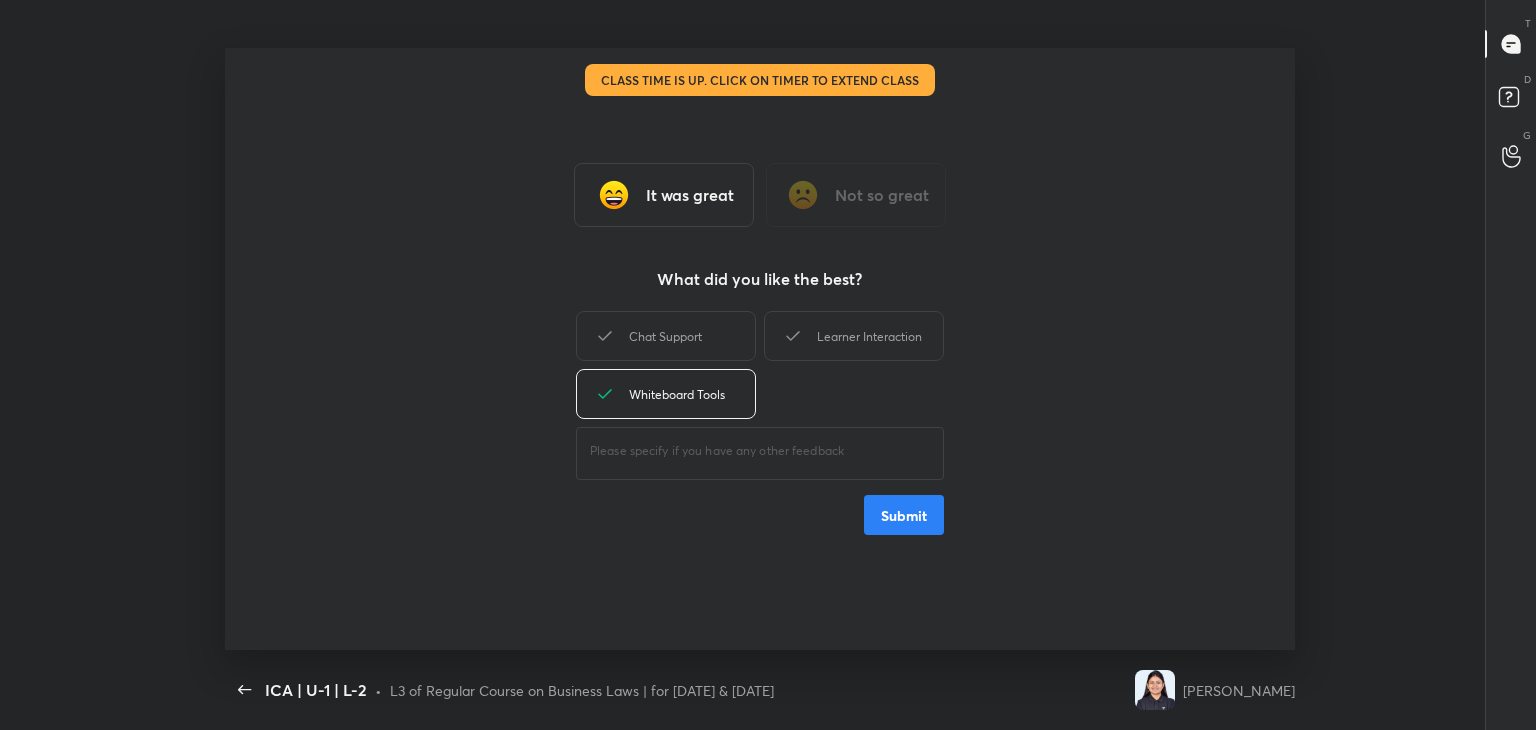 click on "Submit" at bounding box center [904, 515] 